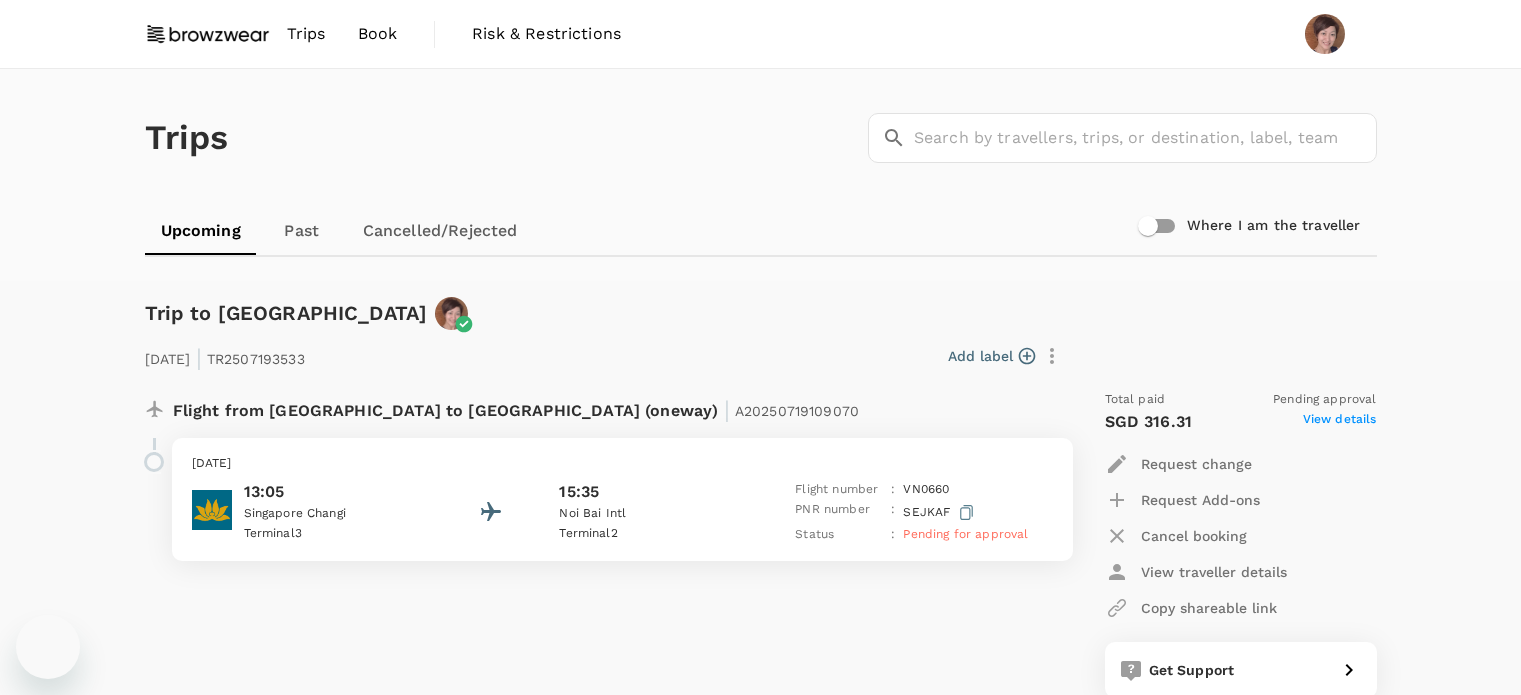 scroll, scrollTop: 900, scrollLeft: 0, axis: vertical 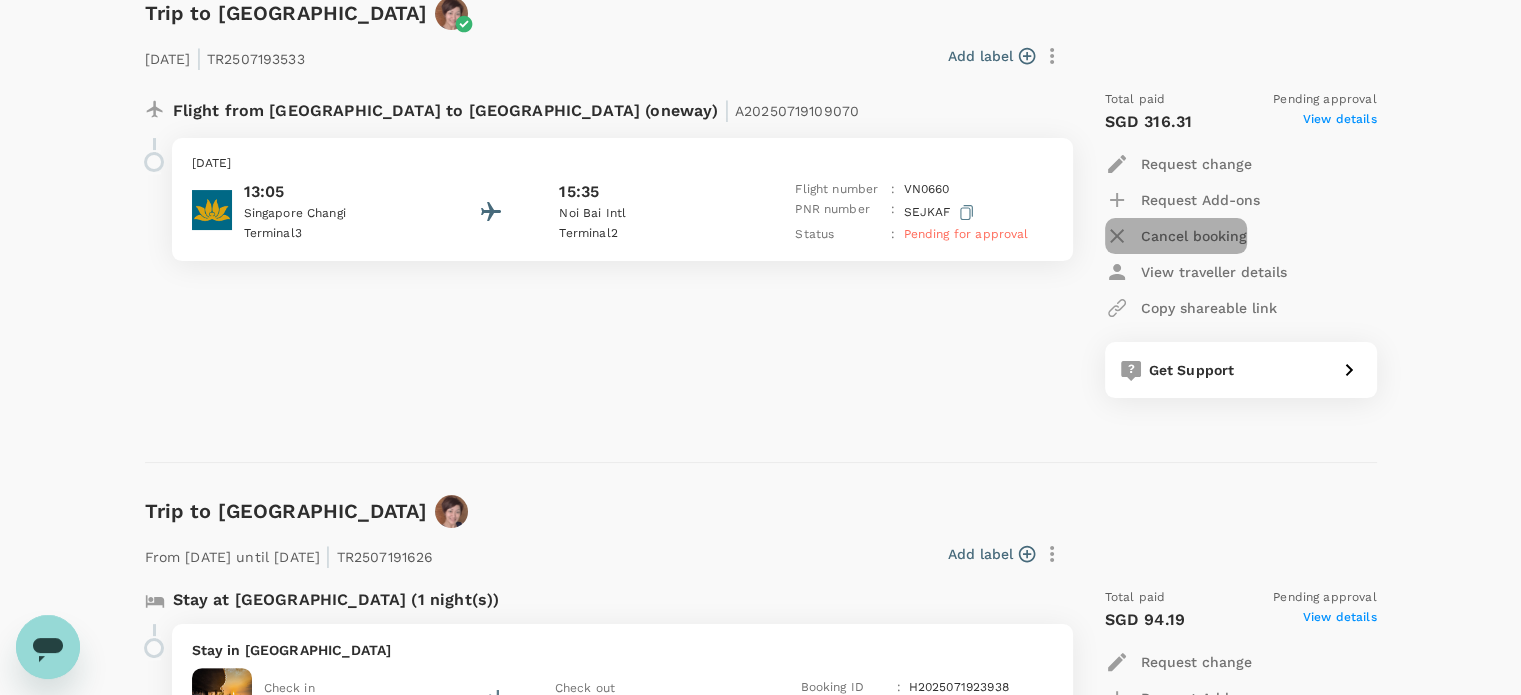 click on "Cancel booking" at bounding box center (1194, 236) 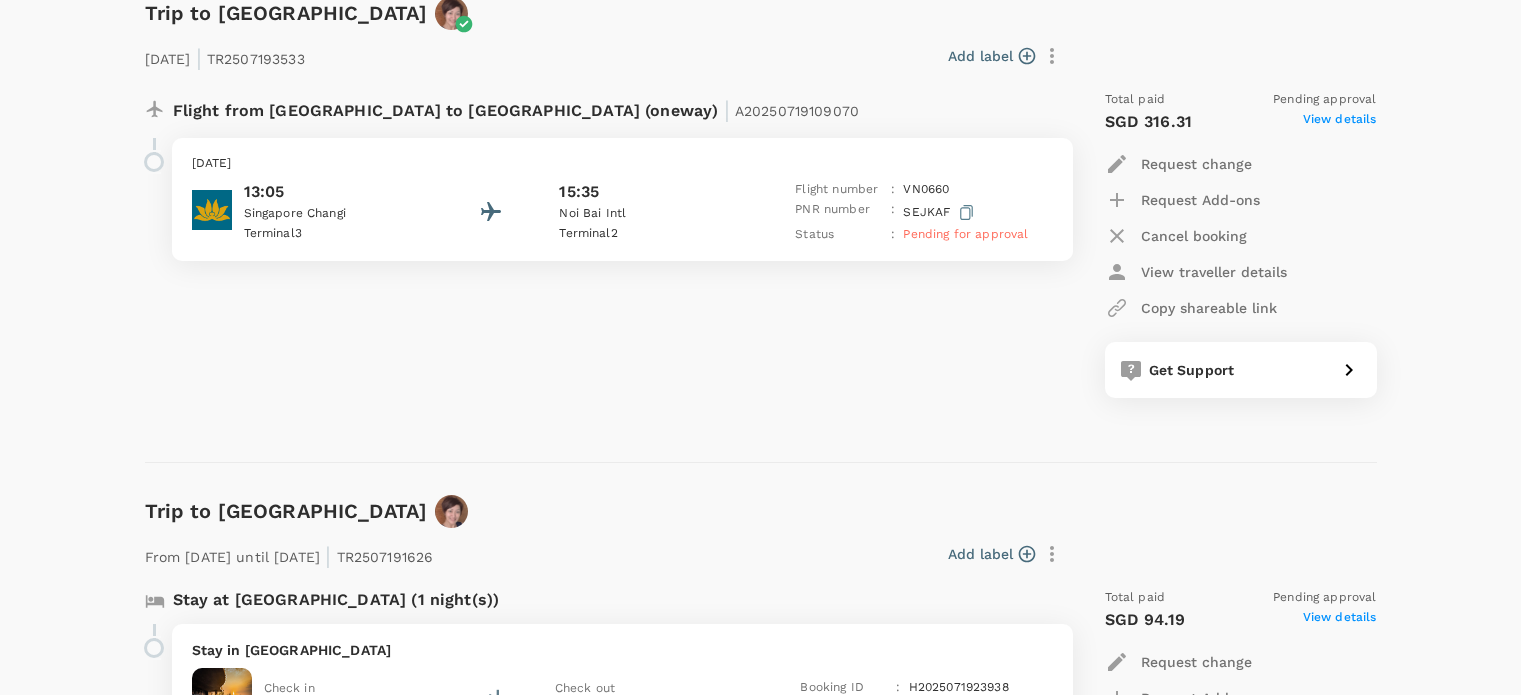 click at bounding box center [78, 2449] 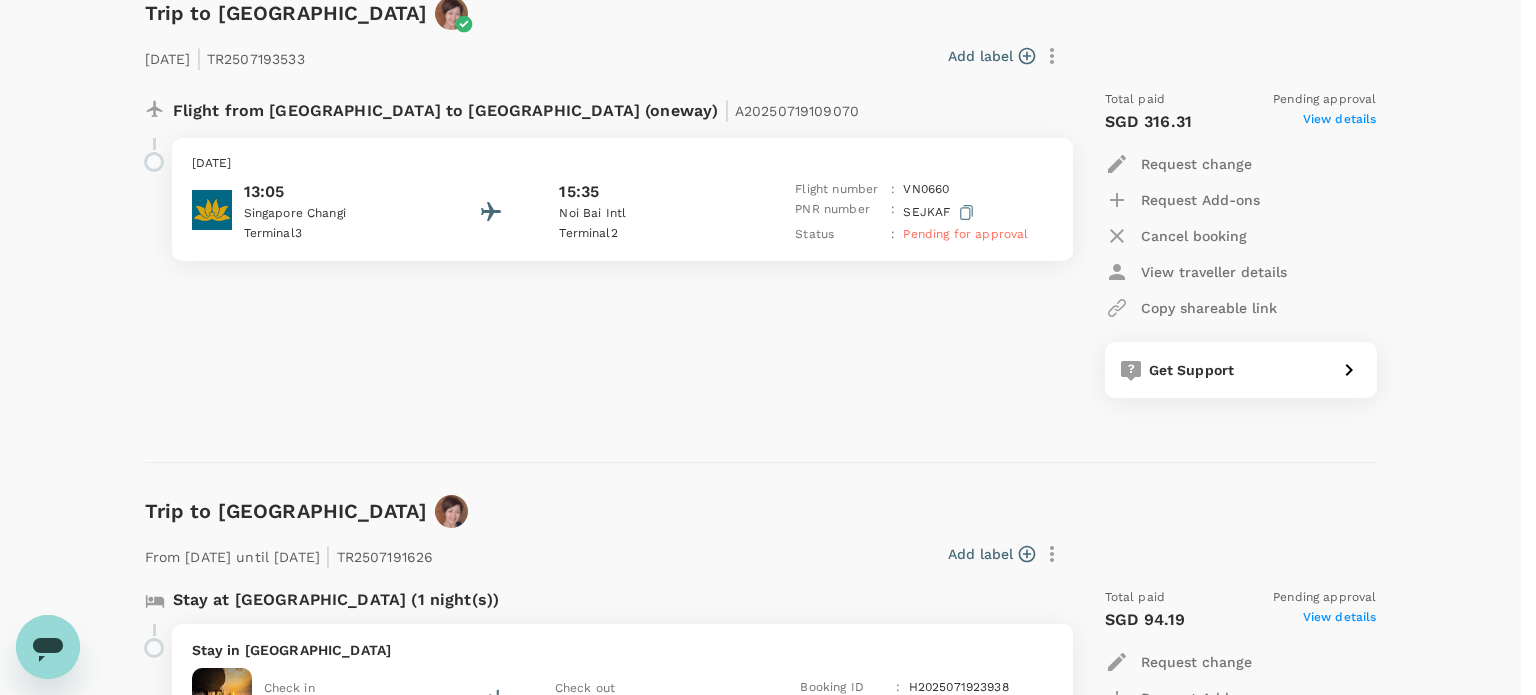 click on "OK" at bounding box center (11, 2287) 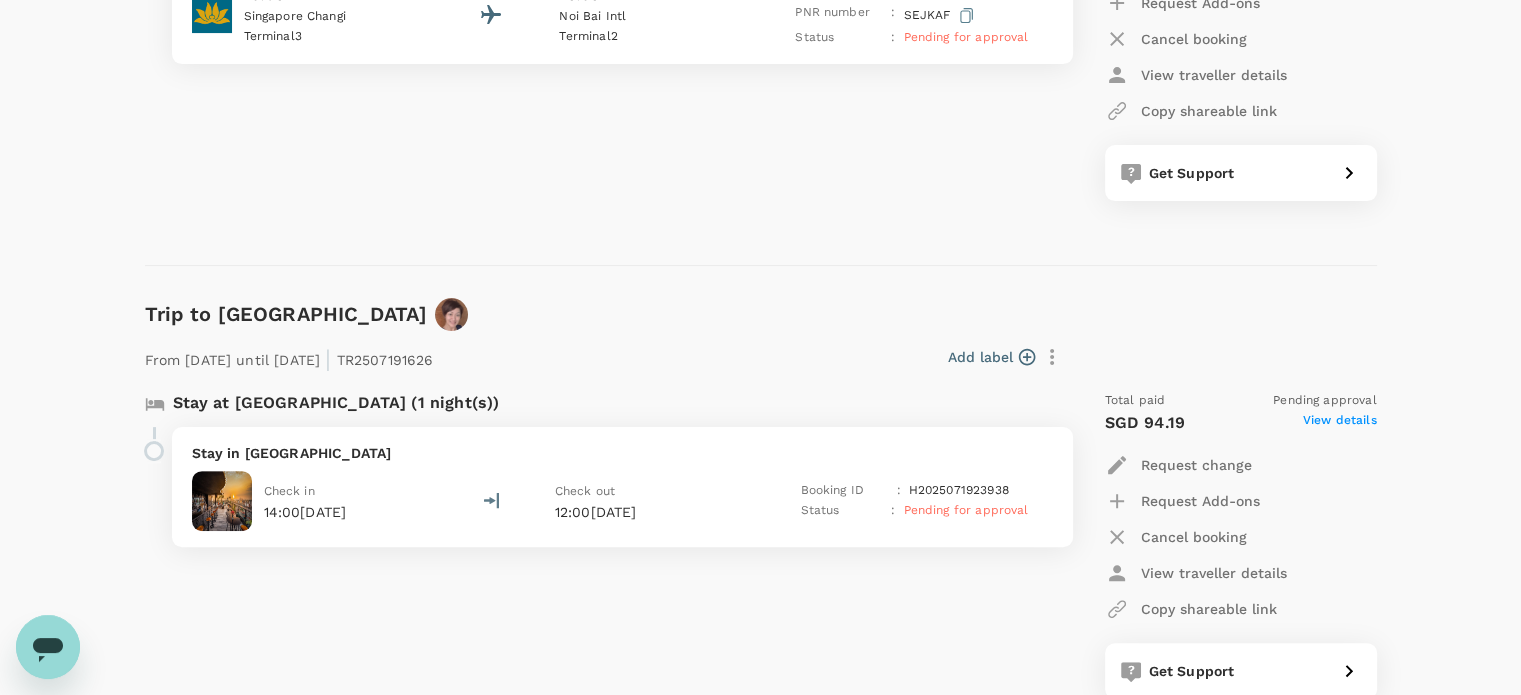 scroll, scrollTop: 500, scrollLeft: 0, axis: vertical 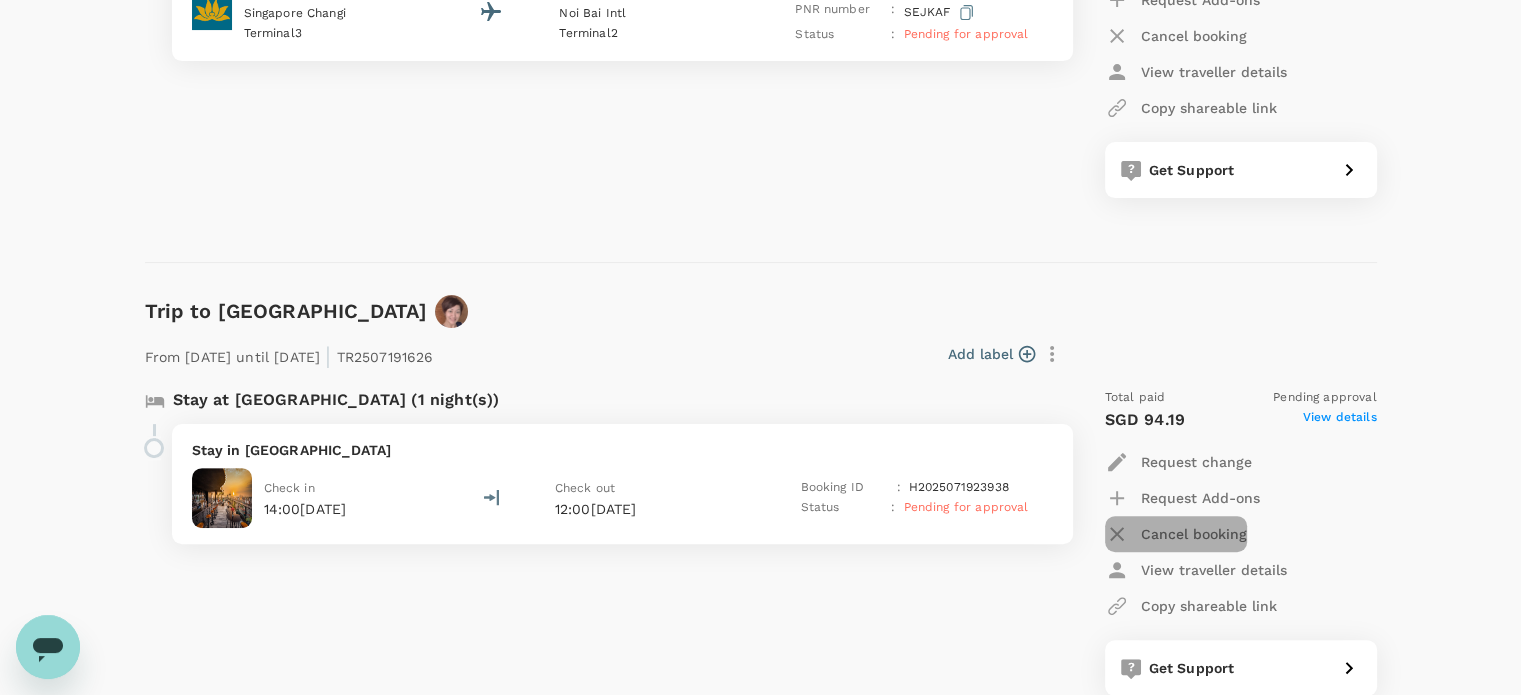 click on "Cancel booking" at bounding box center (1194, 534) 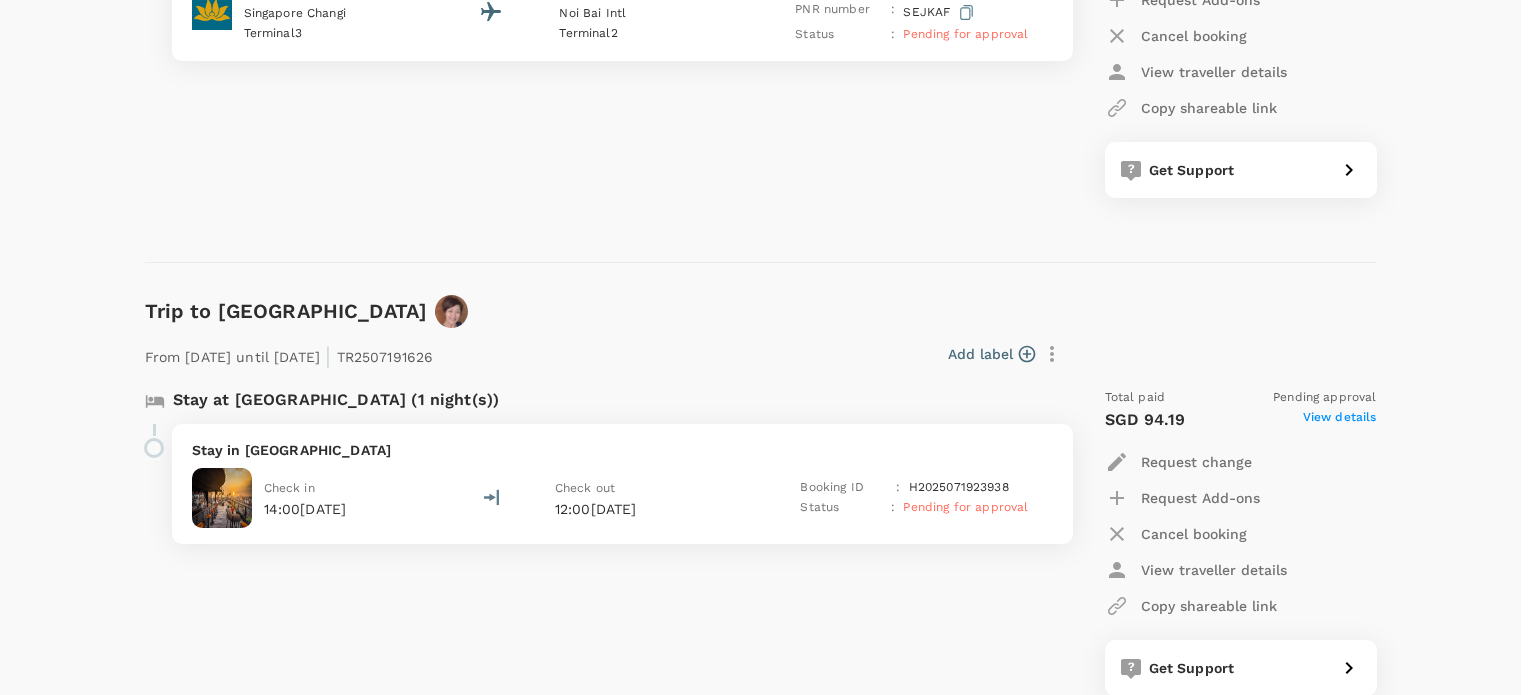 click at bounding box center [78, 2269] 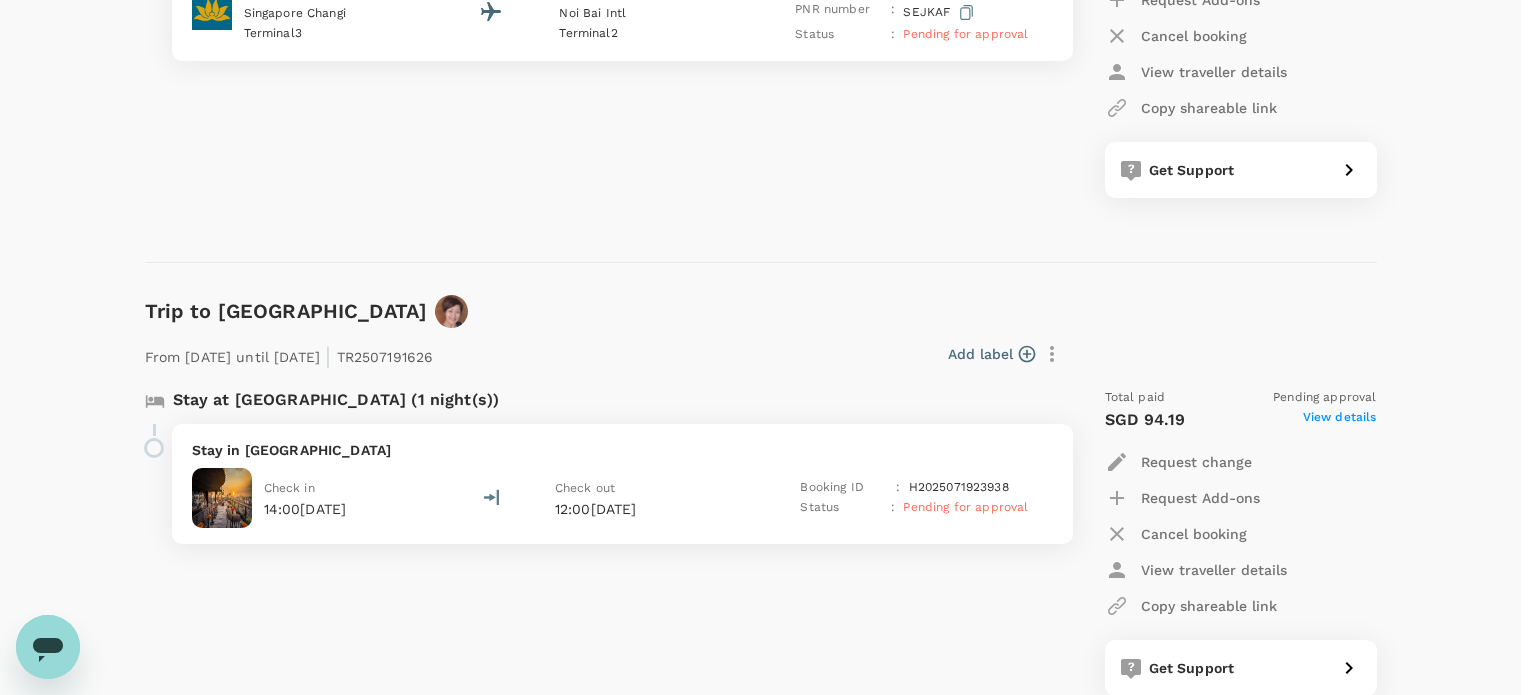 click on "OK" at bounding box center [11, 2087] 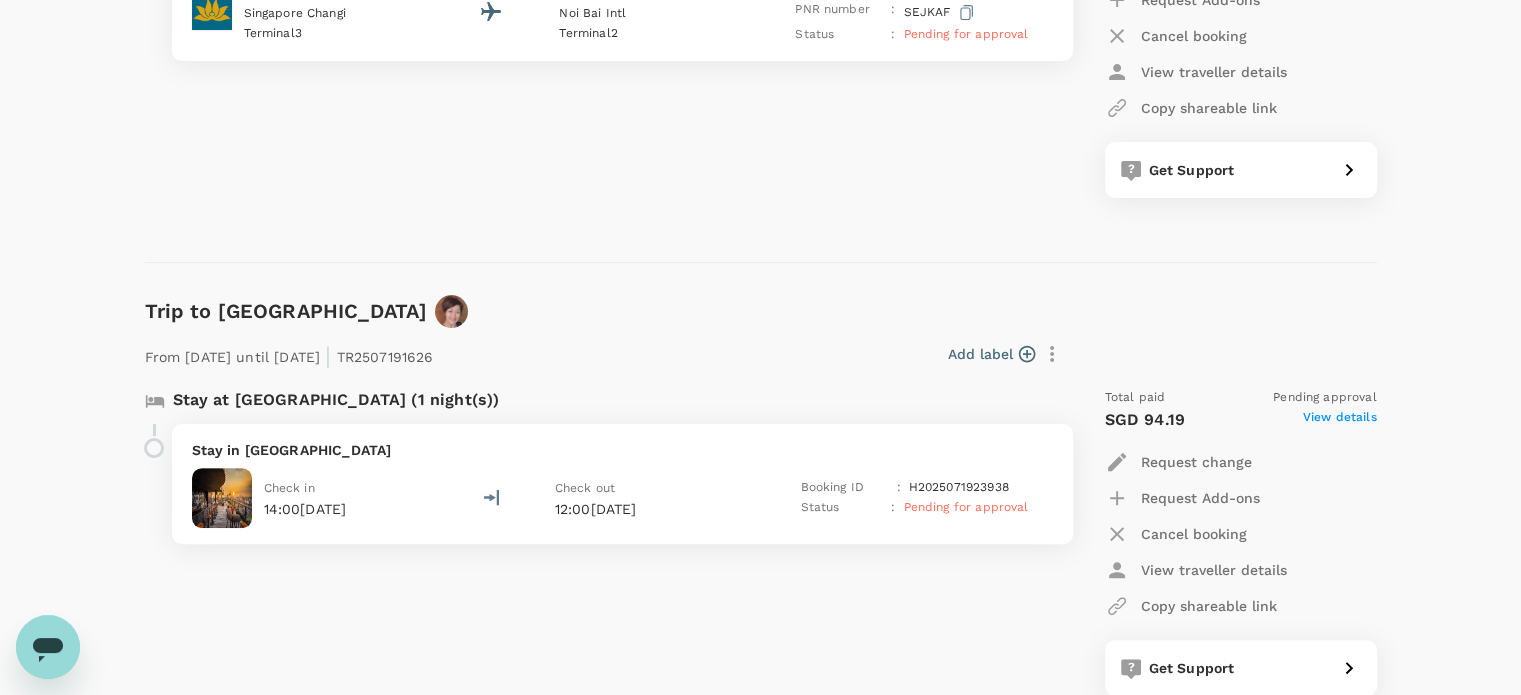 scroll, scrollTop: 600, scrollLeft: 0, axis: vertical 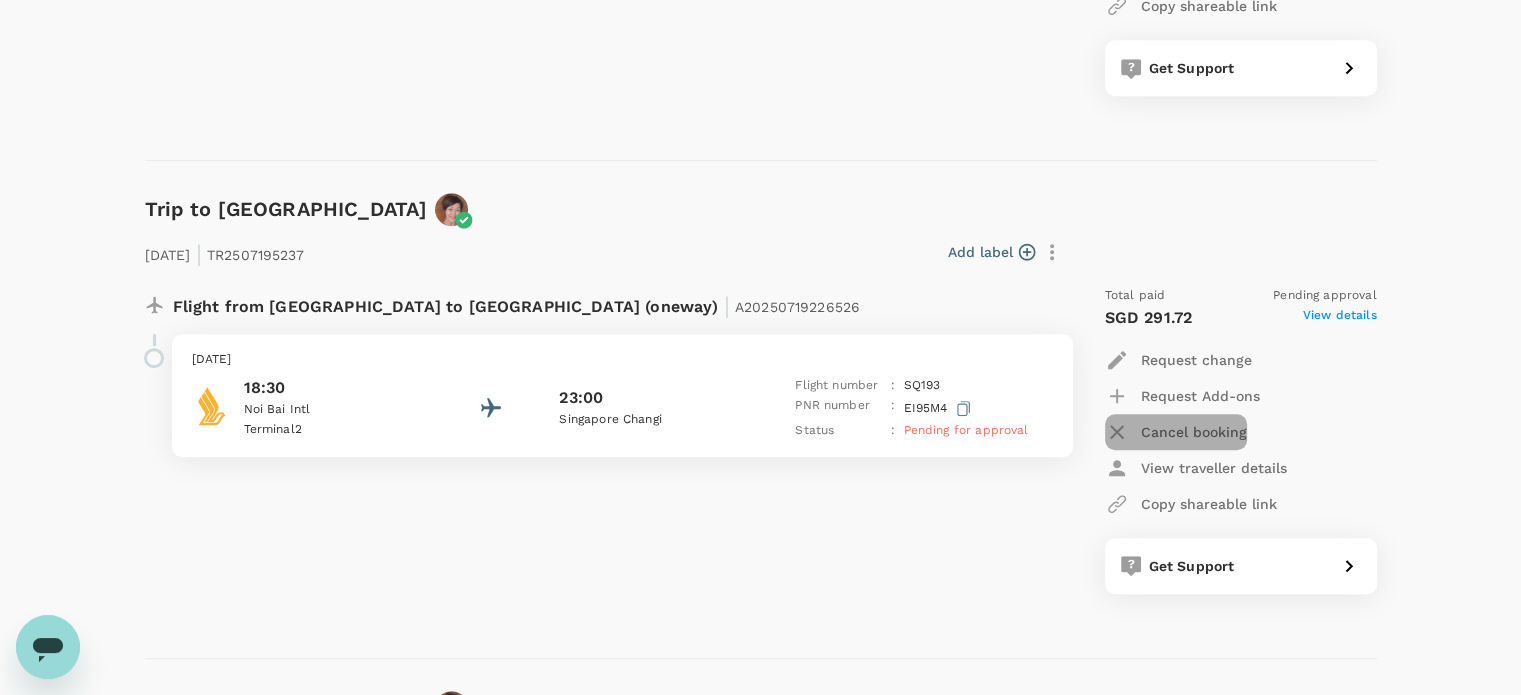 click on "Cancel booking" at bounding box center (1194, 432) 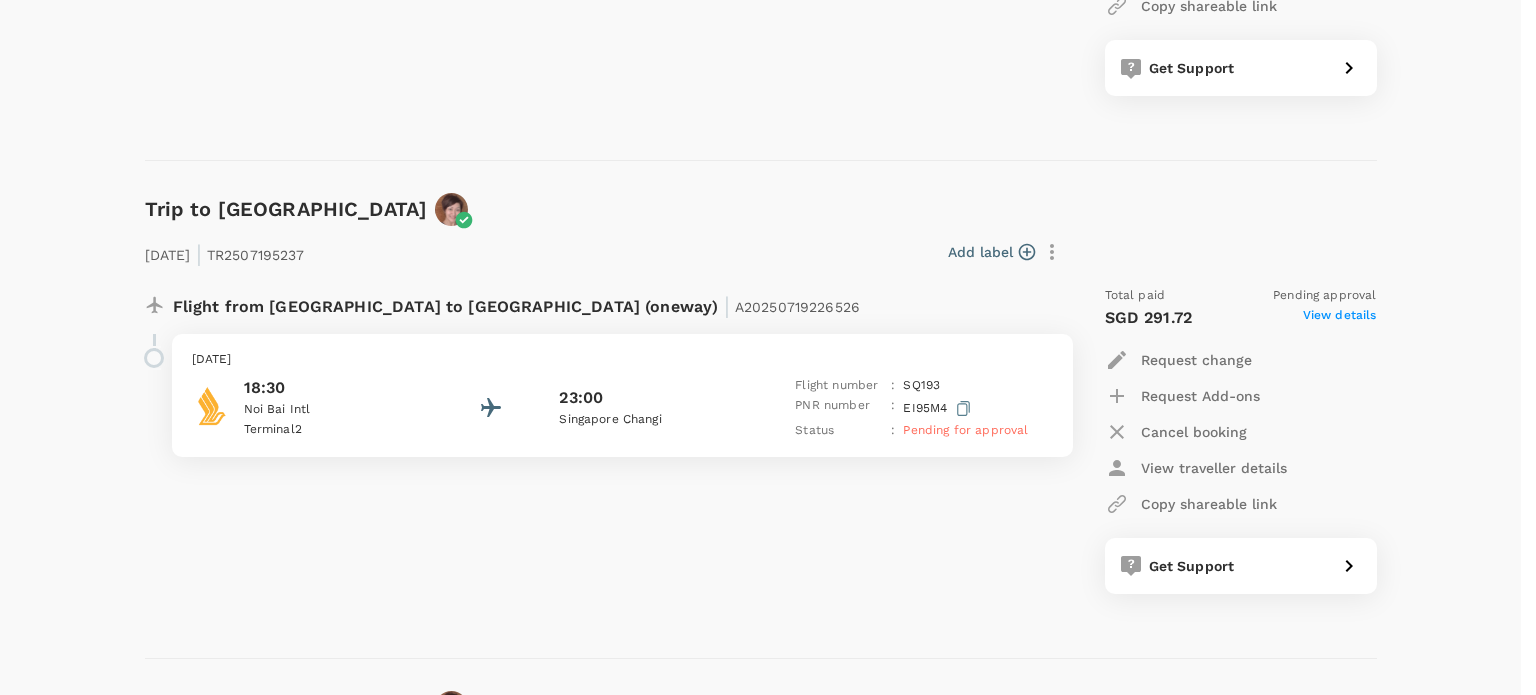 click at bounding box center [78, 1649] 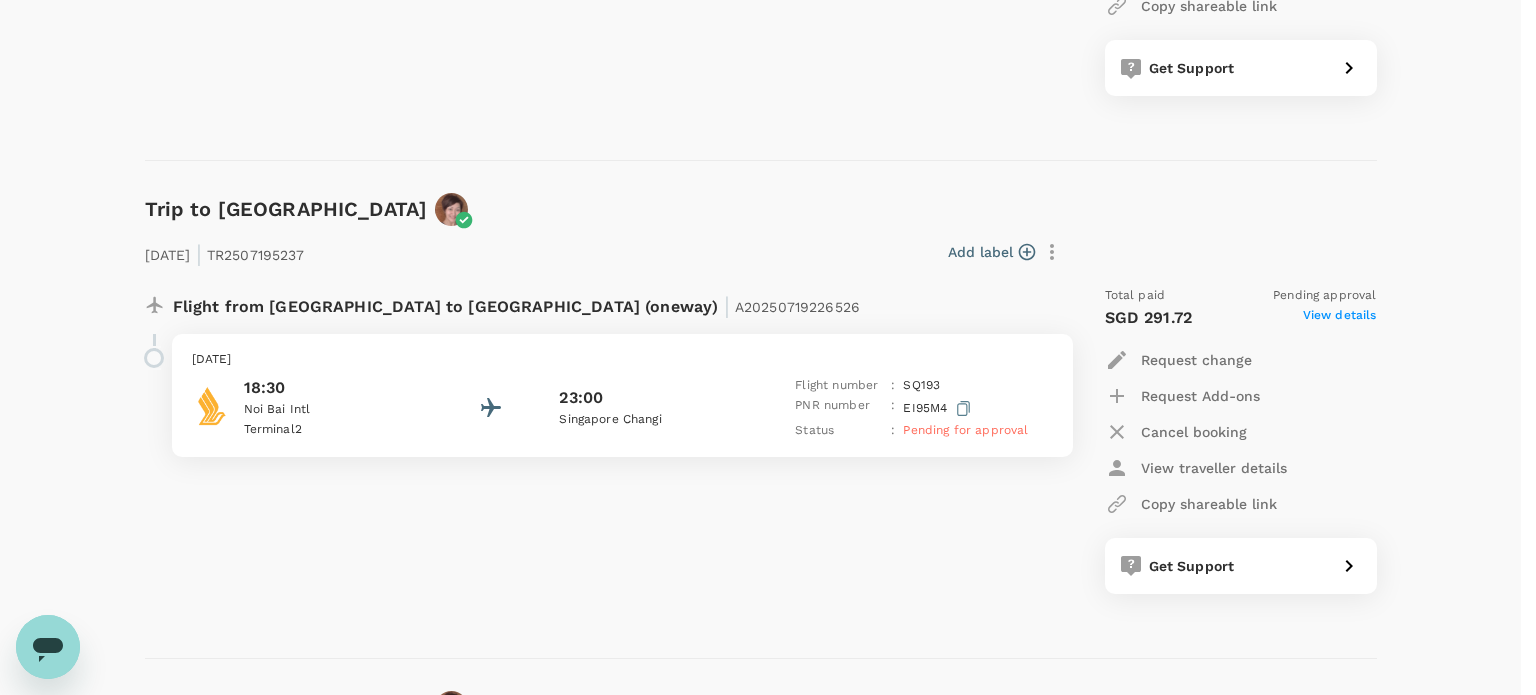 click on "OK" at bounding box center (11, 1487) 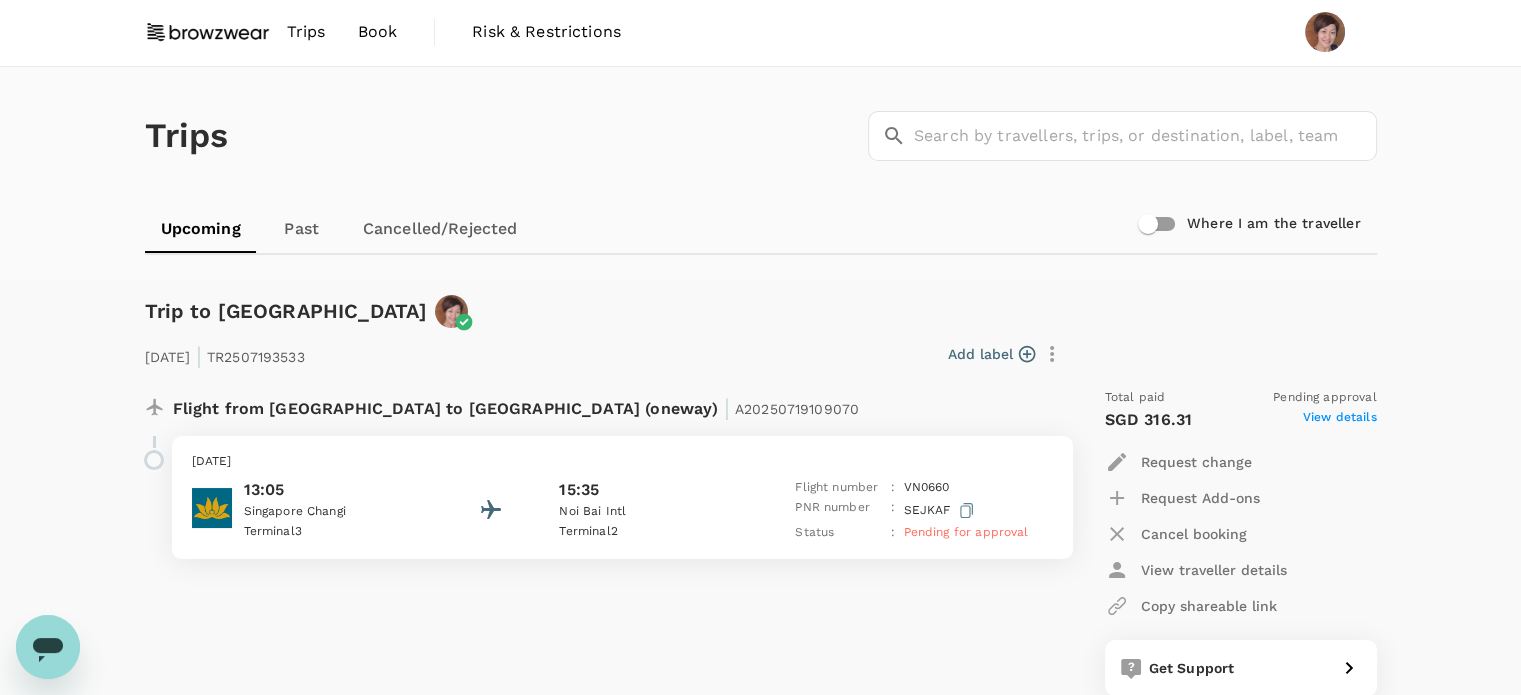 scroll, scrollTop: 0, scrollLeft: 0, axis: both 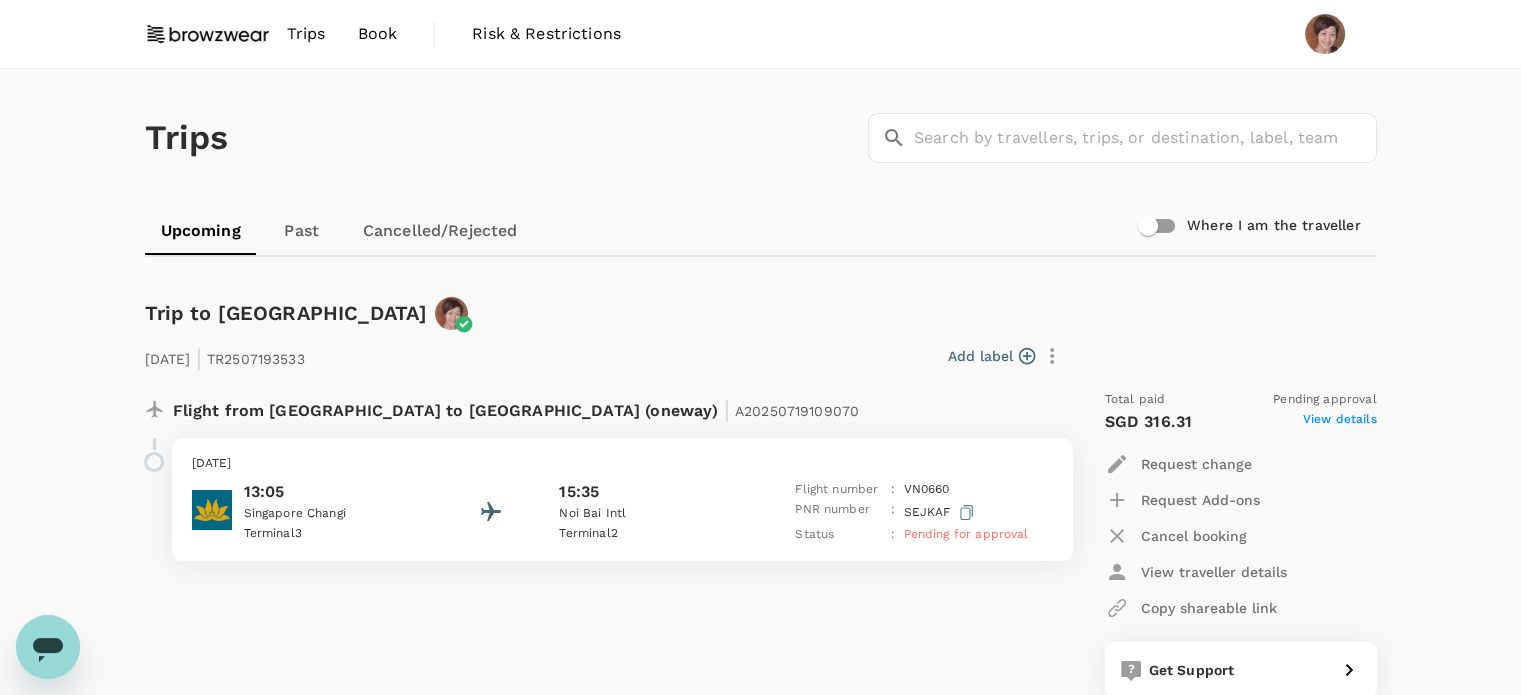 click on "Past" at bounding box center [302, 231] 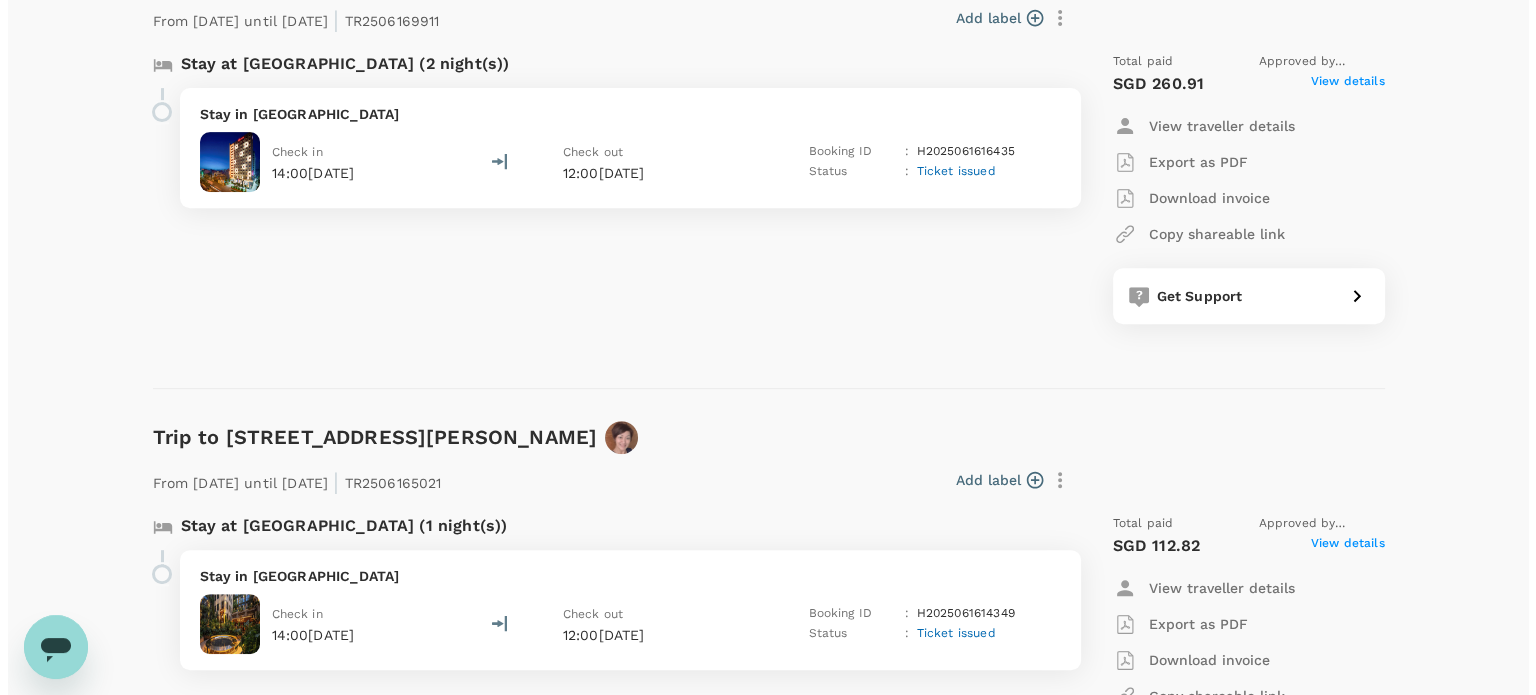 scroll, scrollTop: 1000, scrollLeft: 0, axis: vertical 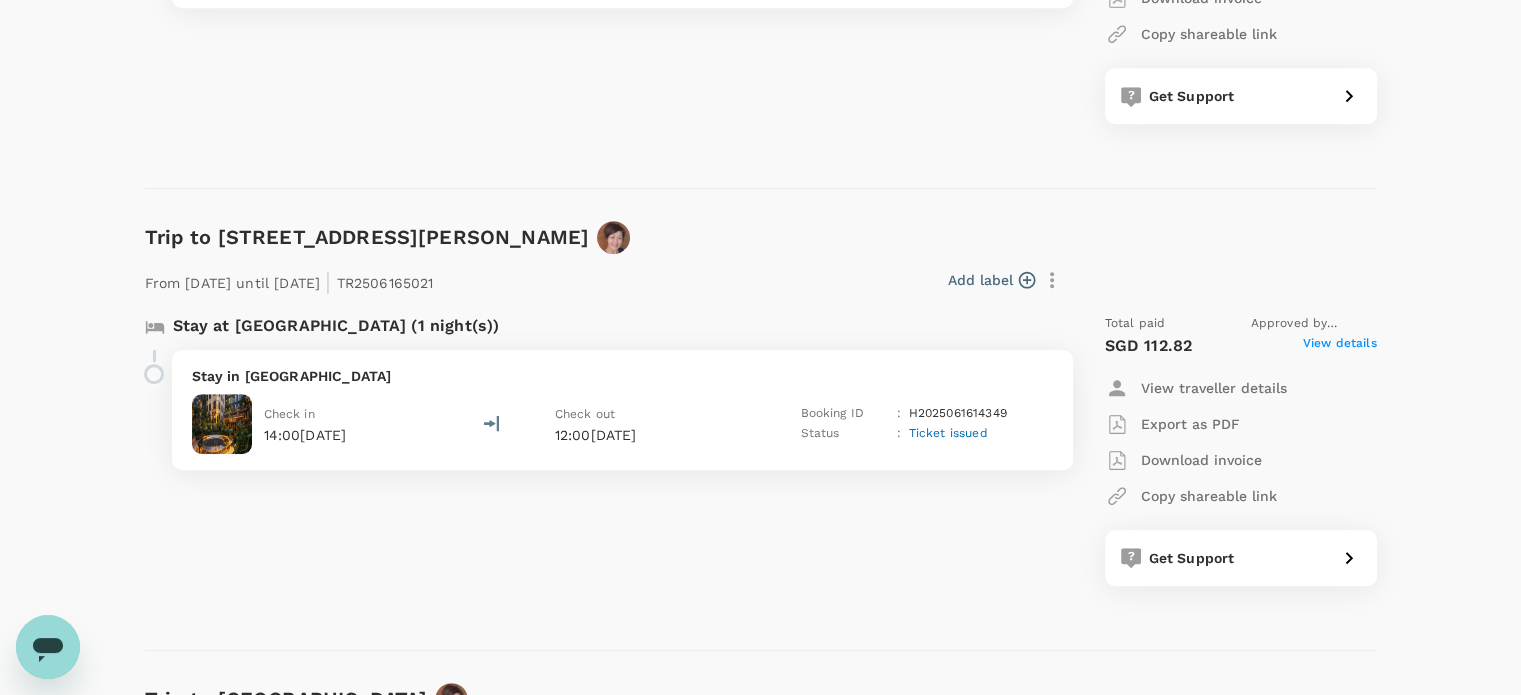 click on "Add label" at bounding box center (991, 280) 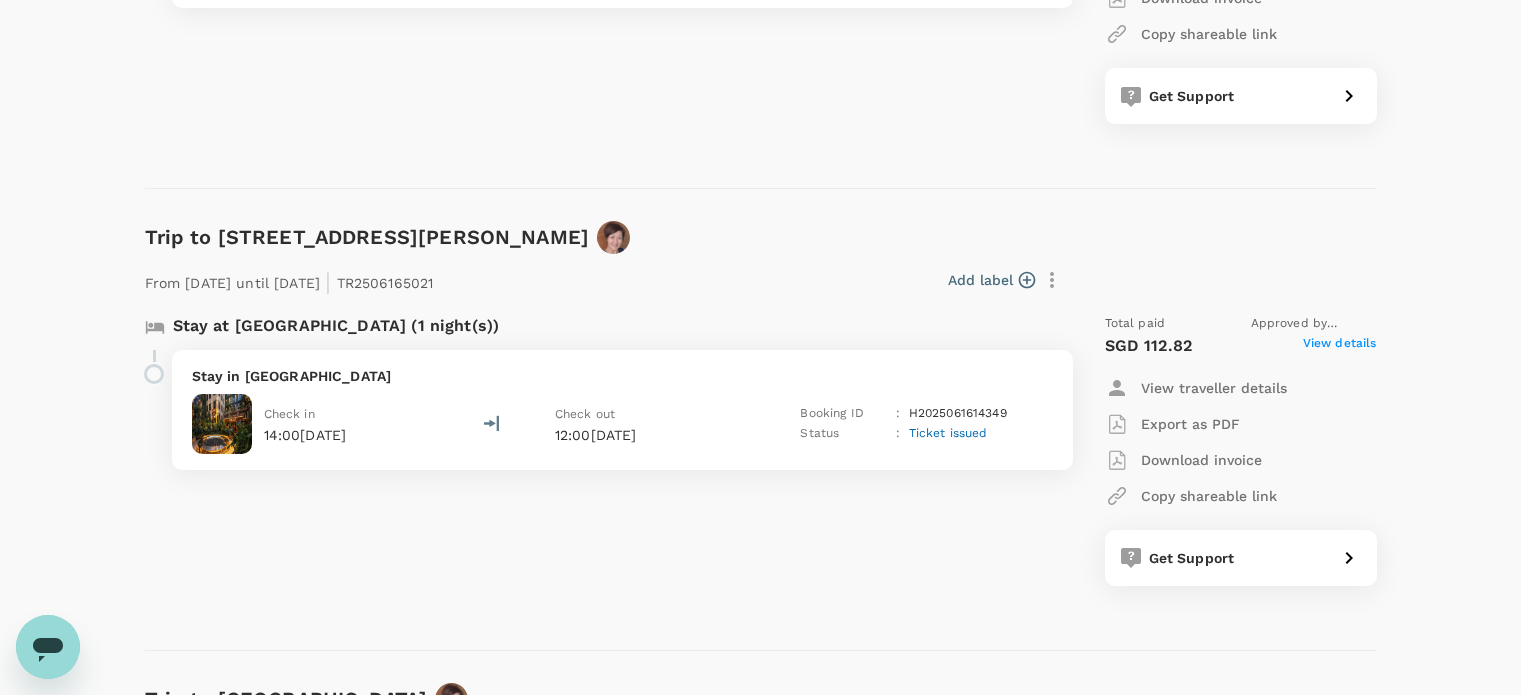 click at bounding box center [781, 4249] 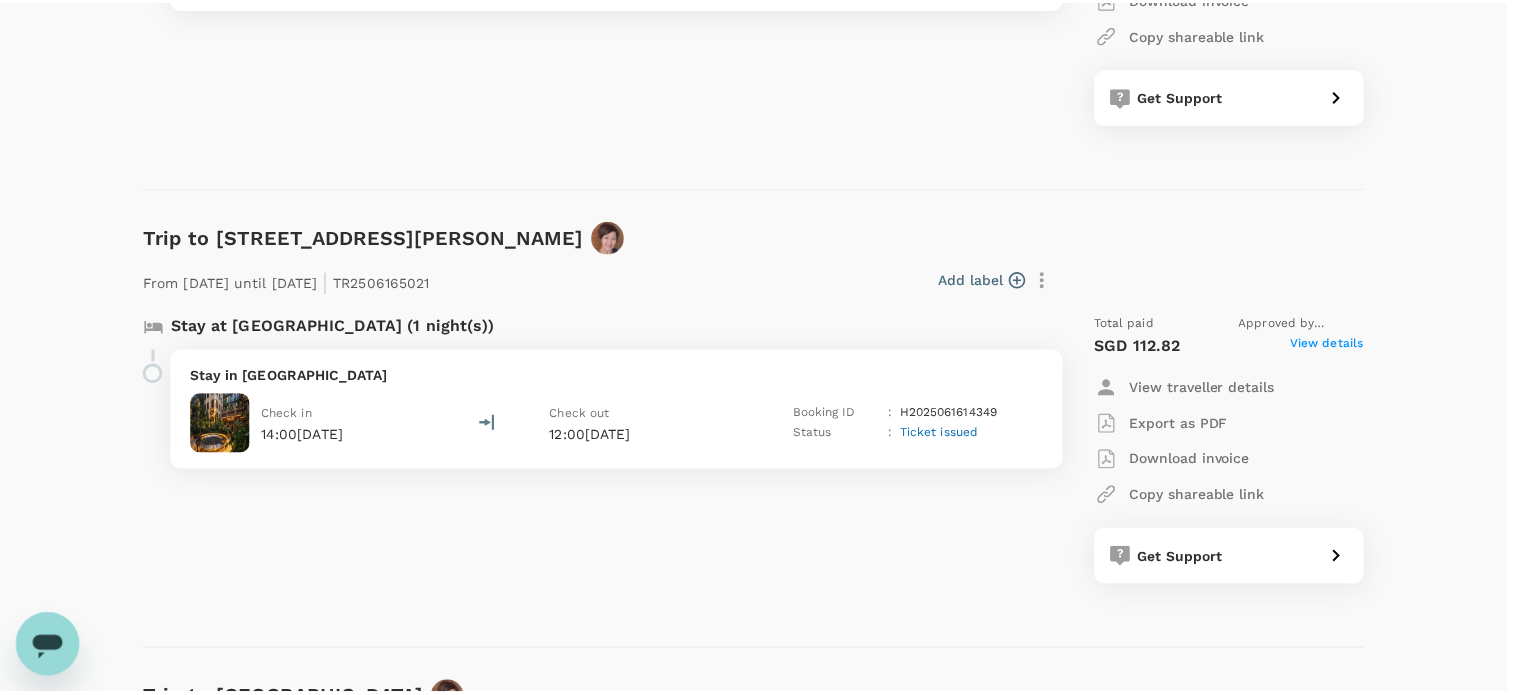 scroll, scrollTop: 0, scrollLeft: 0, axis: both 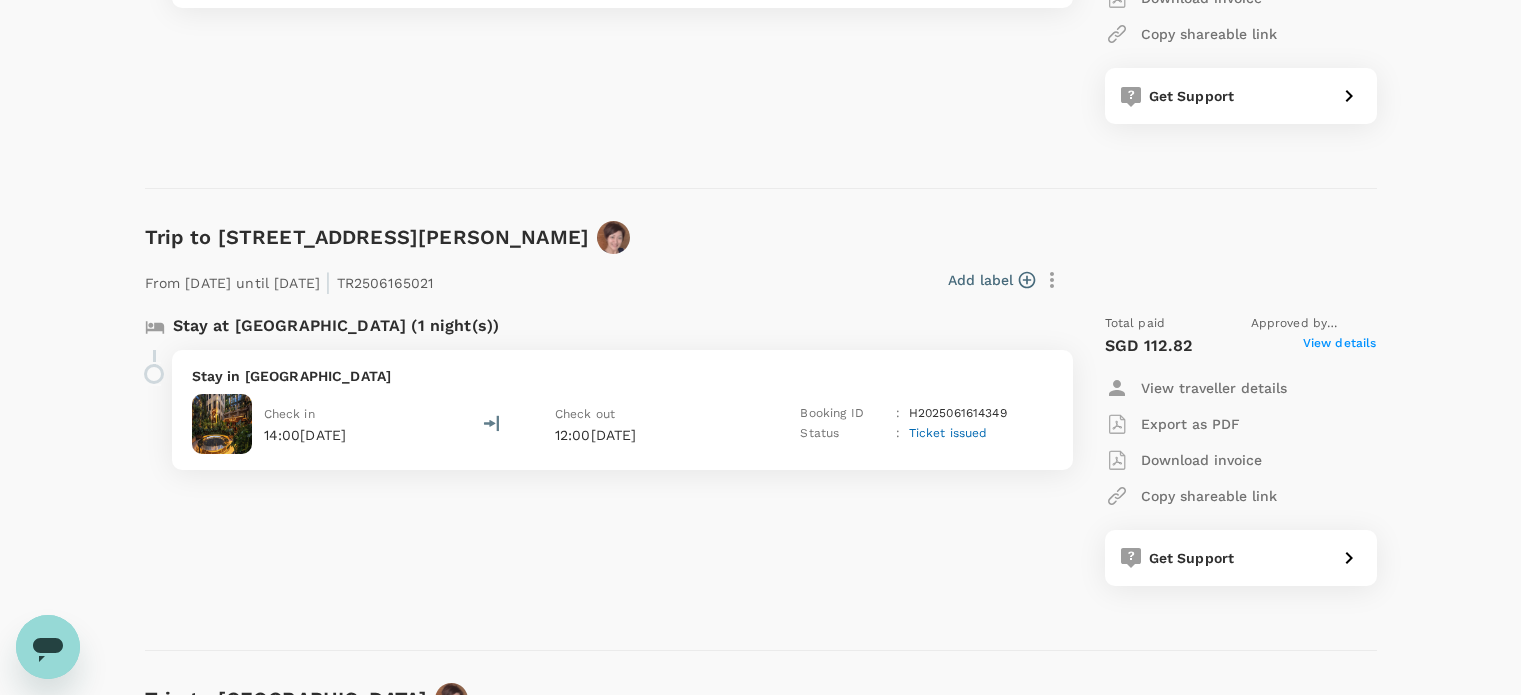 drag, startPoint x: 932, startPoint y: 312, endPoint x: 529, endPoint y: 311, distance: 403.00125 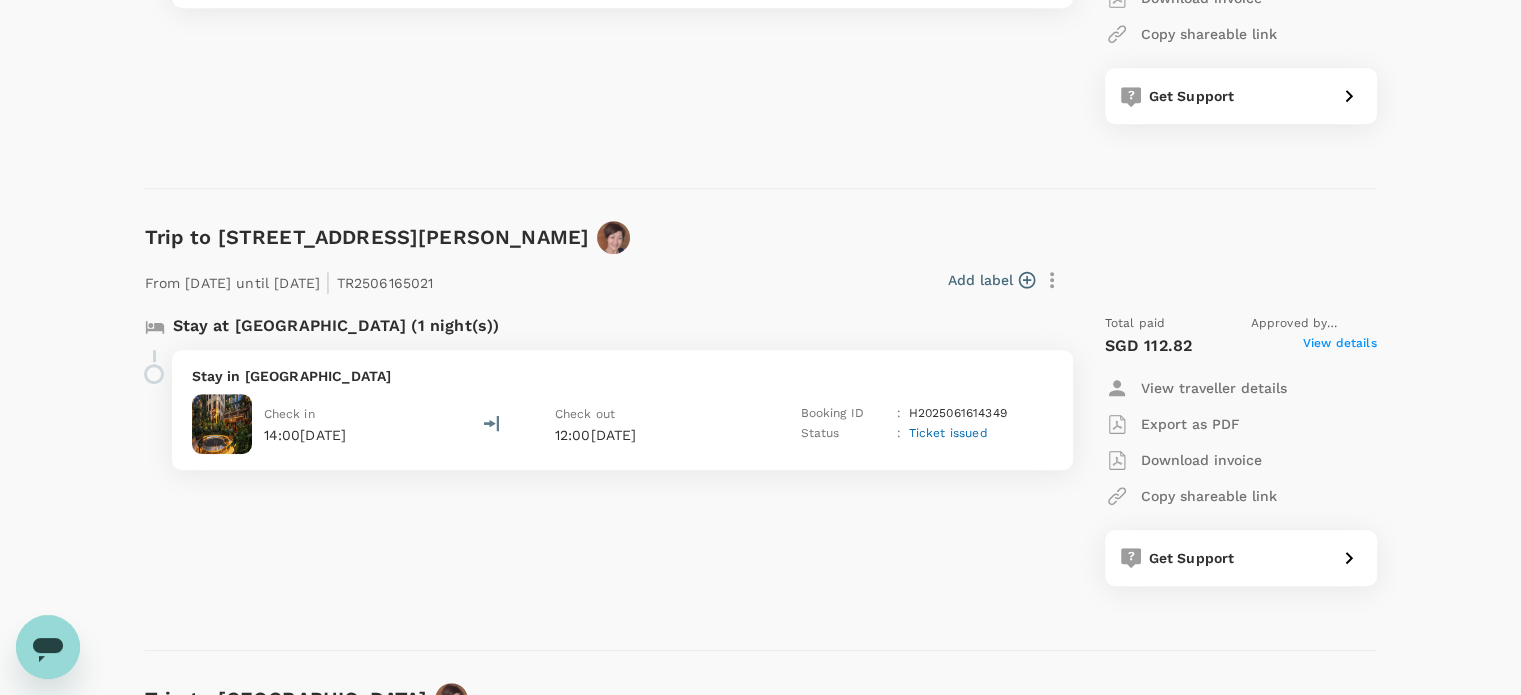 scroll, scrollTop: 0, scrollLeft: 0, axis: both 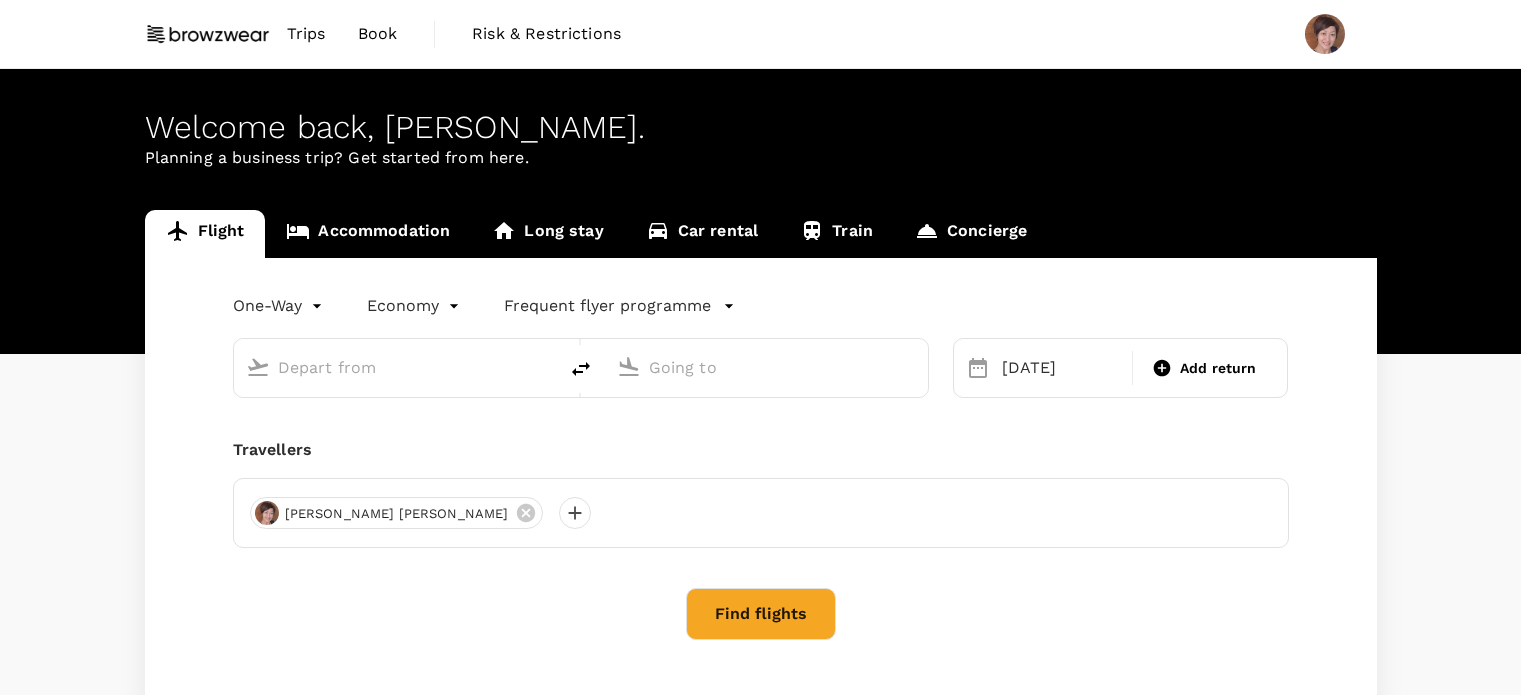 type on "Noi Bai Intl (HAN)" 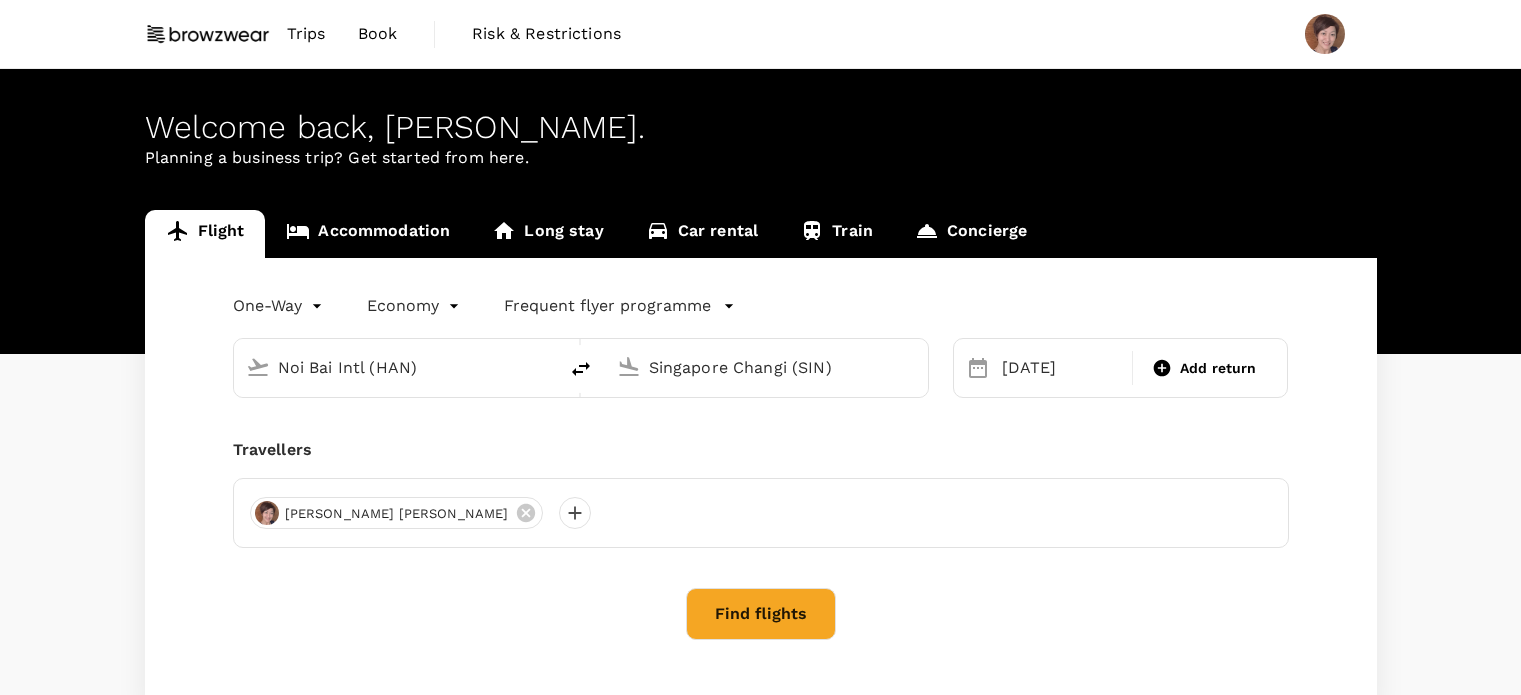 type 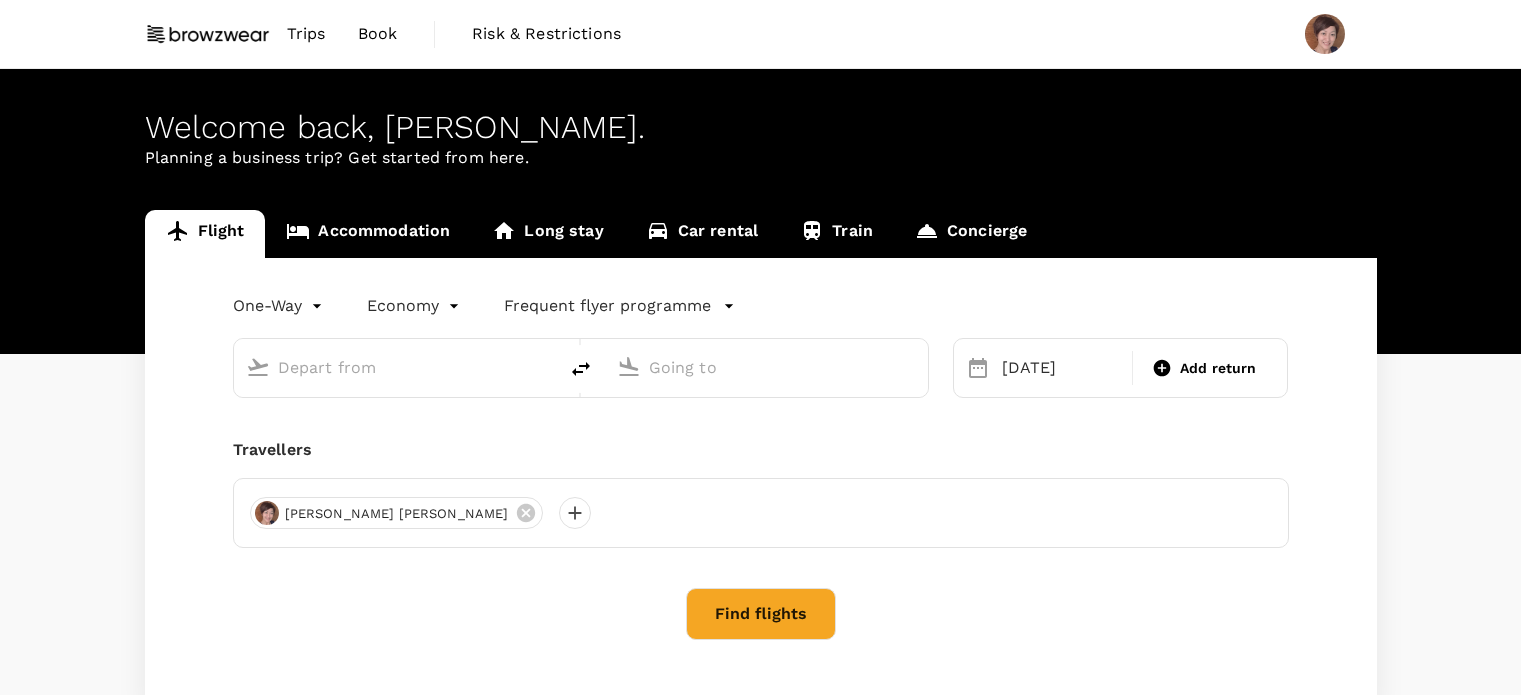 type on "Noi Bai Intl (HAN)" 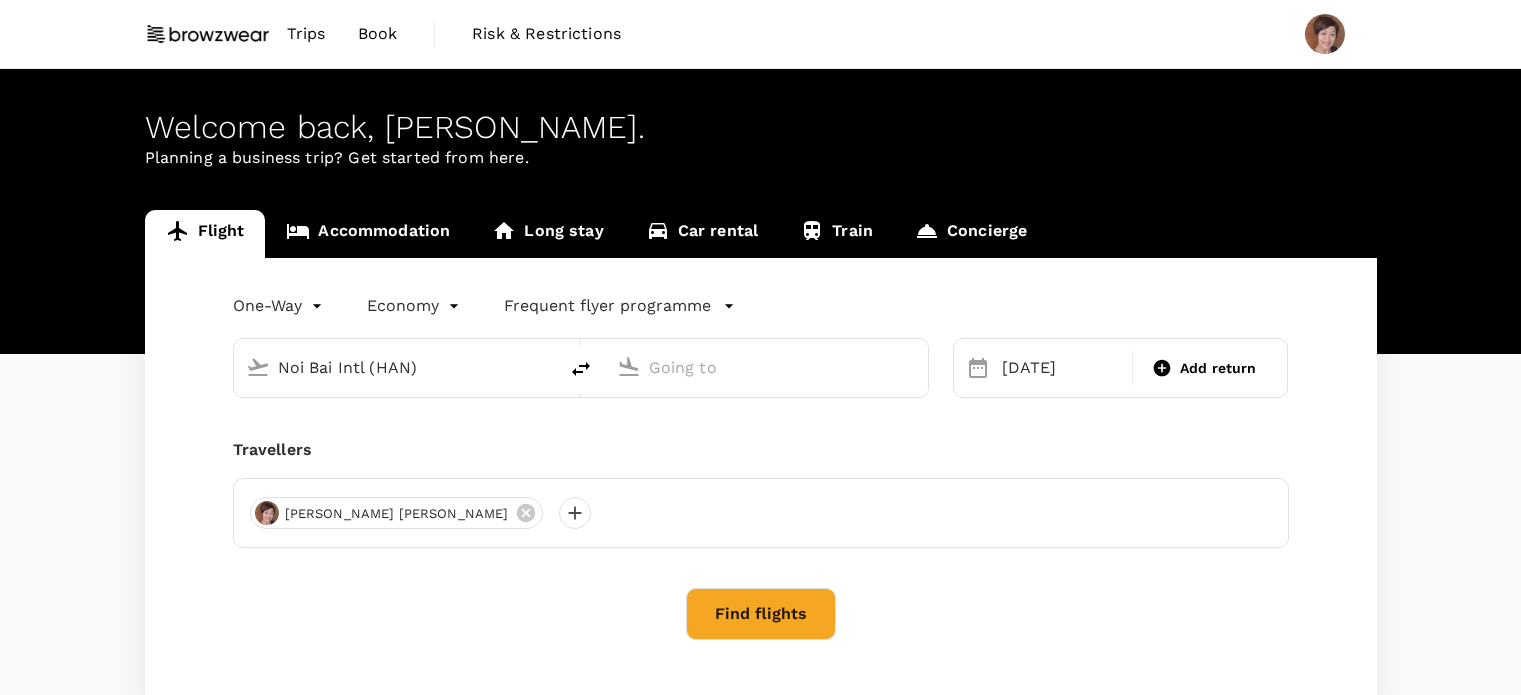 type on "Singapore Changi (SIN)" 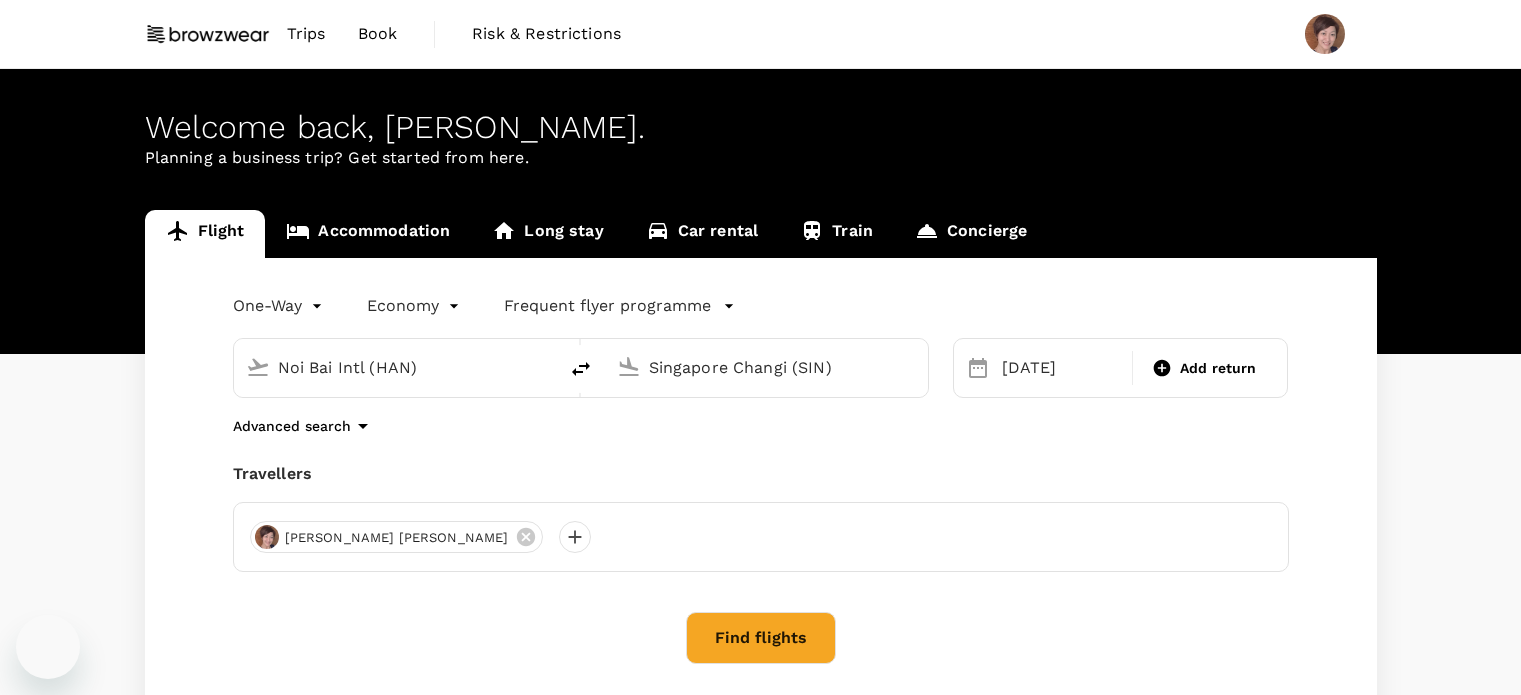 scroll, scrollTop: 0, scrollLeft: 0, axis: both 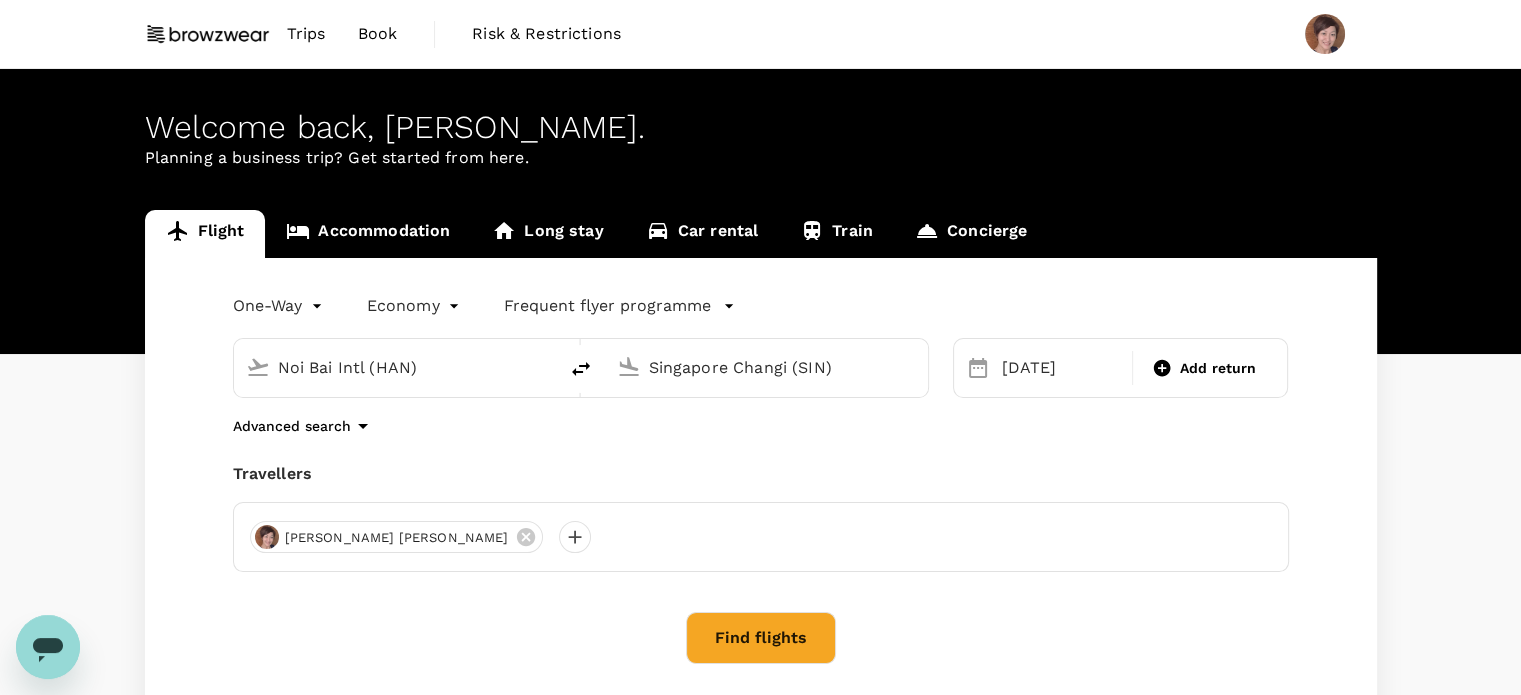 click on "Book" at bounding box center (378, 34) 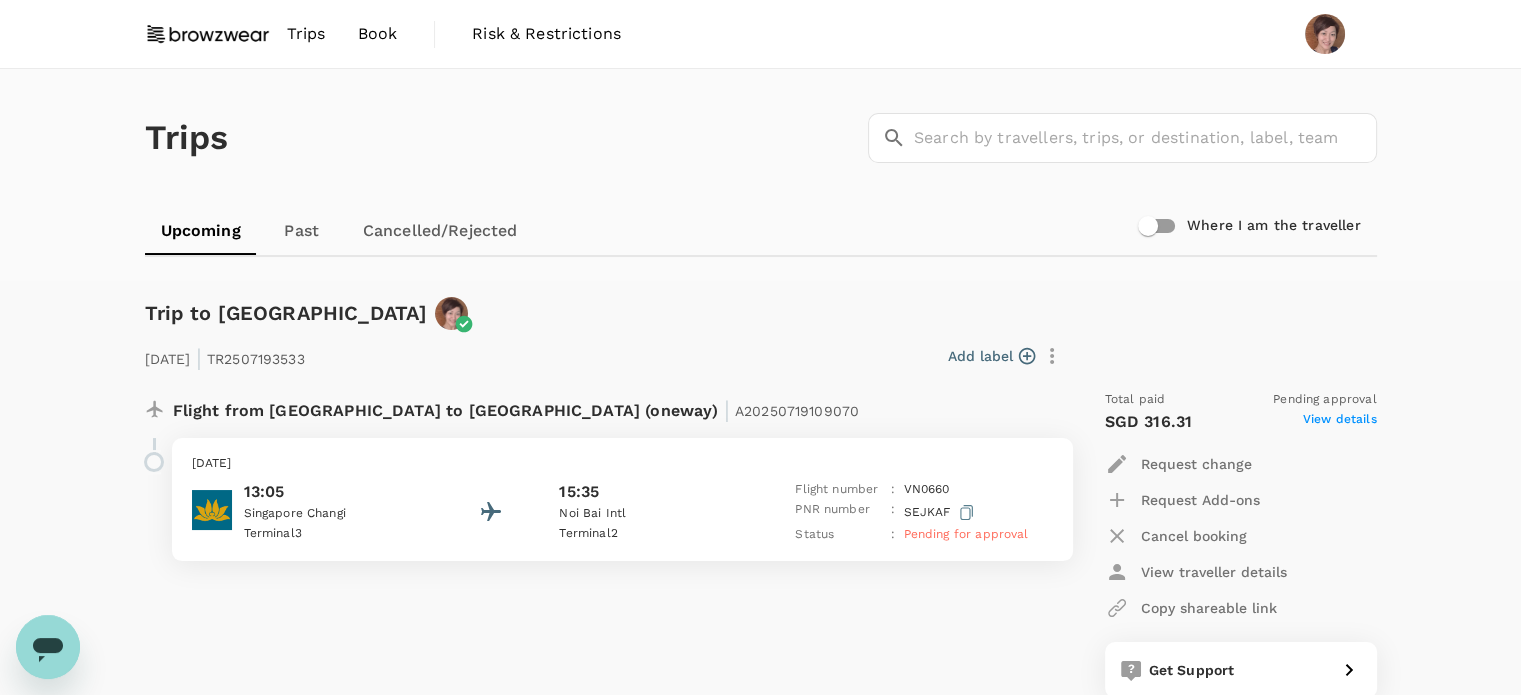 scroll, scrollTop: 100, scrollLeft: 0, axis: vertical 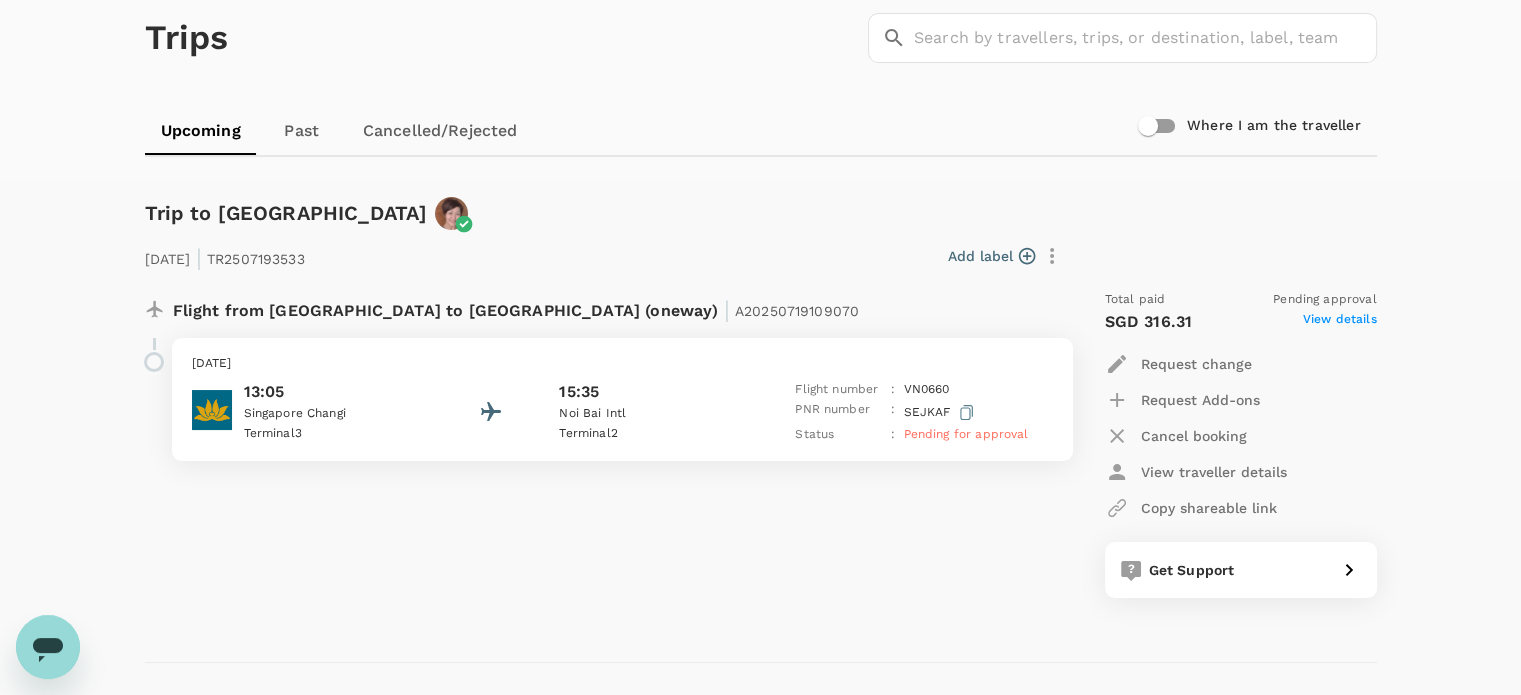 click on "Cancel booking" at bounding box center [1194, 436] 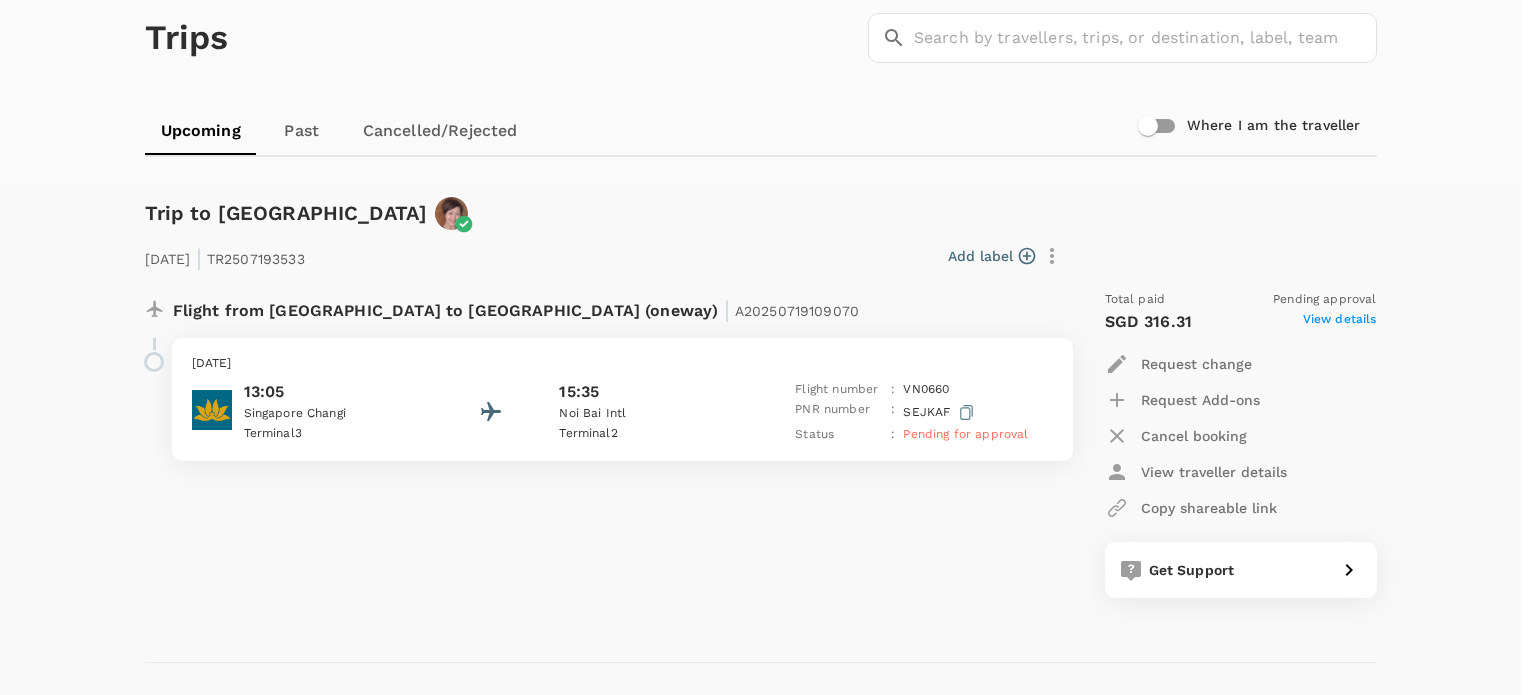 click at bounding box center [78, 2151] 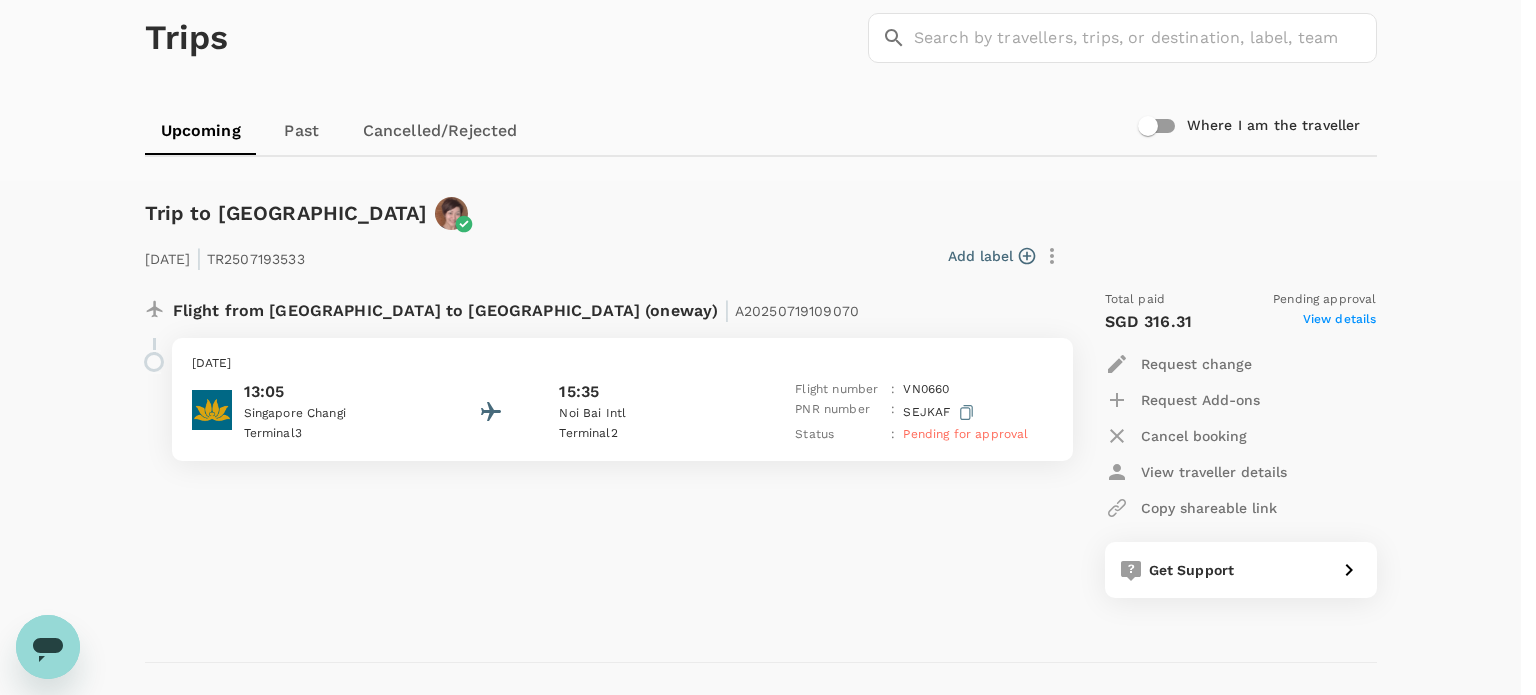 click on "OK" at bounding box center [11, 1989] 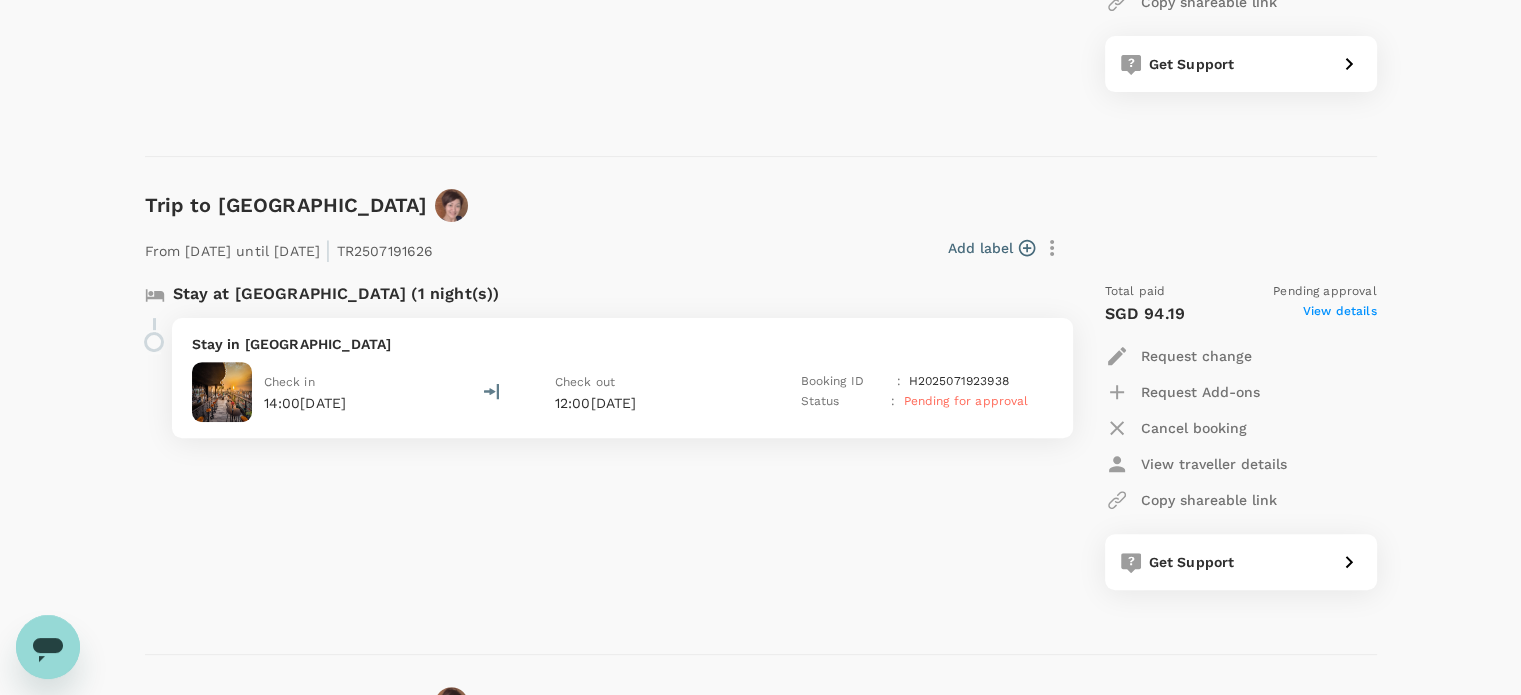 scroll, scrollTop: 600, scrollLeft: 0, axis: vertical 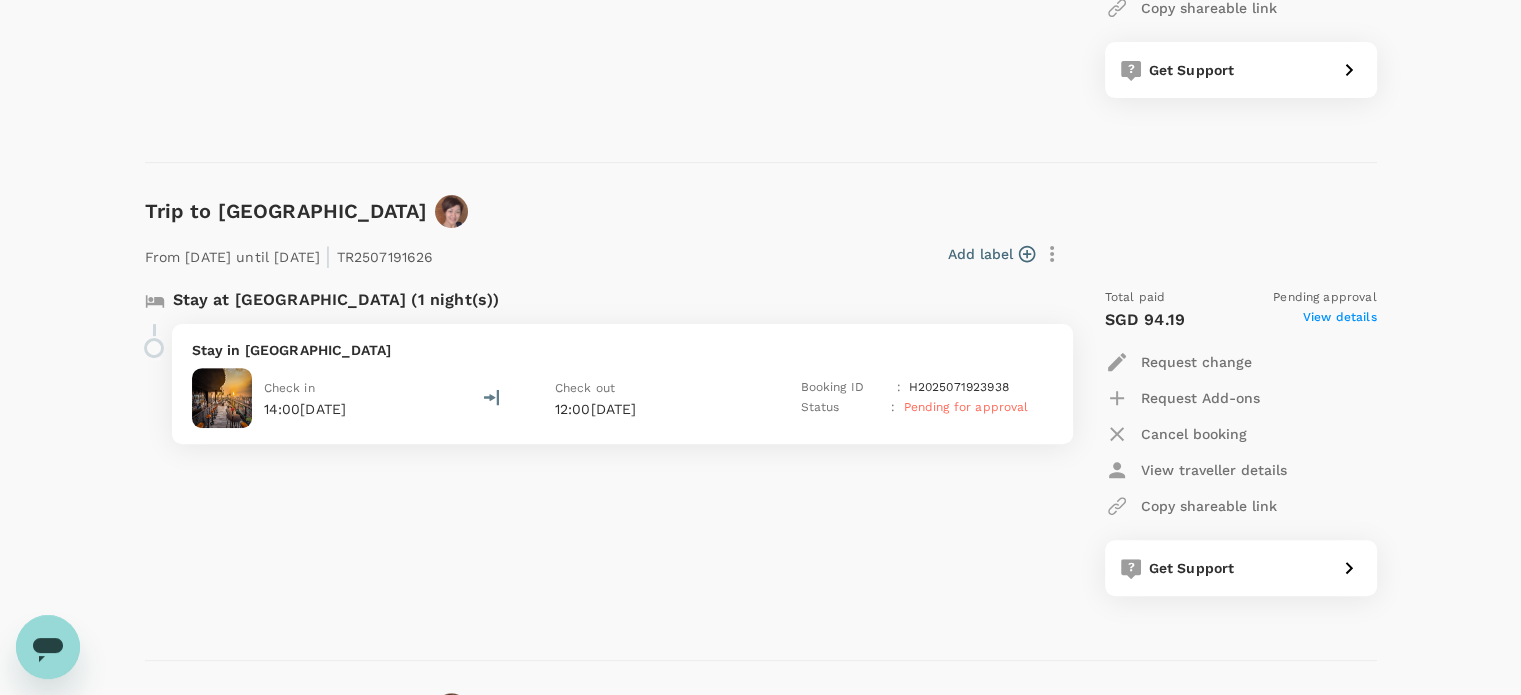 click on "Cancel booking" at bounding box center [1194, 434] 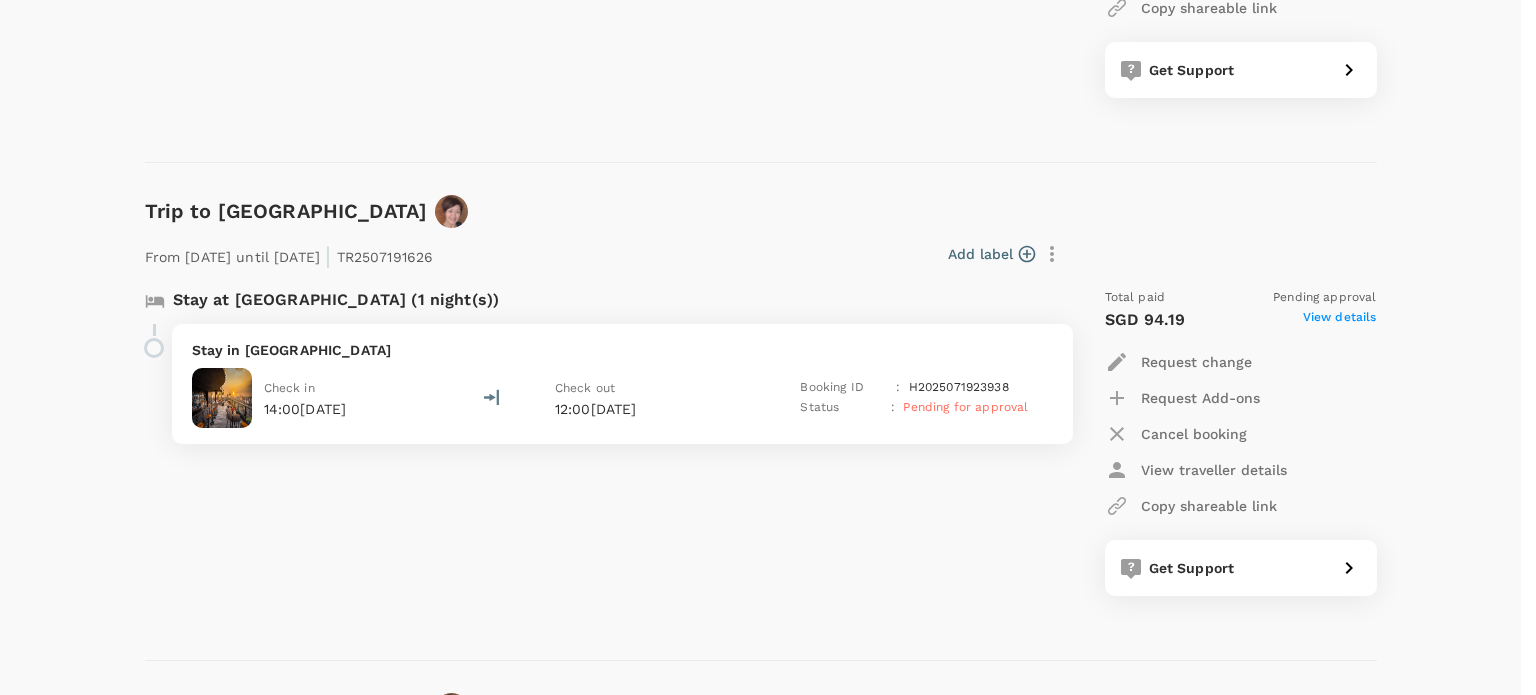 click at bounding box center (78, 1671) 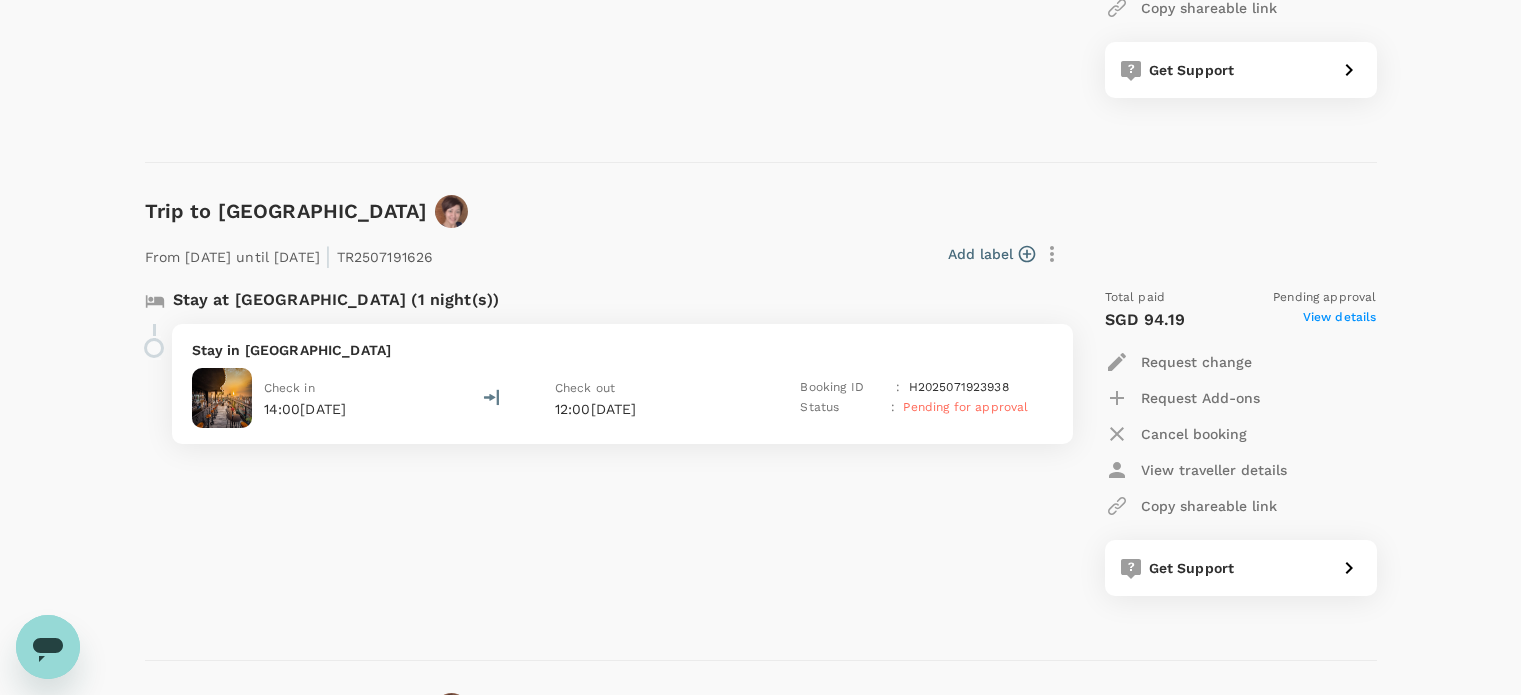 click on "OK" at bounding box center [11, 1489] 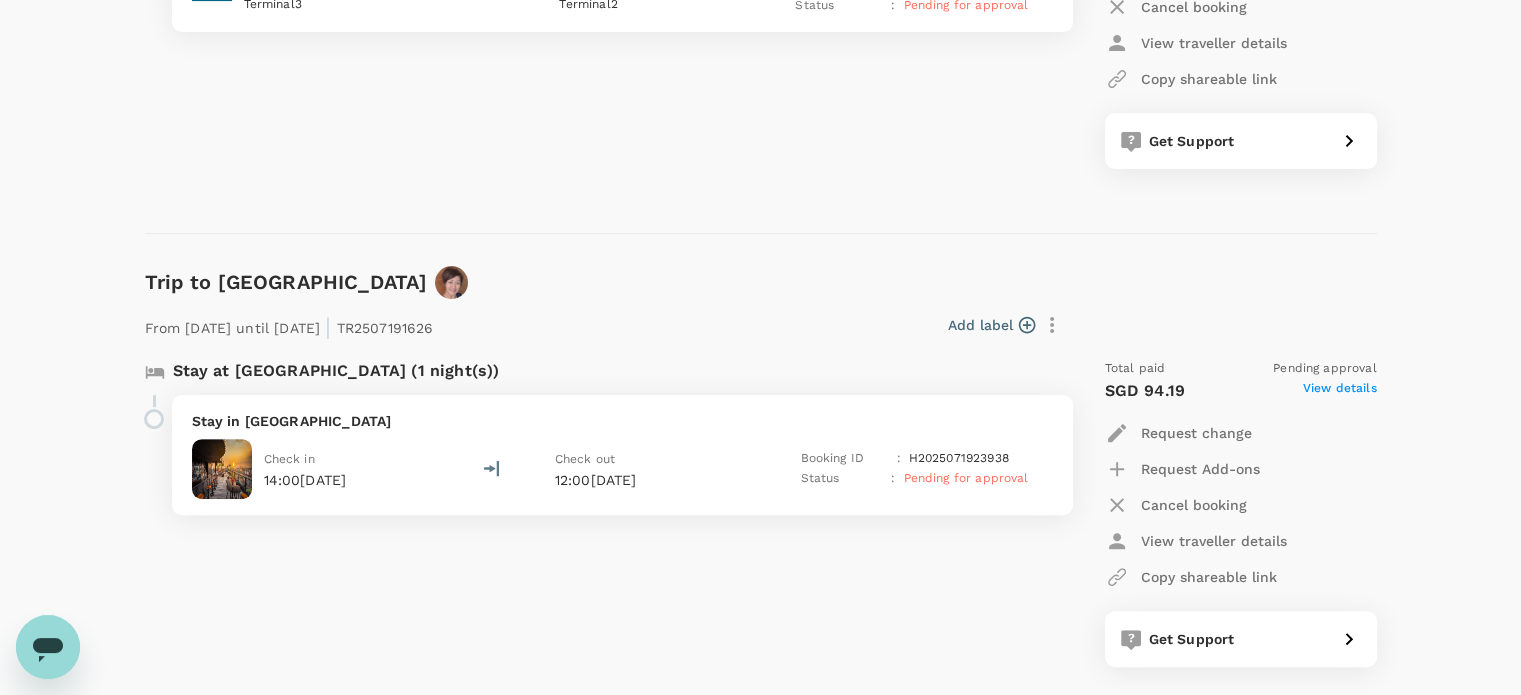 scroll, scrollTop: 500, scrollLeft: 0, axis: vertical 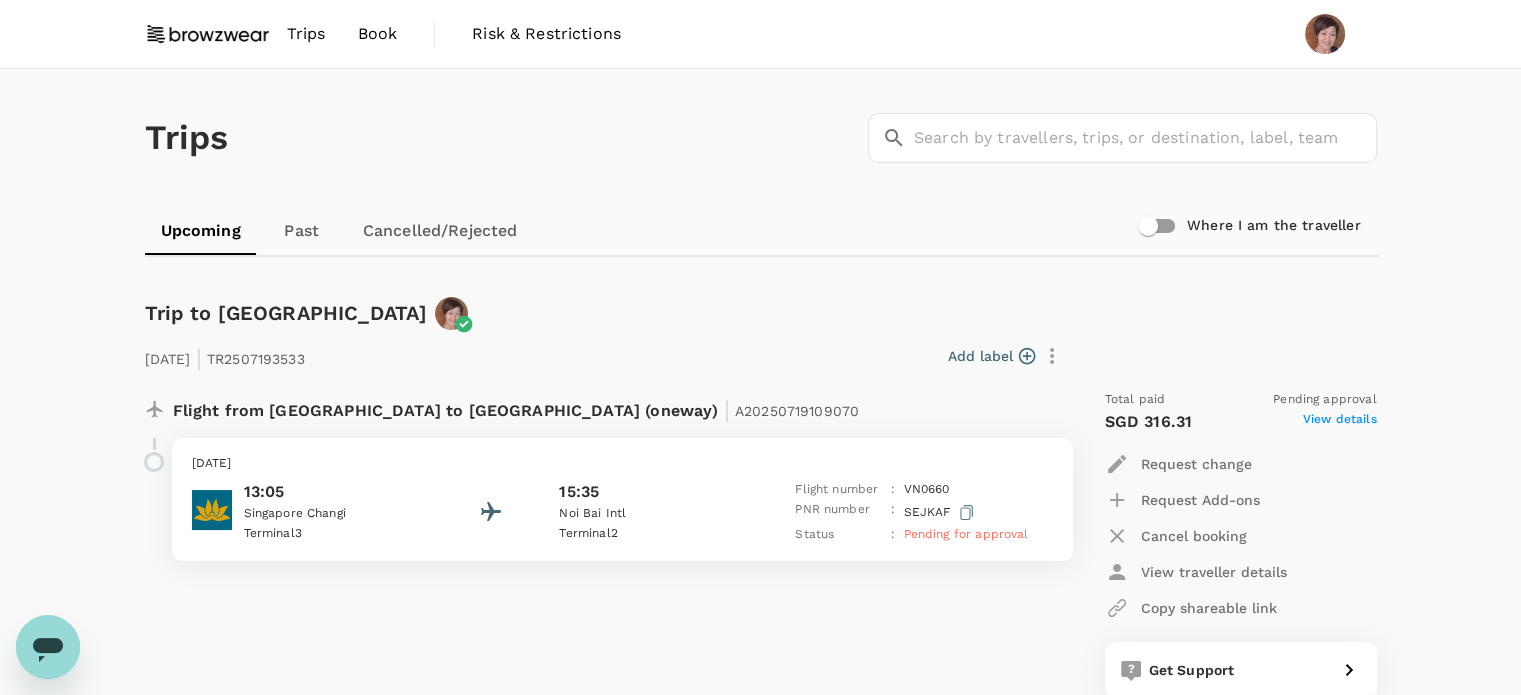 click 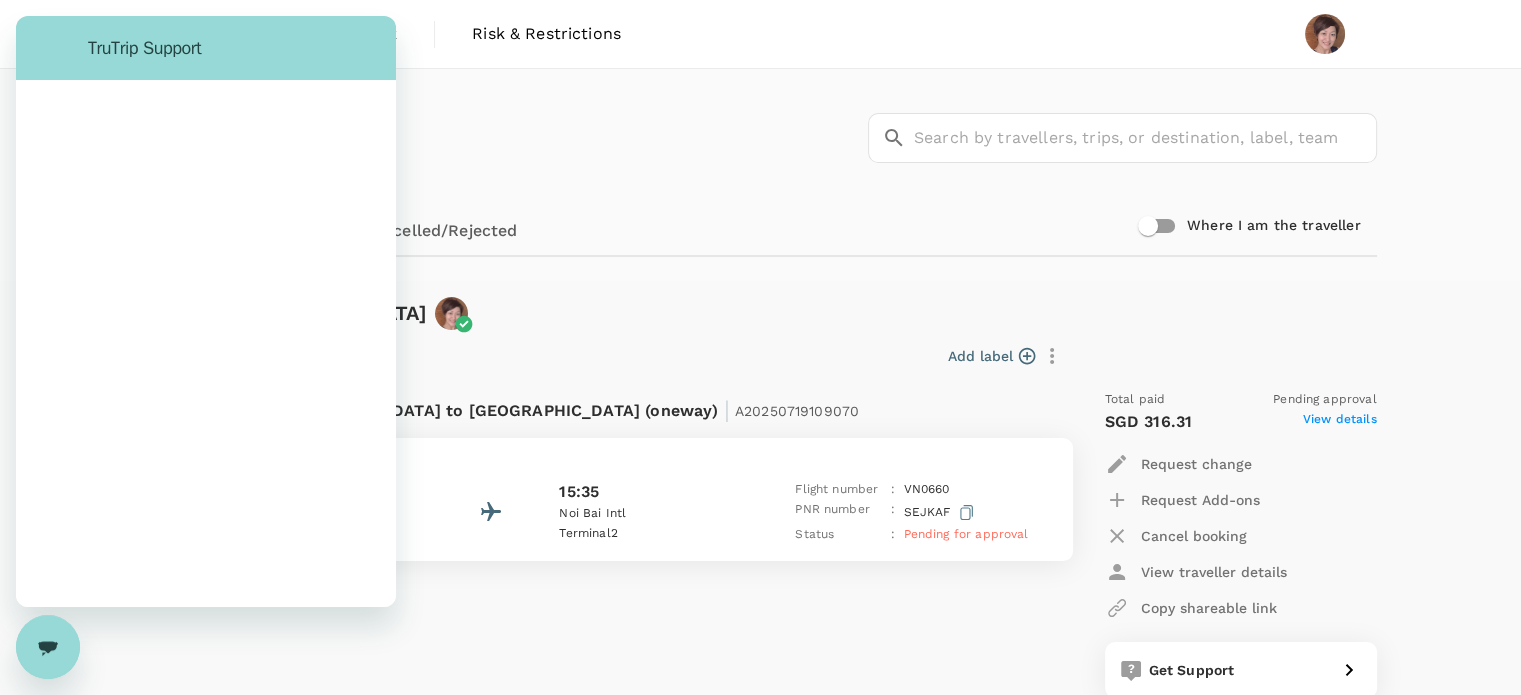 scroll, scrollTop: 0, scrollLeft: 0, axis: both 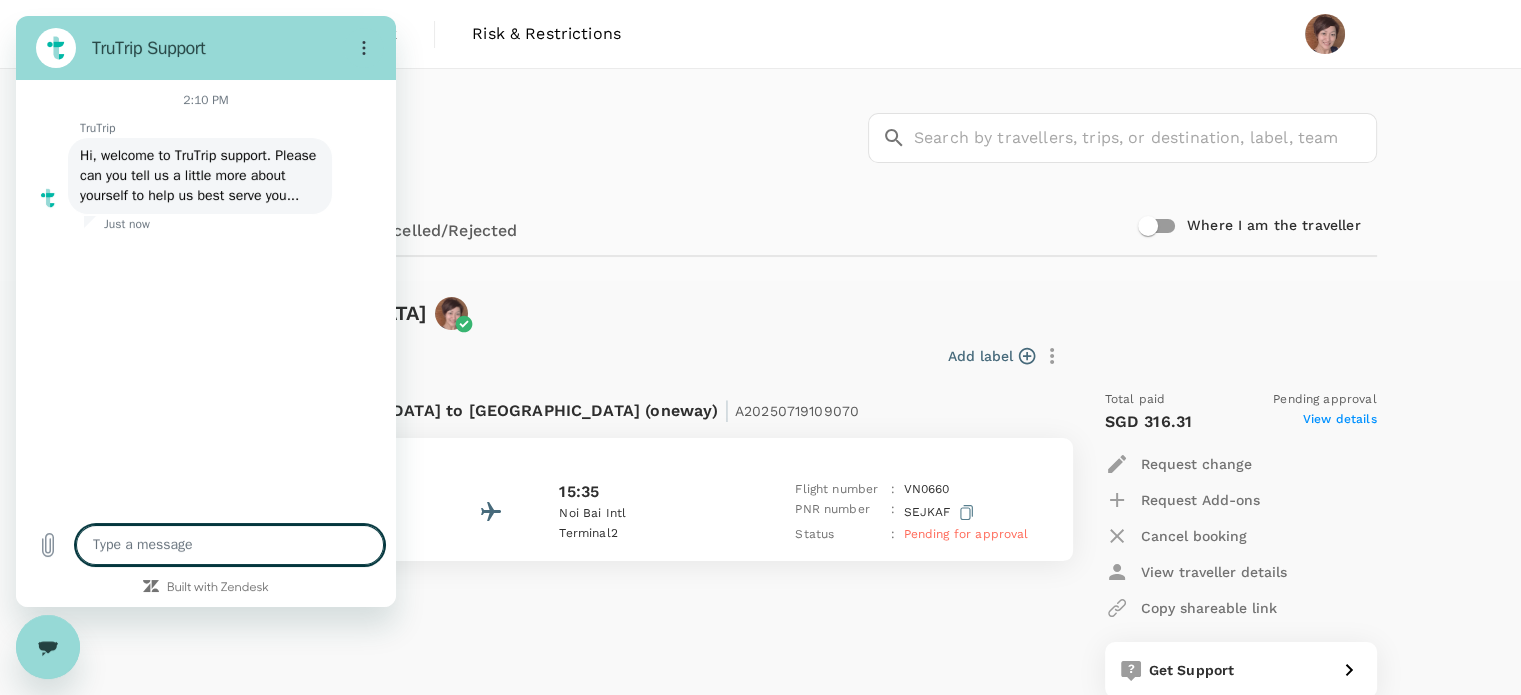 type on "x" 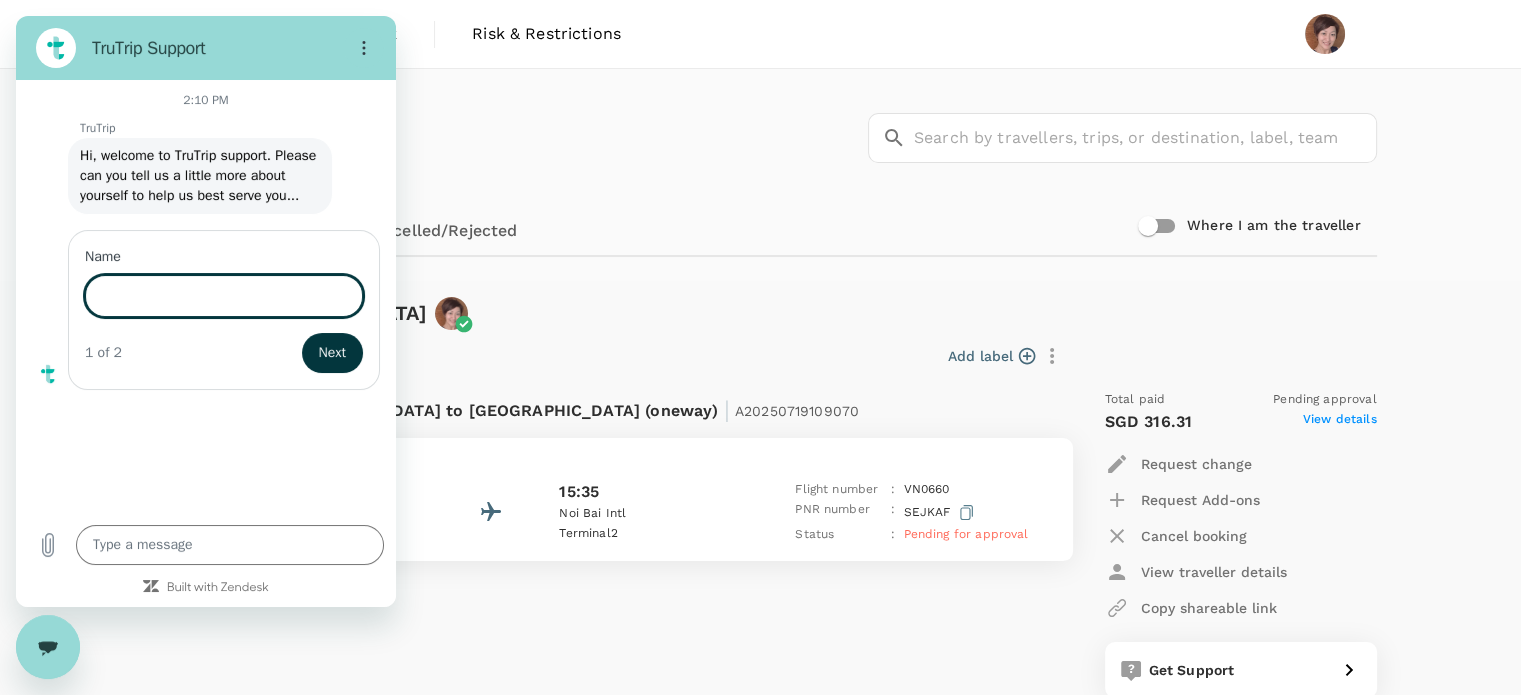 click on "Name" at bounding box center (224, 296) 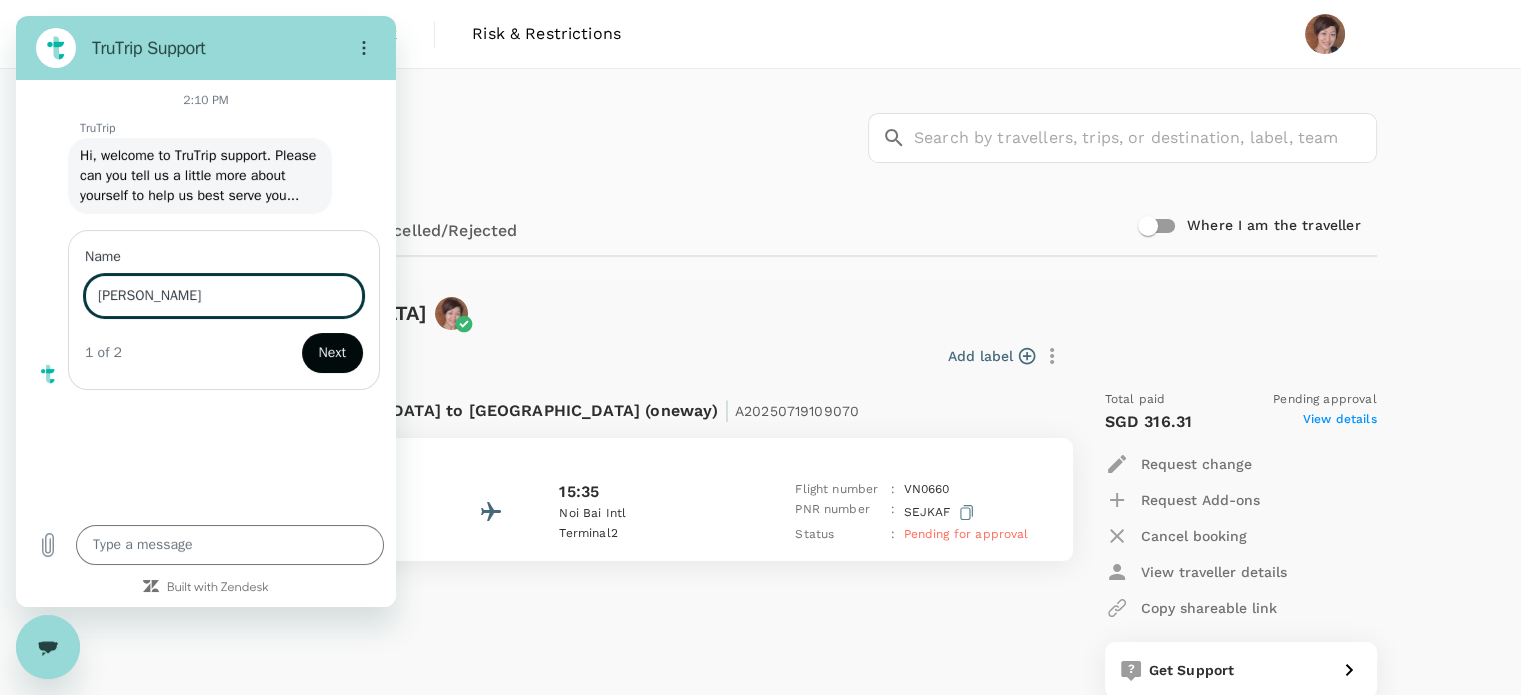 type on "[PERSON_NAME]" 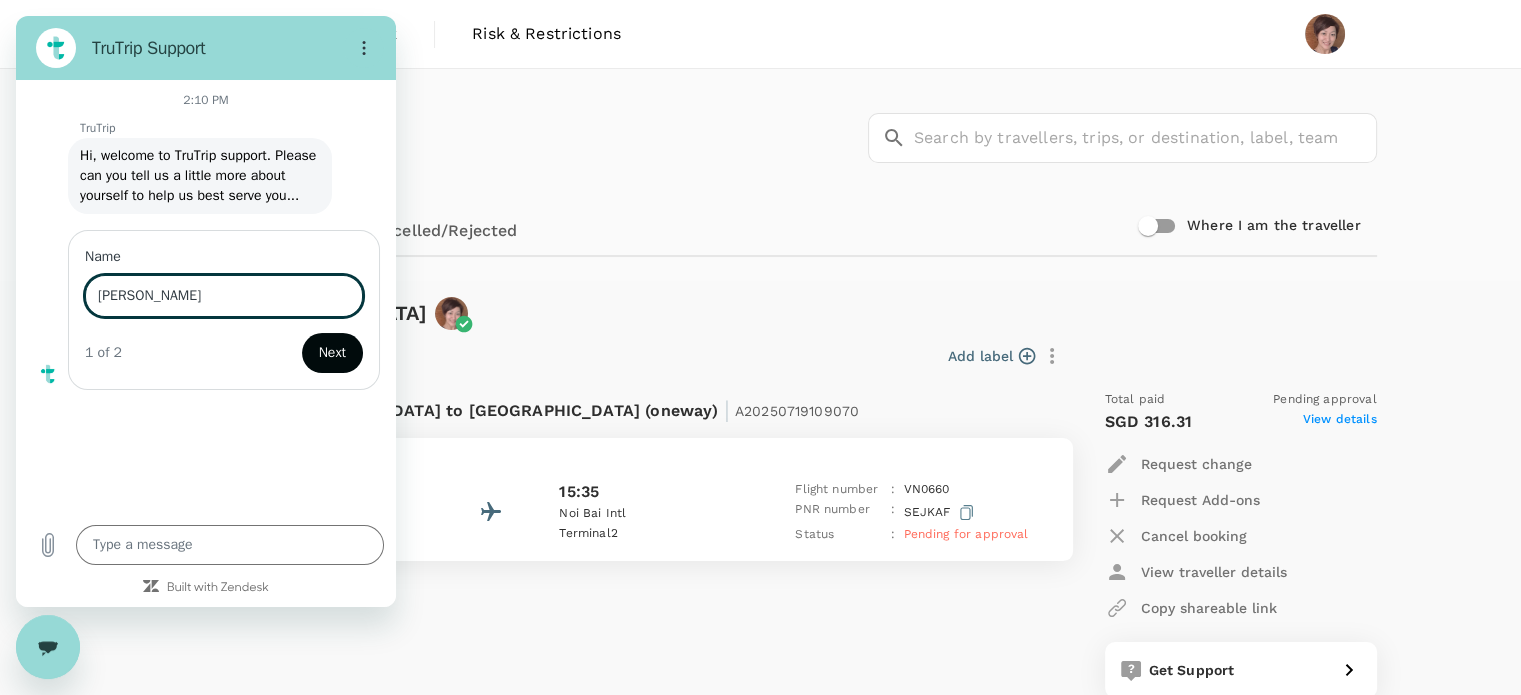 type on "x" 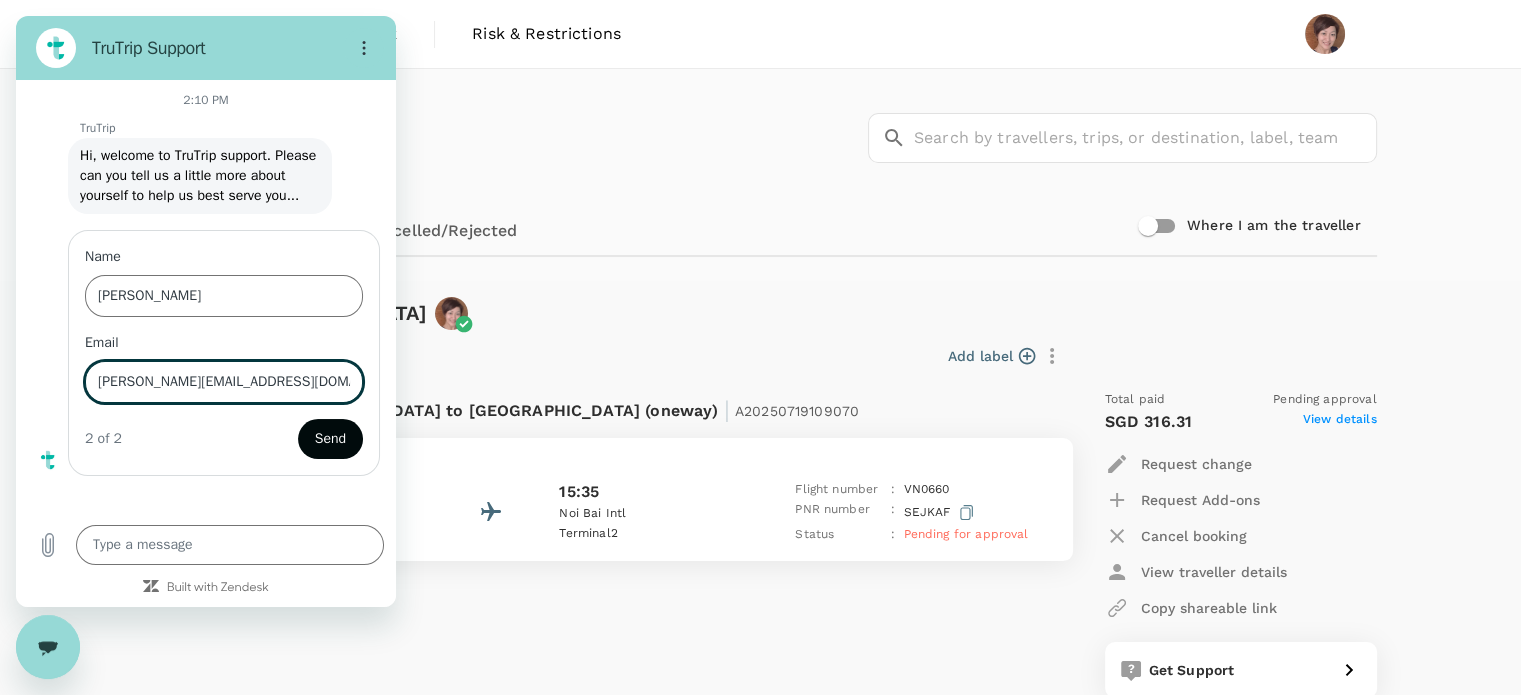 type on "[PERSON_NAME][EMAIL_ADDRESS][DOMAIN_NAME]" 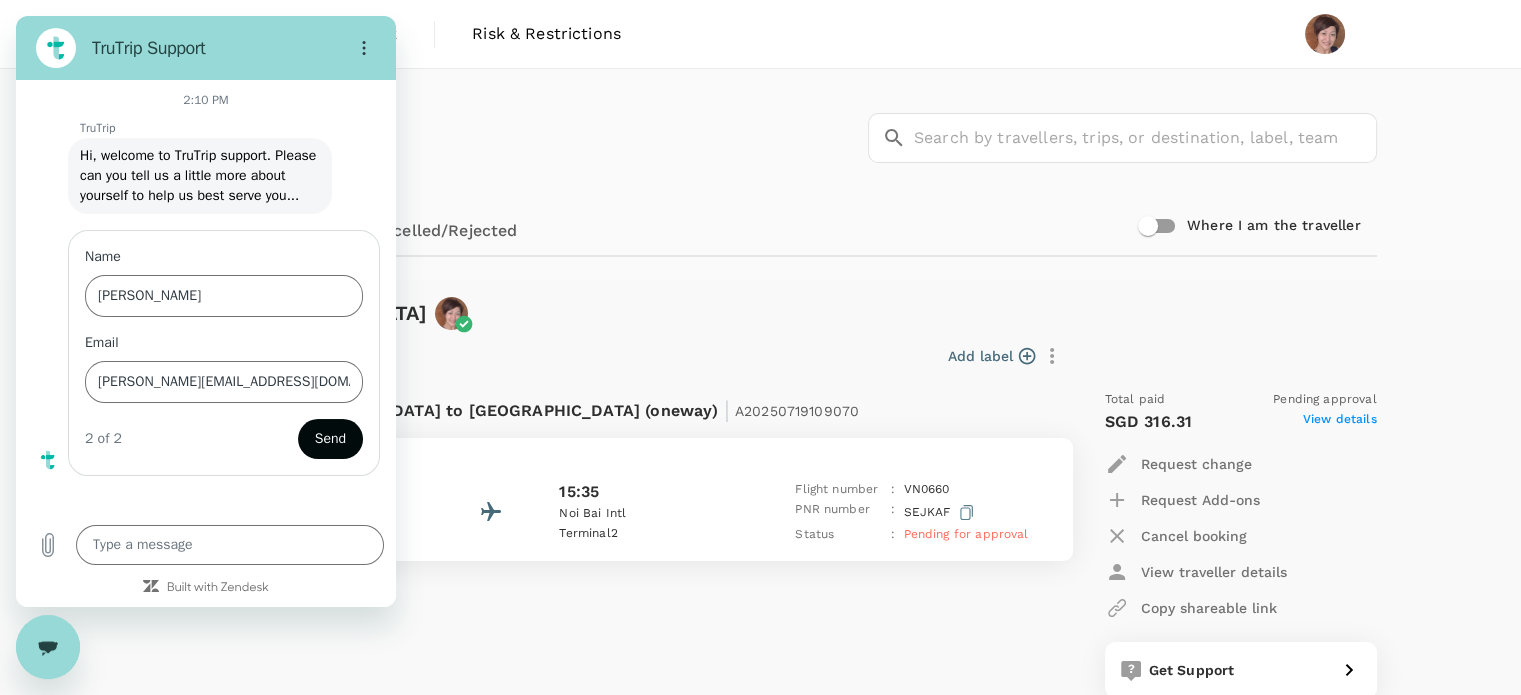 click on "Send" at bounding box center (330, 439) 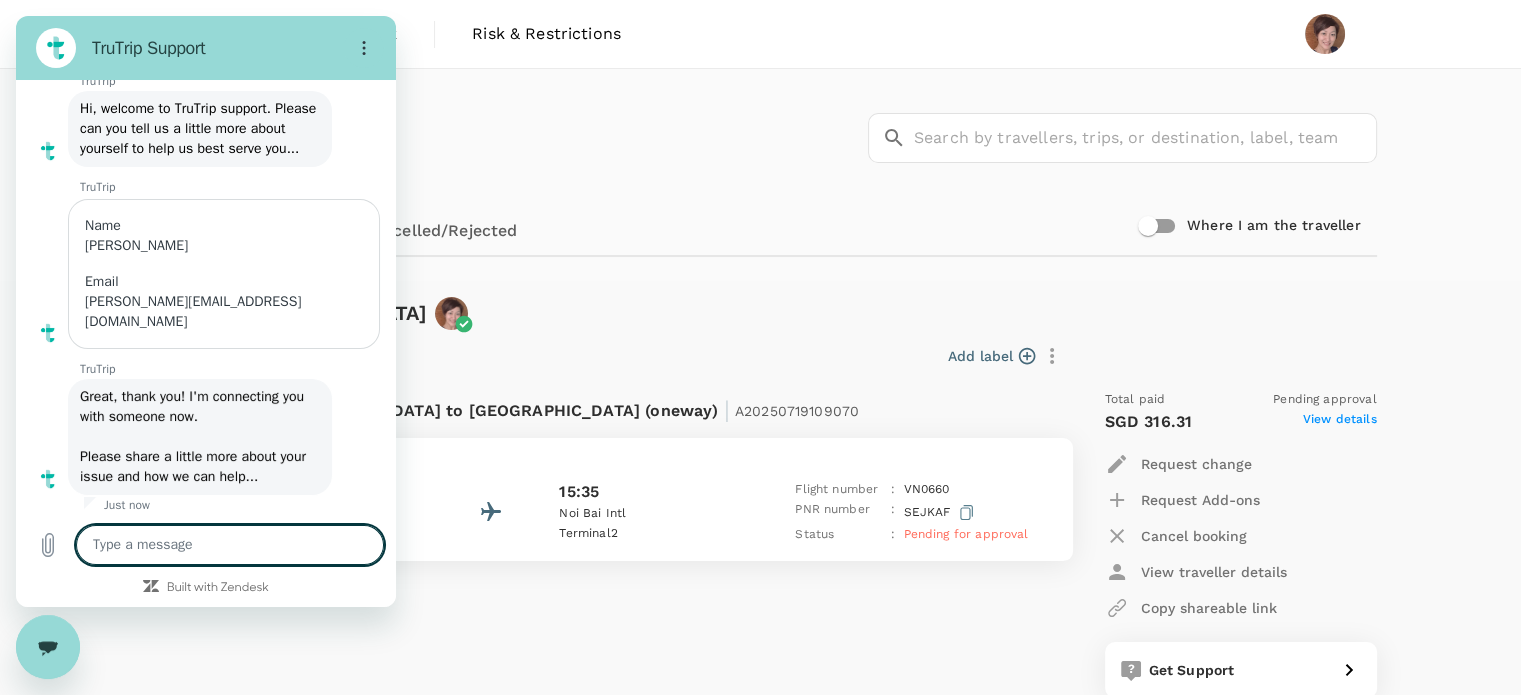 scroll, scrollTop: 51, scrollLeft: 0, axis: vertical 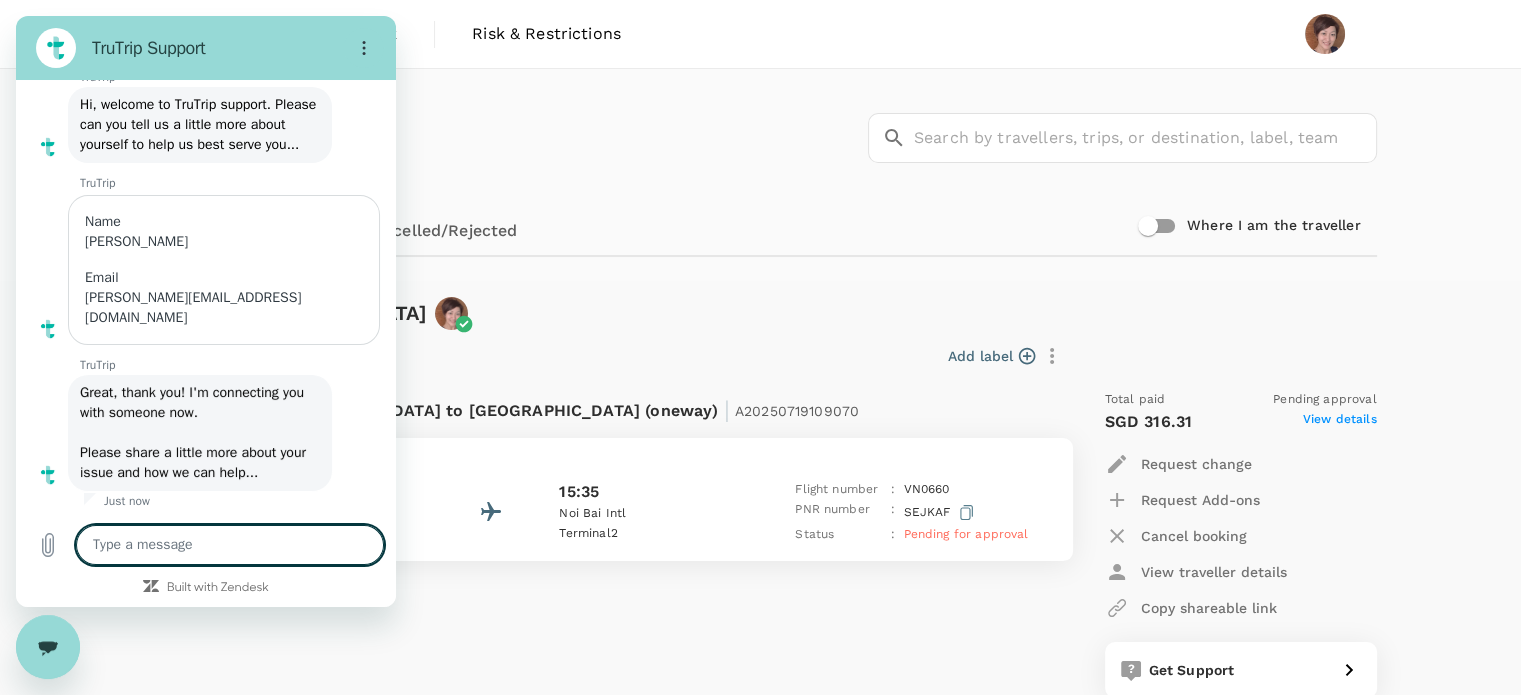 type on "x" 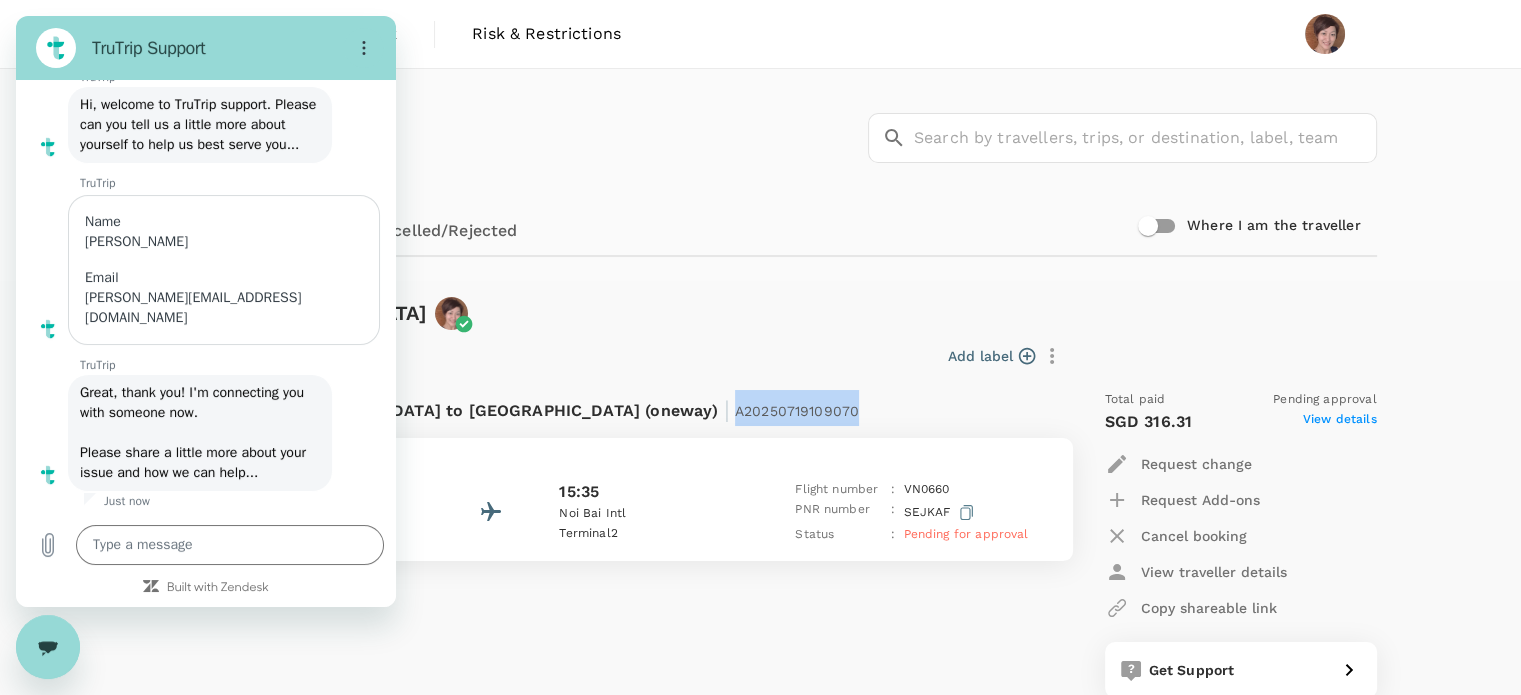 drag, startPoint x: 530, startPoint y: 409, endPoint x: 661, endPoint y: 422, distance: 131.64346 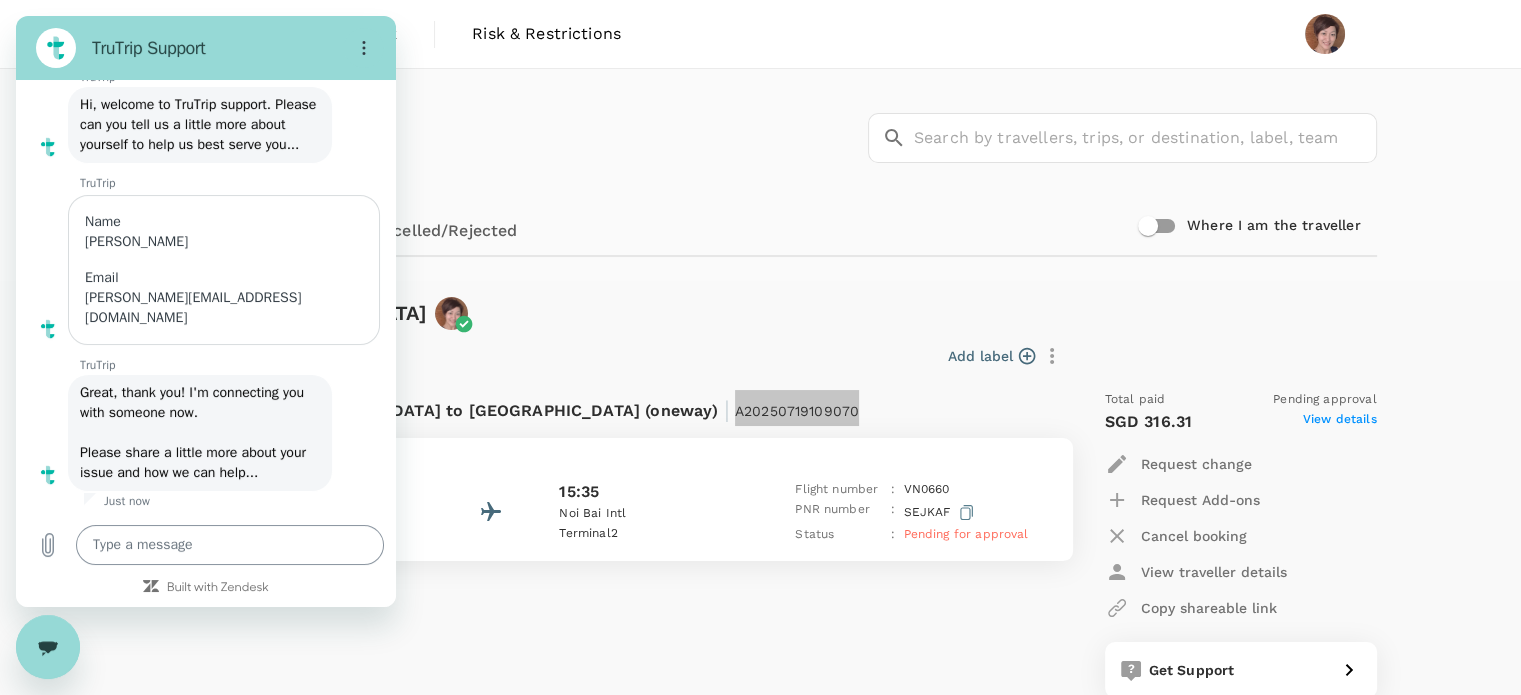click at bounding box center (230, 545) 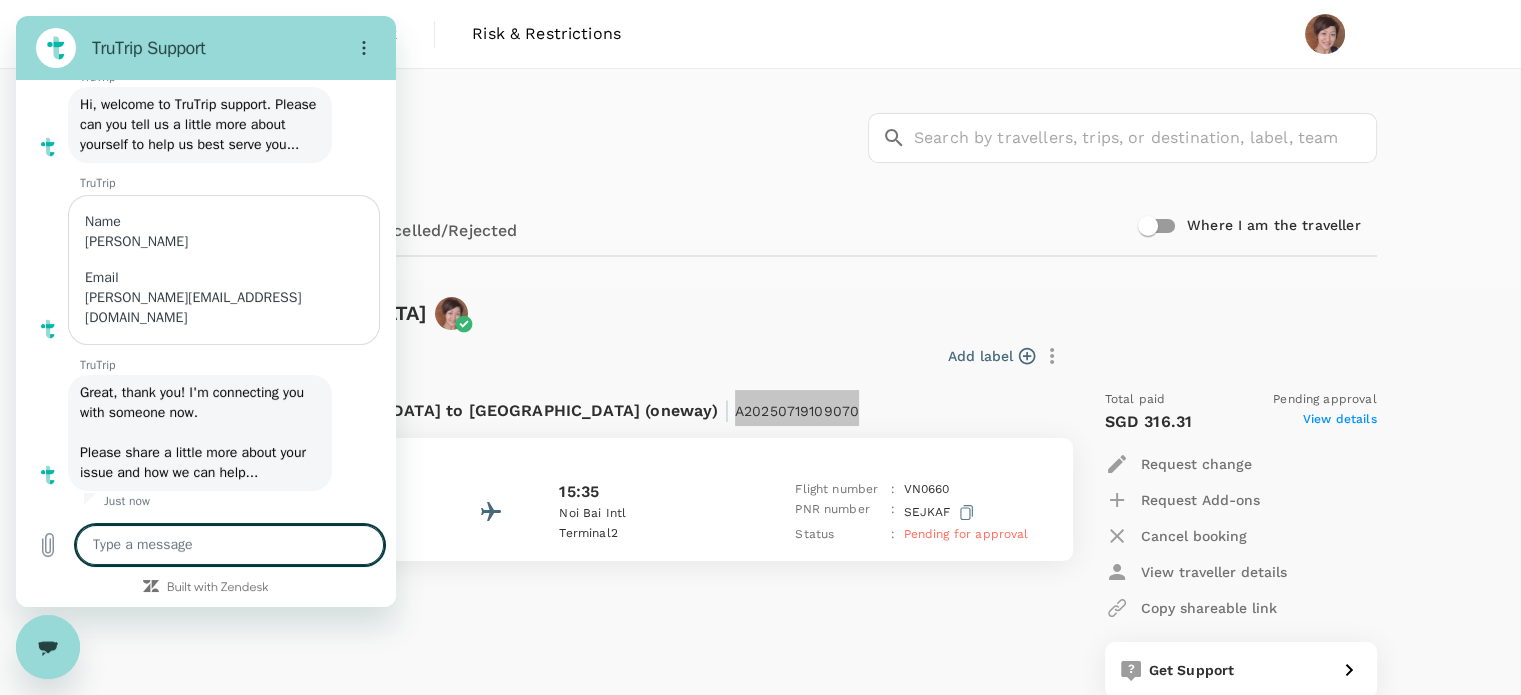 paste on "A20250719109070" 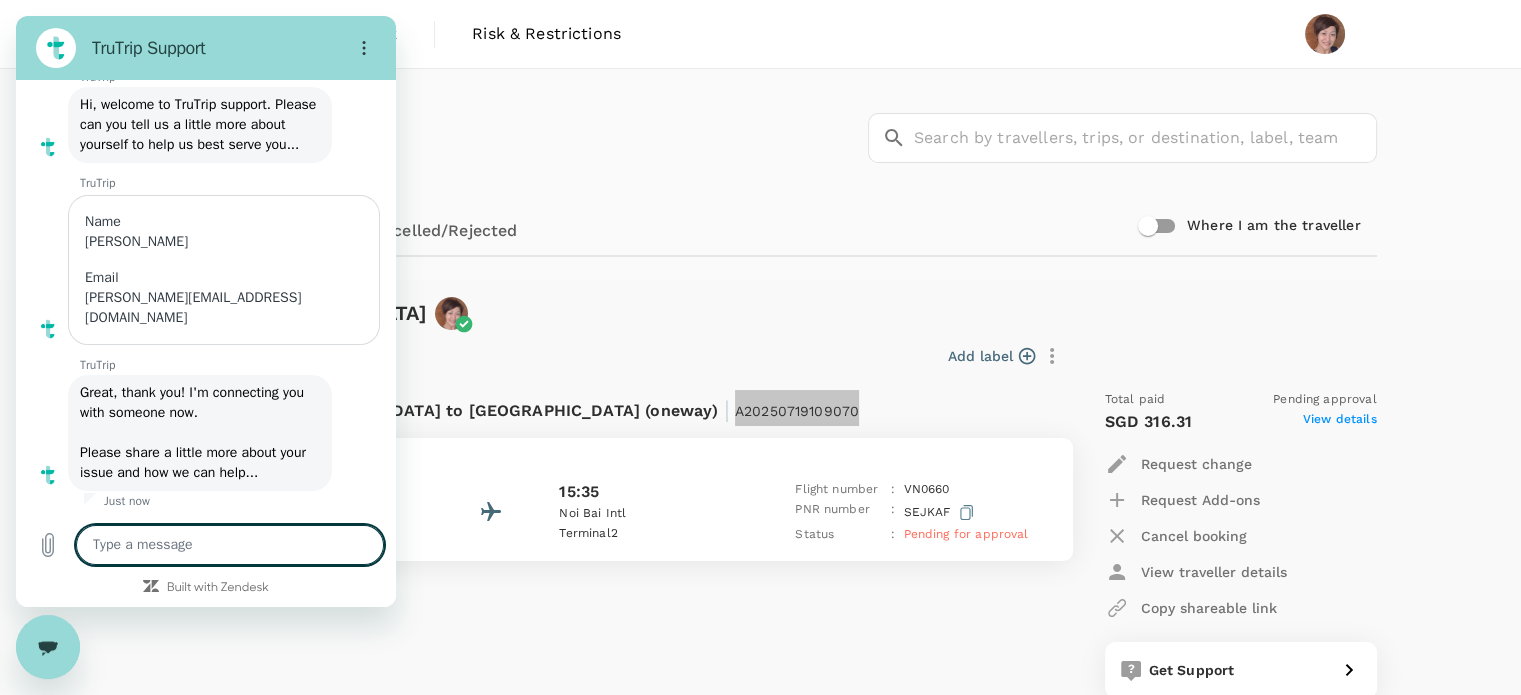 type on "A20250719109070" 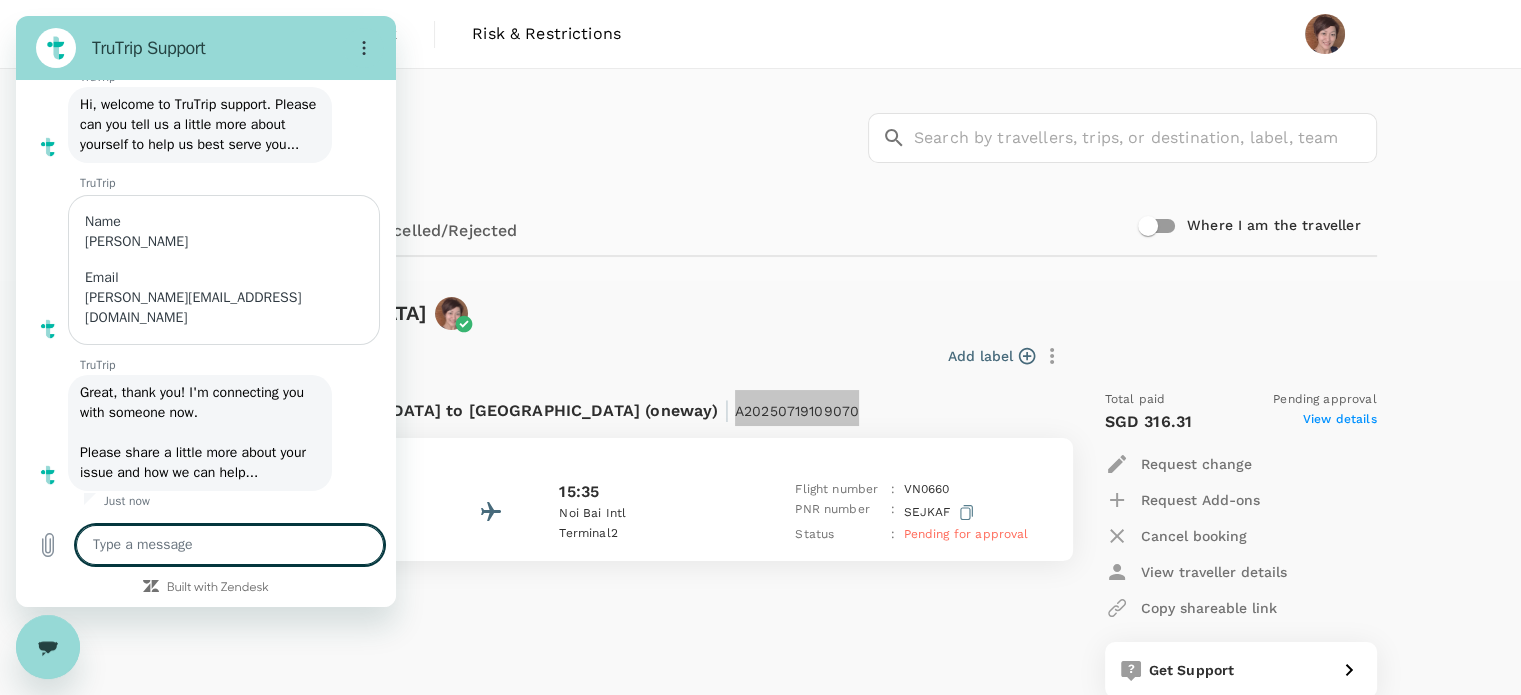 type on "x" 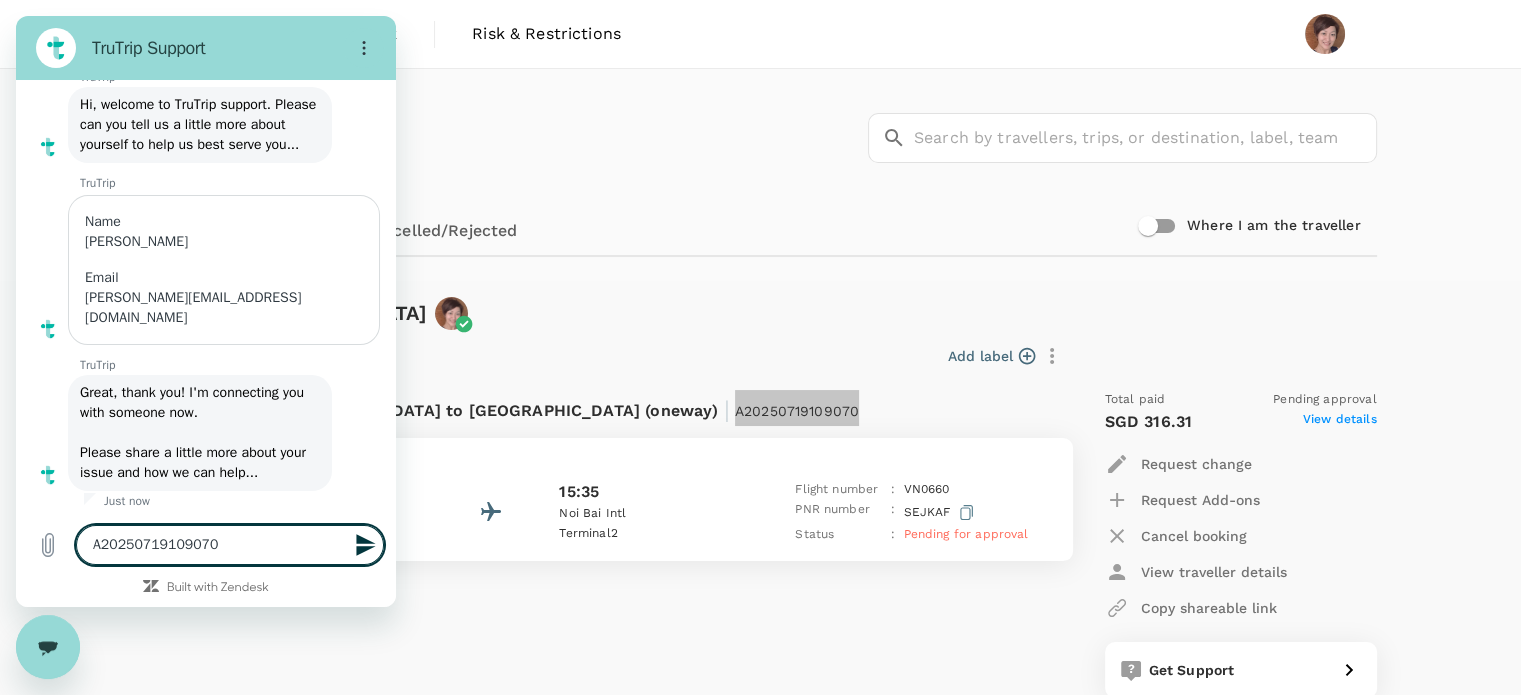 type 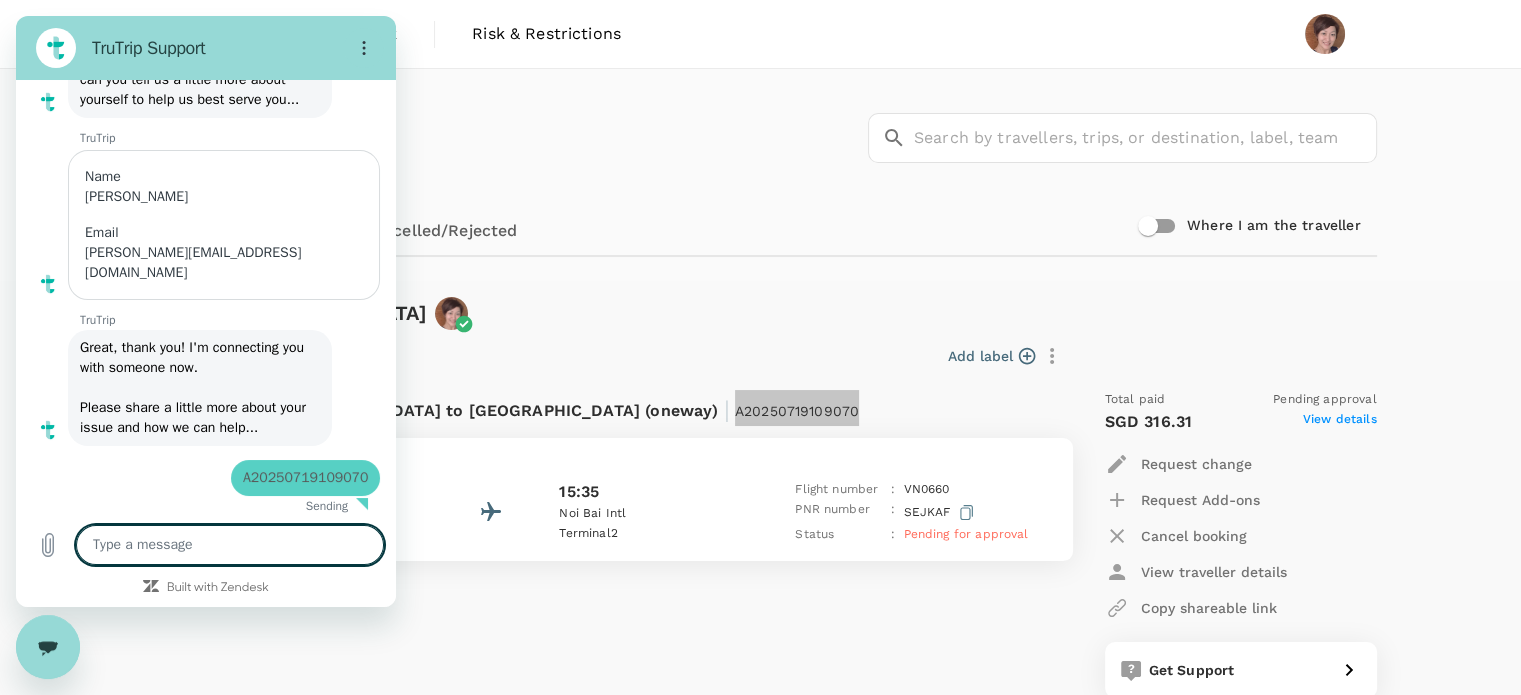 type on "x" 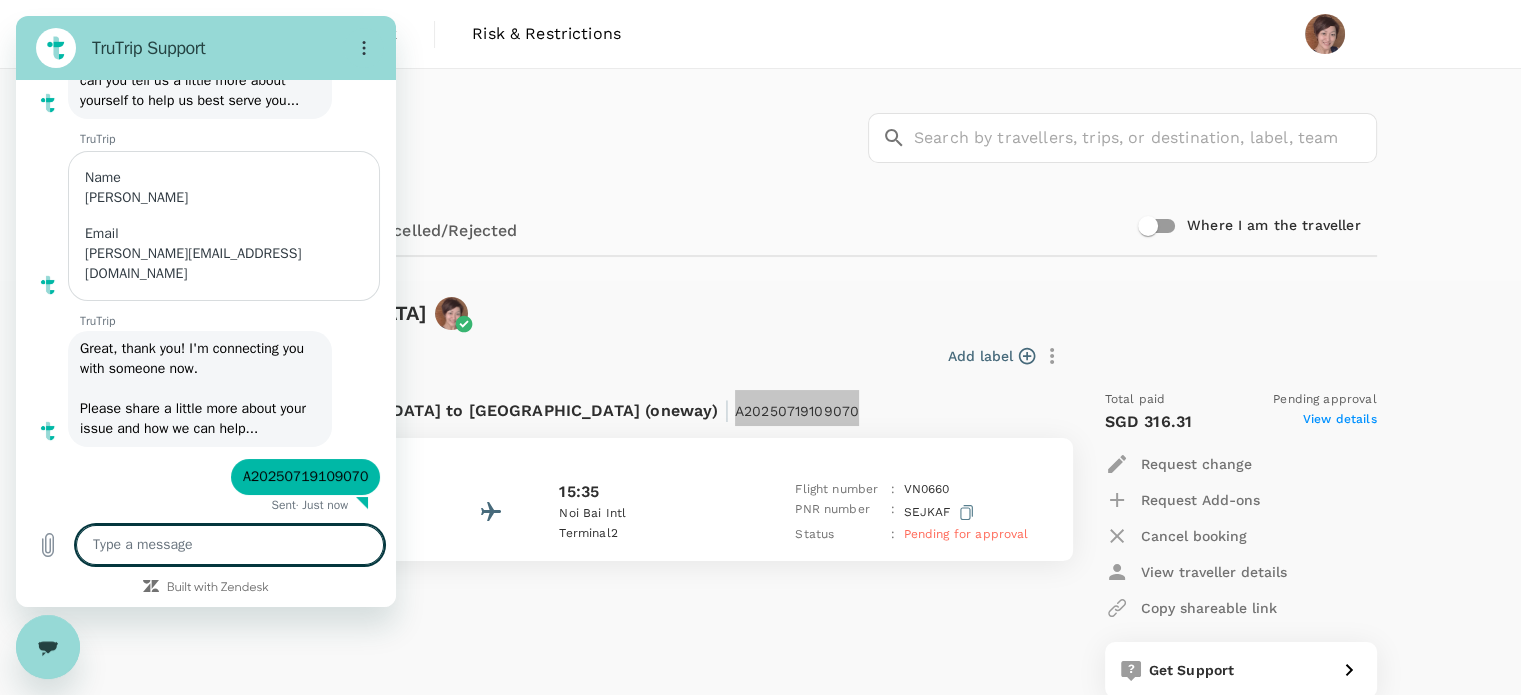 scroll, scrollTop: 99, scrollLeft: 0, axis: vertical 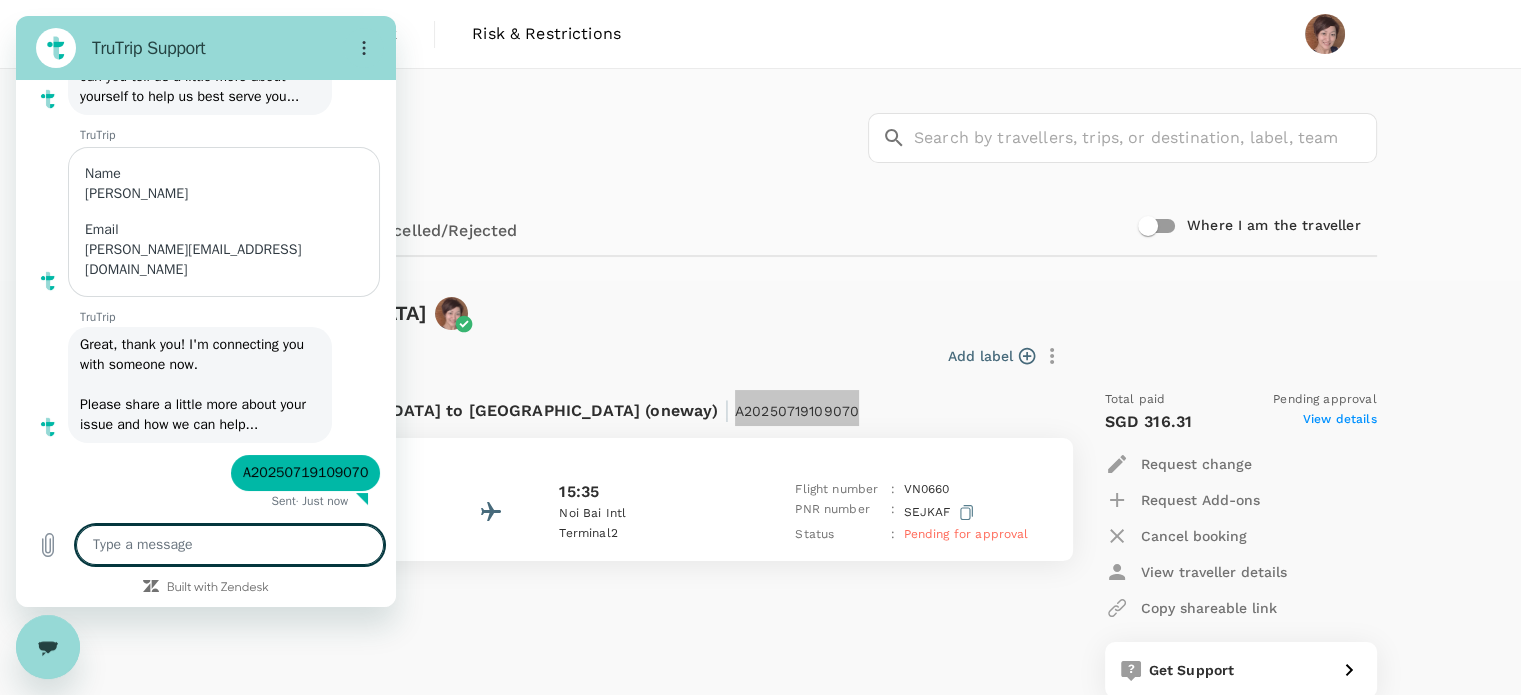type on "S" 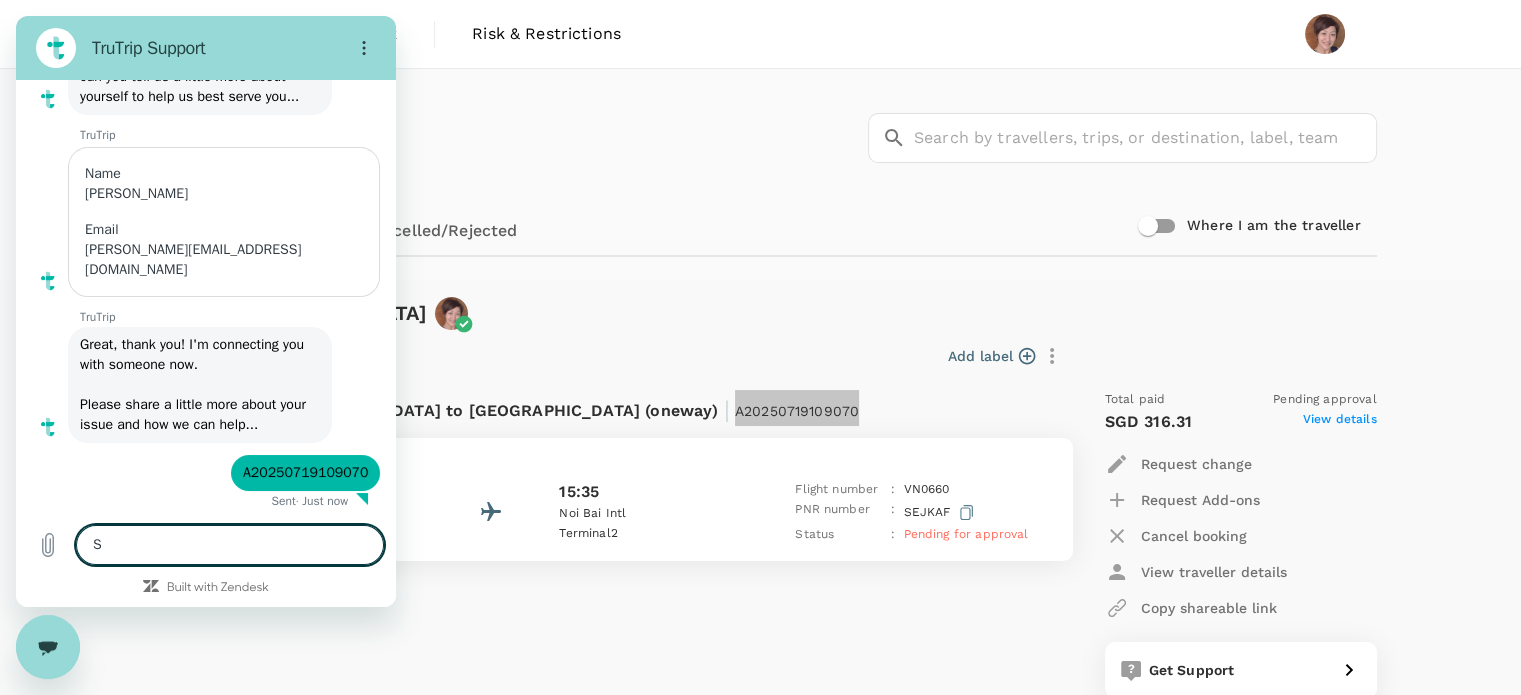 type on "x" 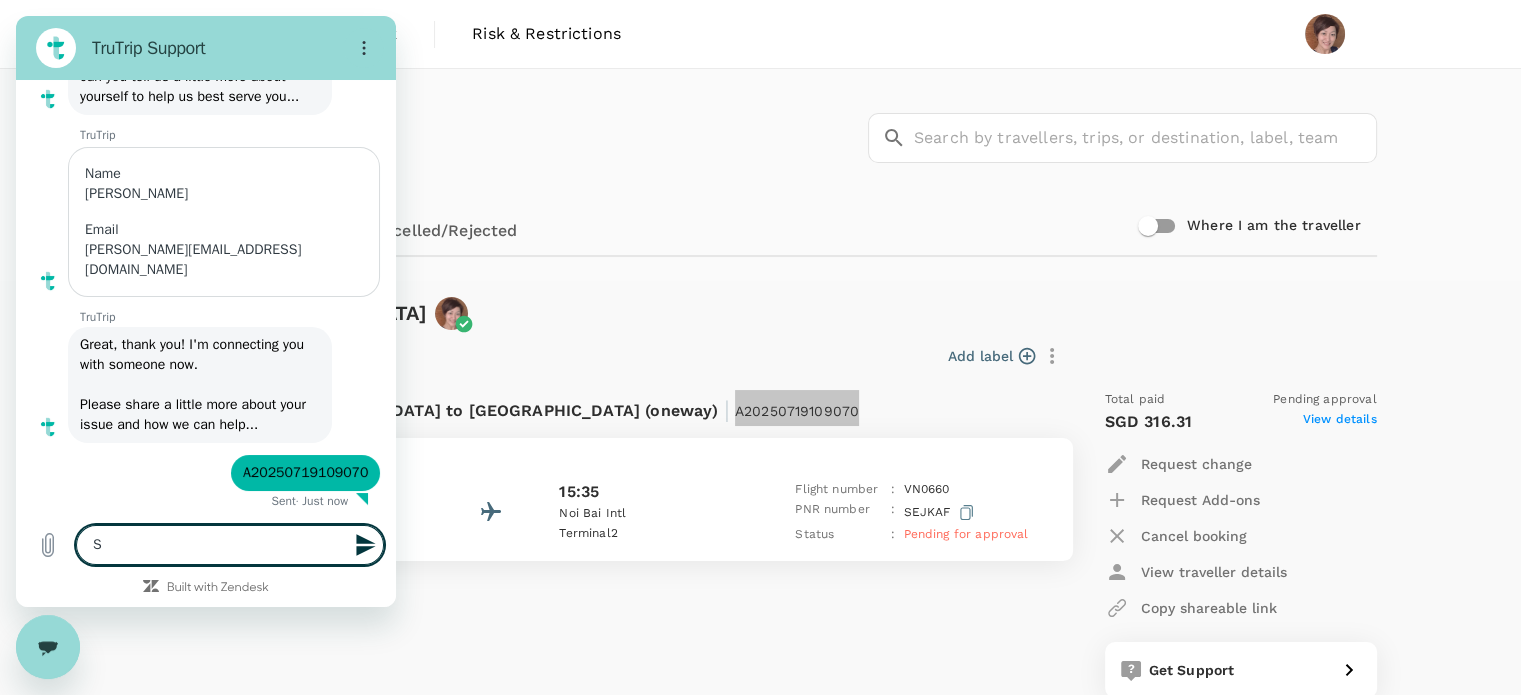 type on "Se" 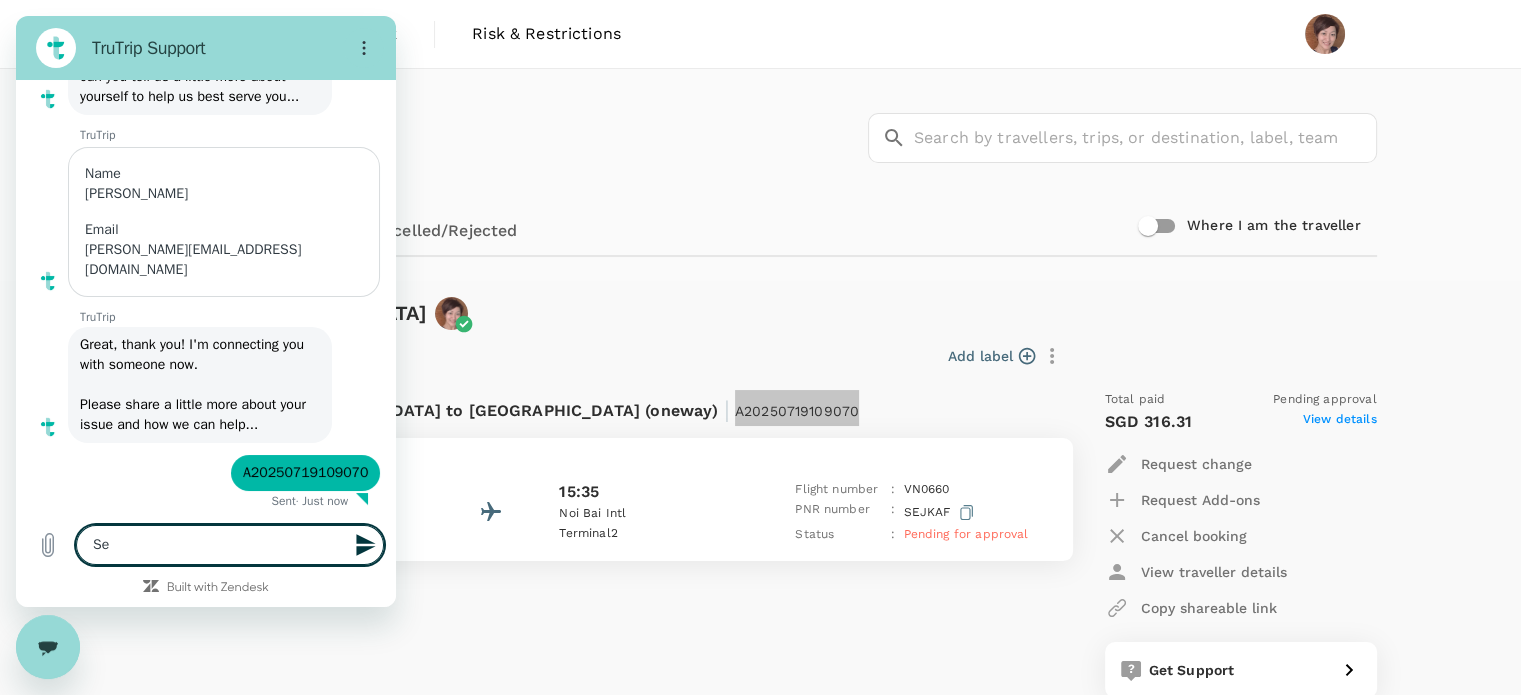 type on "Sen" 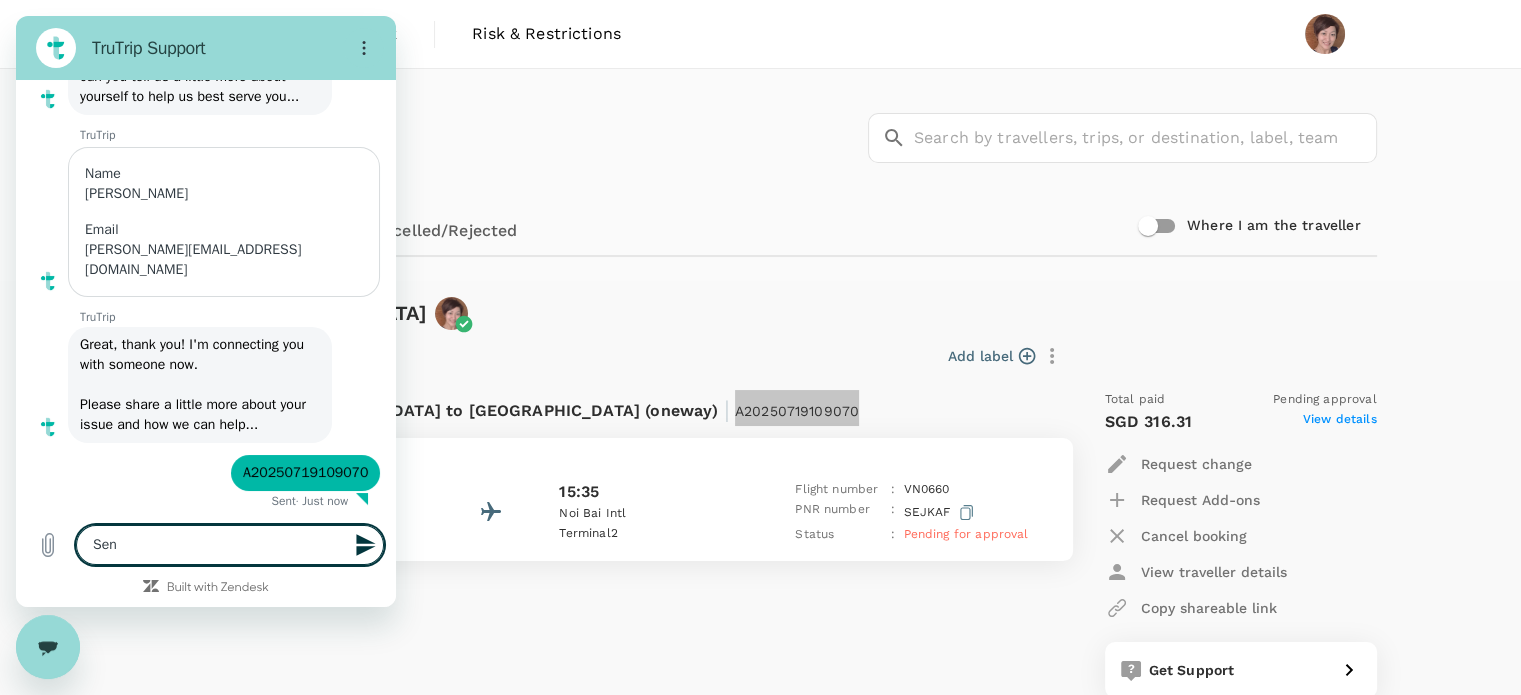 type on "Send" 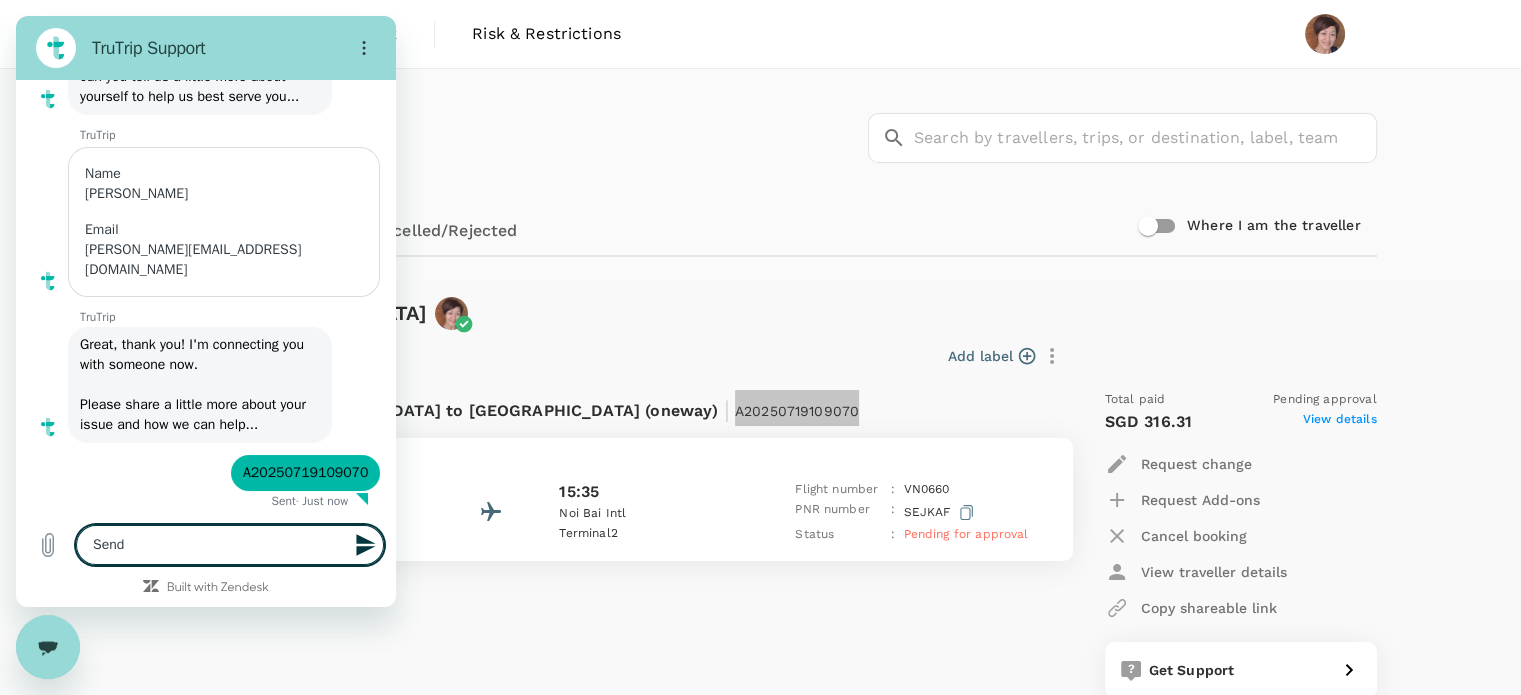 type on "Send" 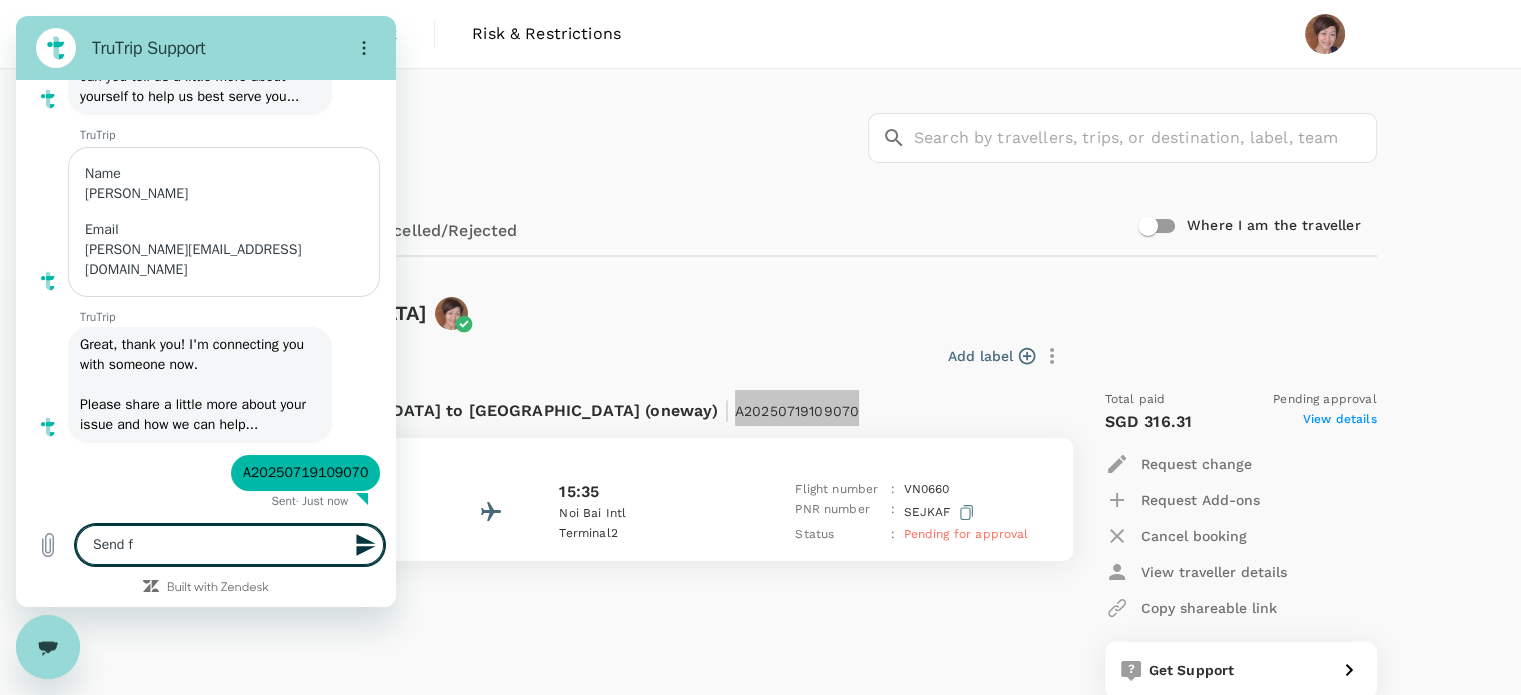 type on "Send fo" 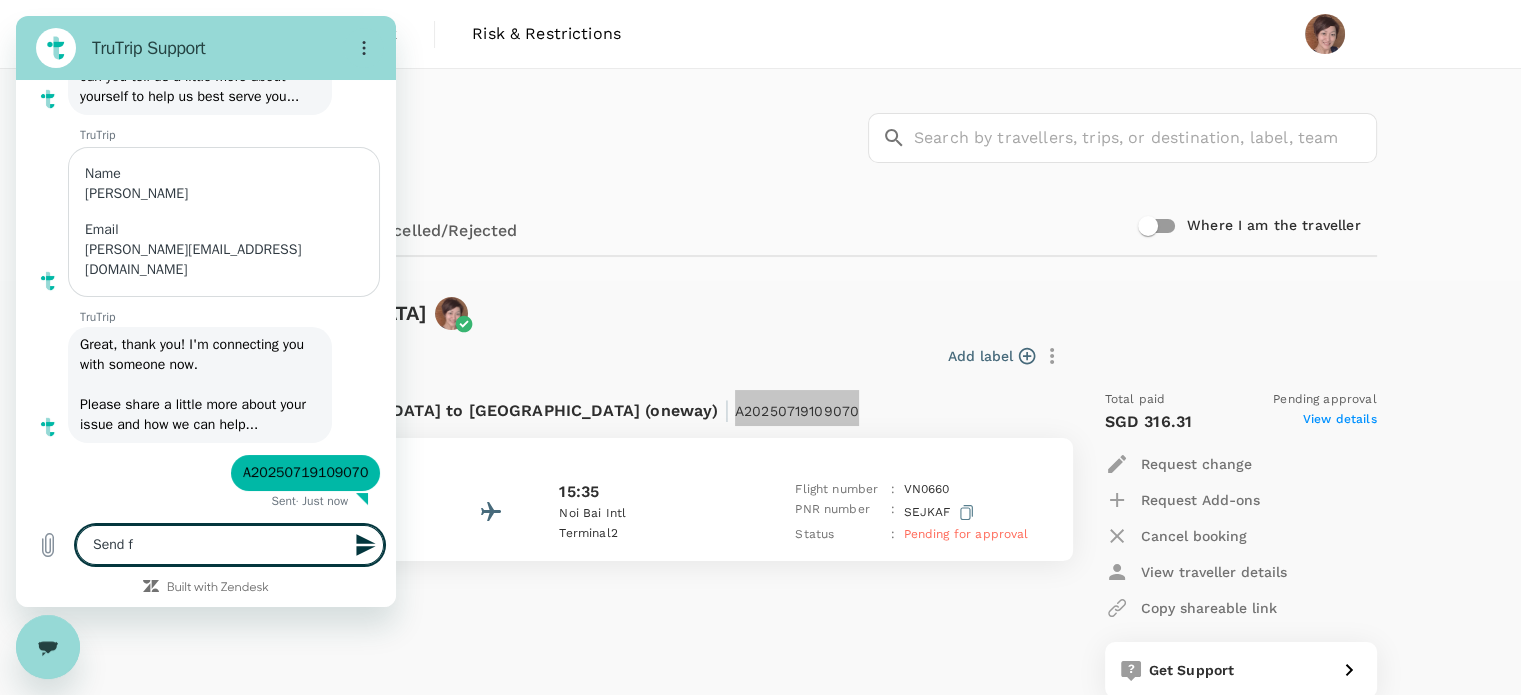 type on "x" 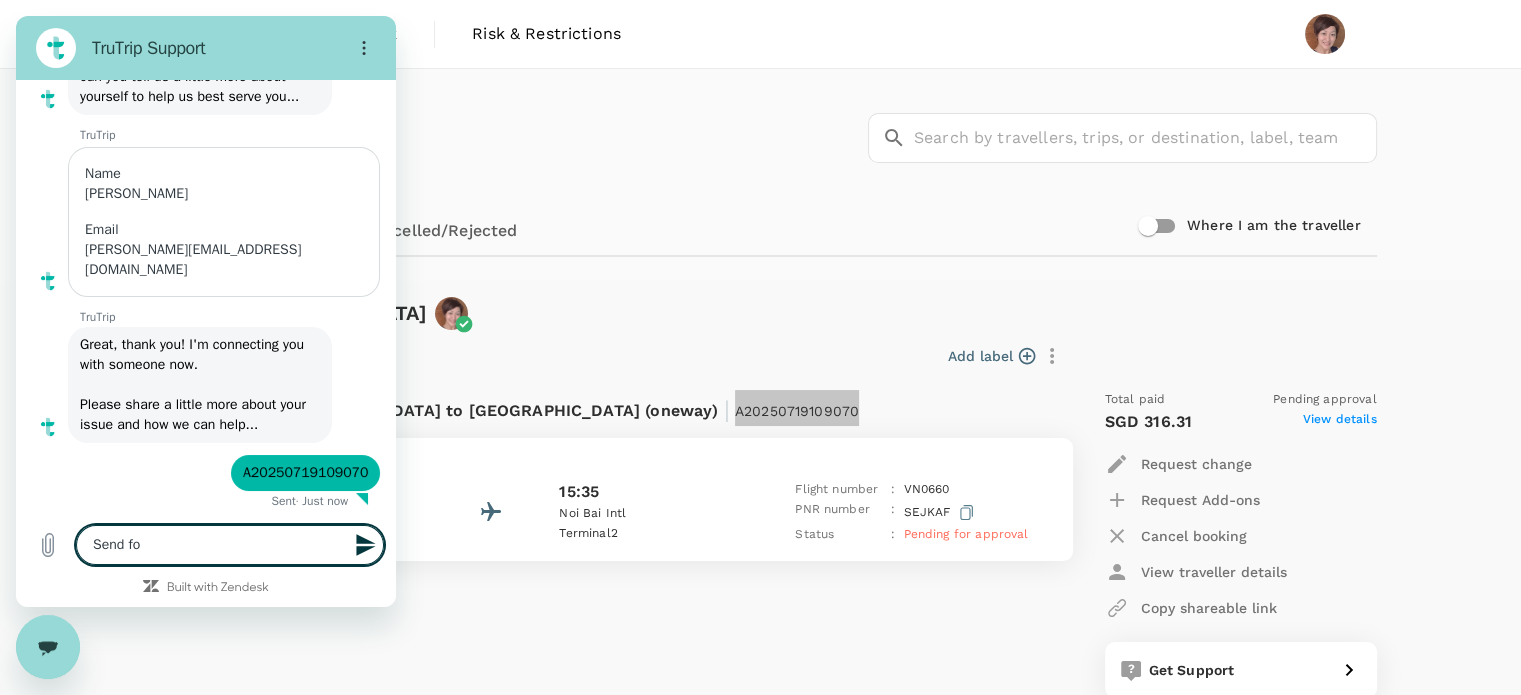 type on "Send for" 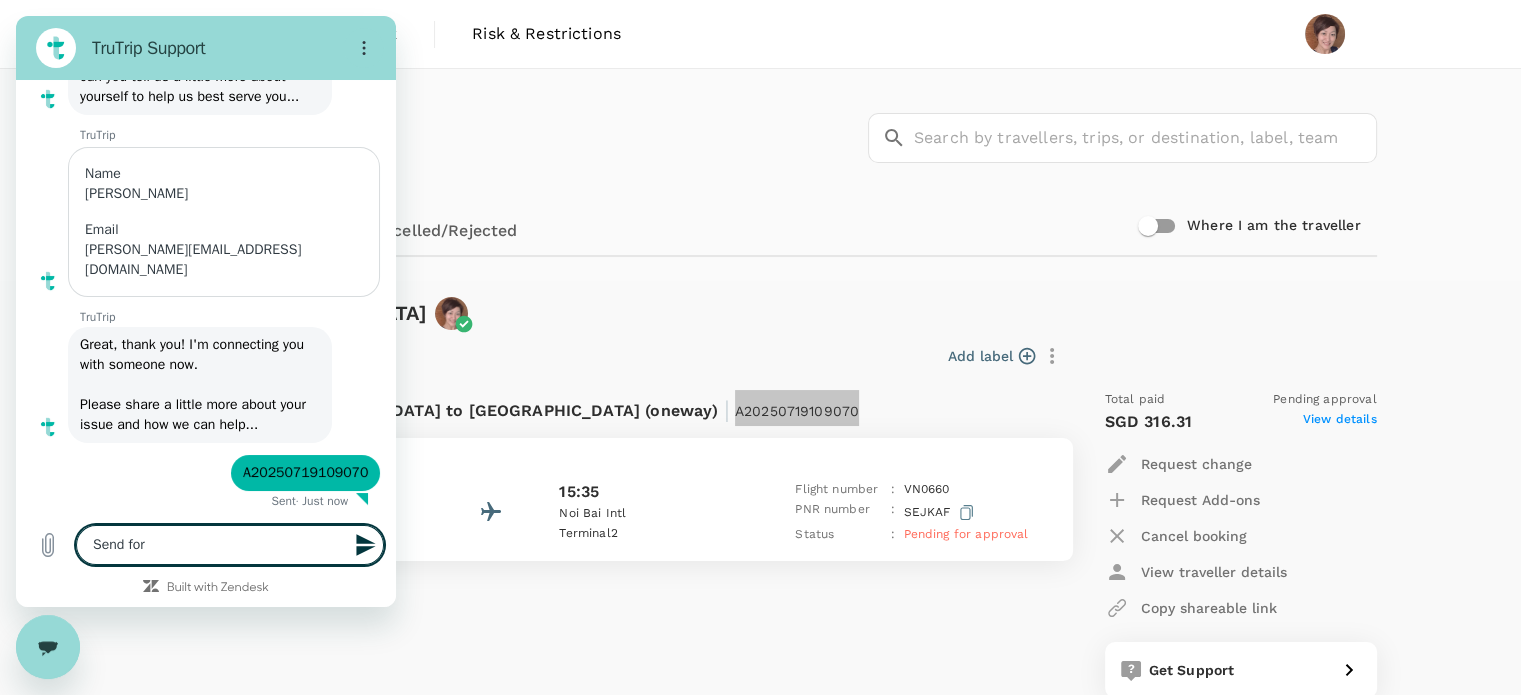 type on "Send for" 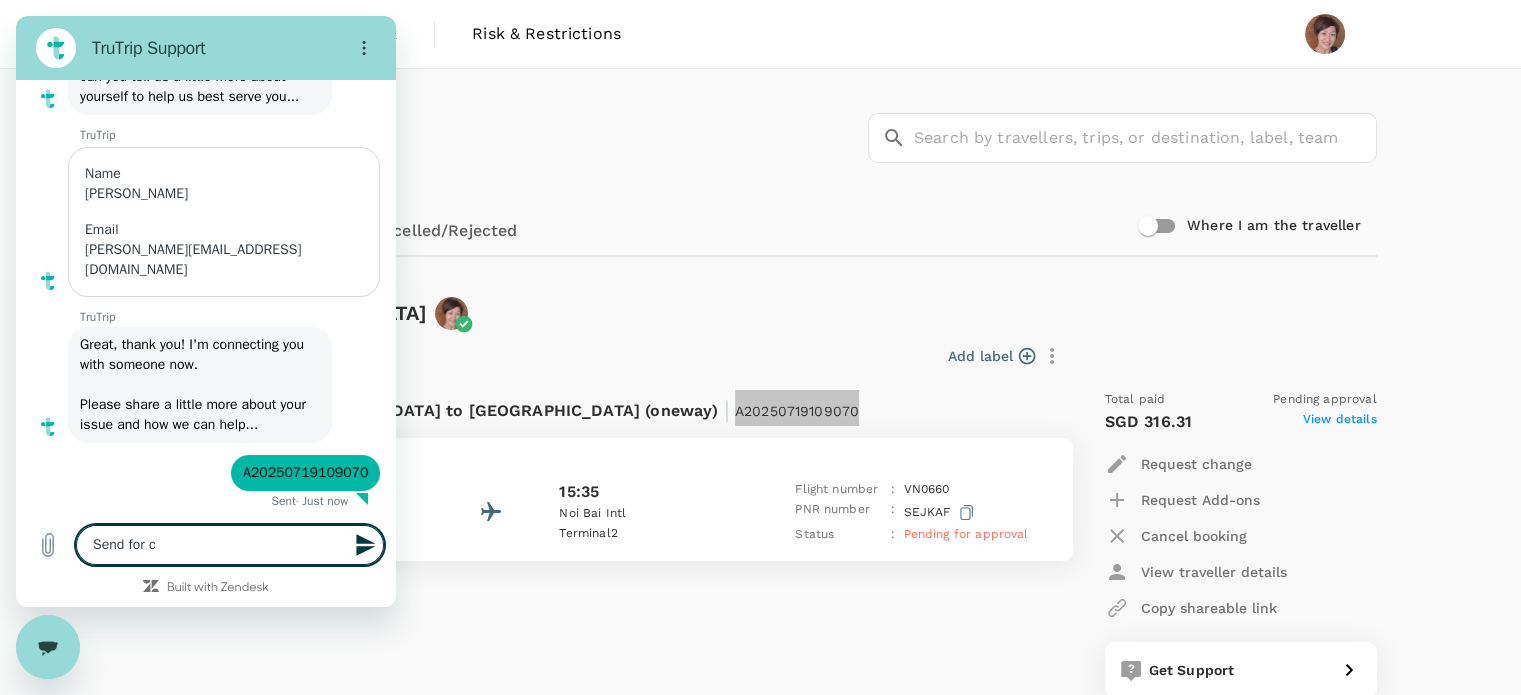 type on "Send for ca" 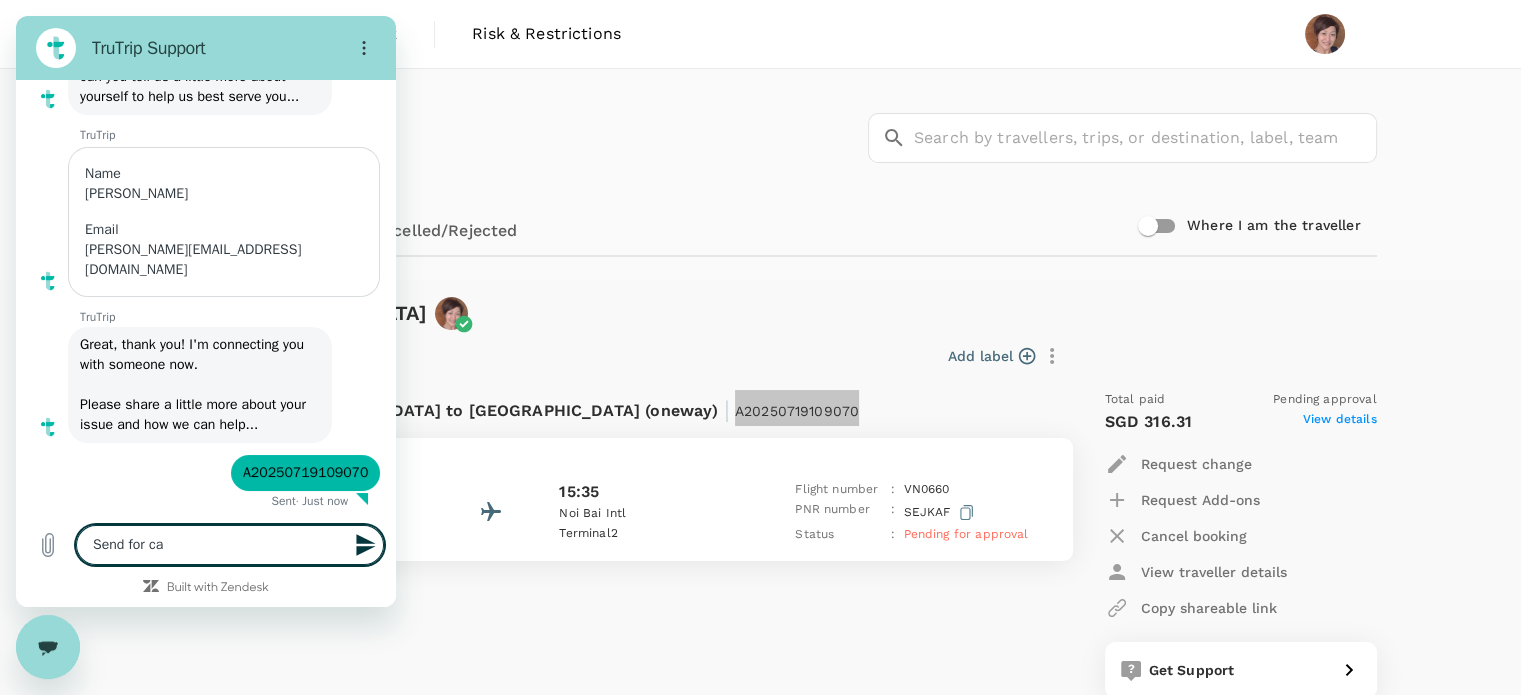 type on "Send for cac" 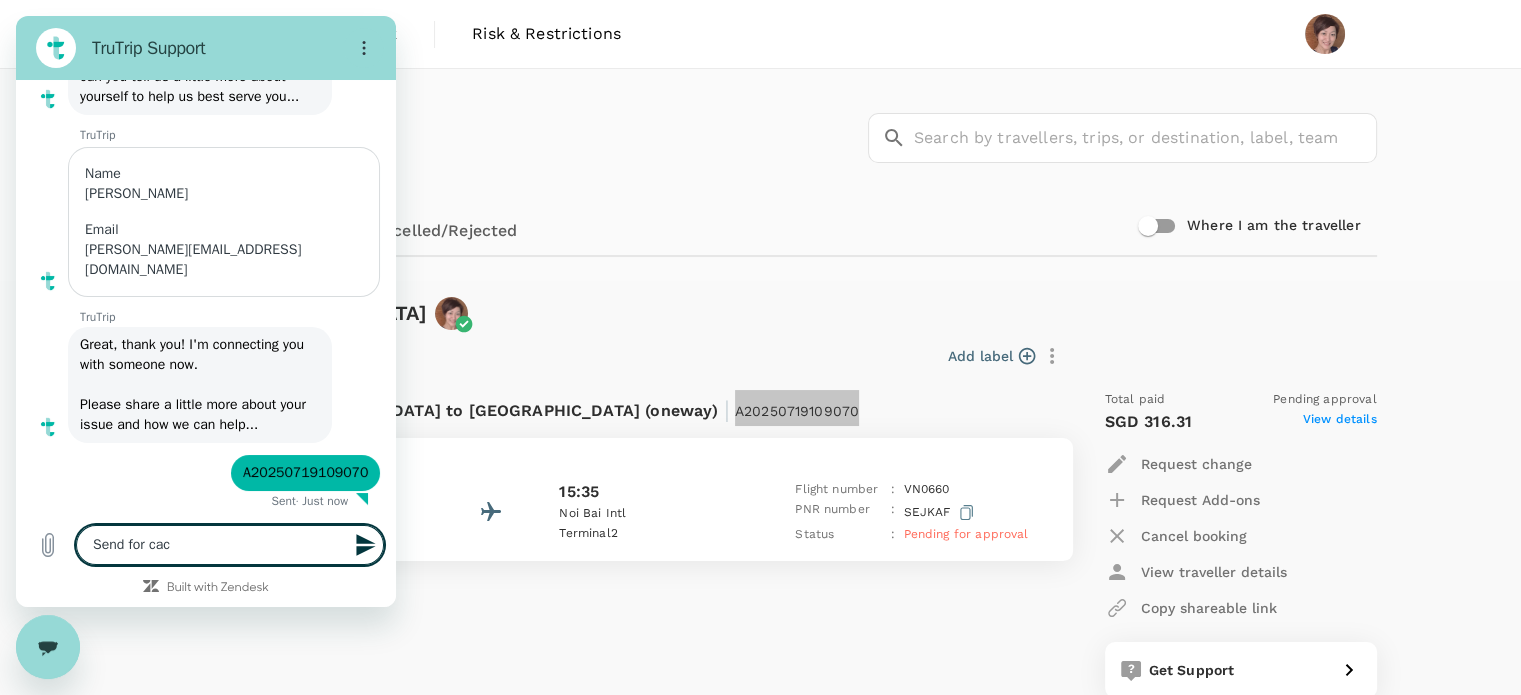 type on "Send for cace" 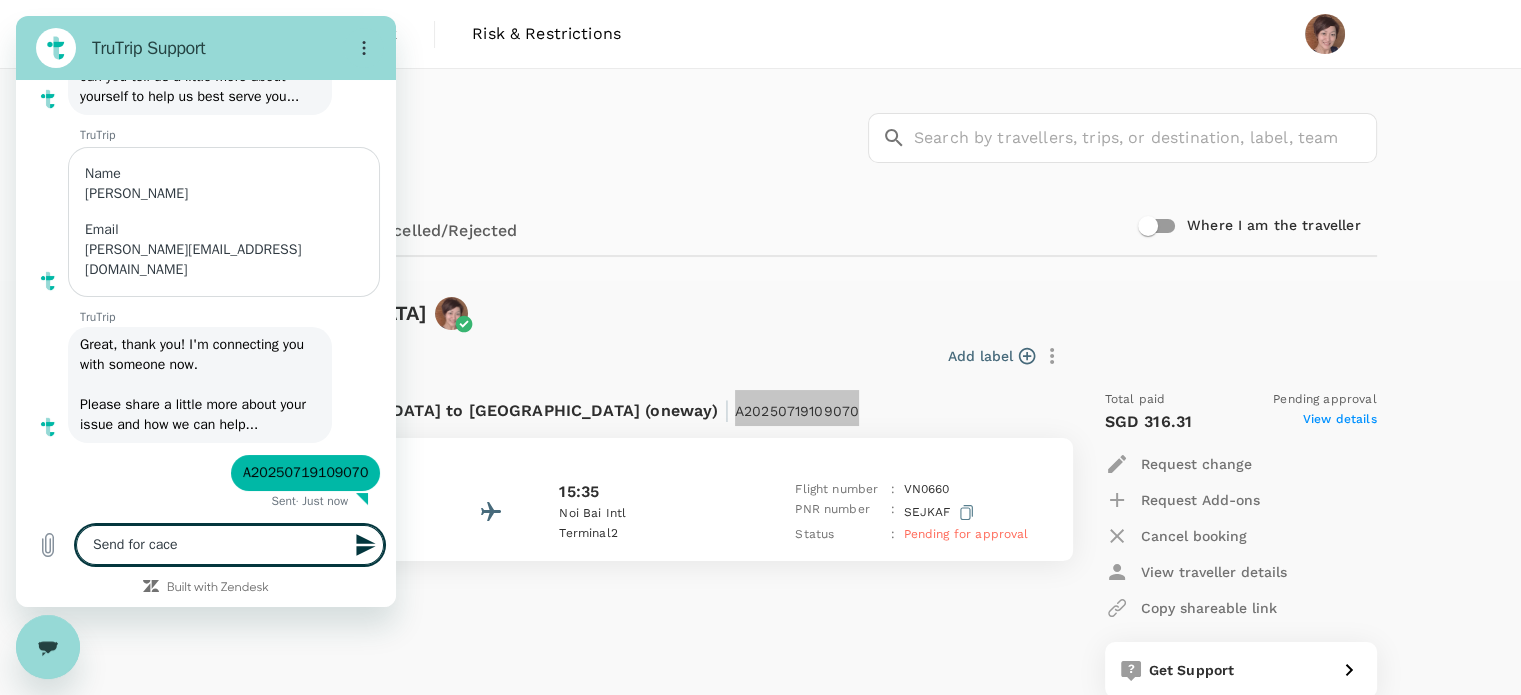 type on "Send for cacel" 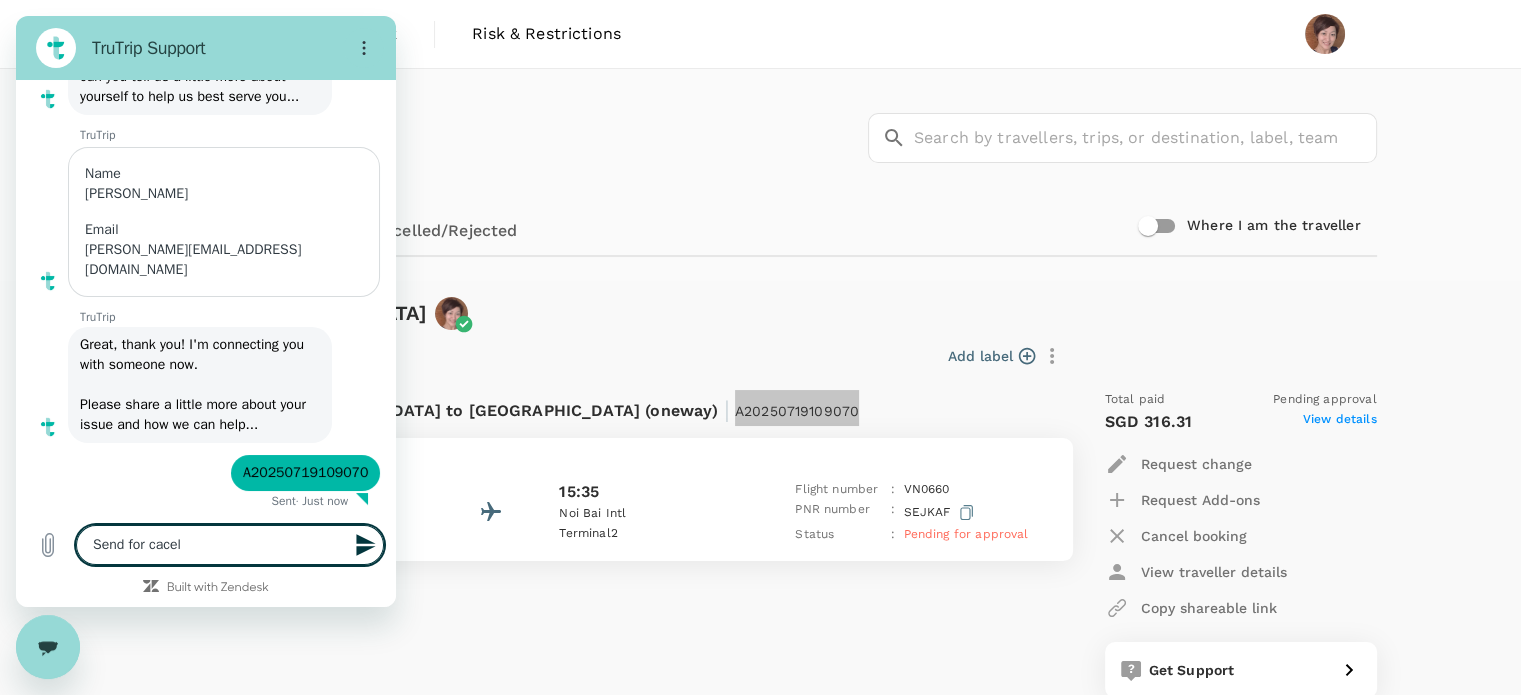 type on "Send for cace" 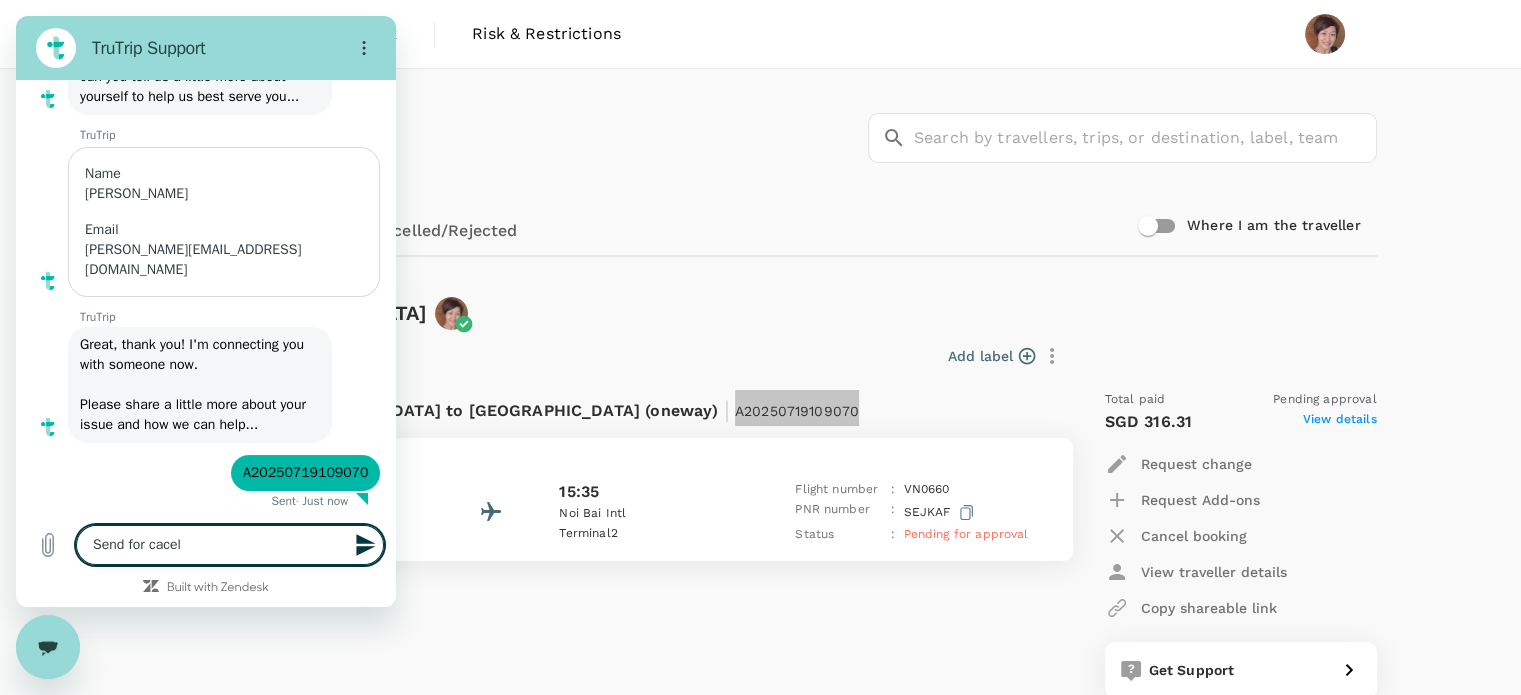 type on "x" 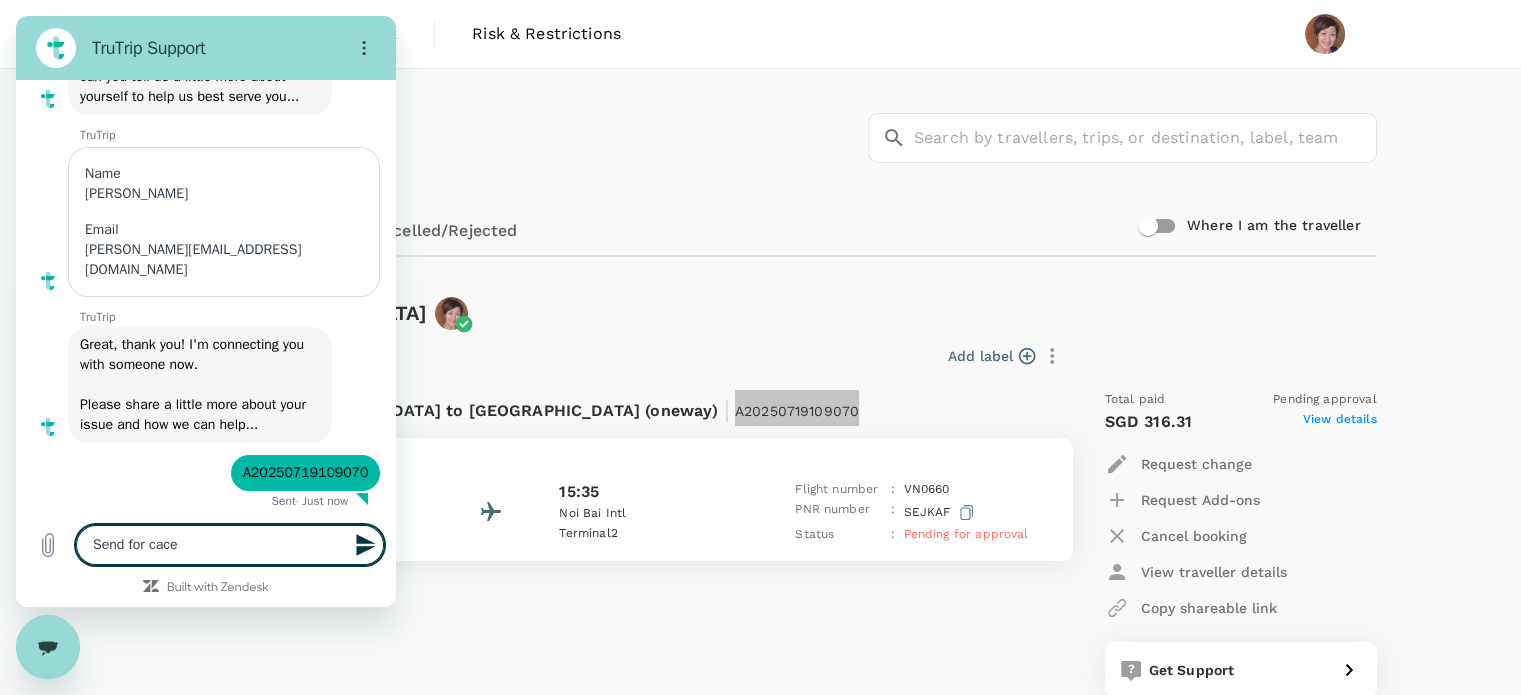 type on "Send for cac" 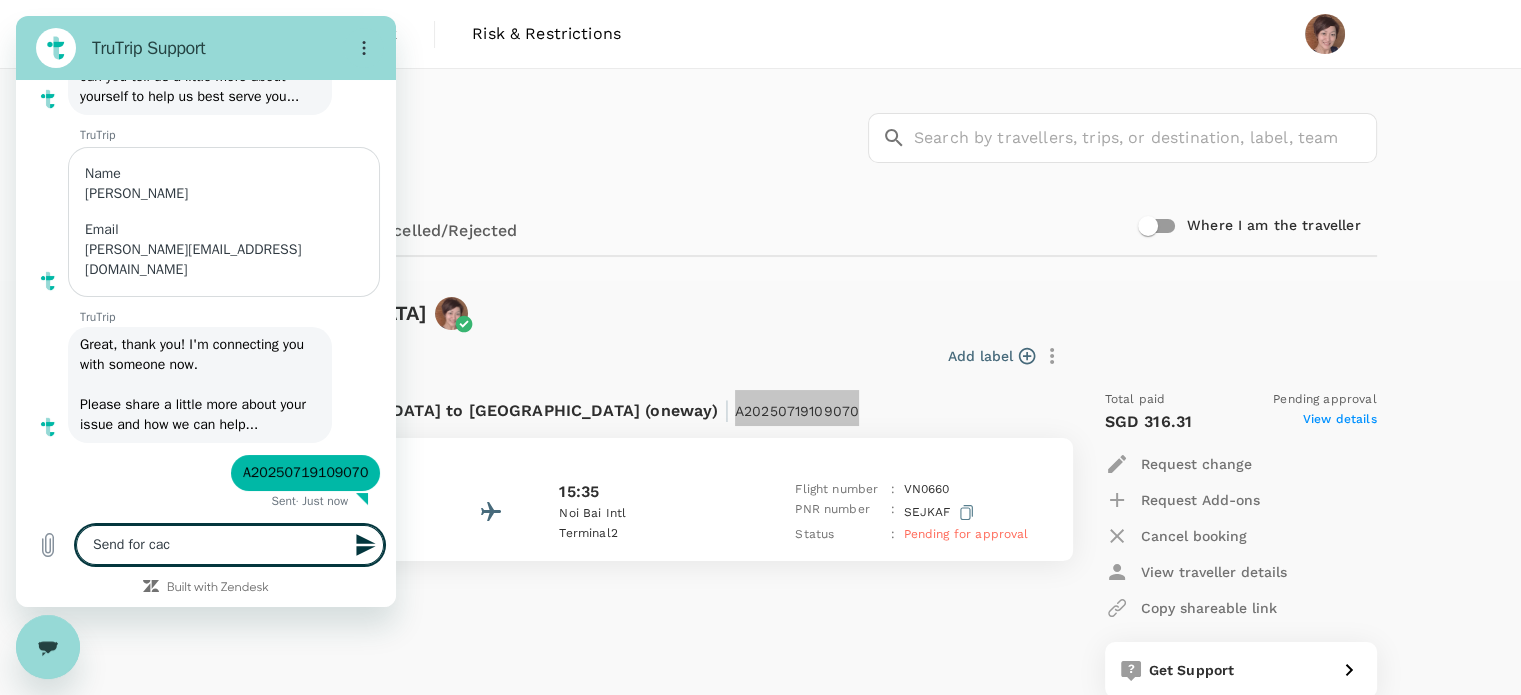 type on "Send for ca" 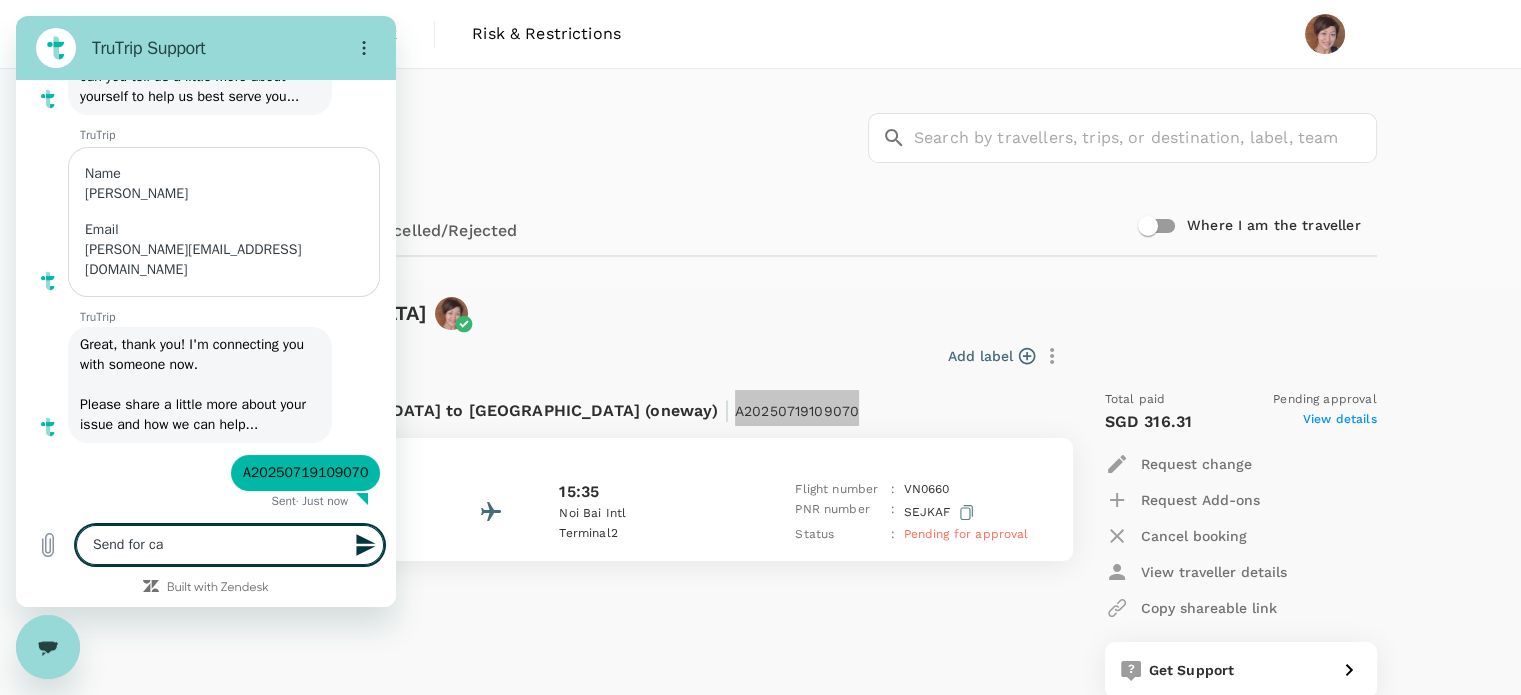 type on "Send for can" 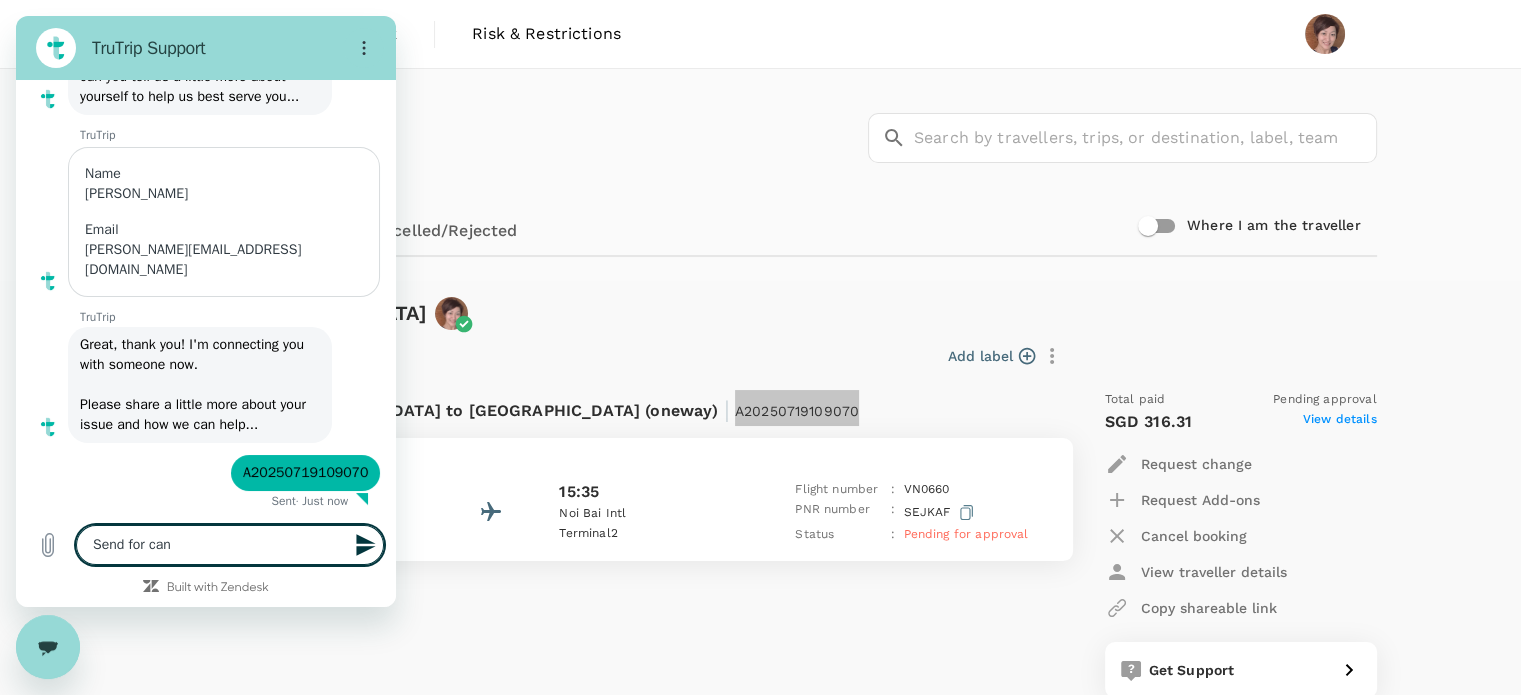 type on "Send for canc" 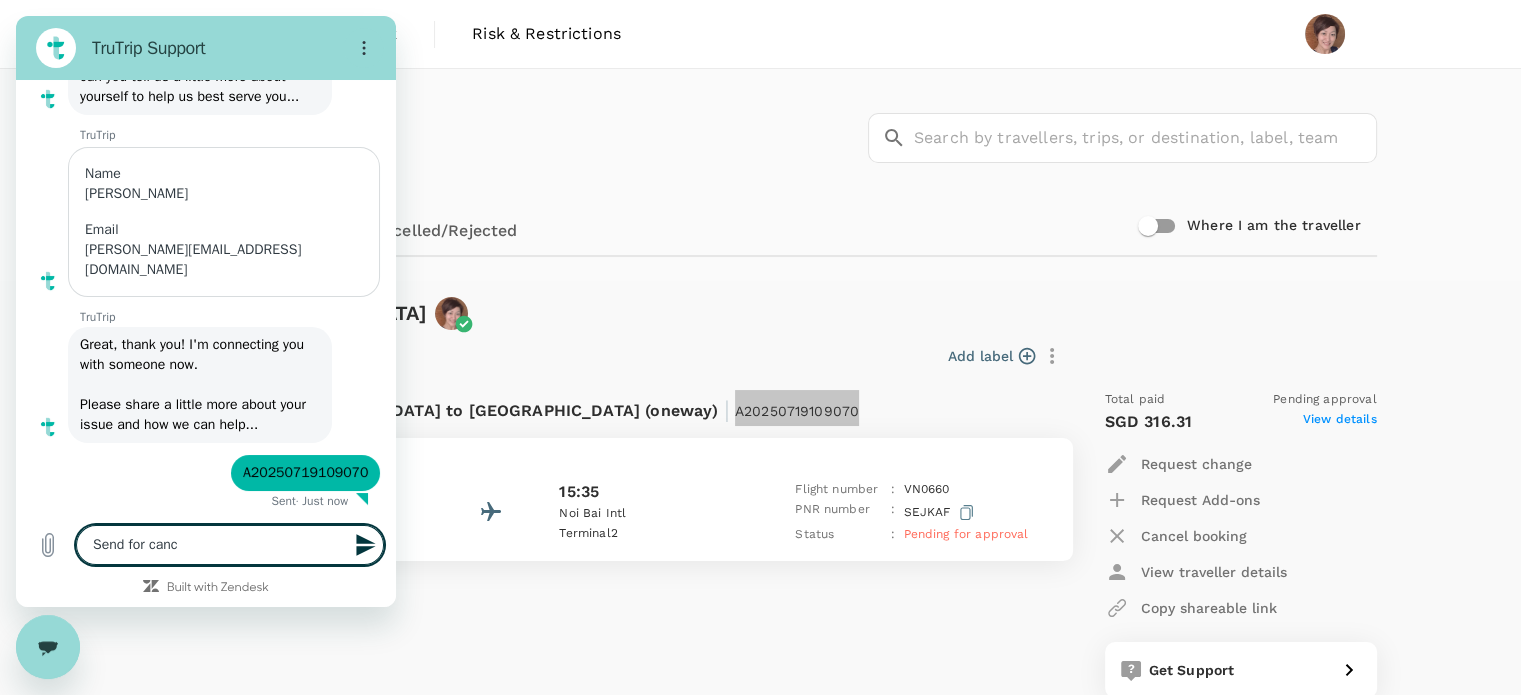 type on "Send for cance" 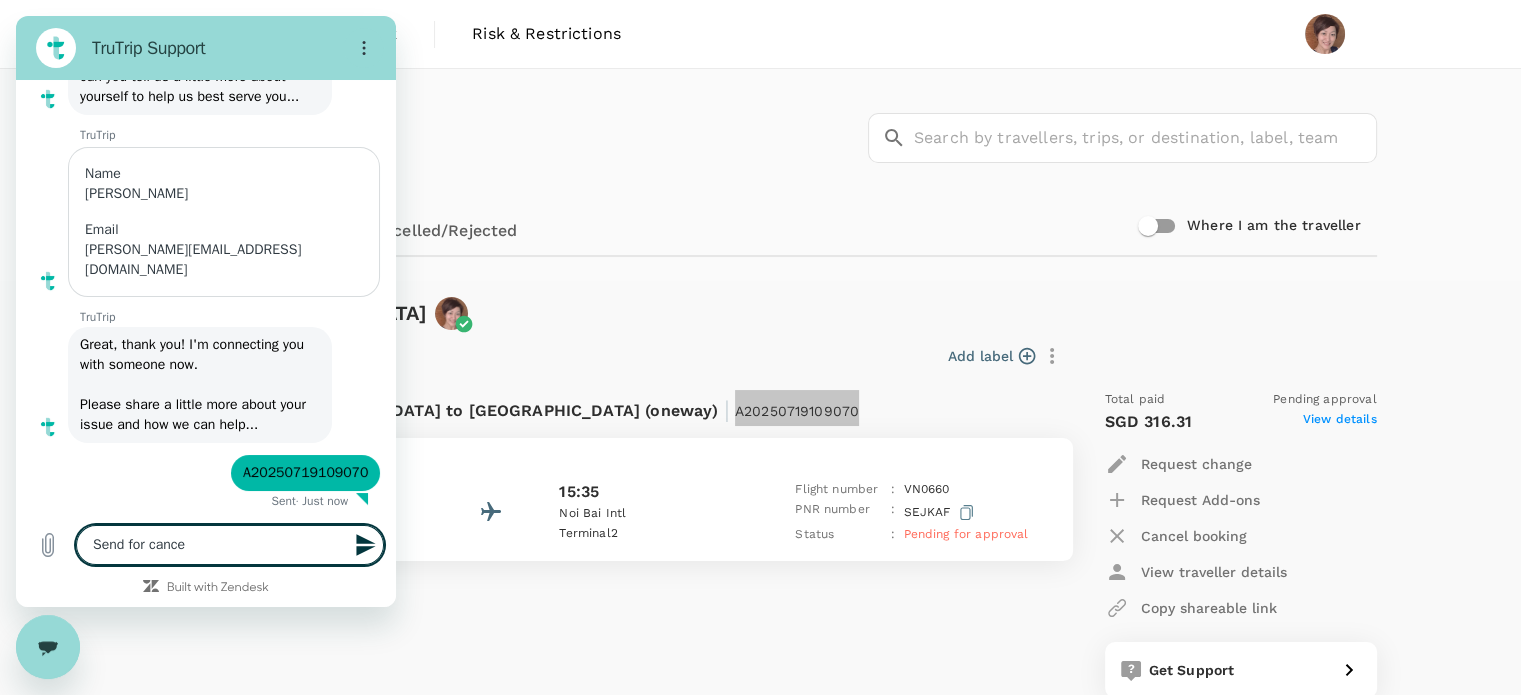 type on "Send for cancel" 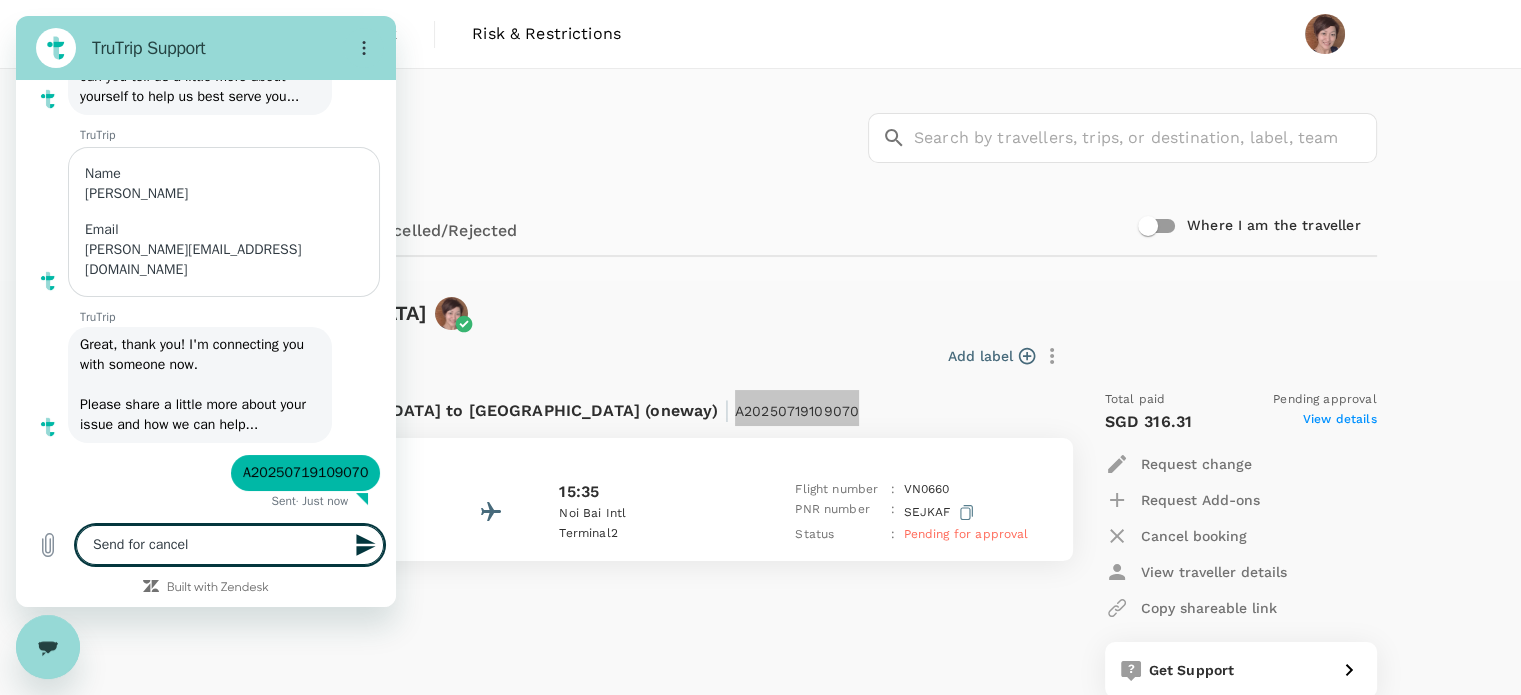 type on "Send for cancell" 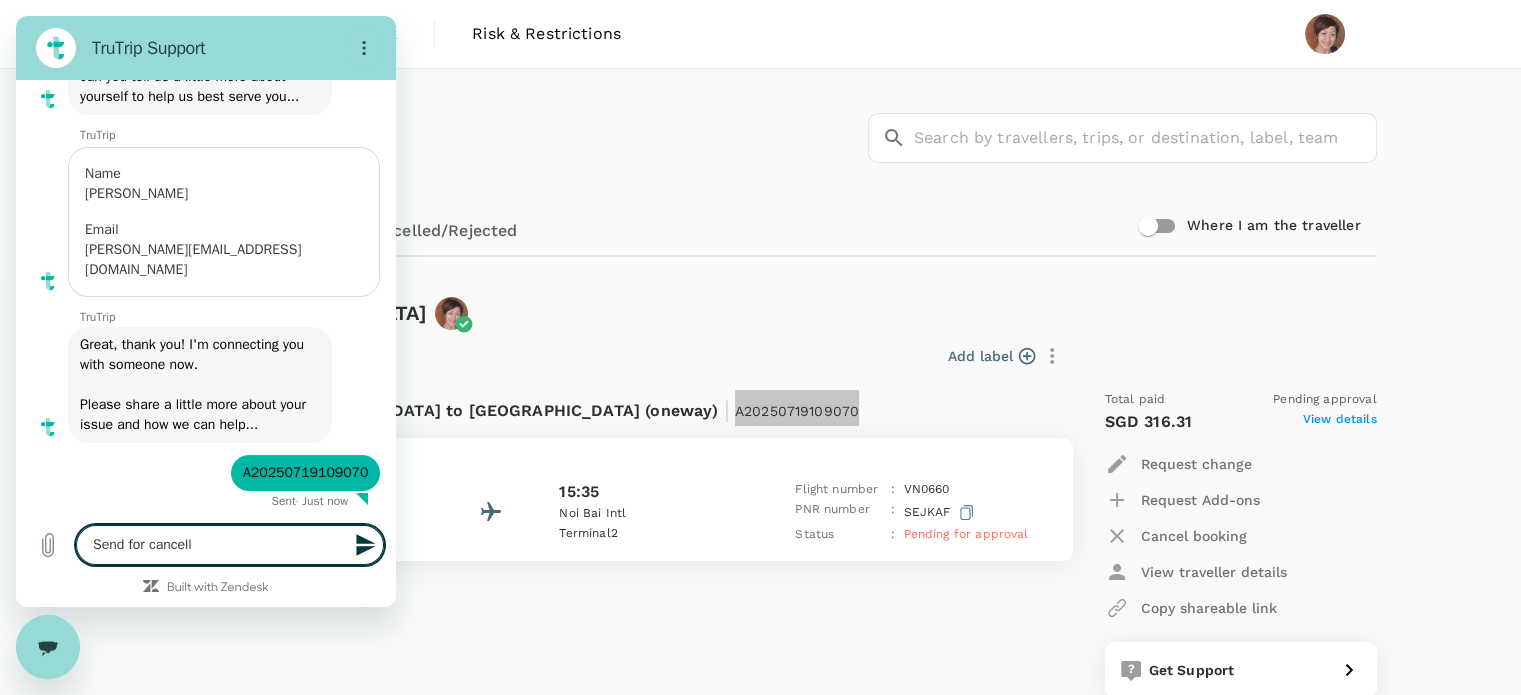 type on "Send for cancella" 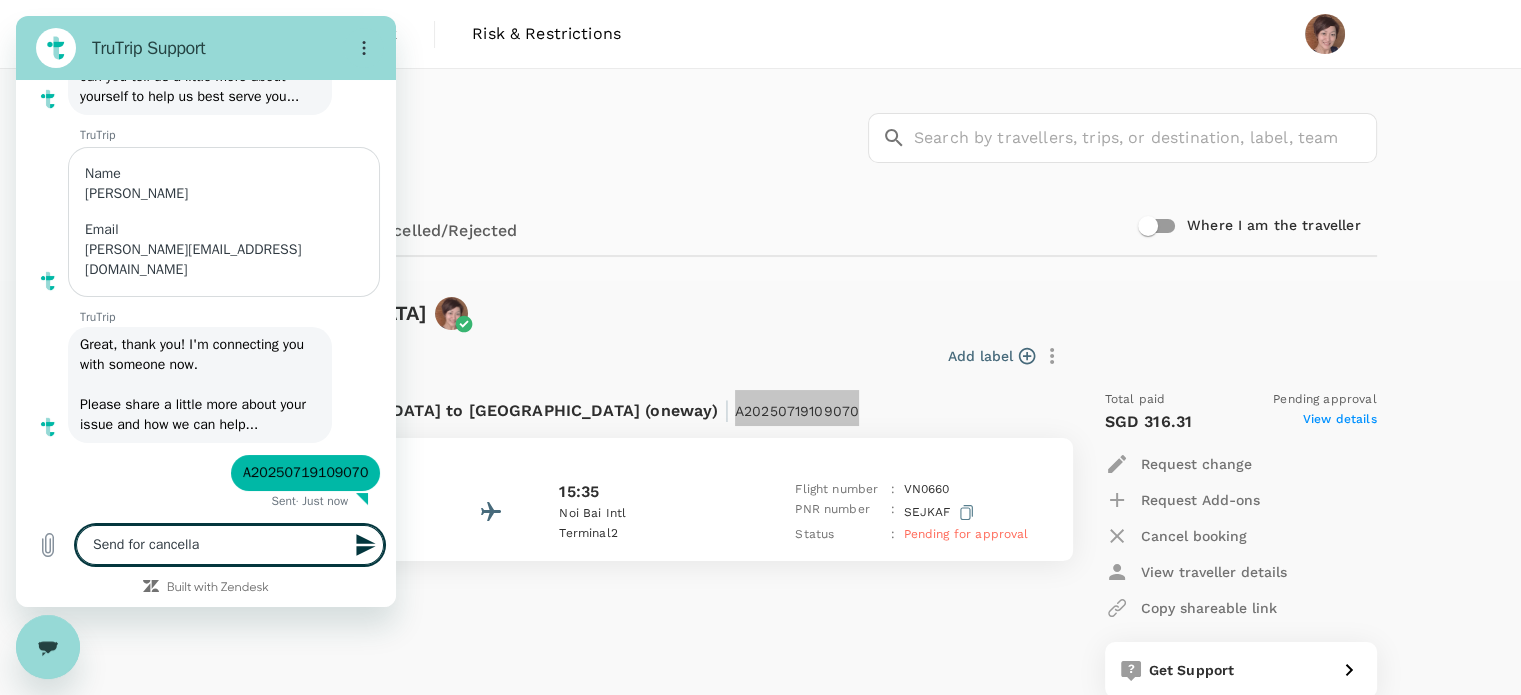 type on "x" 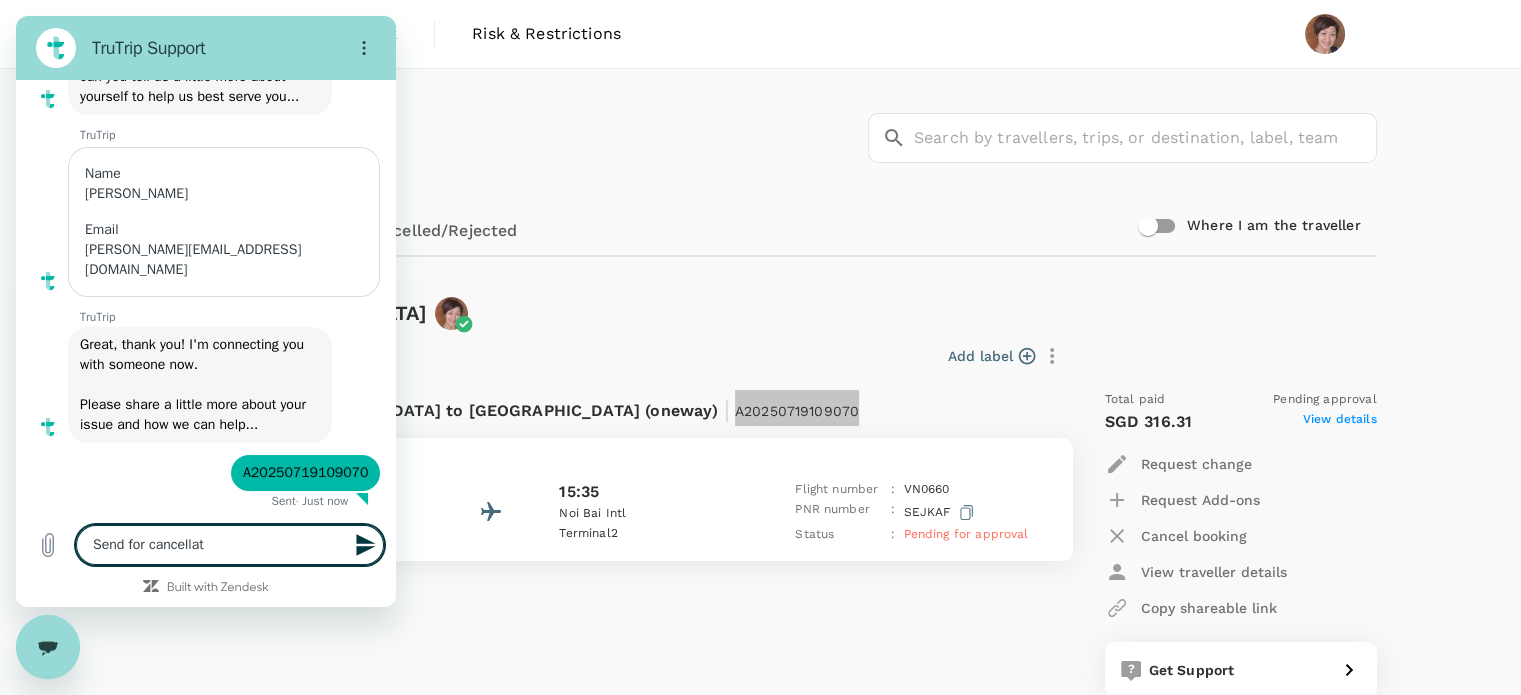 type on "Send for cancellati" 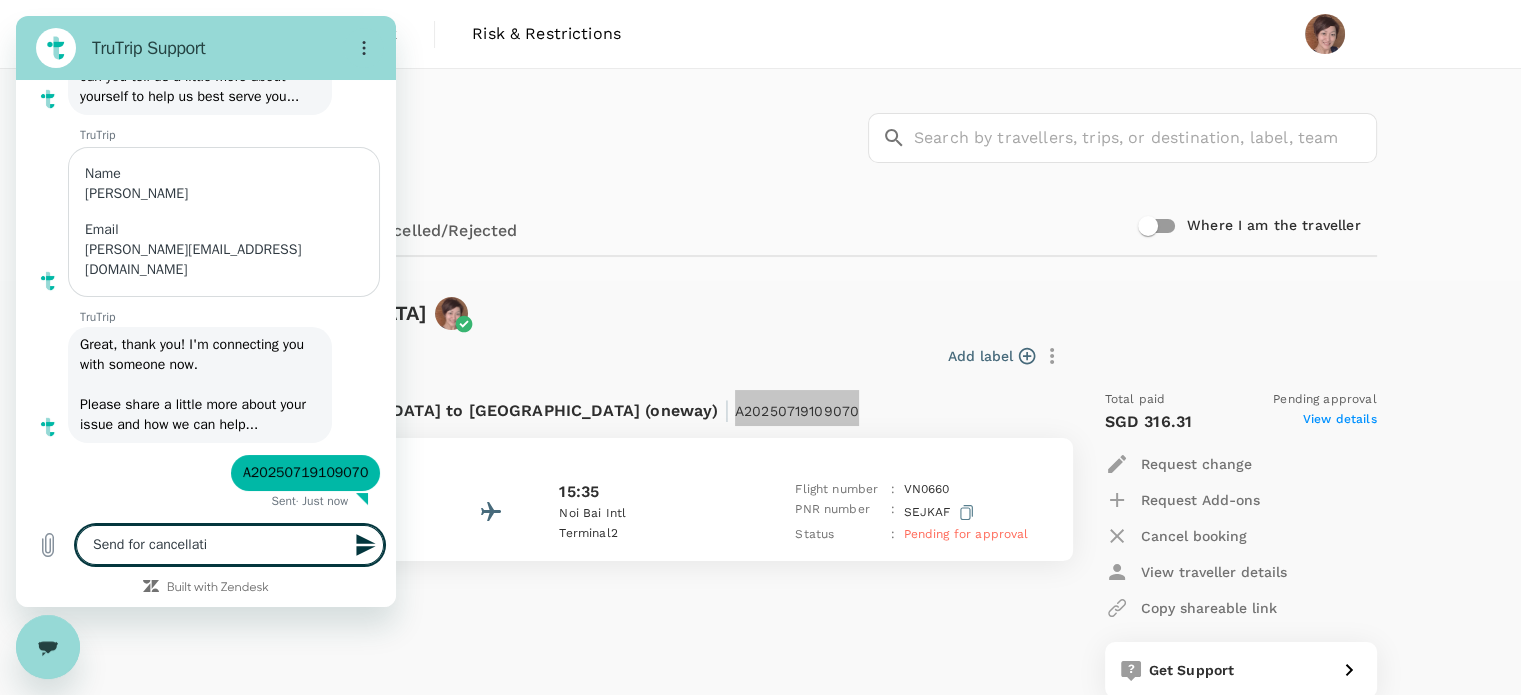 type on "Send for cancellatio" 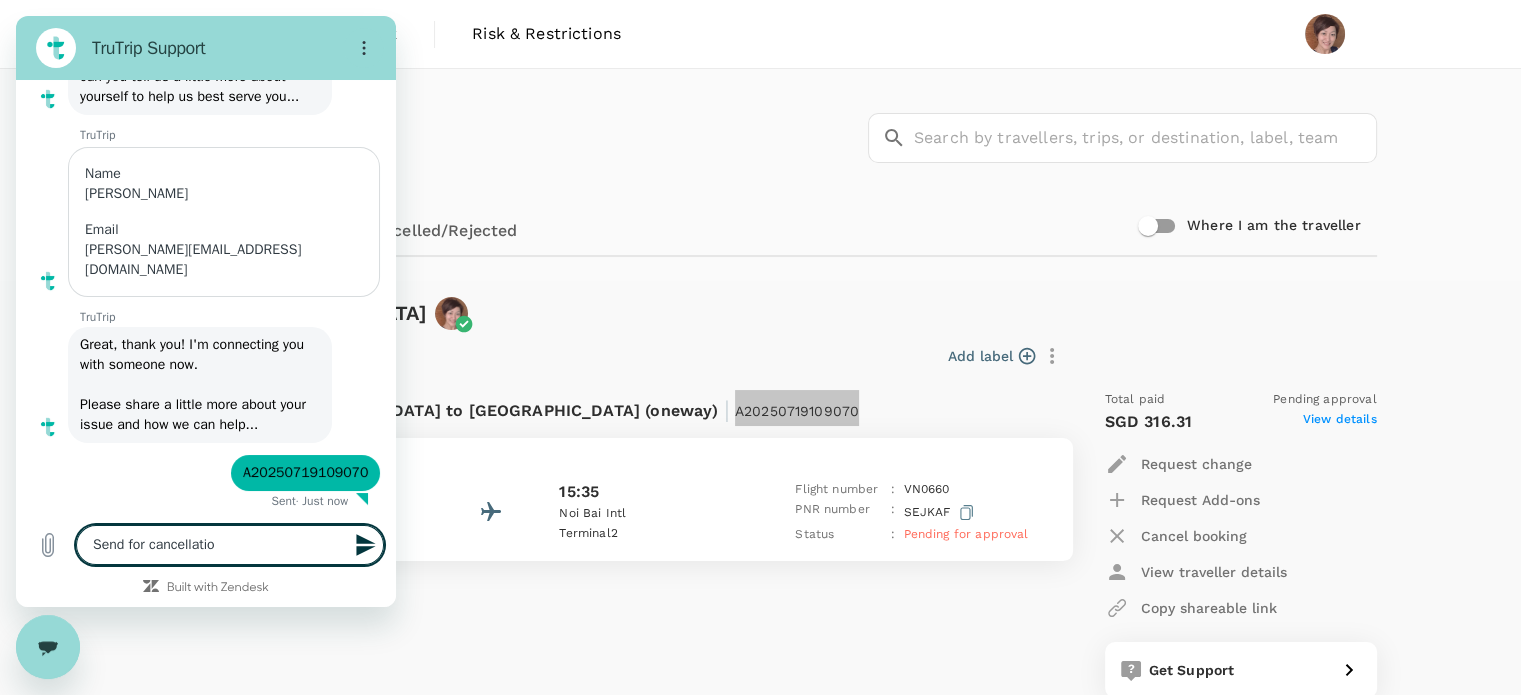 type on "Send for cancellation" 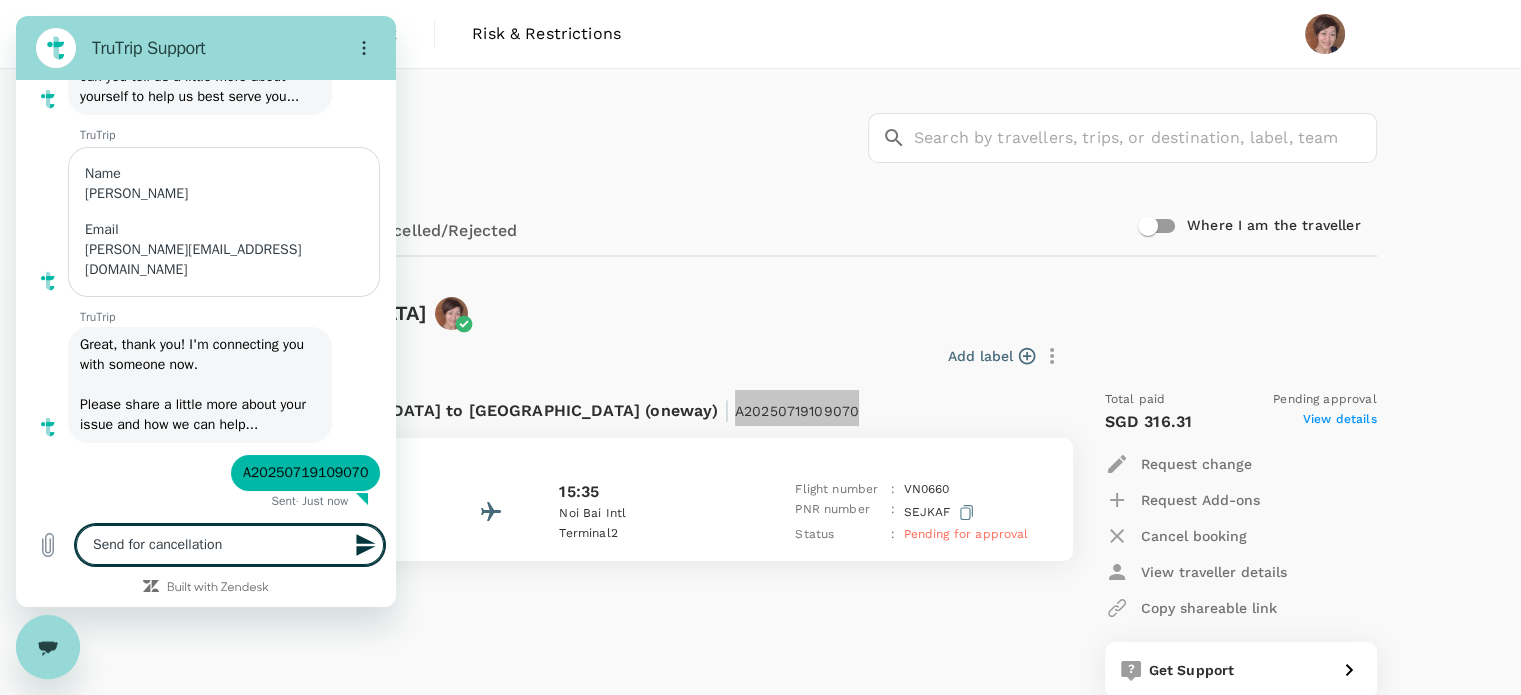 type on "Send for cancellation" 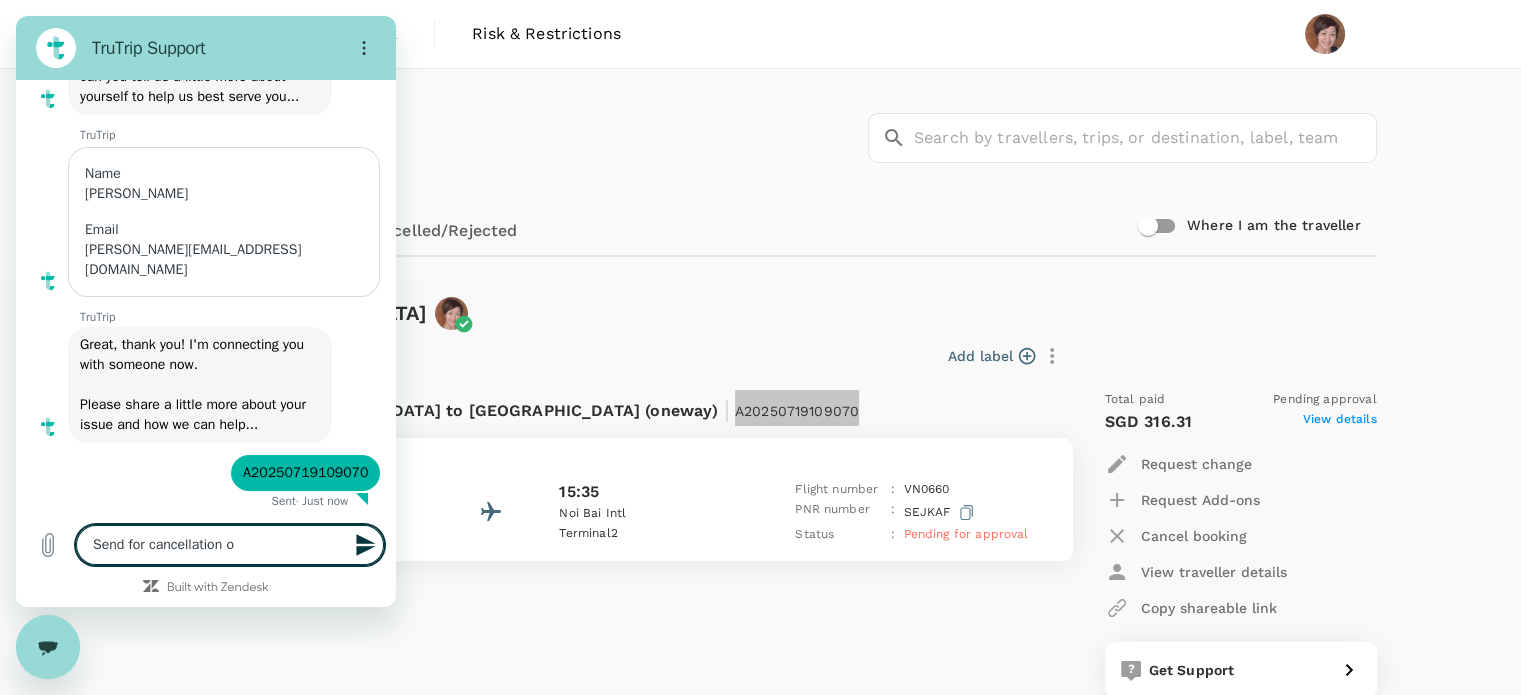 type on "Send for cancellation of" 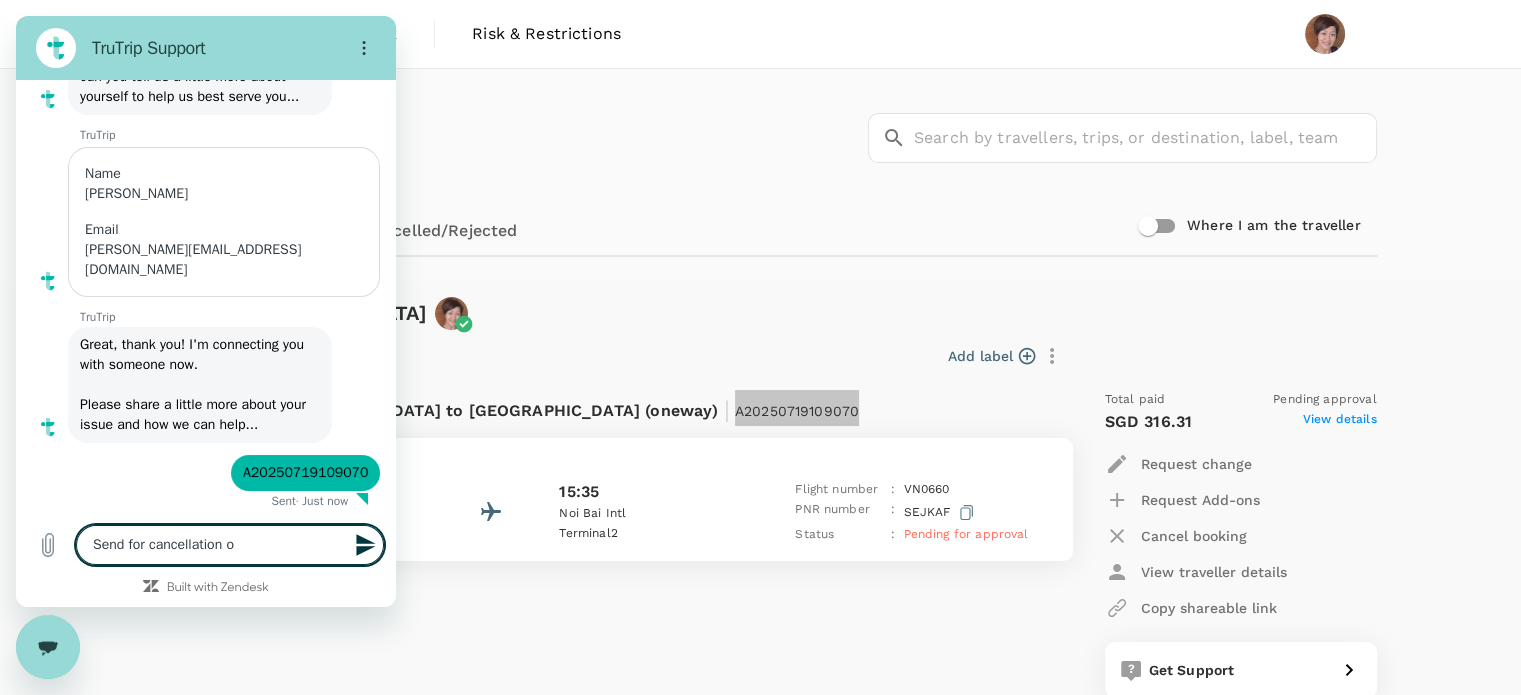 type on "x" 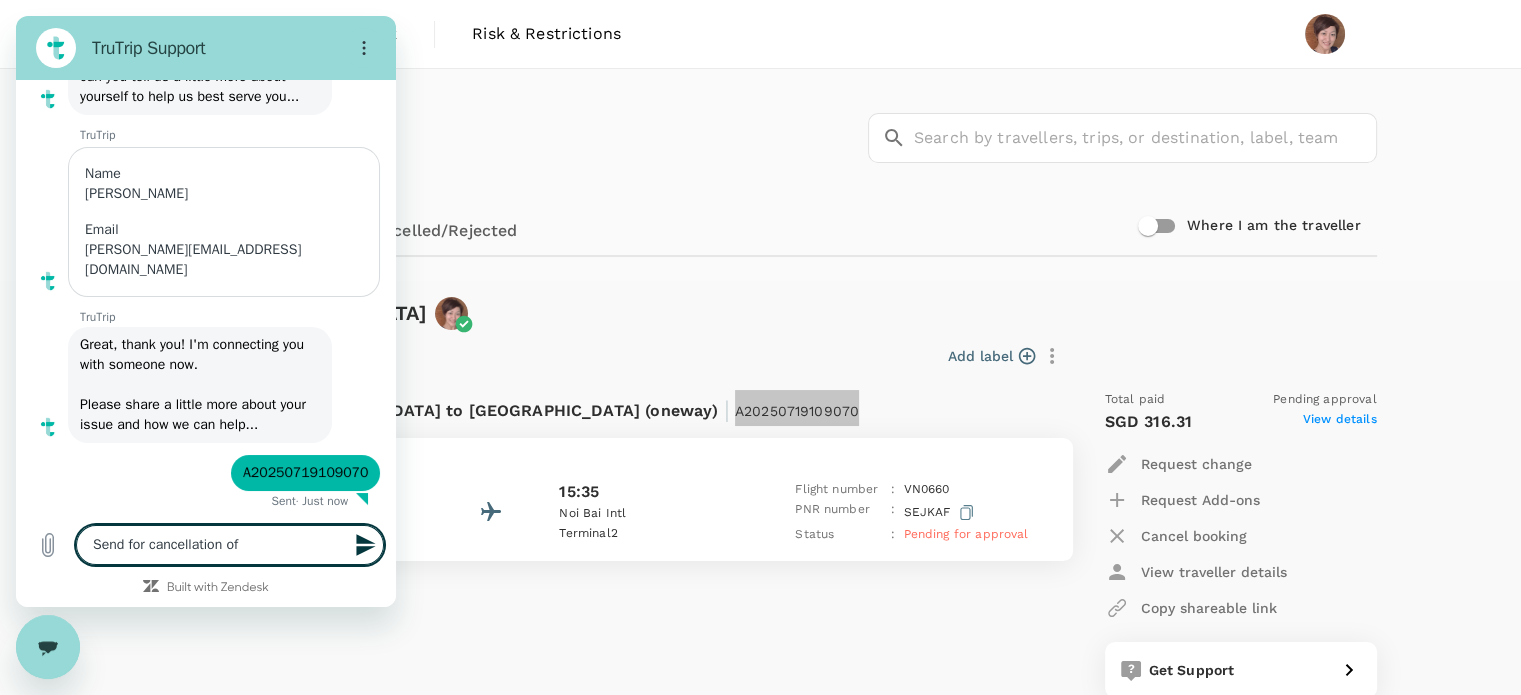 type on "Send for cancellation of" 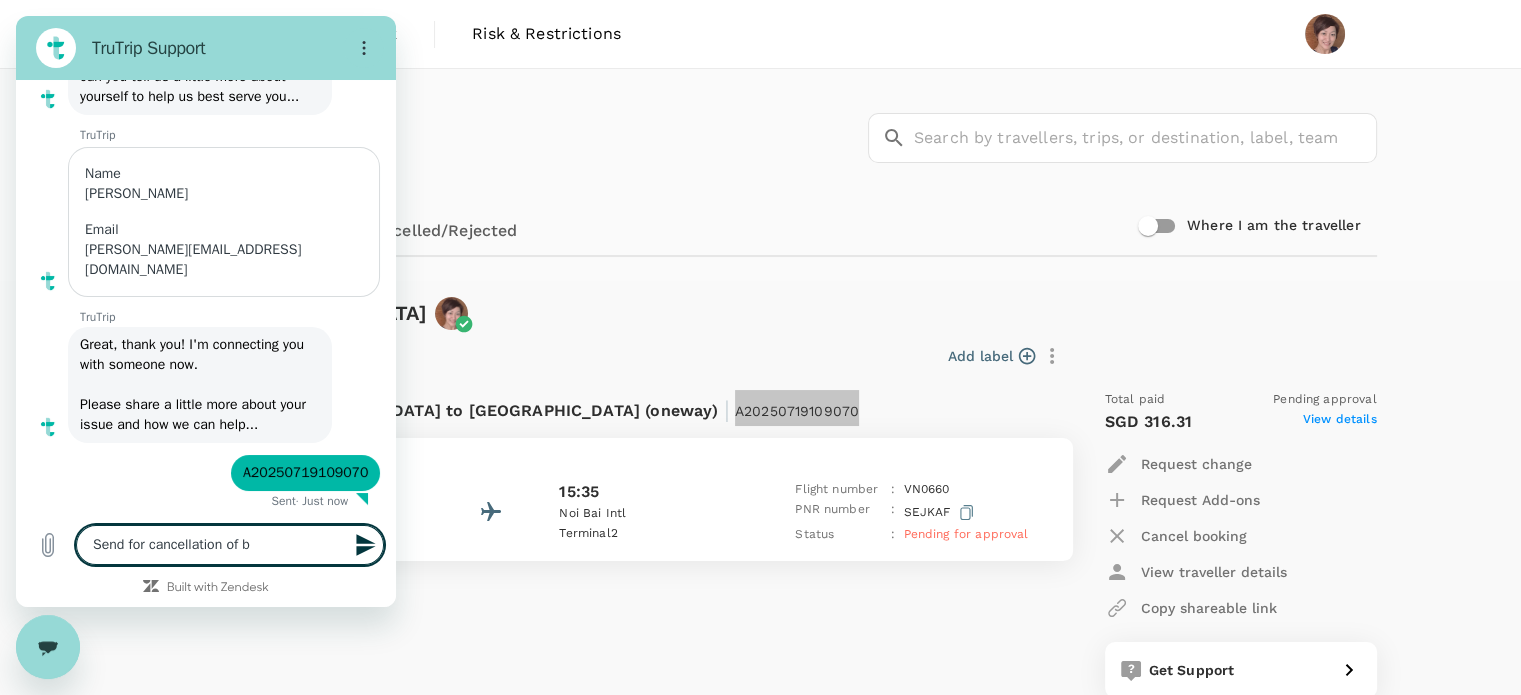 type on "Send for cancellation of bo" 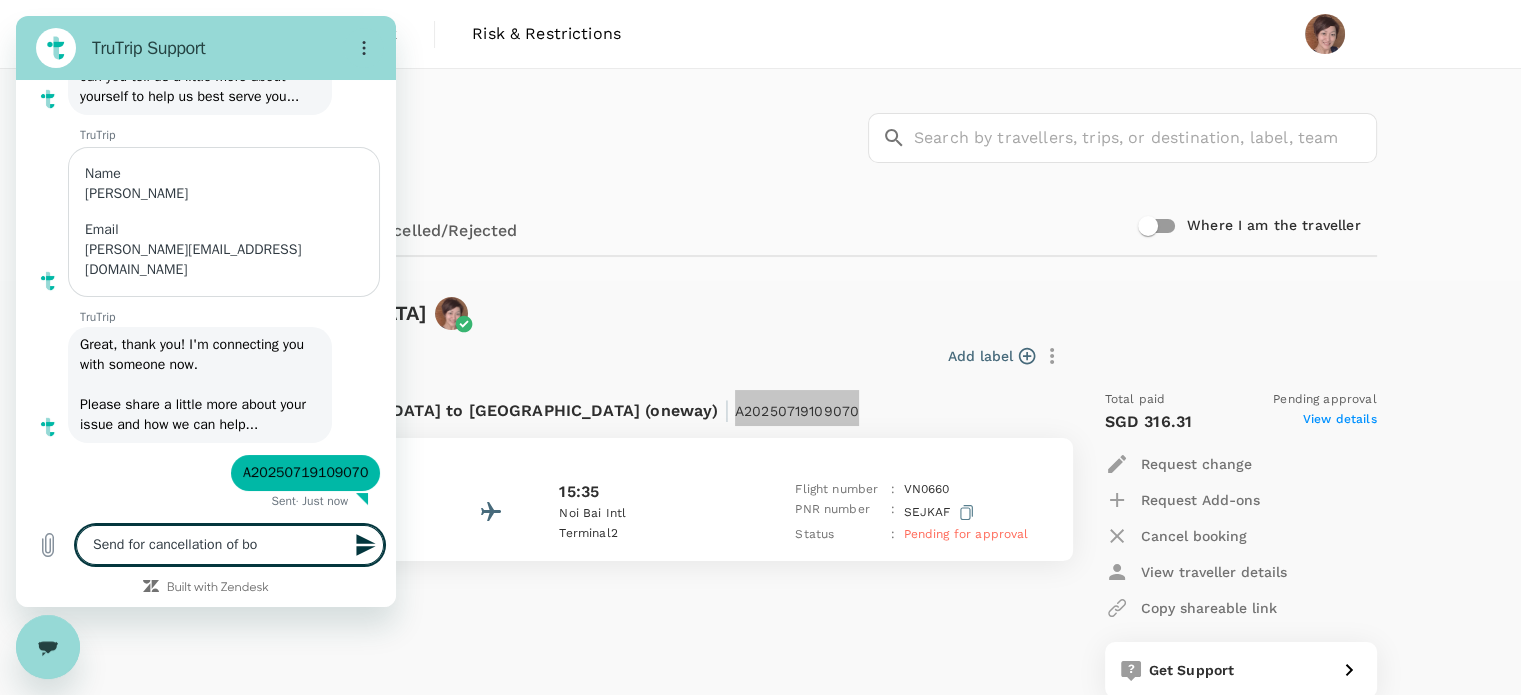 type on "Send for cancellation of boo" 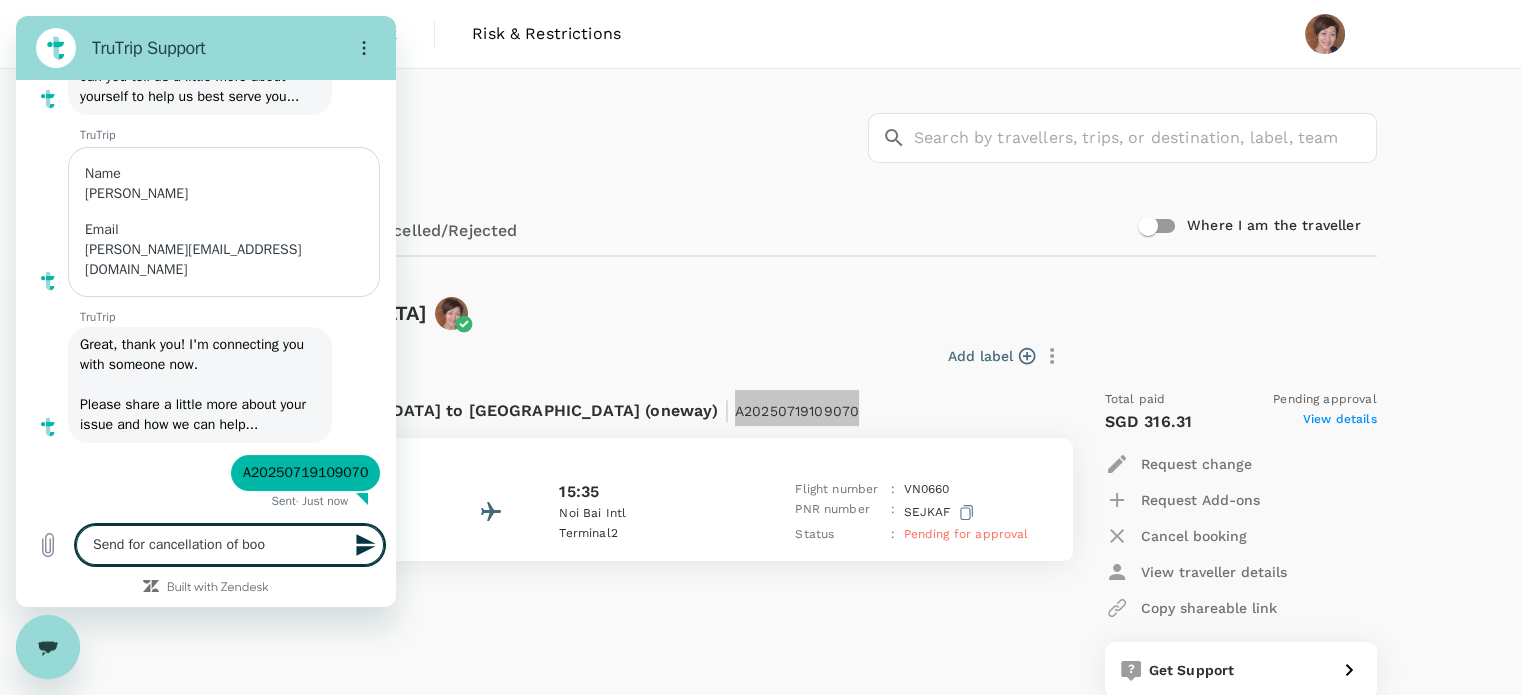 type on "Send for cancellation of bo" 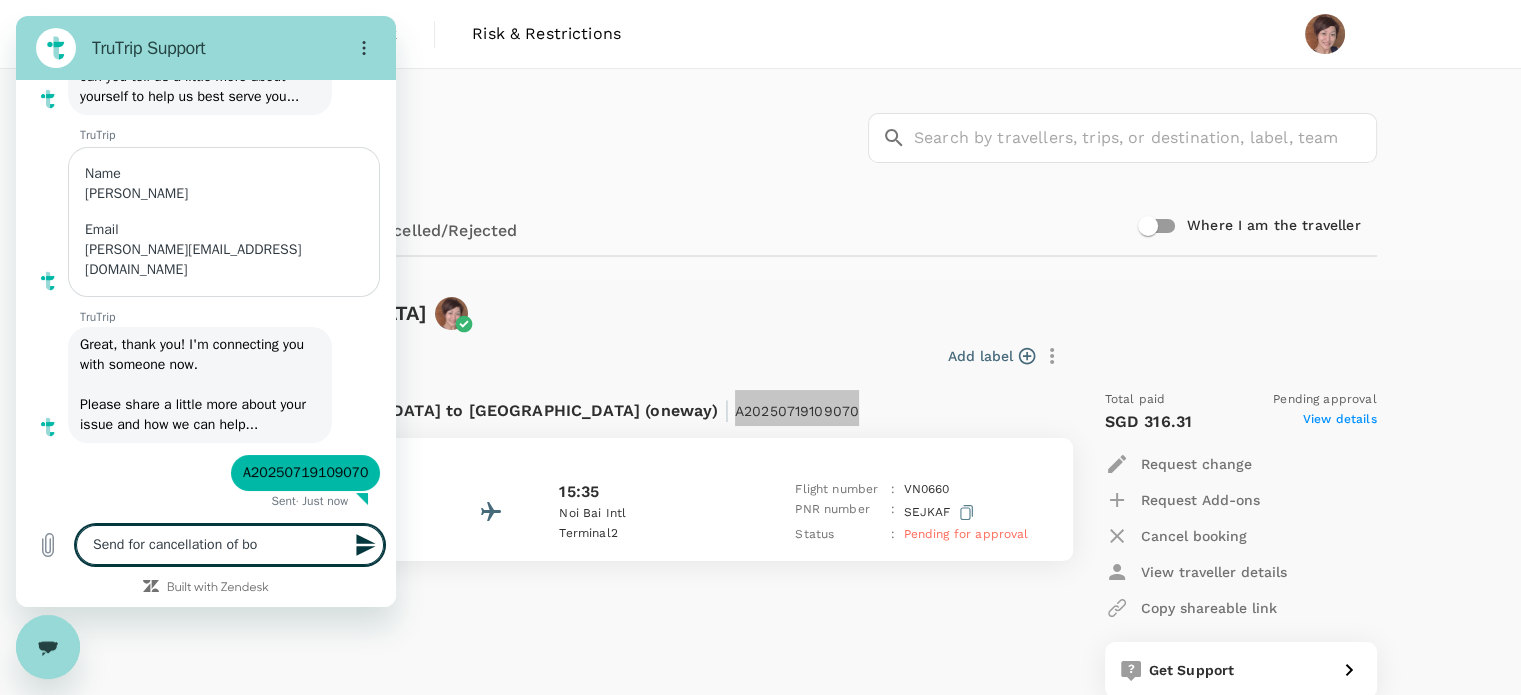 type on "Send for cancellation of boo" 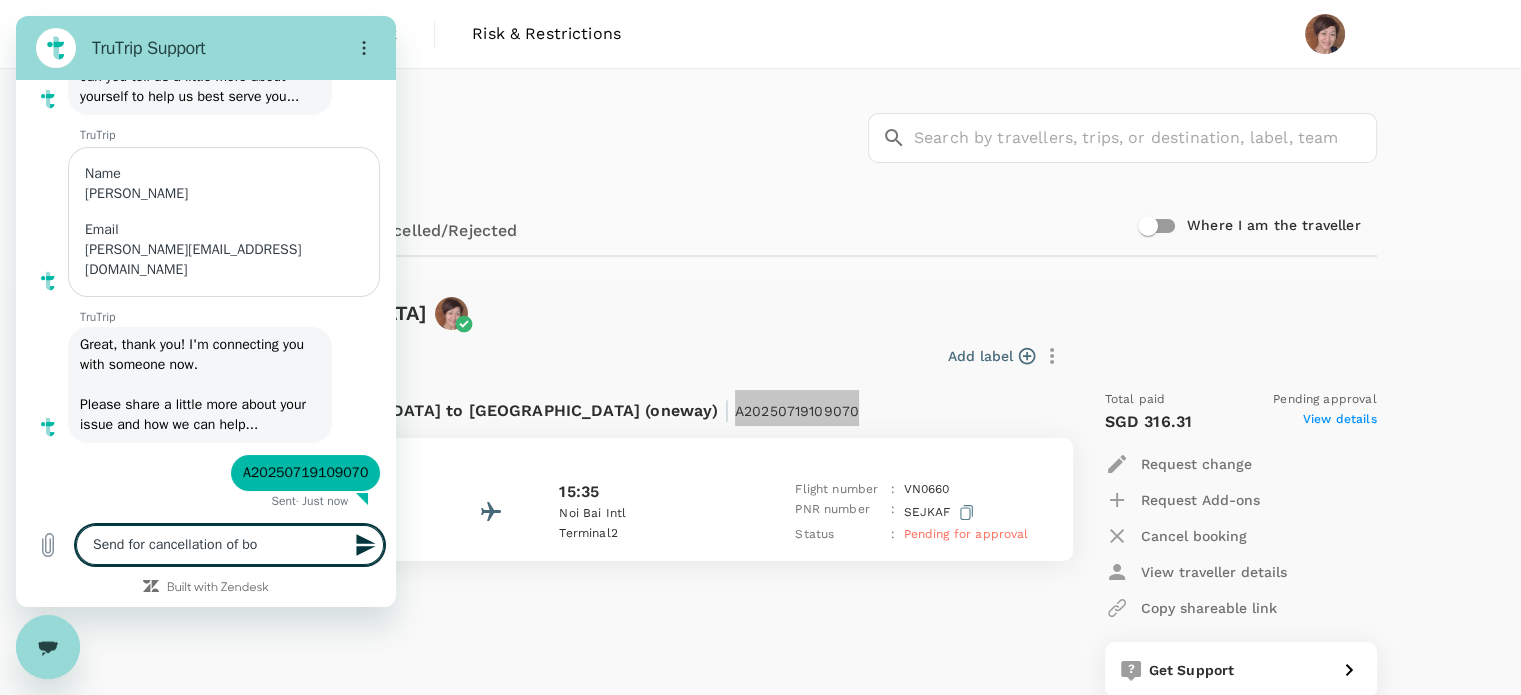 type on "x" 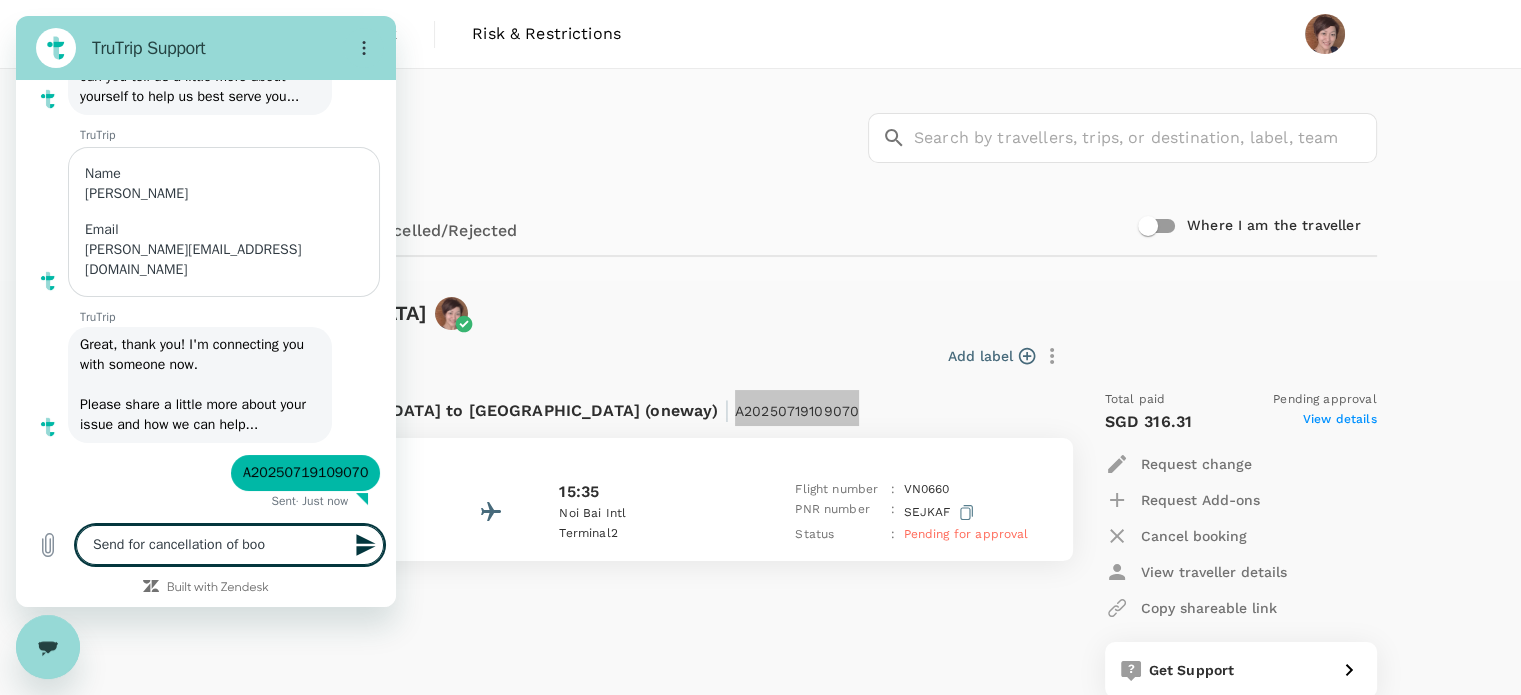 type on "Send for cancellation of bo" 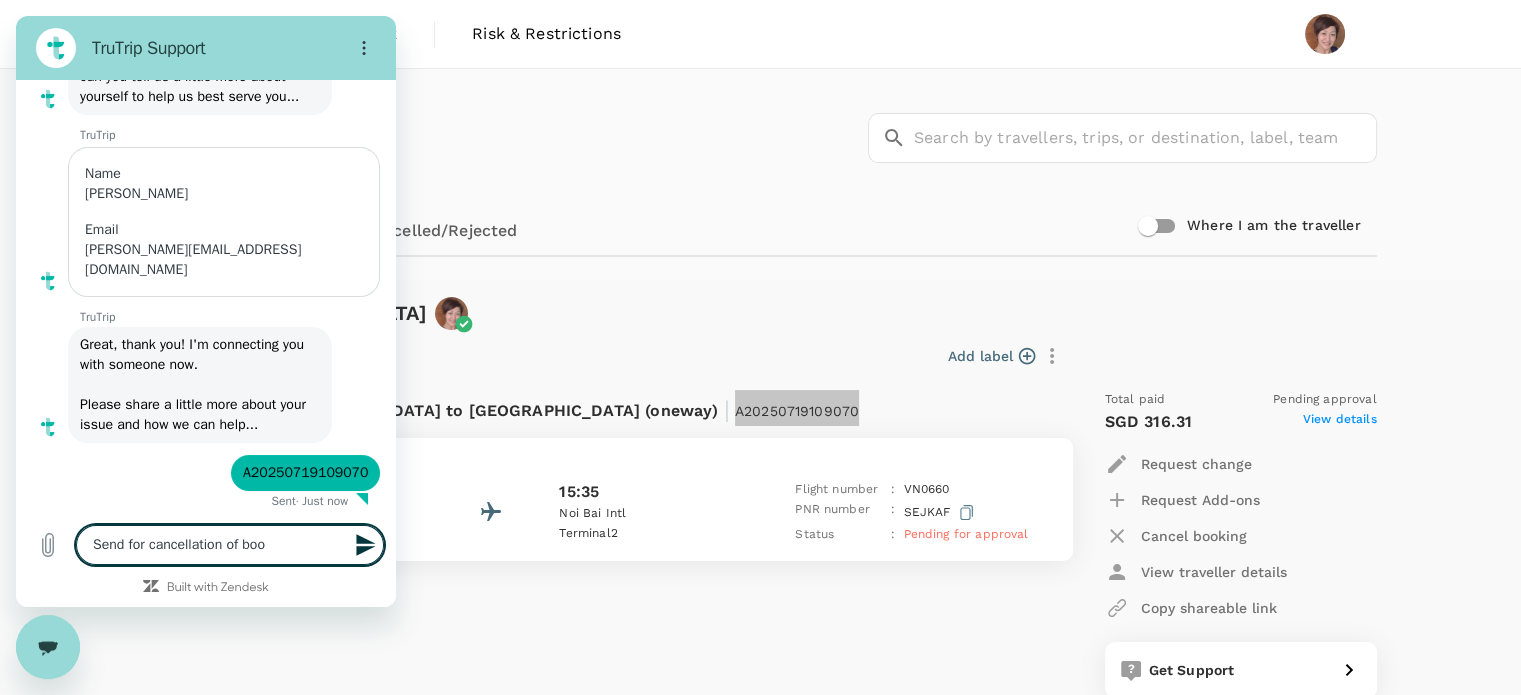 type on "x" 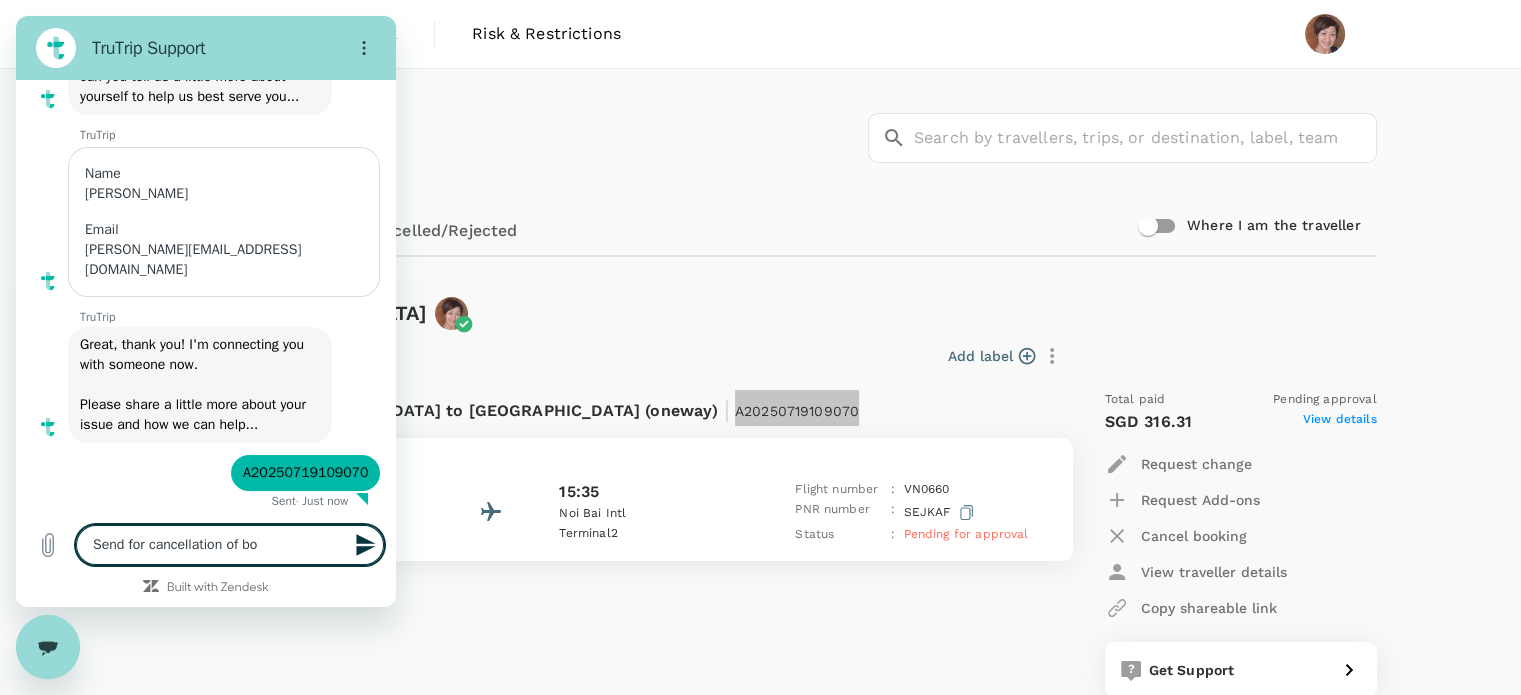 type on "Send for cancellation of b" 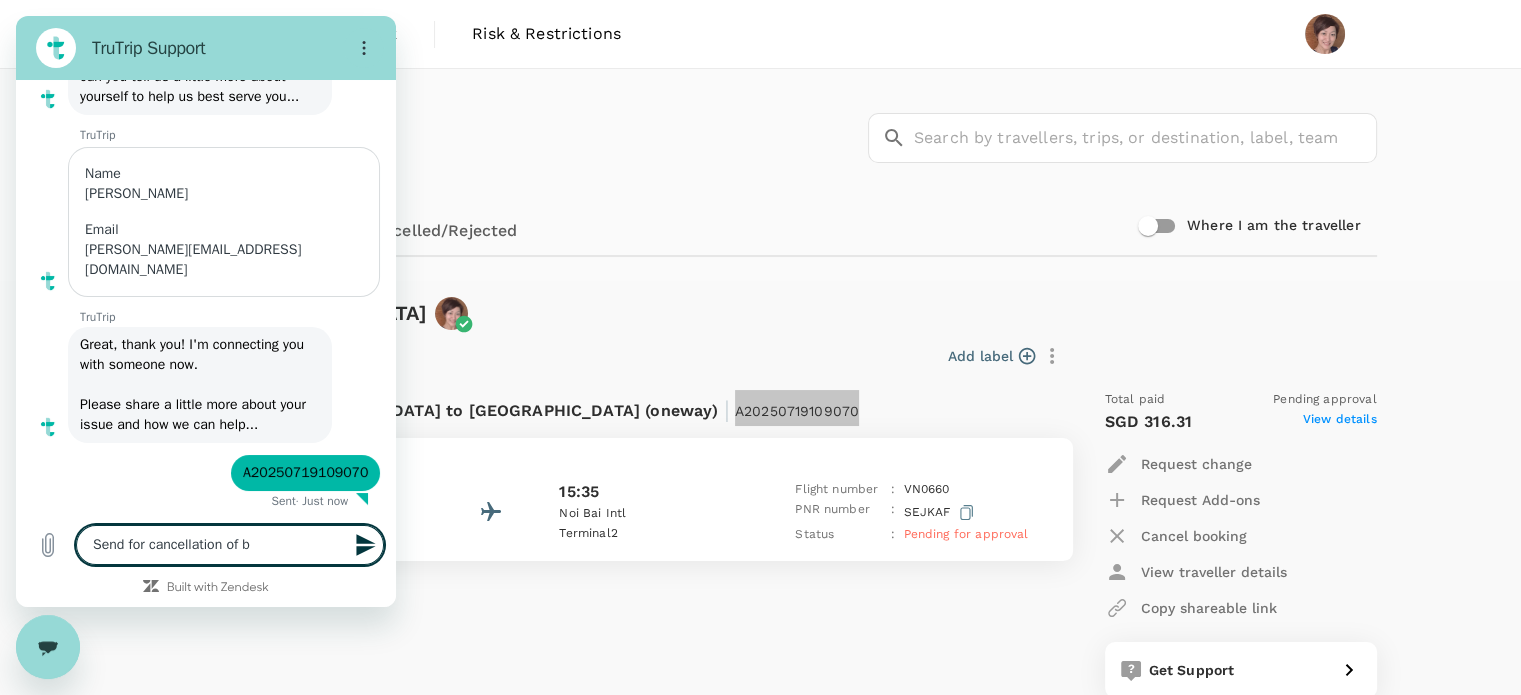 type on "Send for cancellation of" 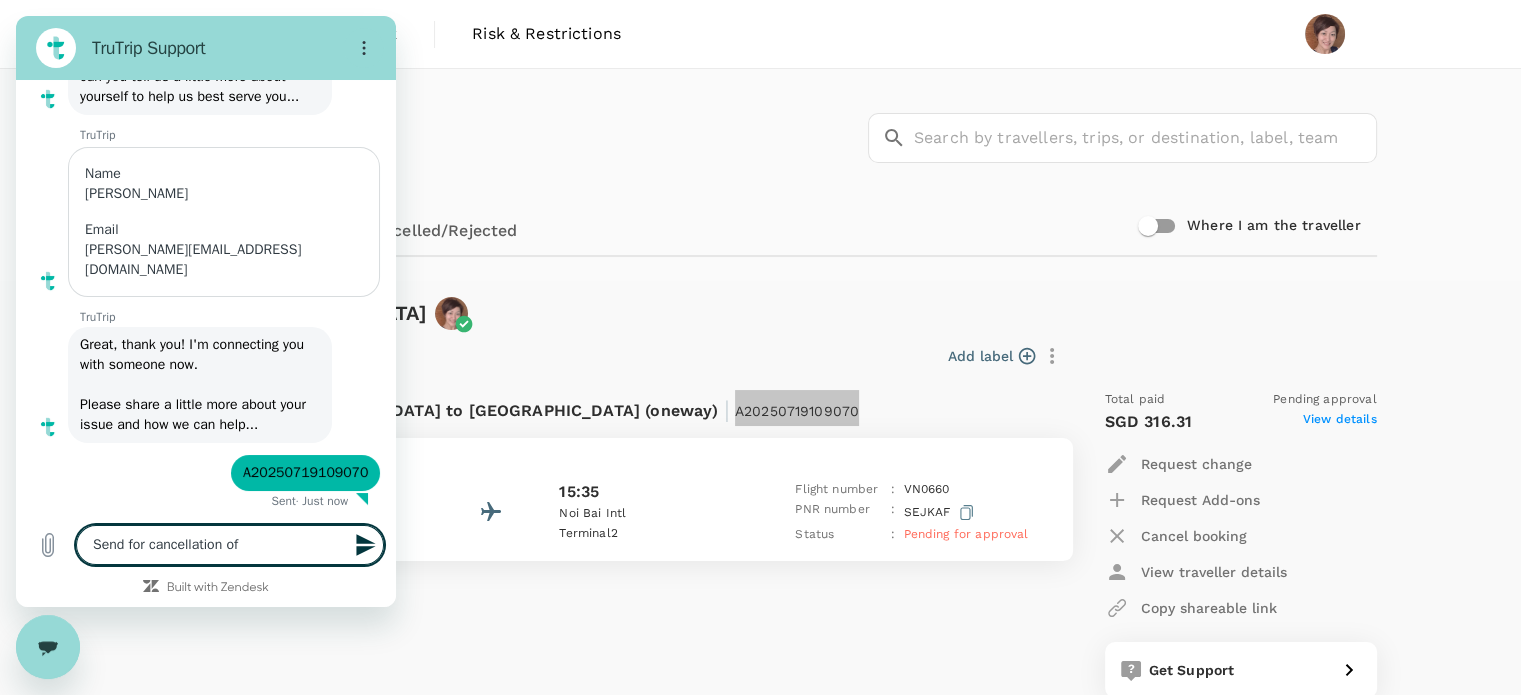 type on "x" 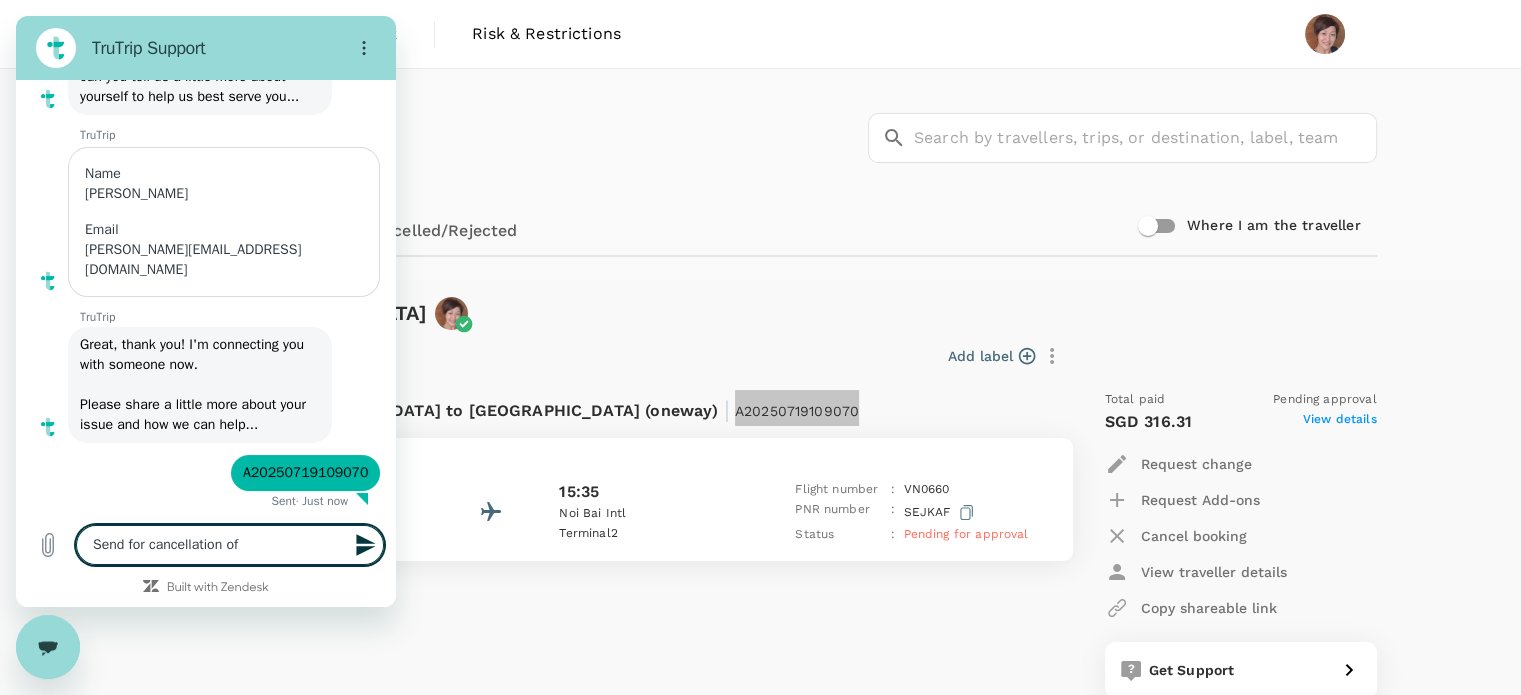type on "Send for cancellation of b" 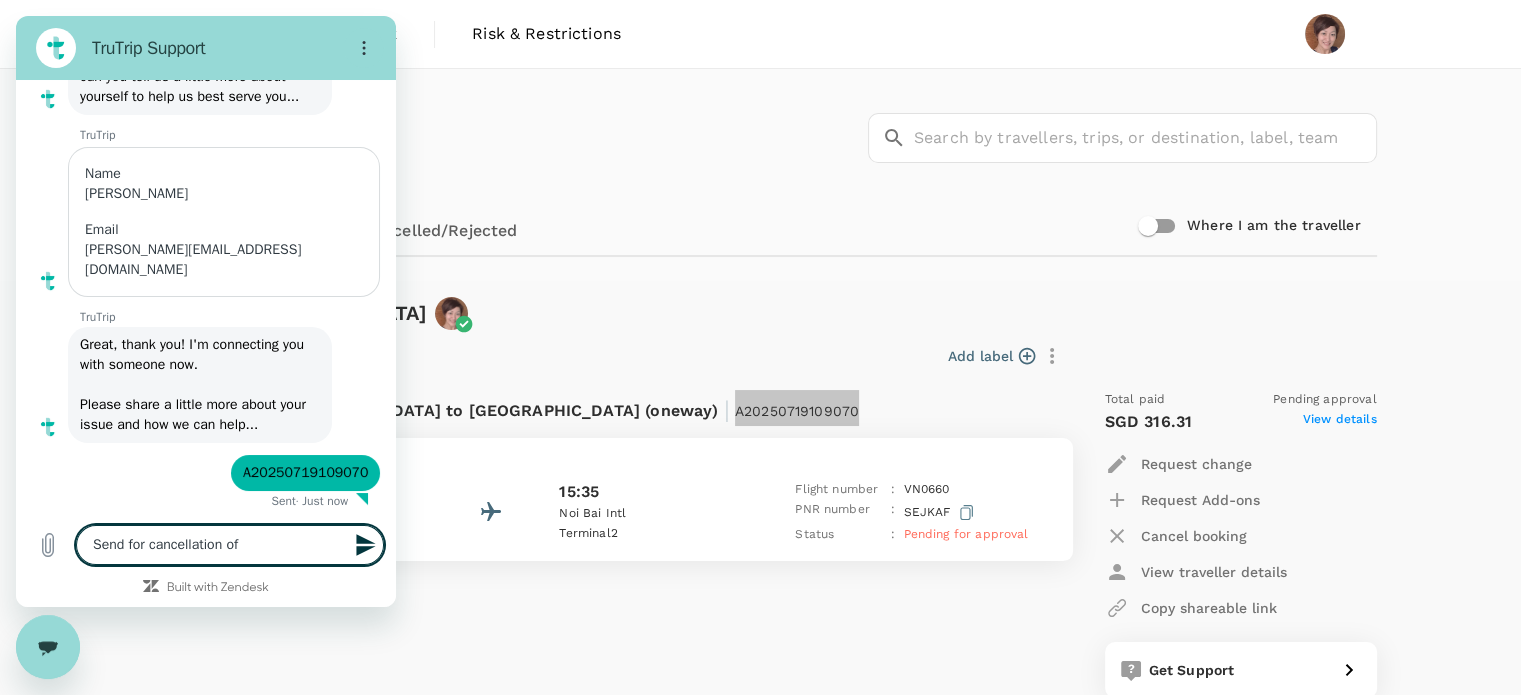type on "x" 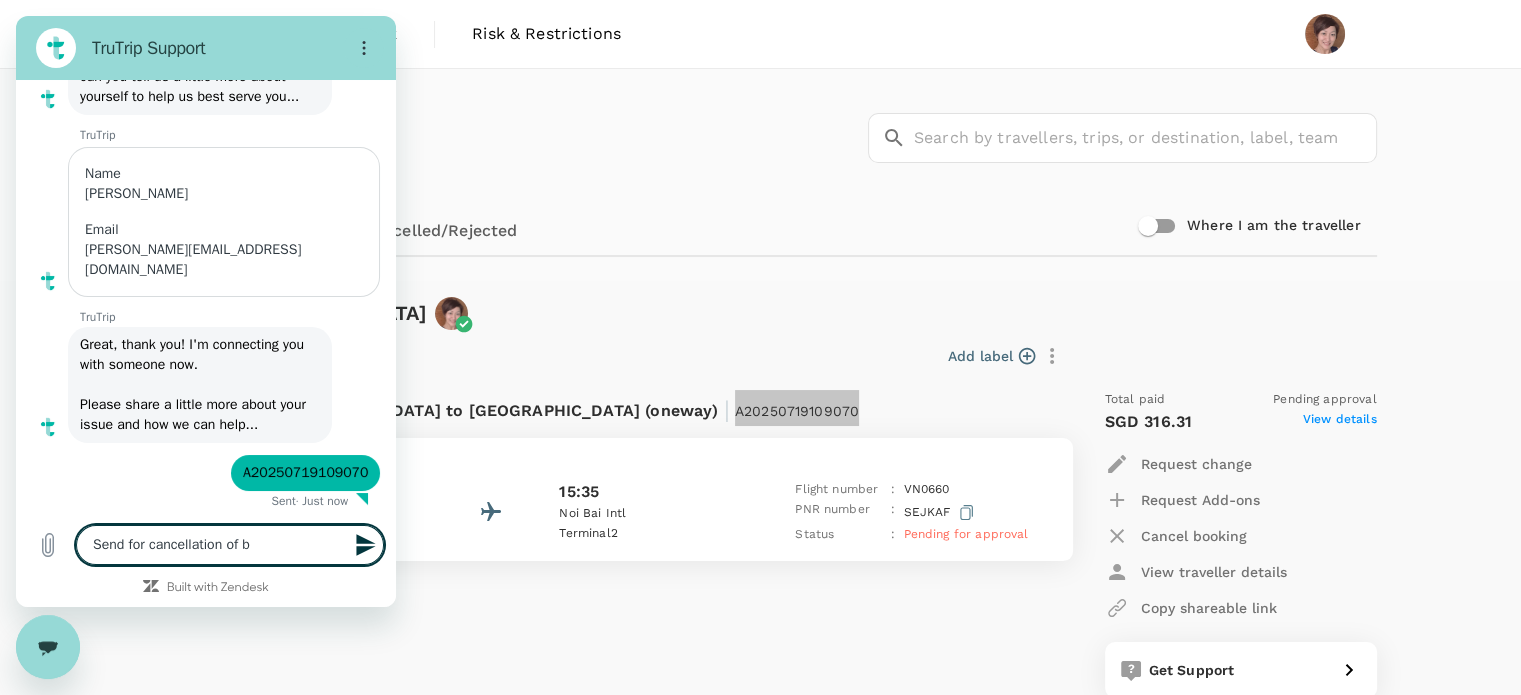 type on "Send for cancellation of bo" 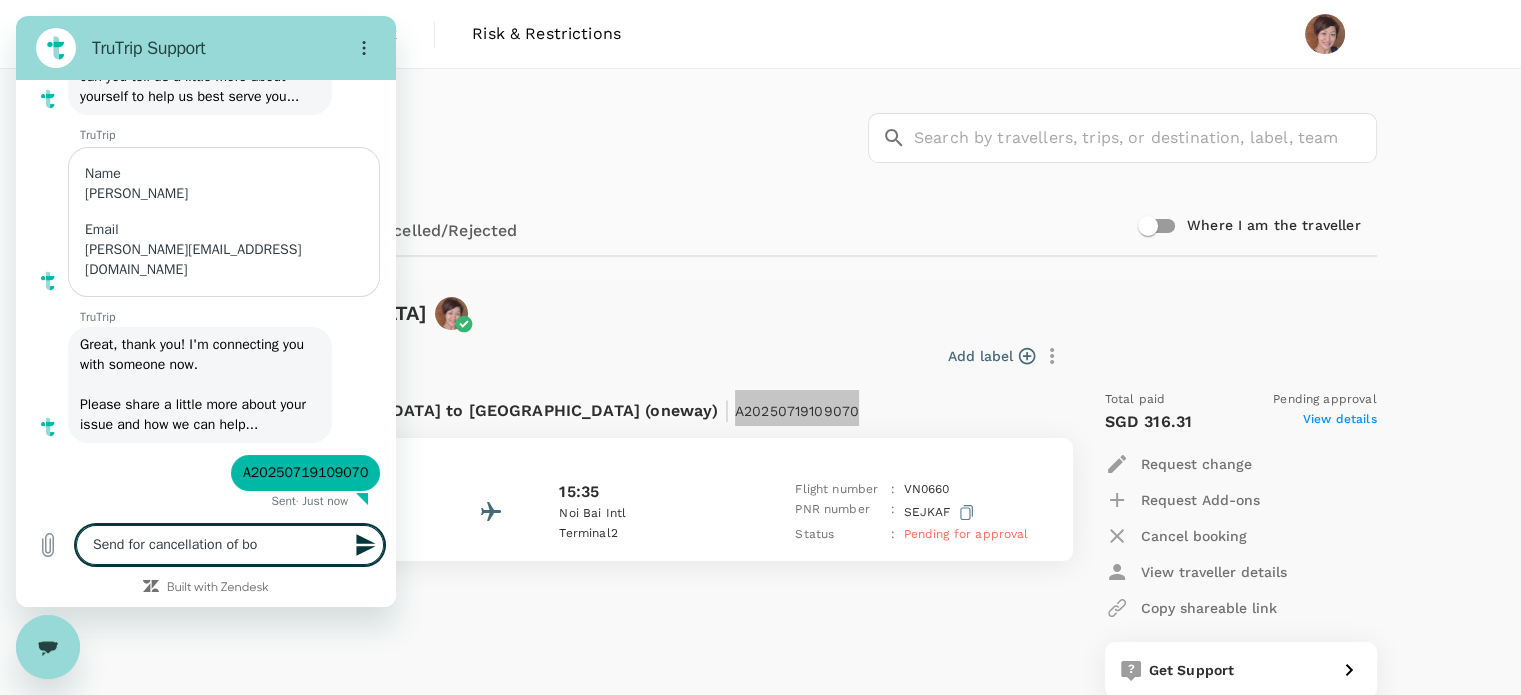 type on "Send for cancellation of boo" 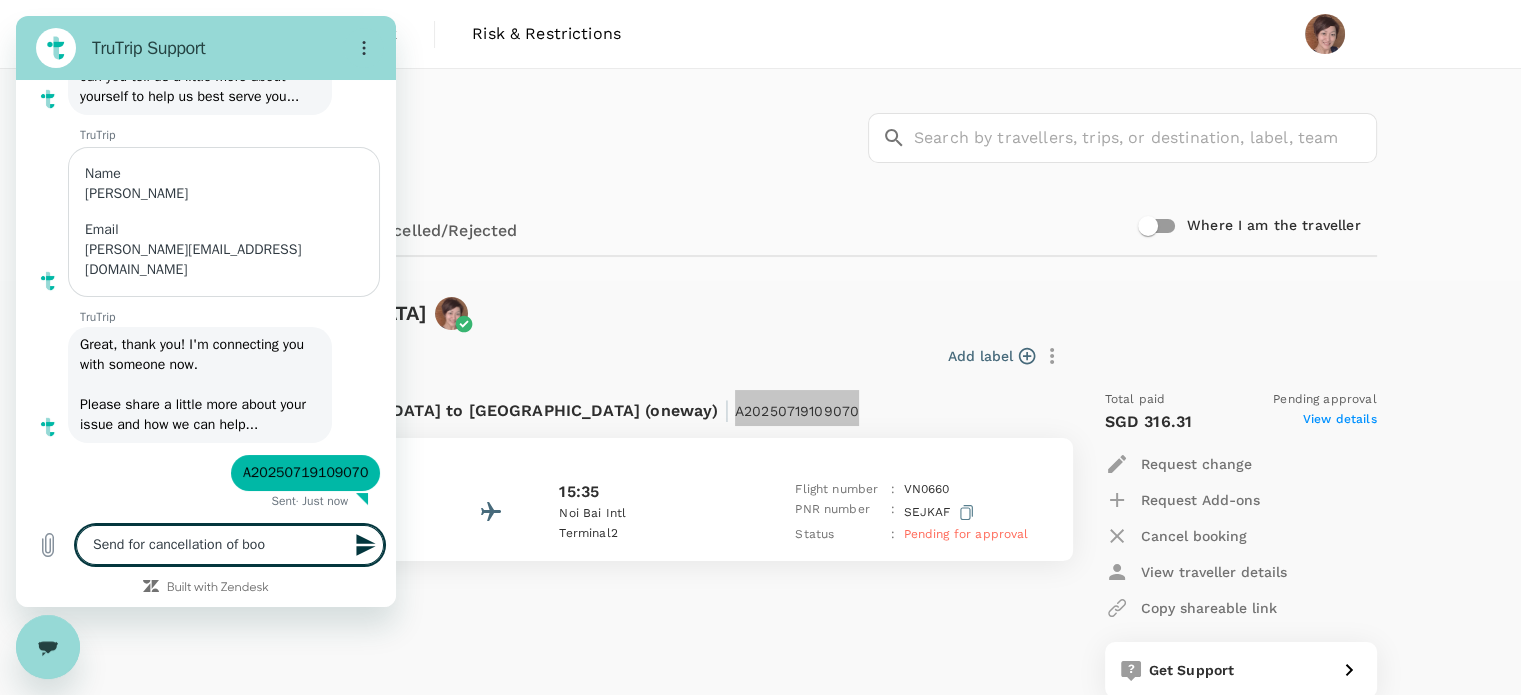 type on "Send for cancellation of book" 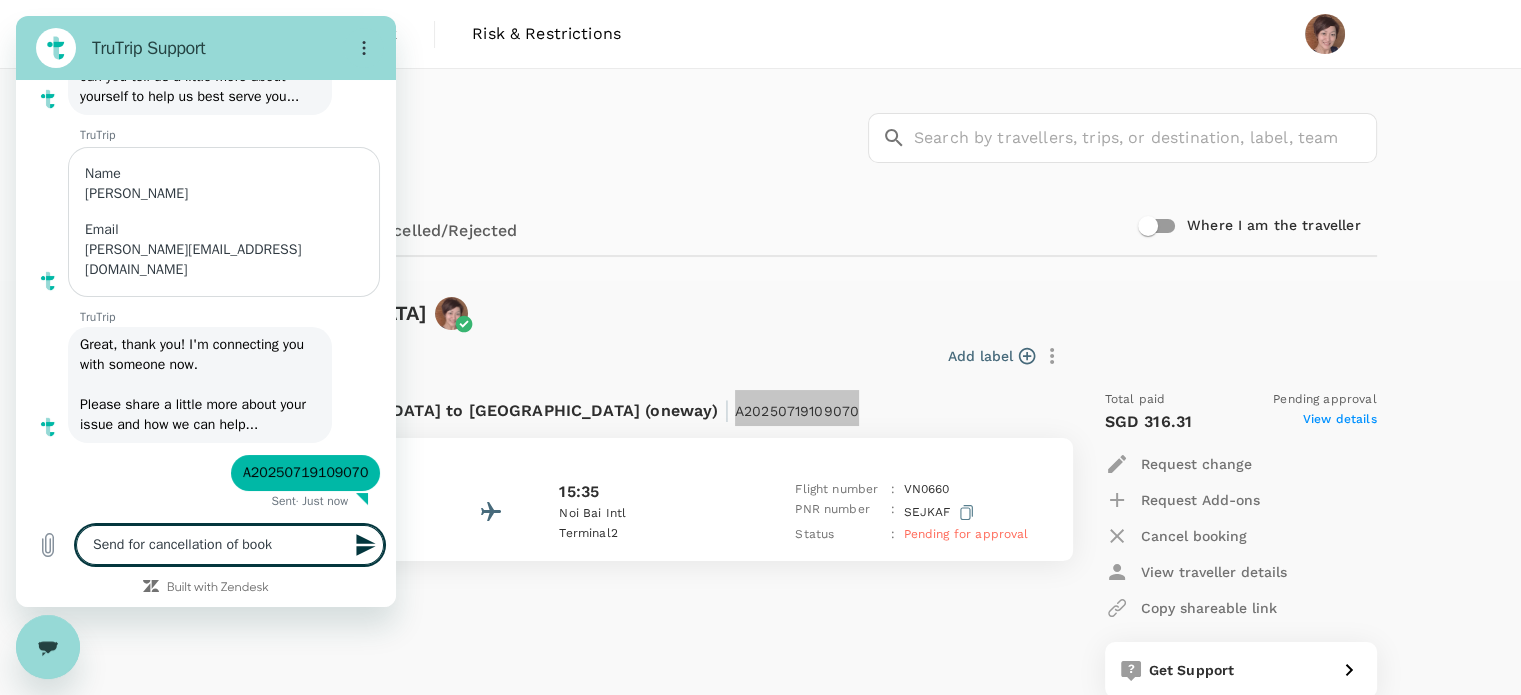 type on "Send for cancellation of booki" 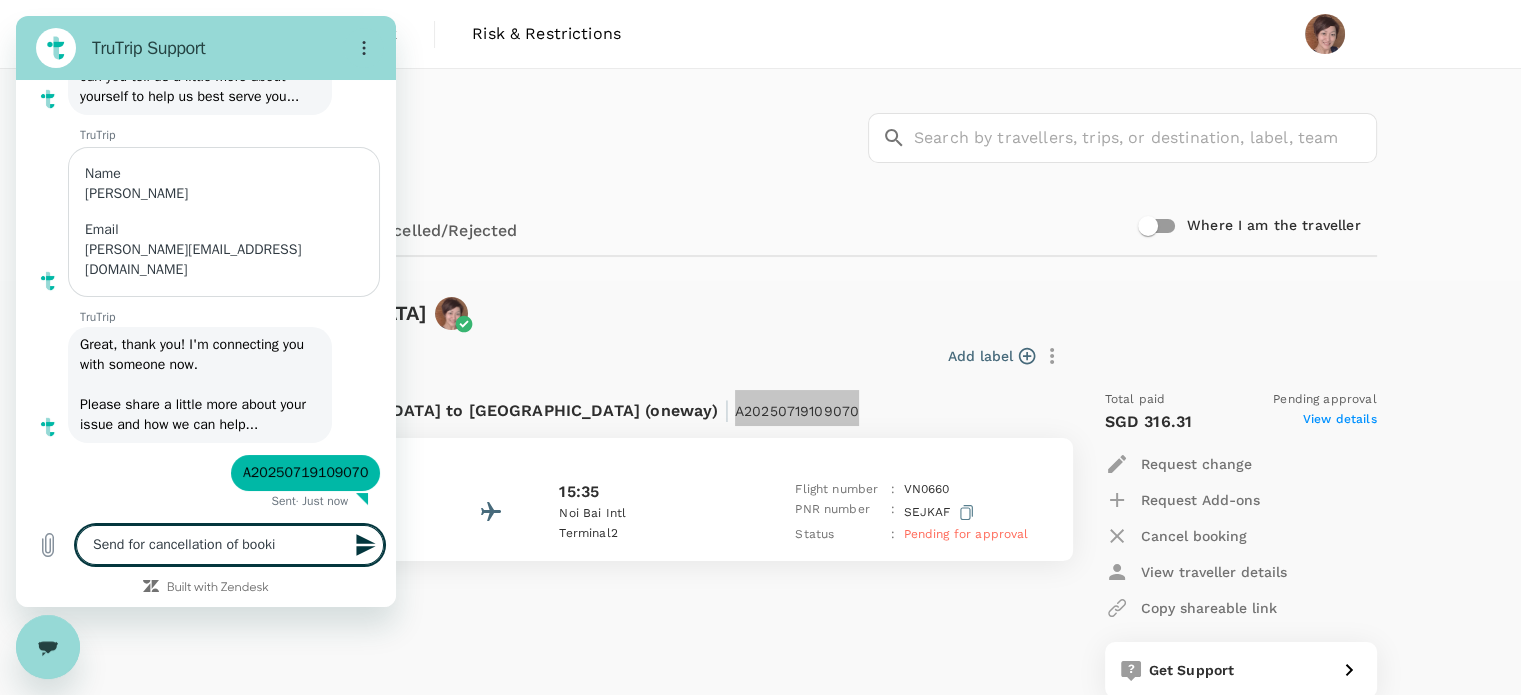 type on "Send for cancellation of bookin" 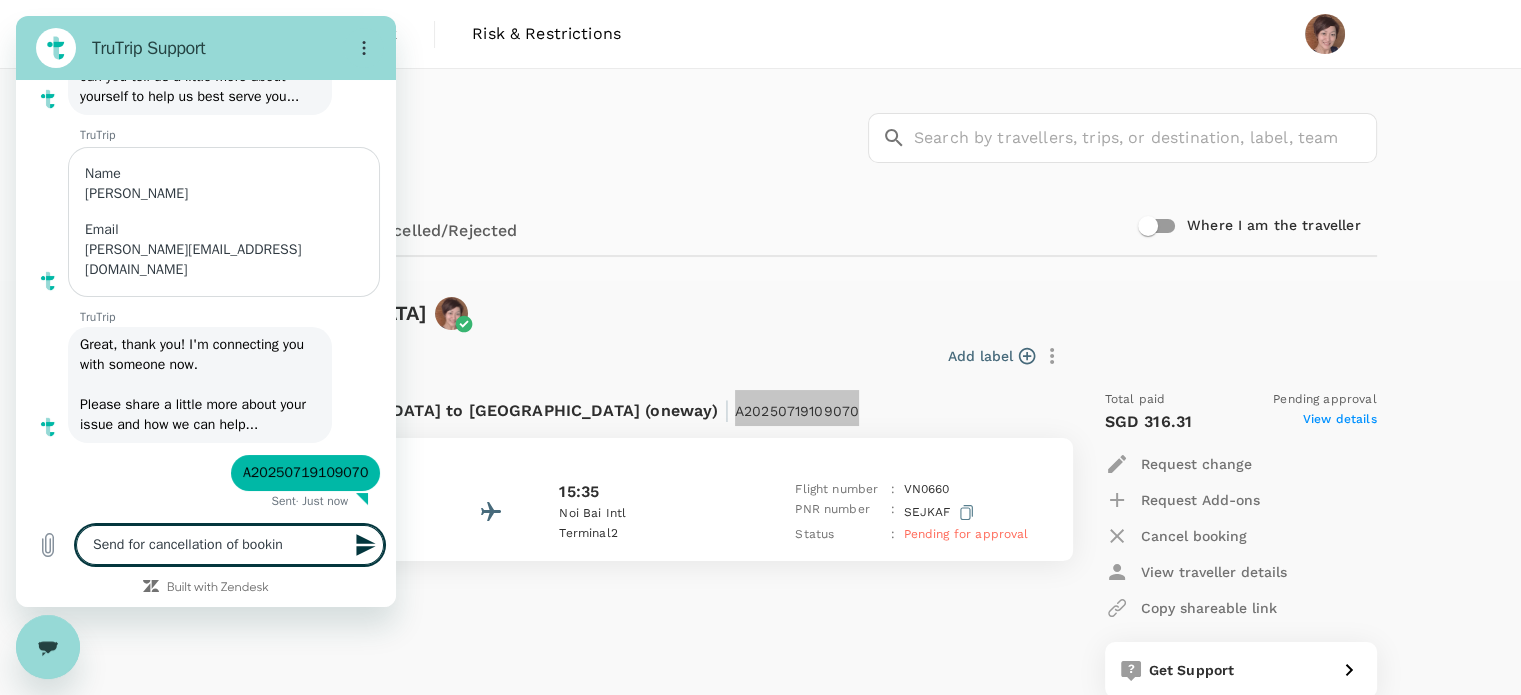 type on "Send for cancellation of booking" 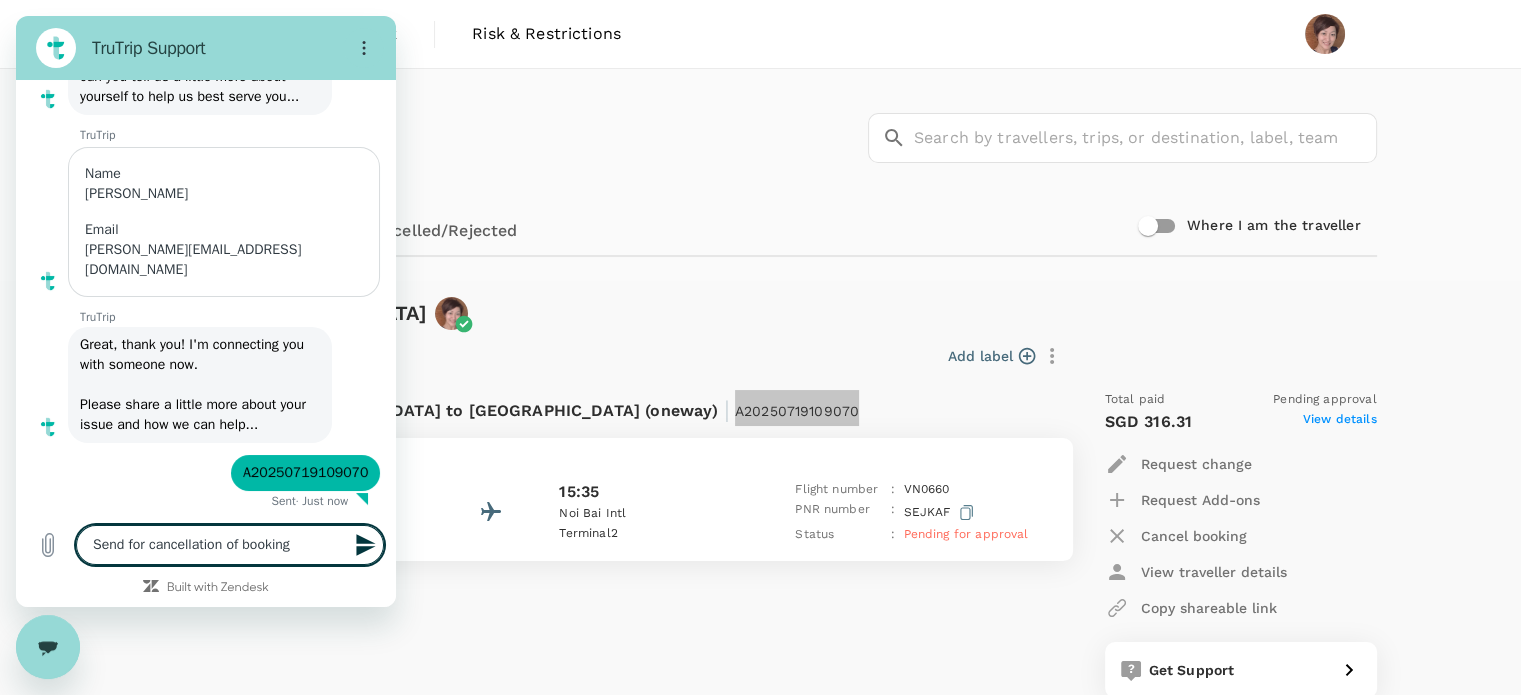 type on "Send for cancellation of booking" 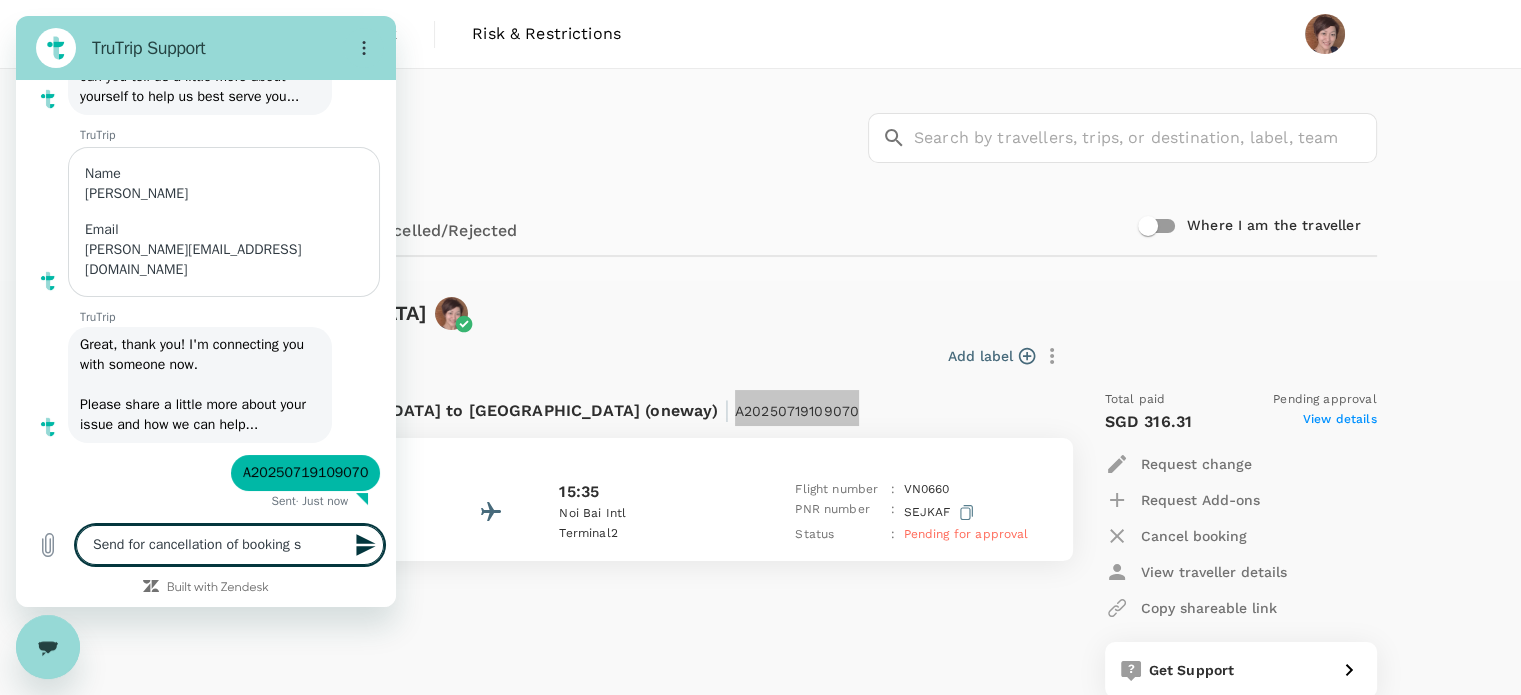 type on "Send for cancellation of booking st" 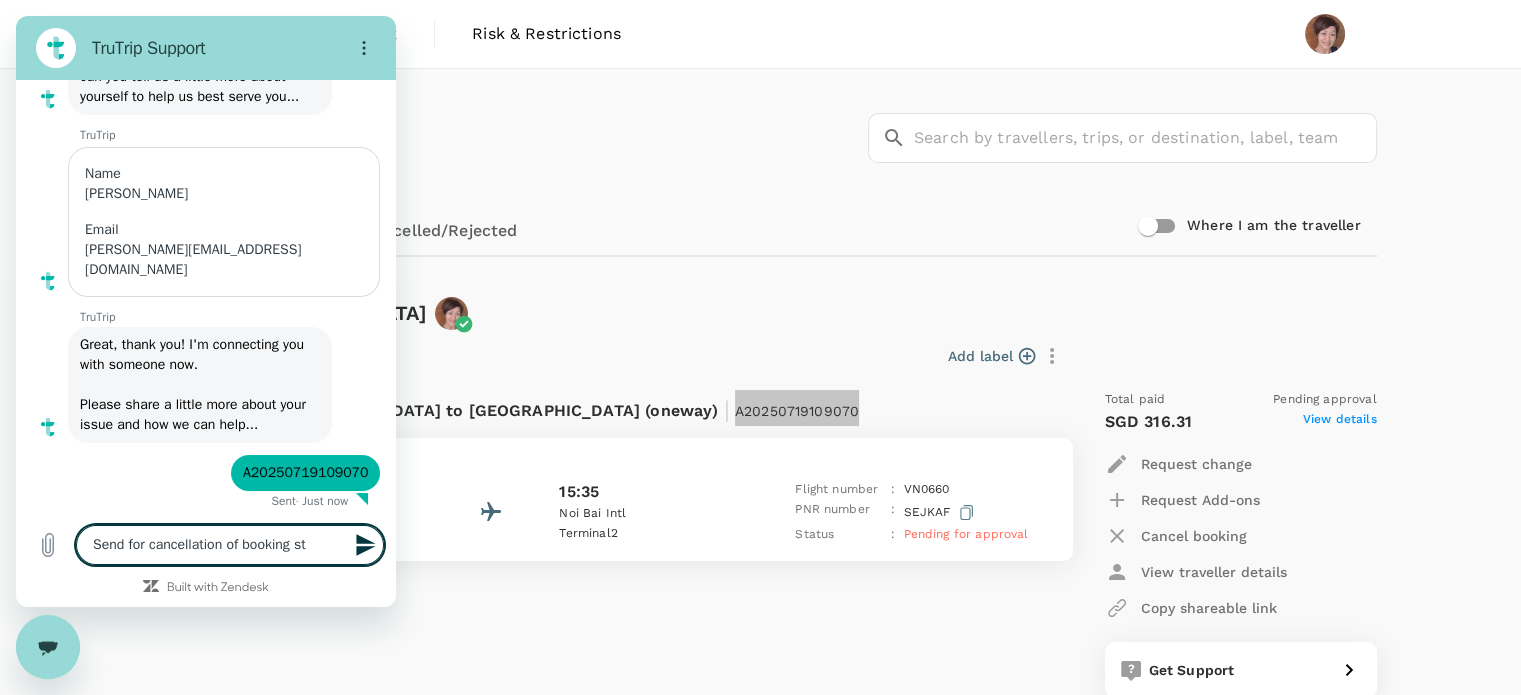 type on "Send for cancellation of booking sti" 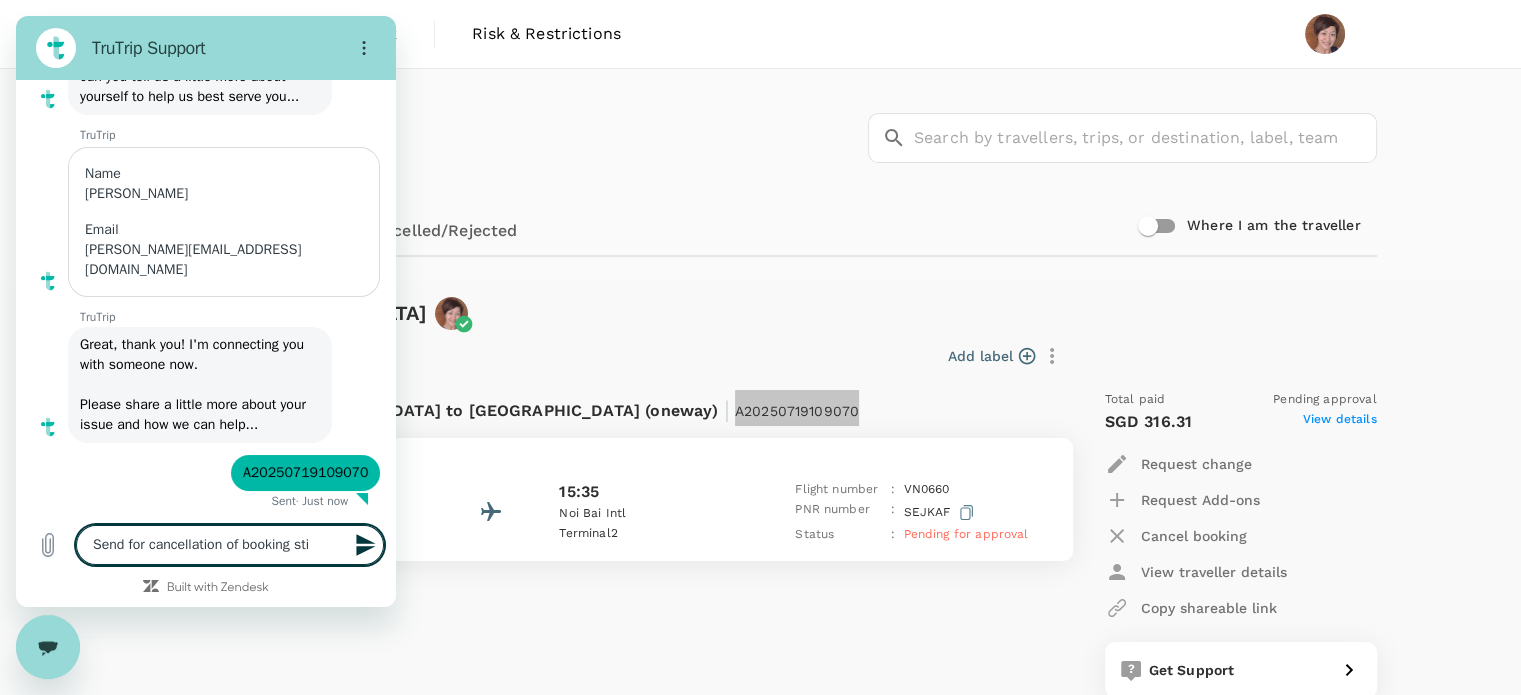 type on "Send for cancellation of booking stil" 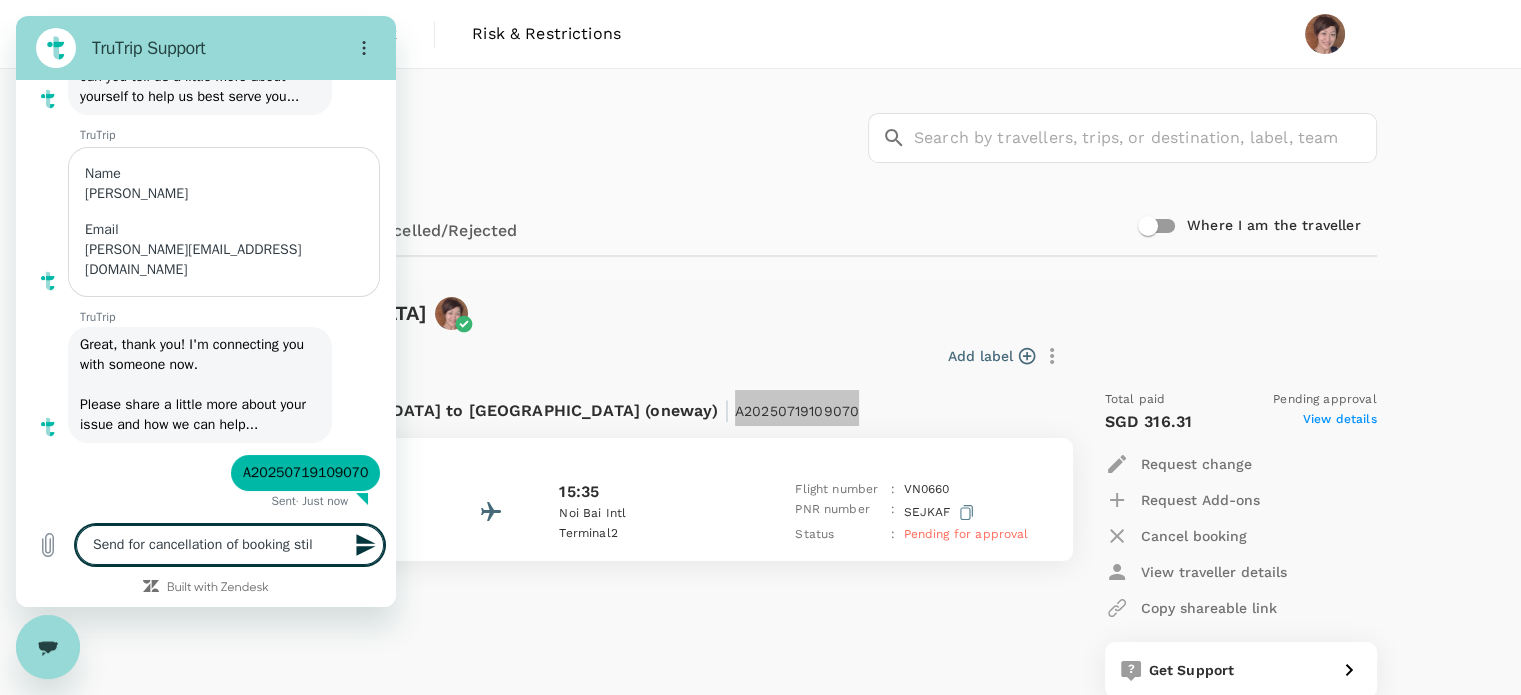 type on "x" 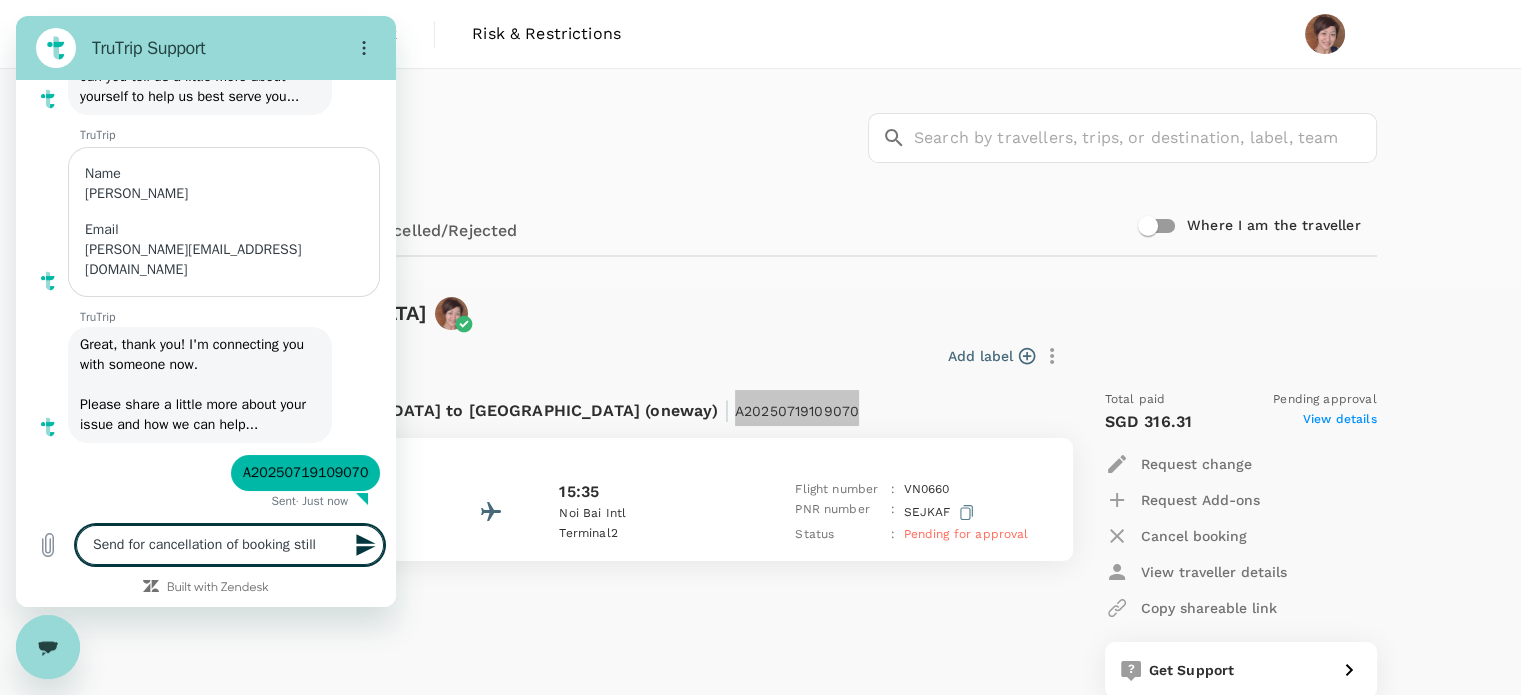 type on "Send for cancellation of booking still" 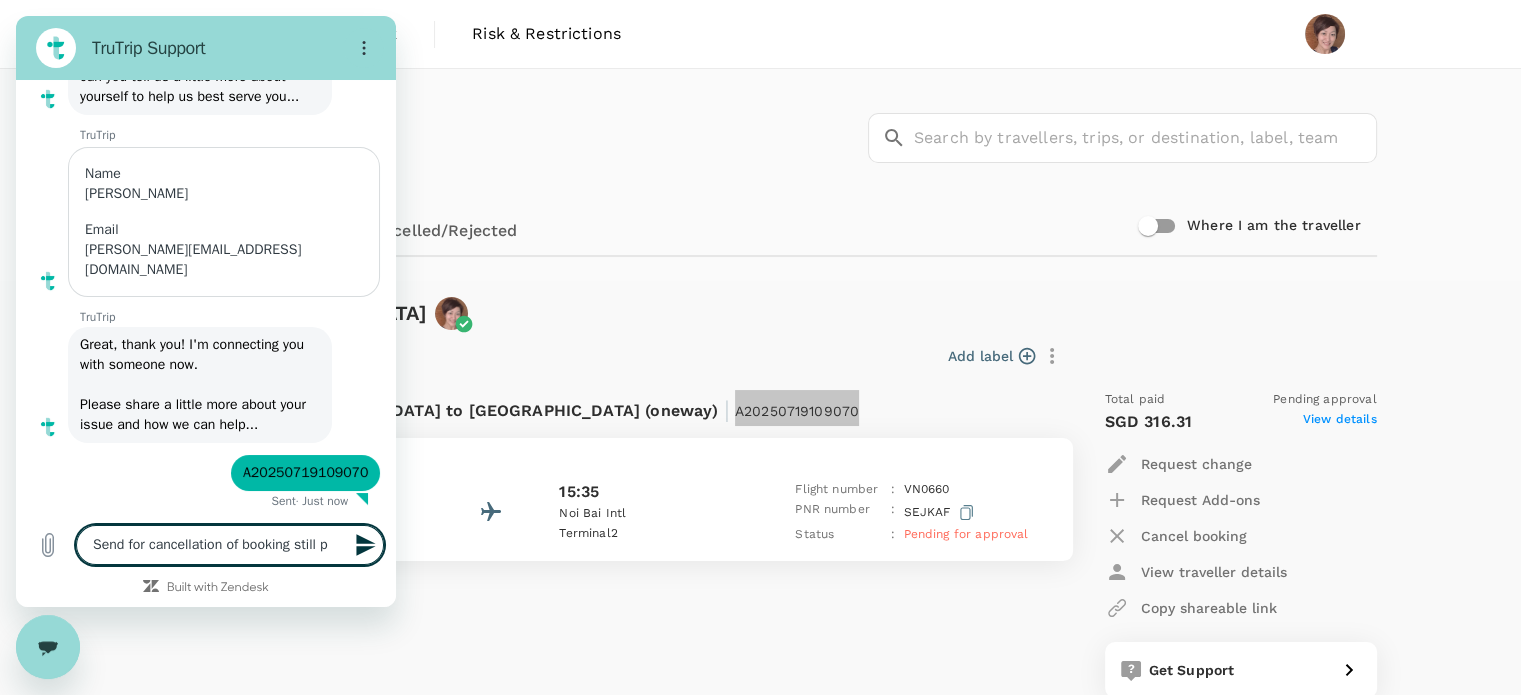 type on "Send for cancellation of booking still pe" 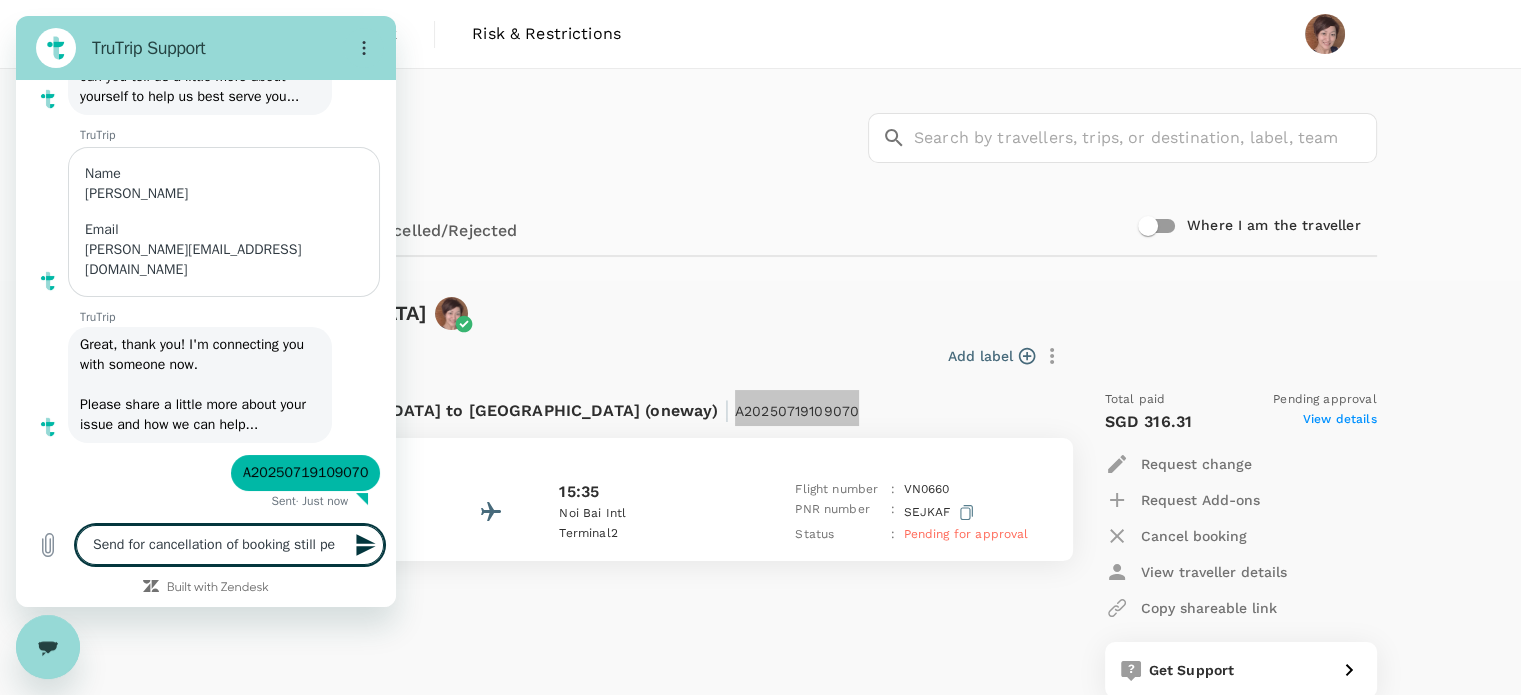 type on "Send for cancellation of booking still pen" 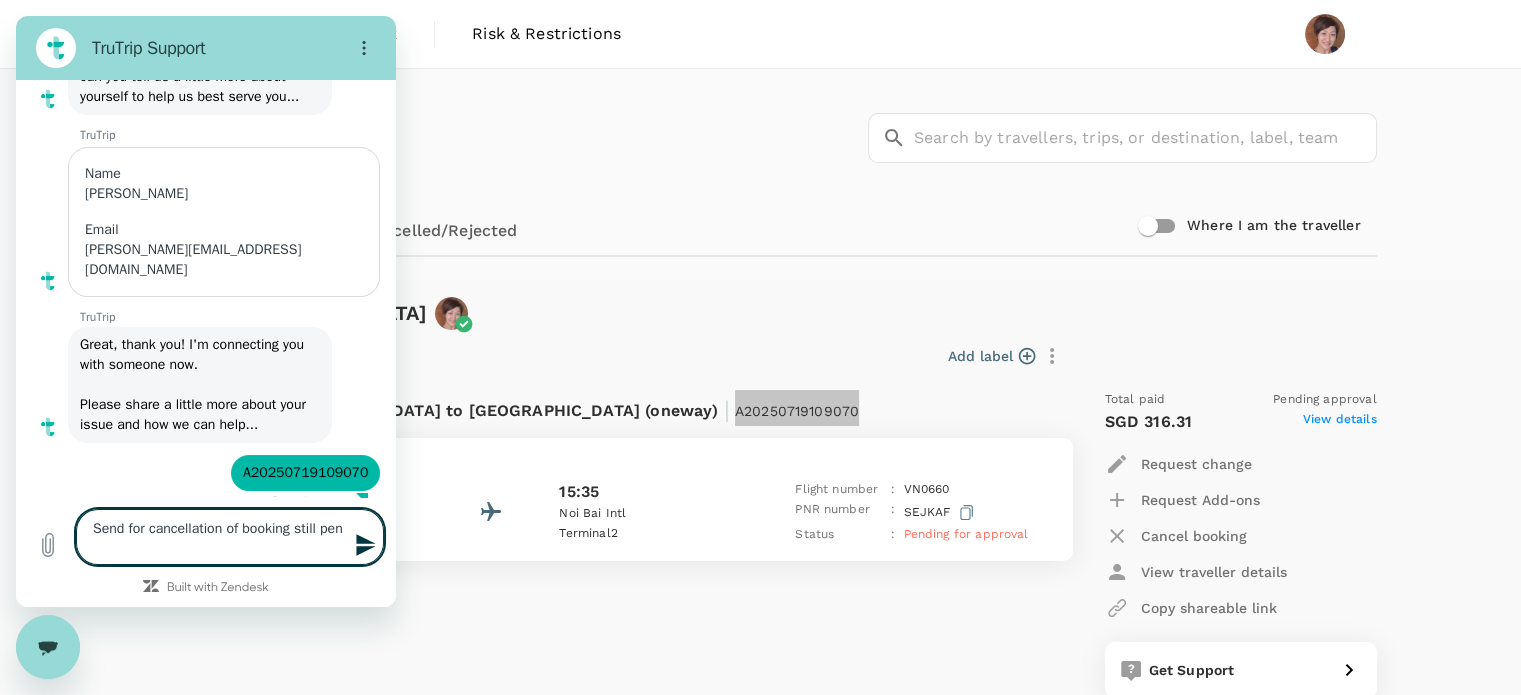 type on "Send for cancellation of booking still pend" 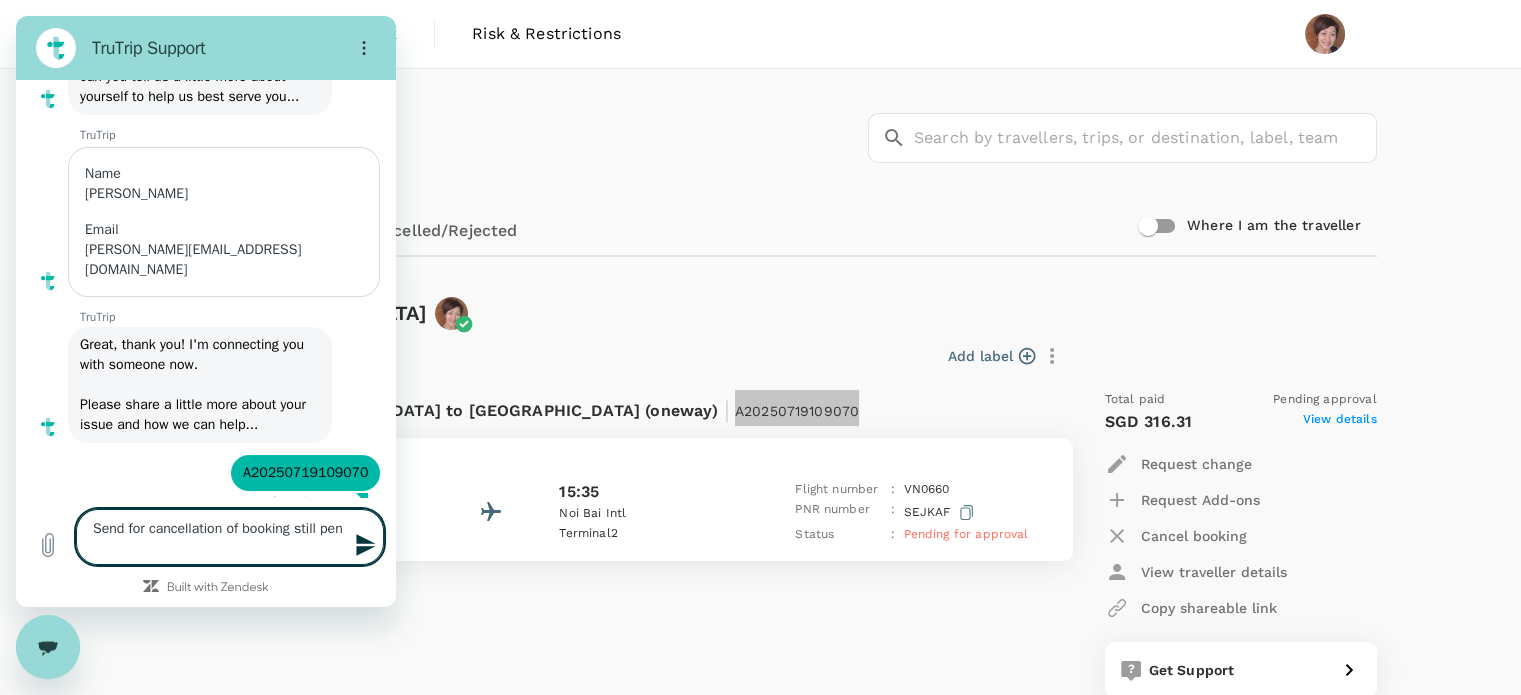 type on "x" 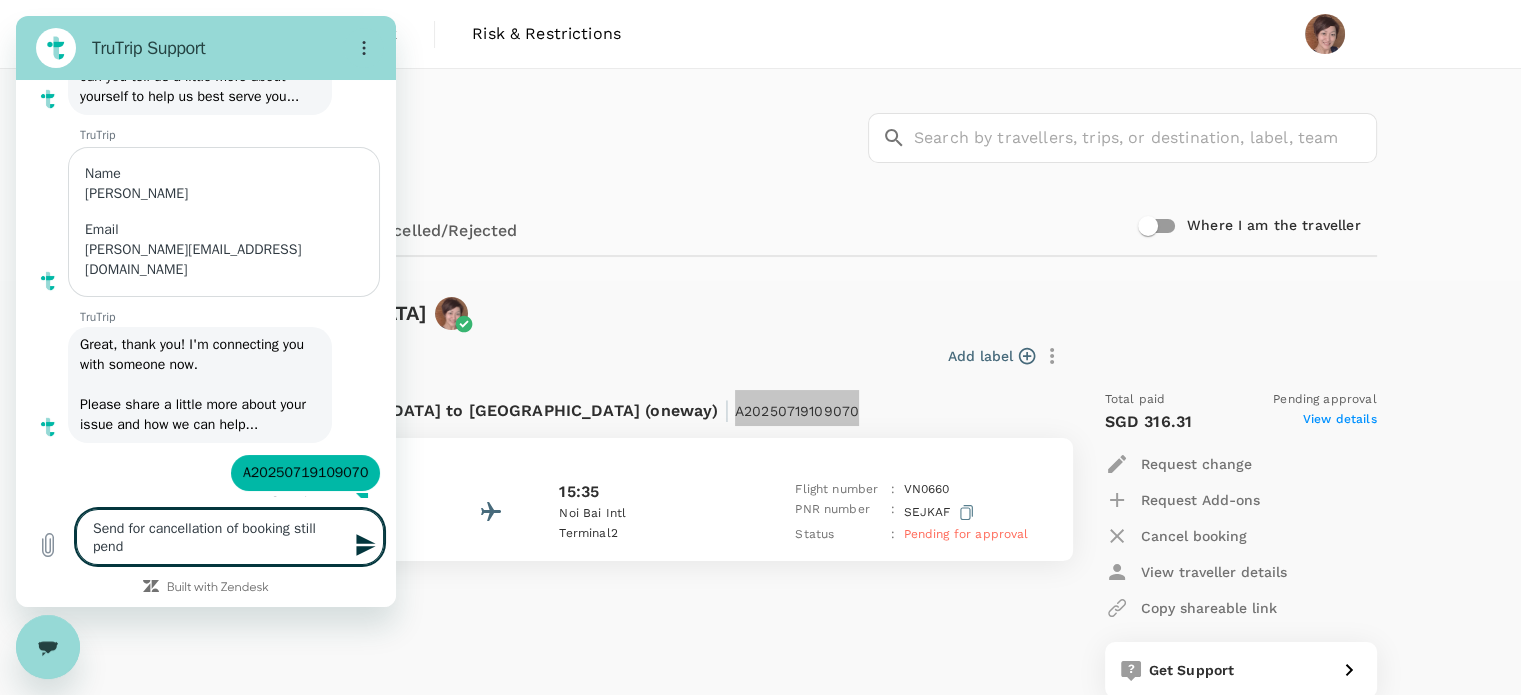 type on "Send for cancellation of booking still pendi" 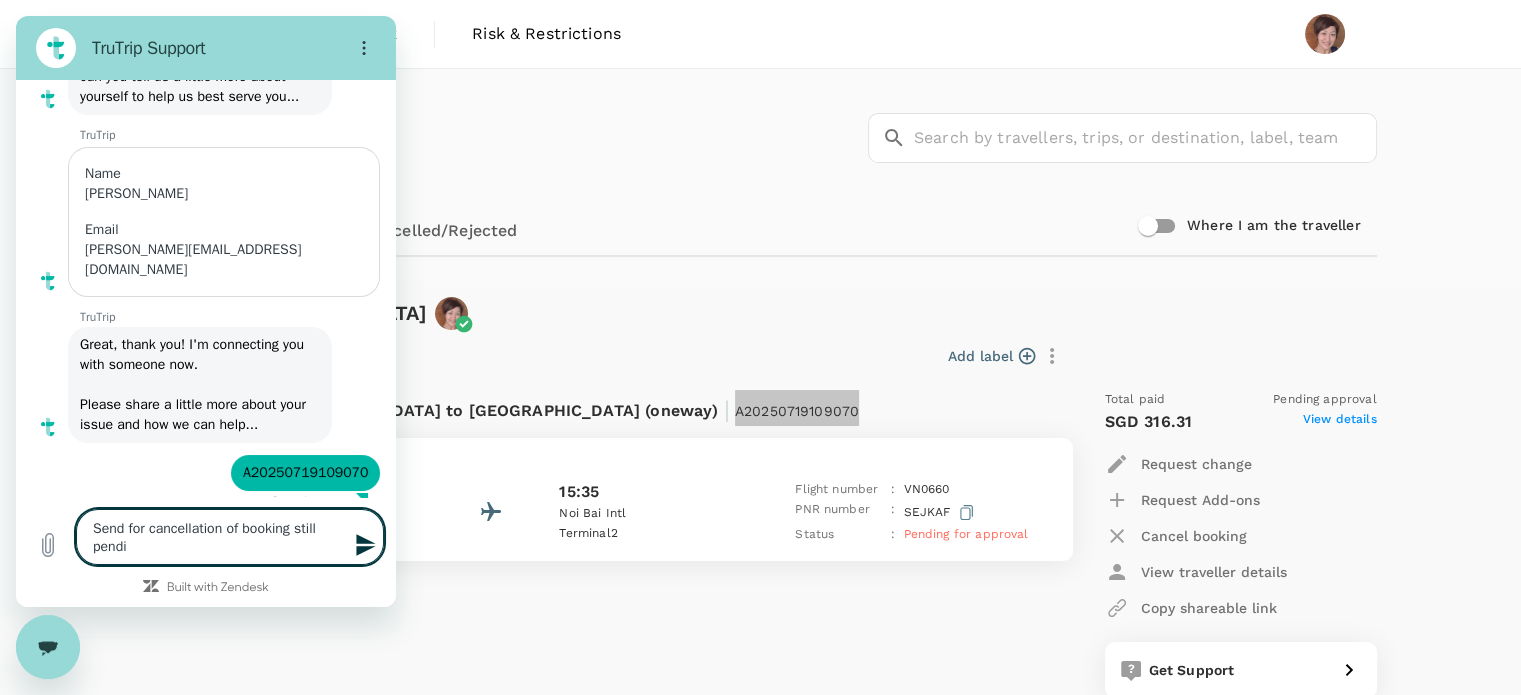type on "Send for cancellation of booking still pendin" 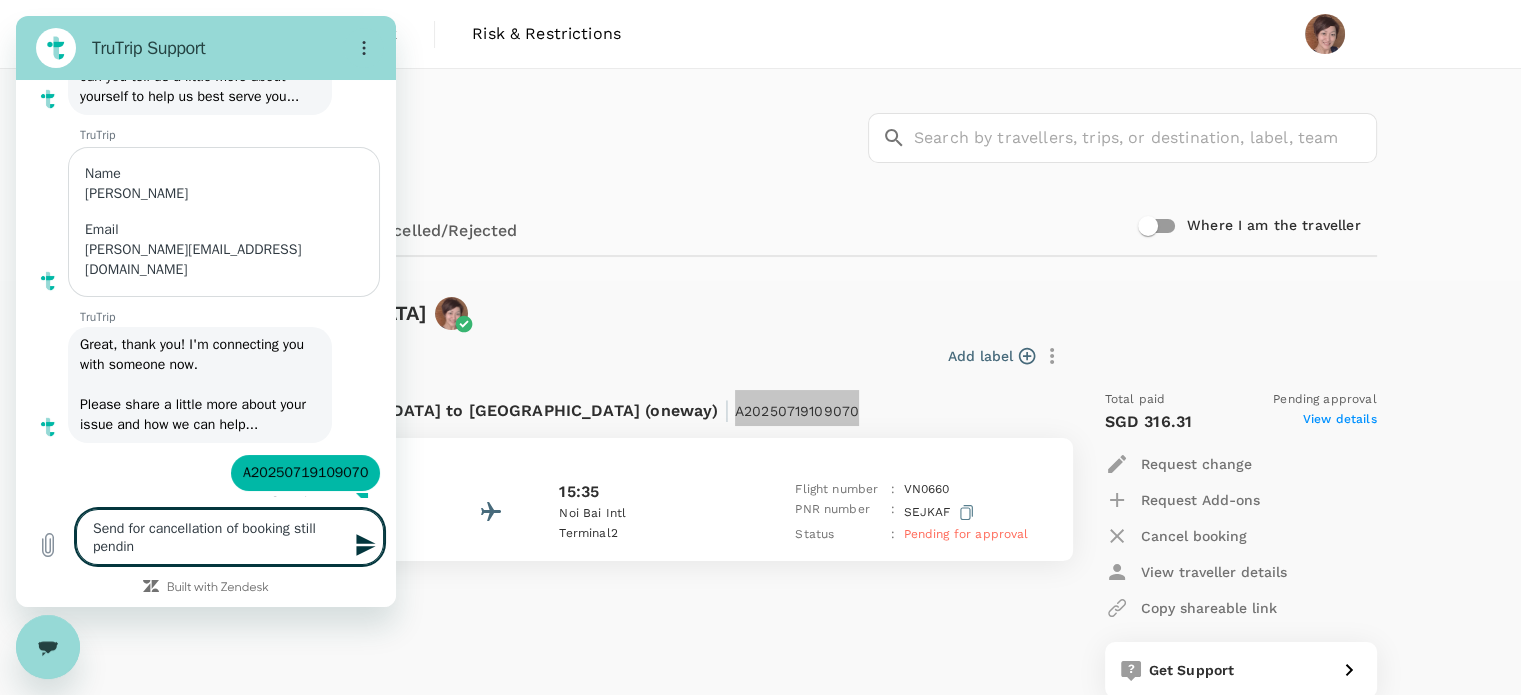 type on "Send for cancellation of booking still pending" 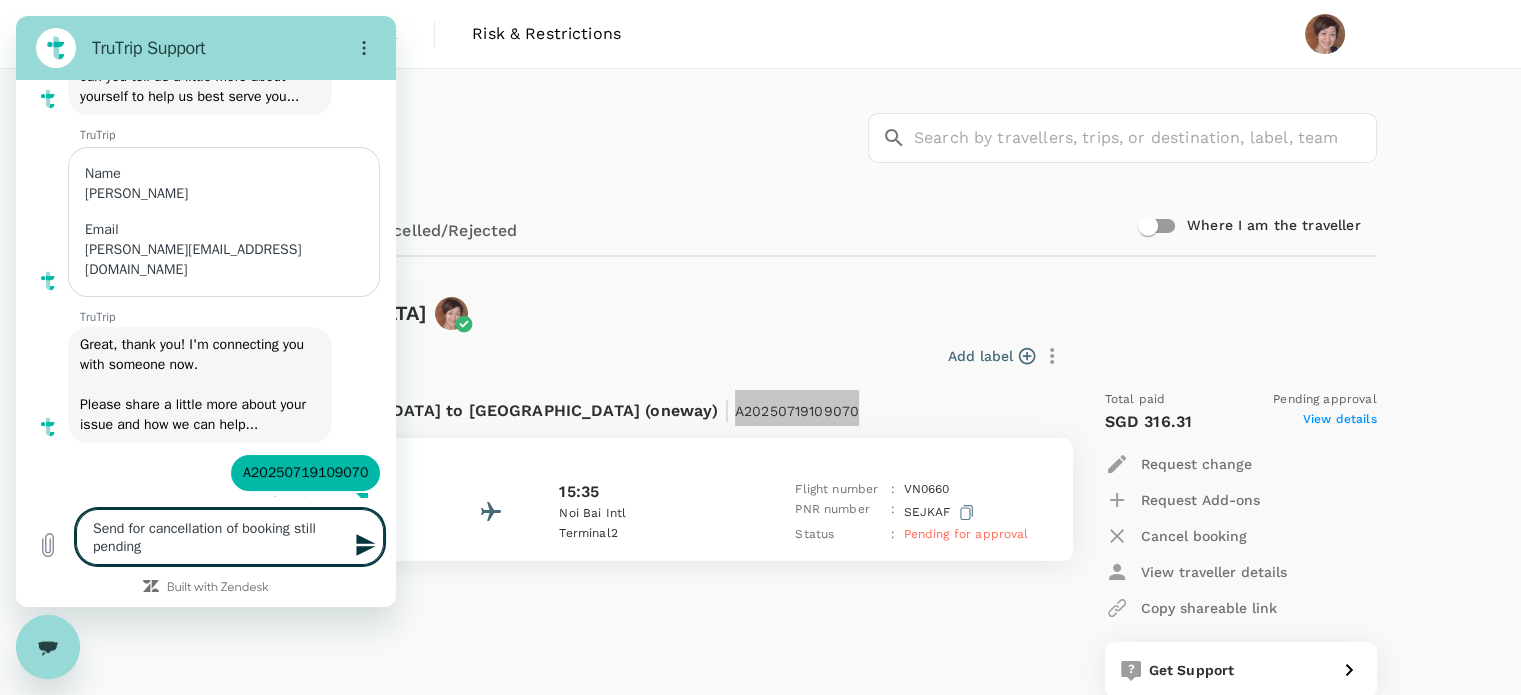 type on "Send for cancellation of booking still pending" 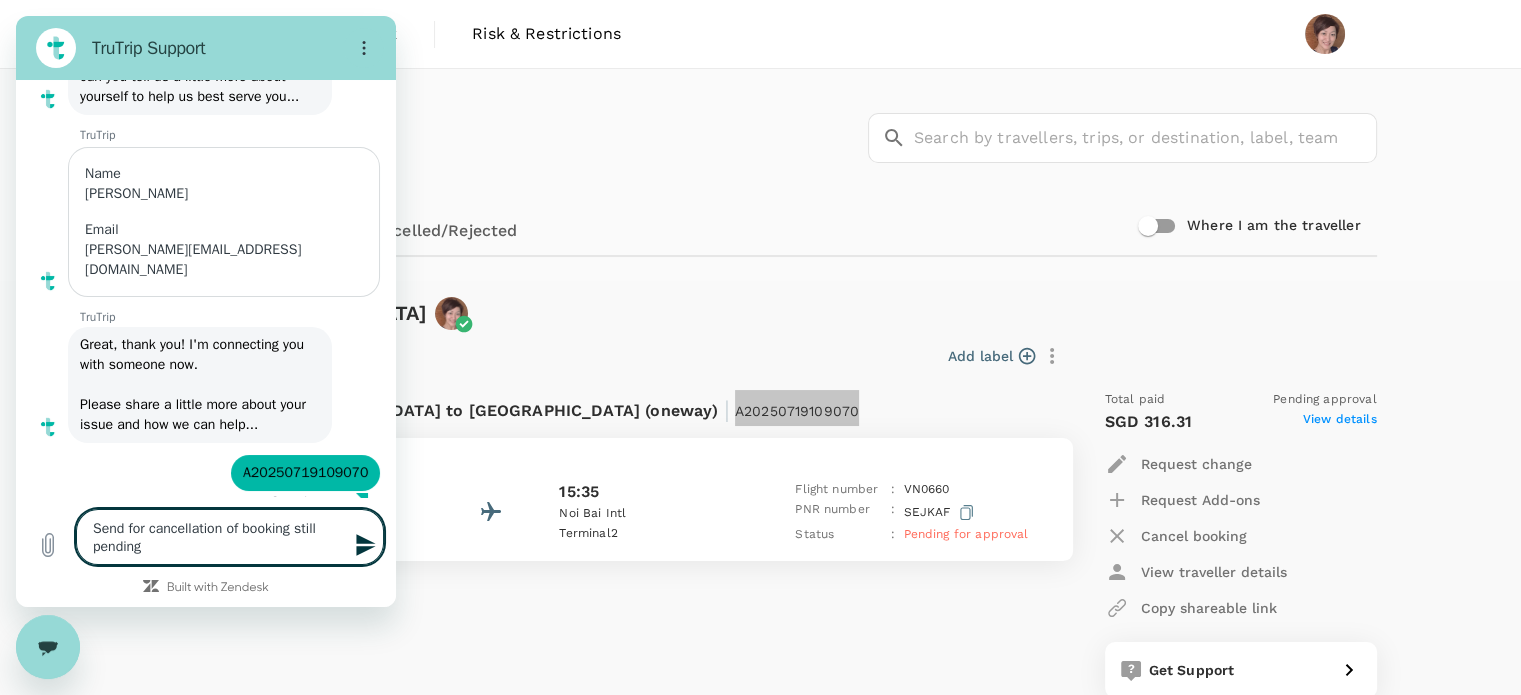 type on "x" 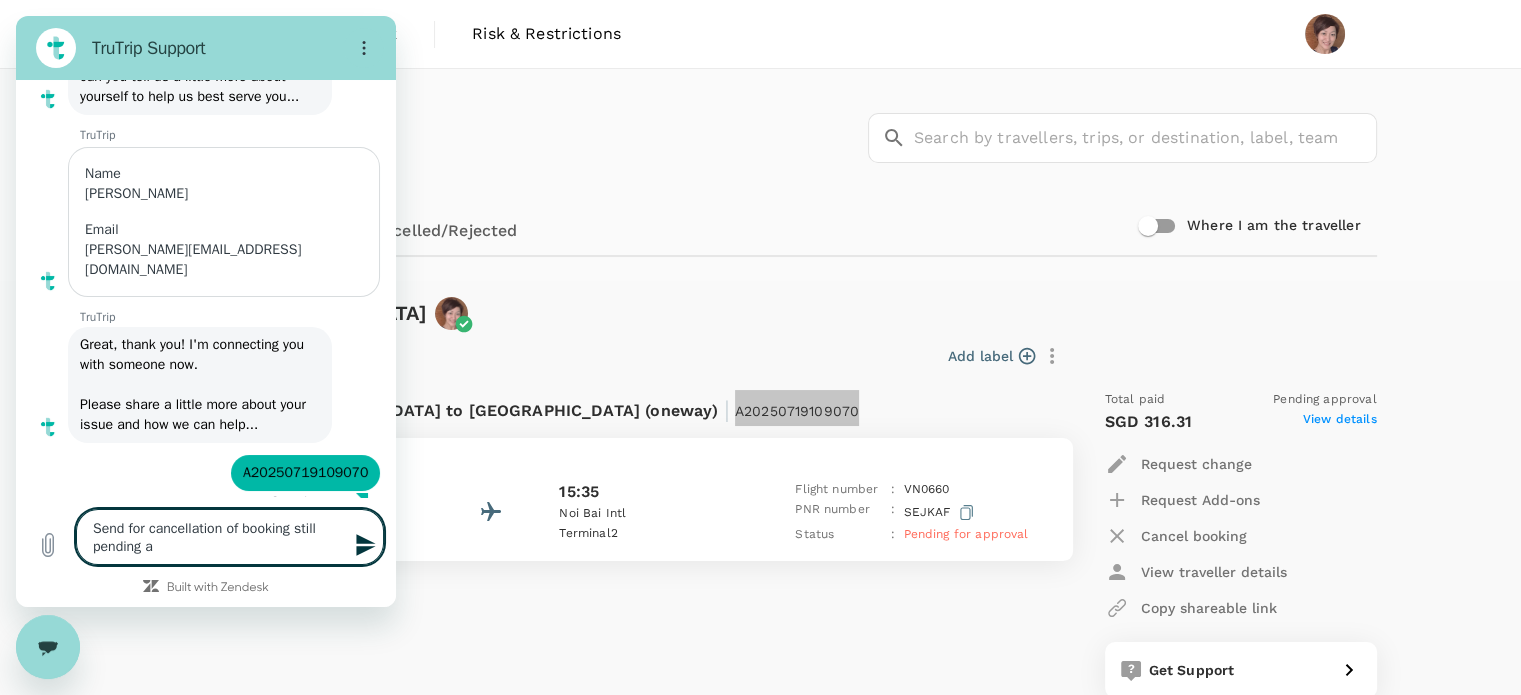type on "Send for cancellation of booking still pending ap" 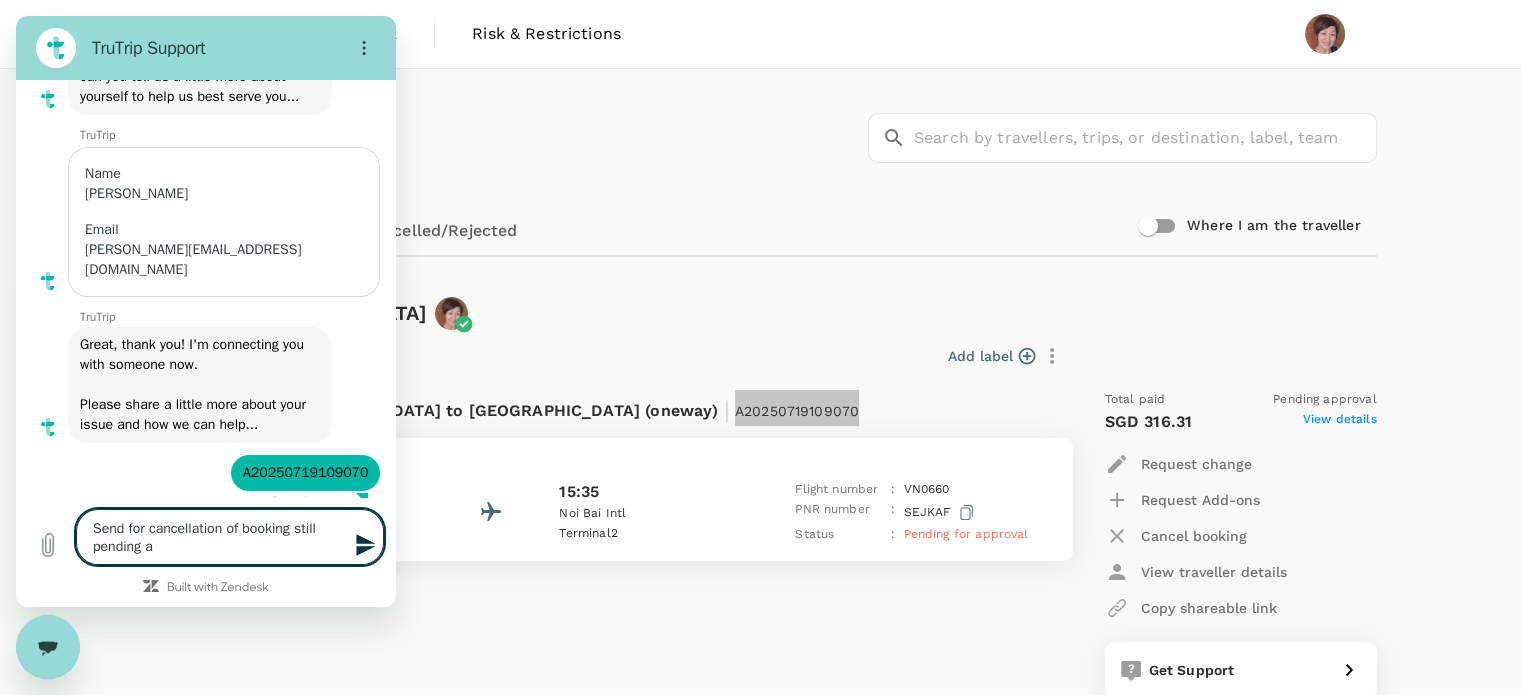 type on "x" 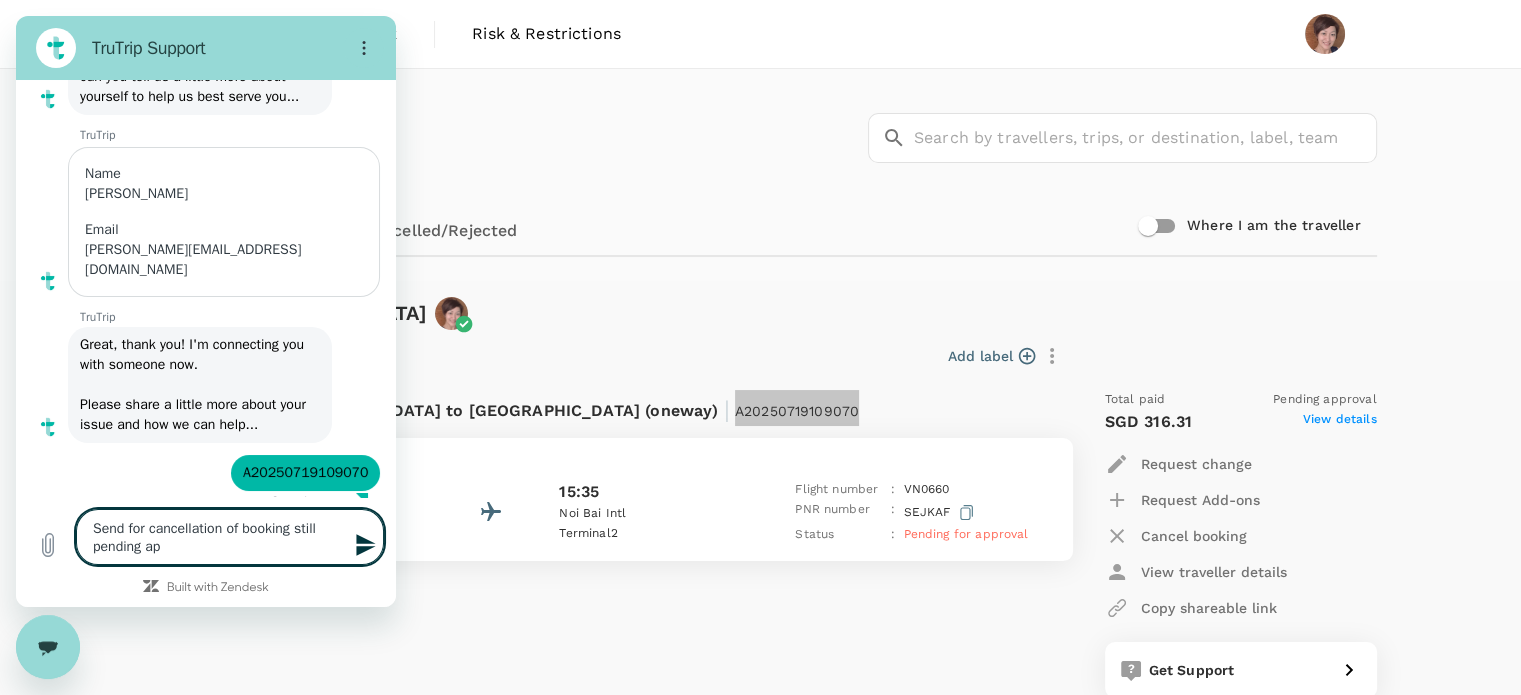 type on "Send for cancellation of booking still pending app" 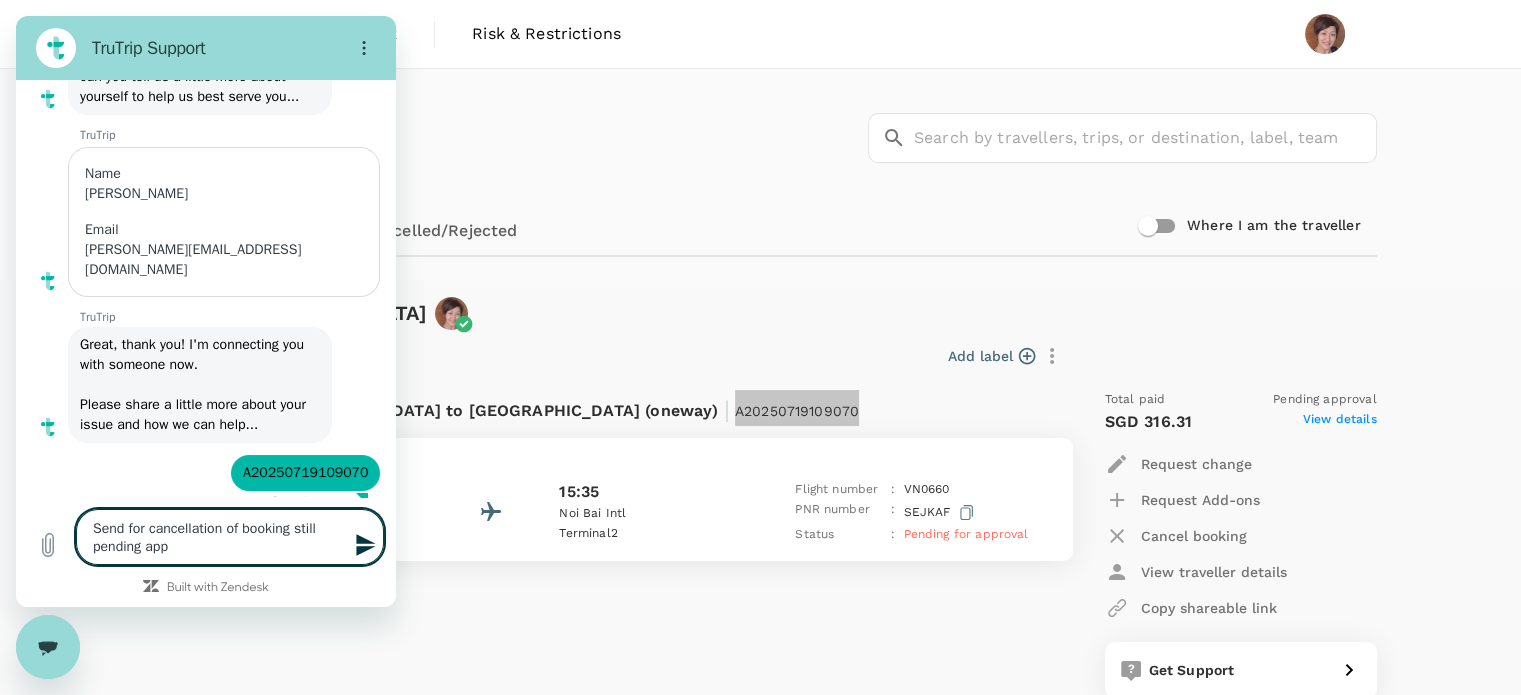 type on "Send for cancellation of booking still pending appr" 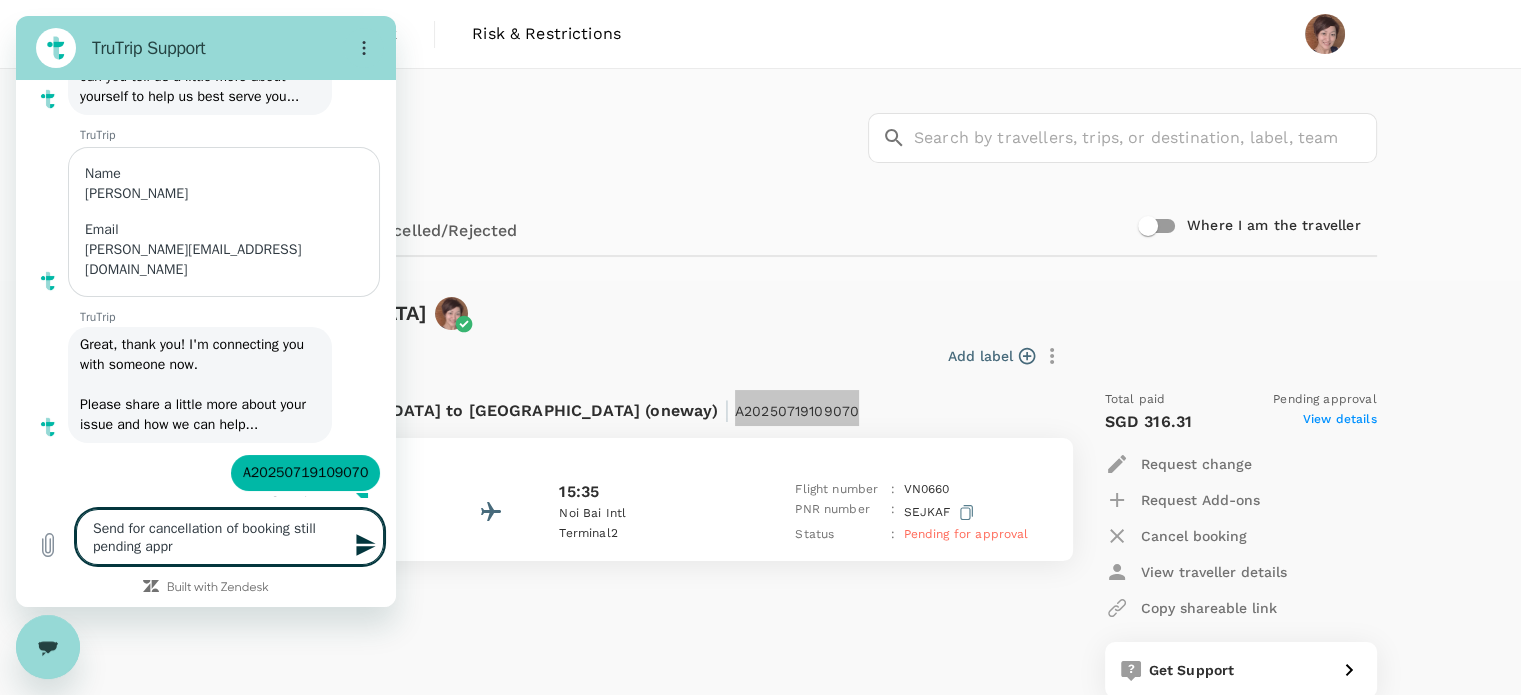 type on "Send for cancellation of booking still pending appro" 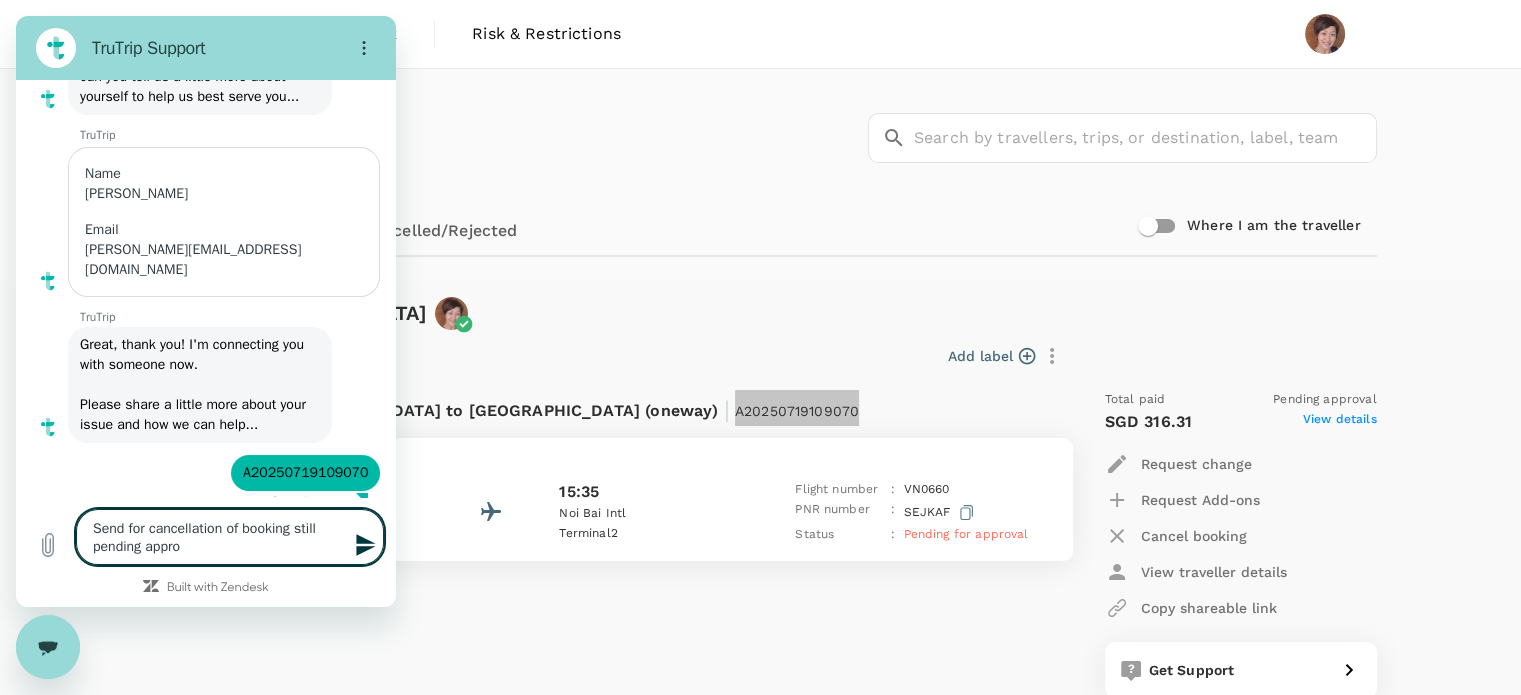 type on "Send for cancellation of booking still pending approa" 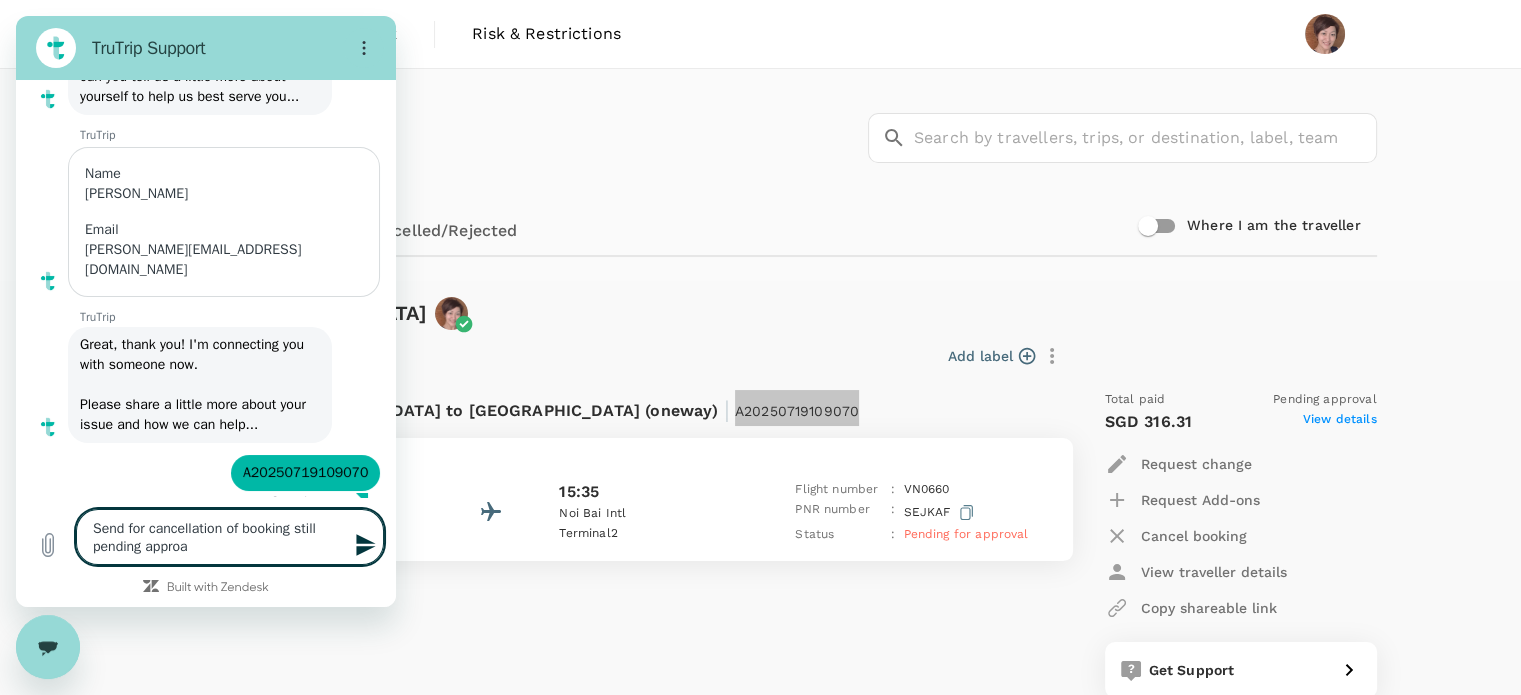 type on "Send for cancellation of booking still pending appro" 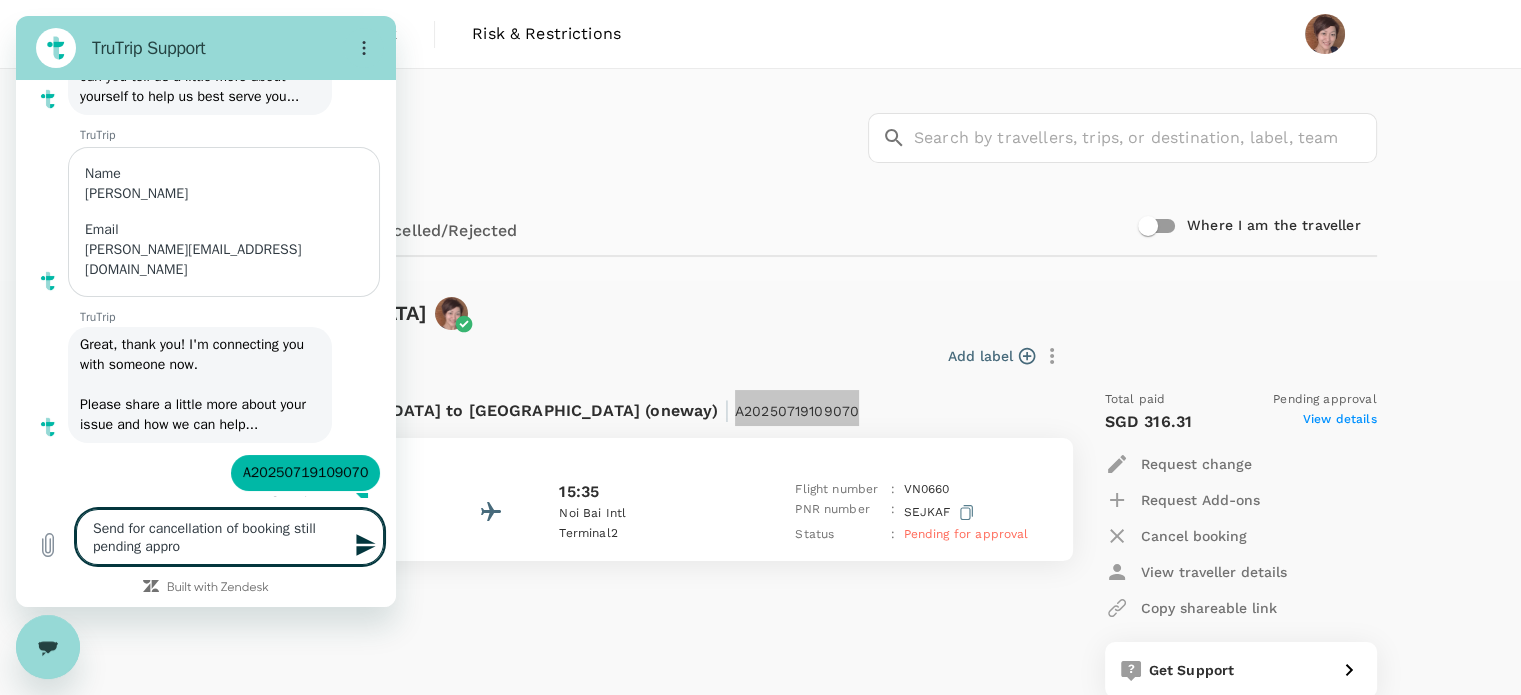 type on "Send for cancellation of booking still pending approv" 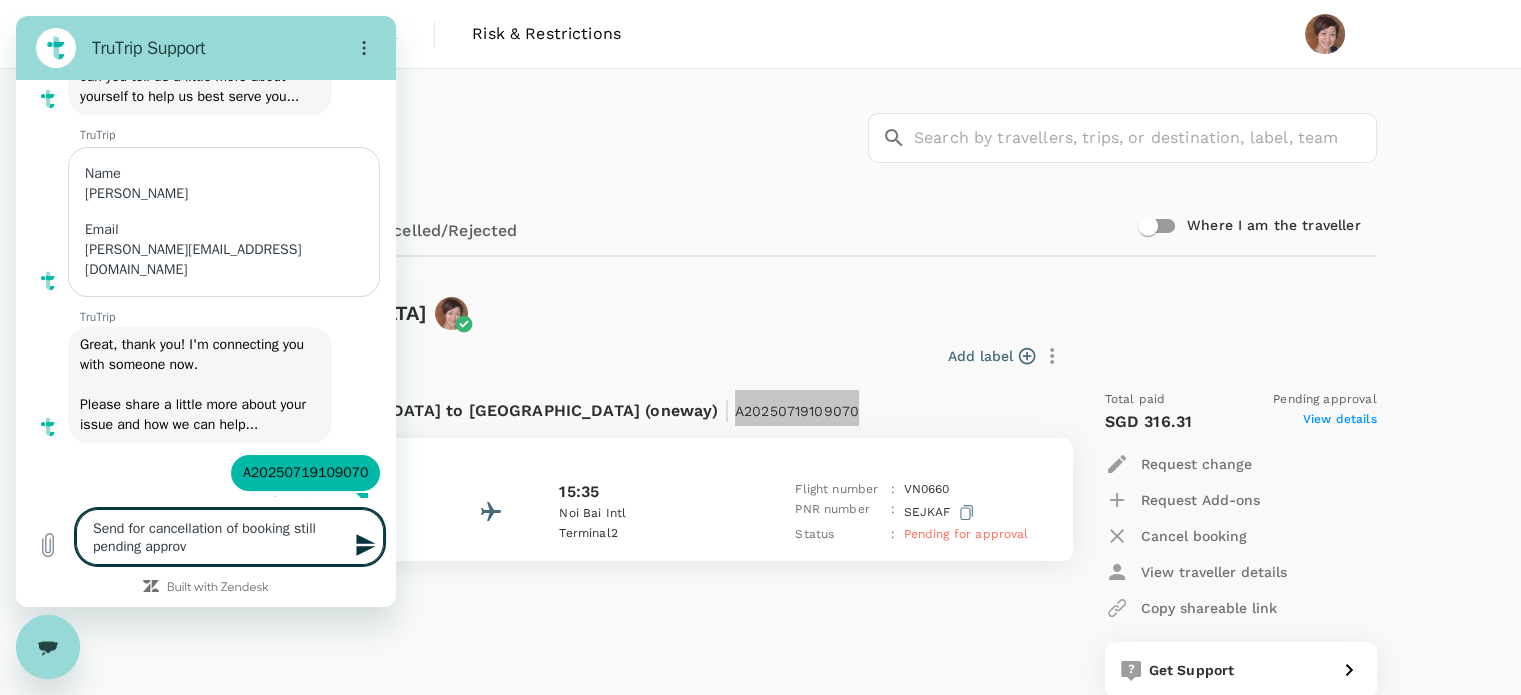 type on "Send for cancellation of booking still pending approva" 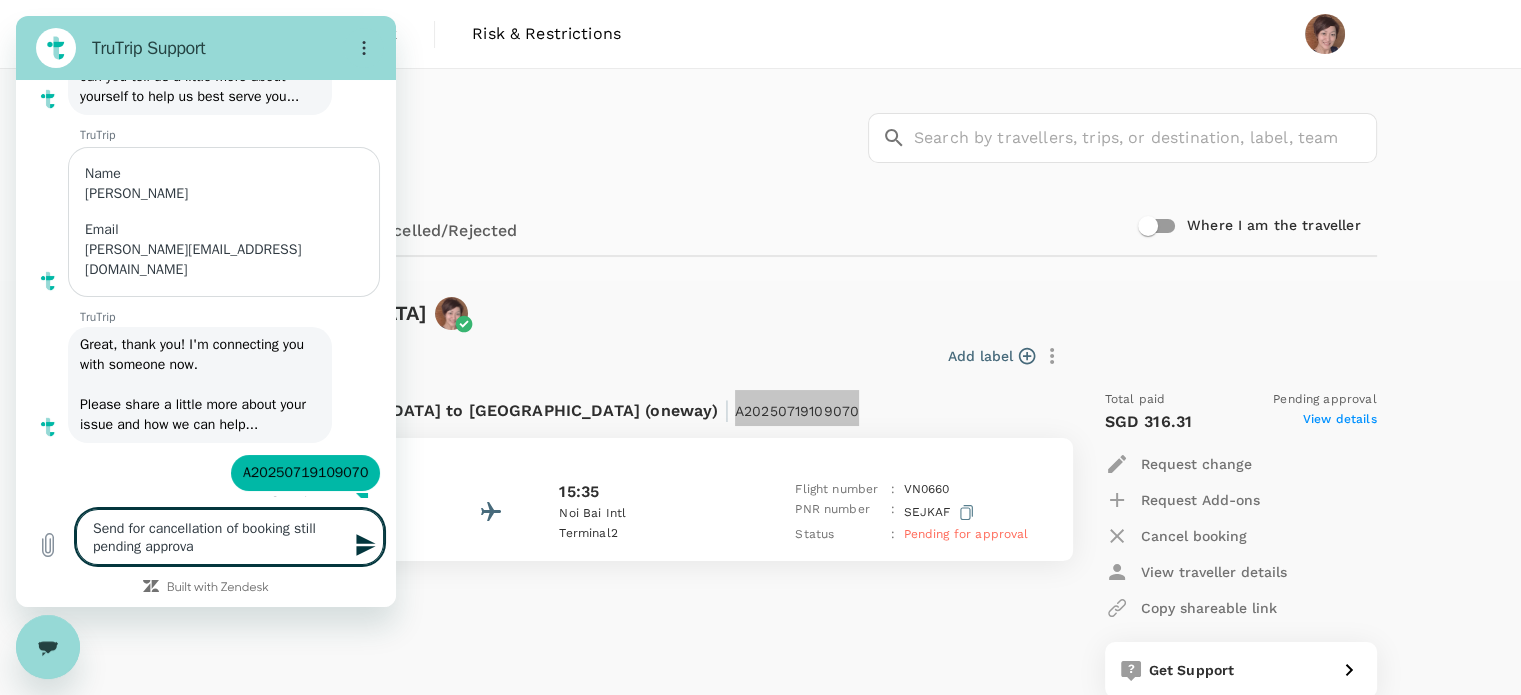 type on "Send for cancellation of booking still pending approval" 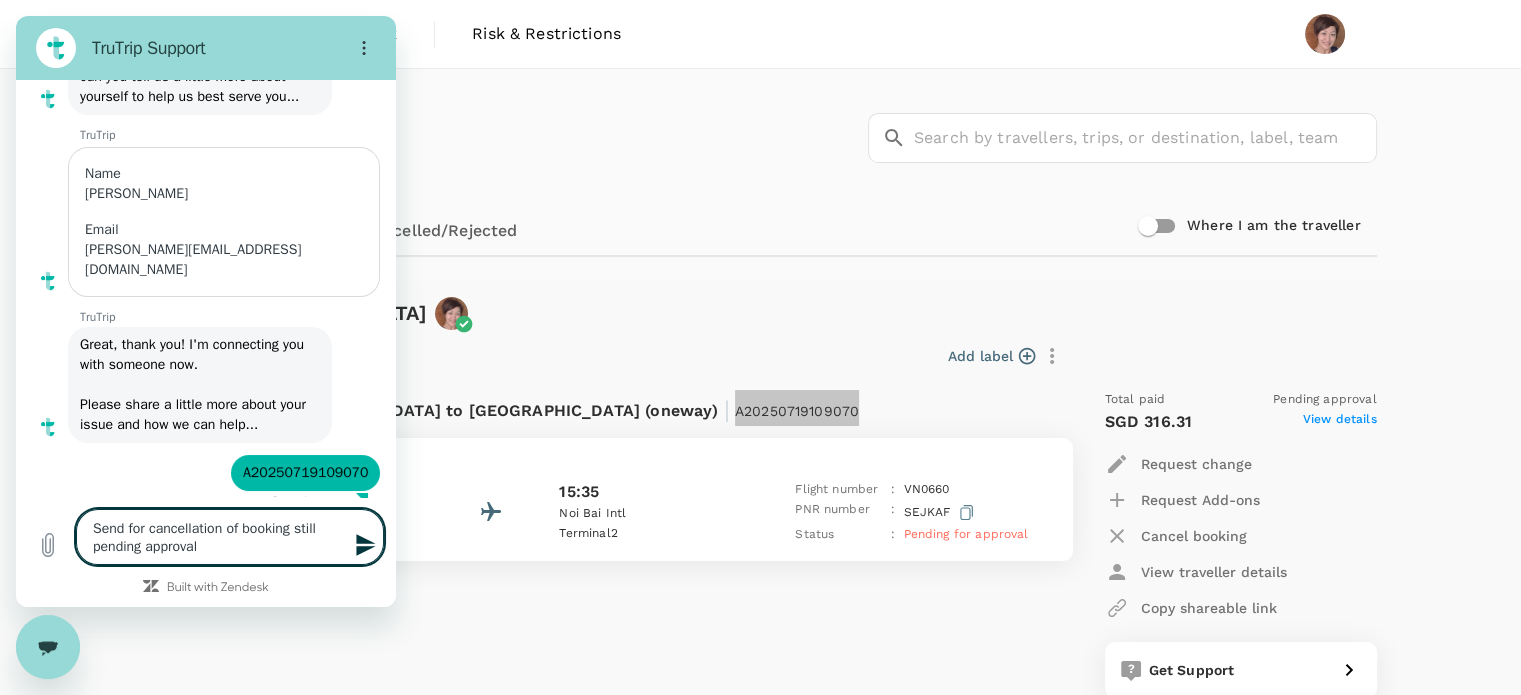 type on "x" 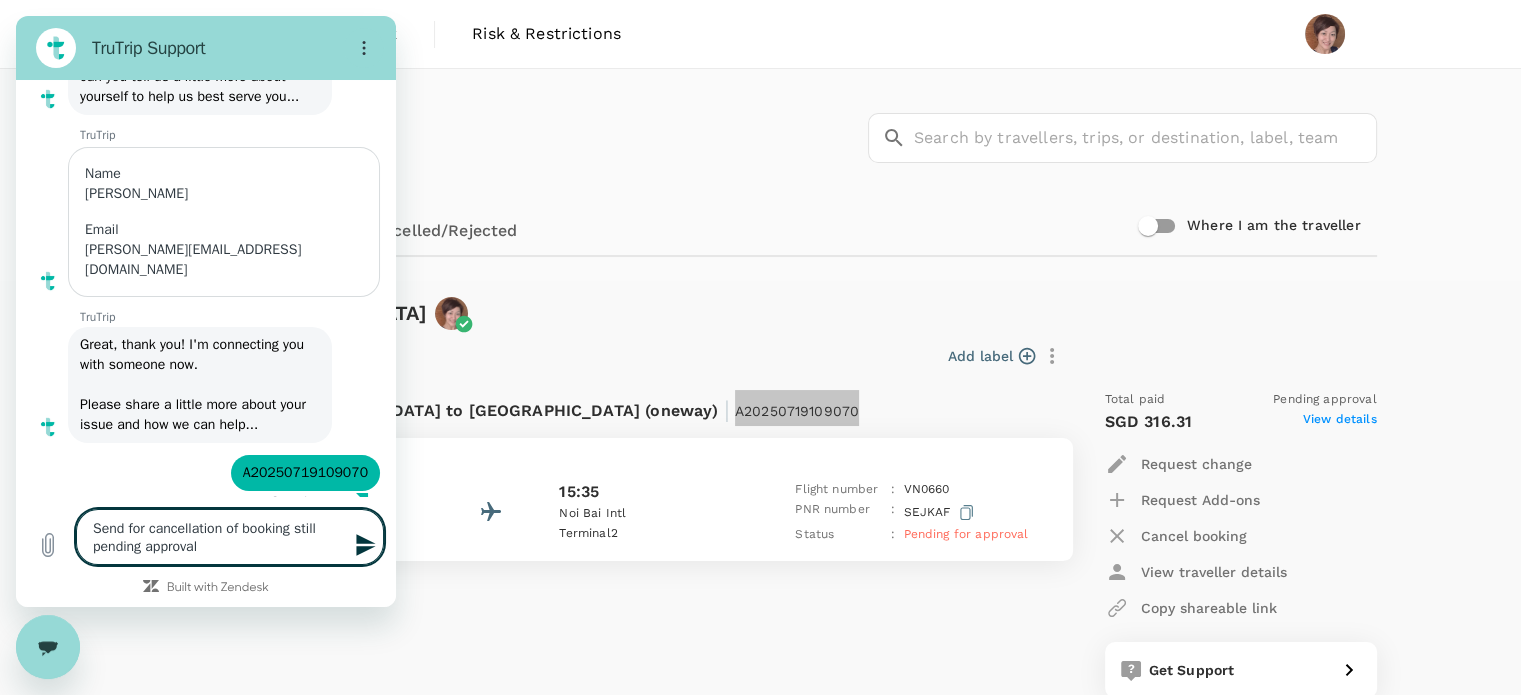 type 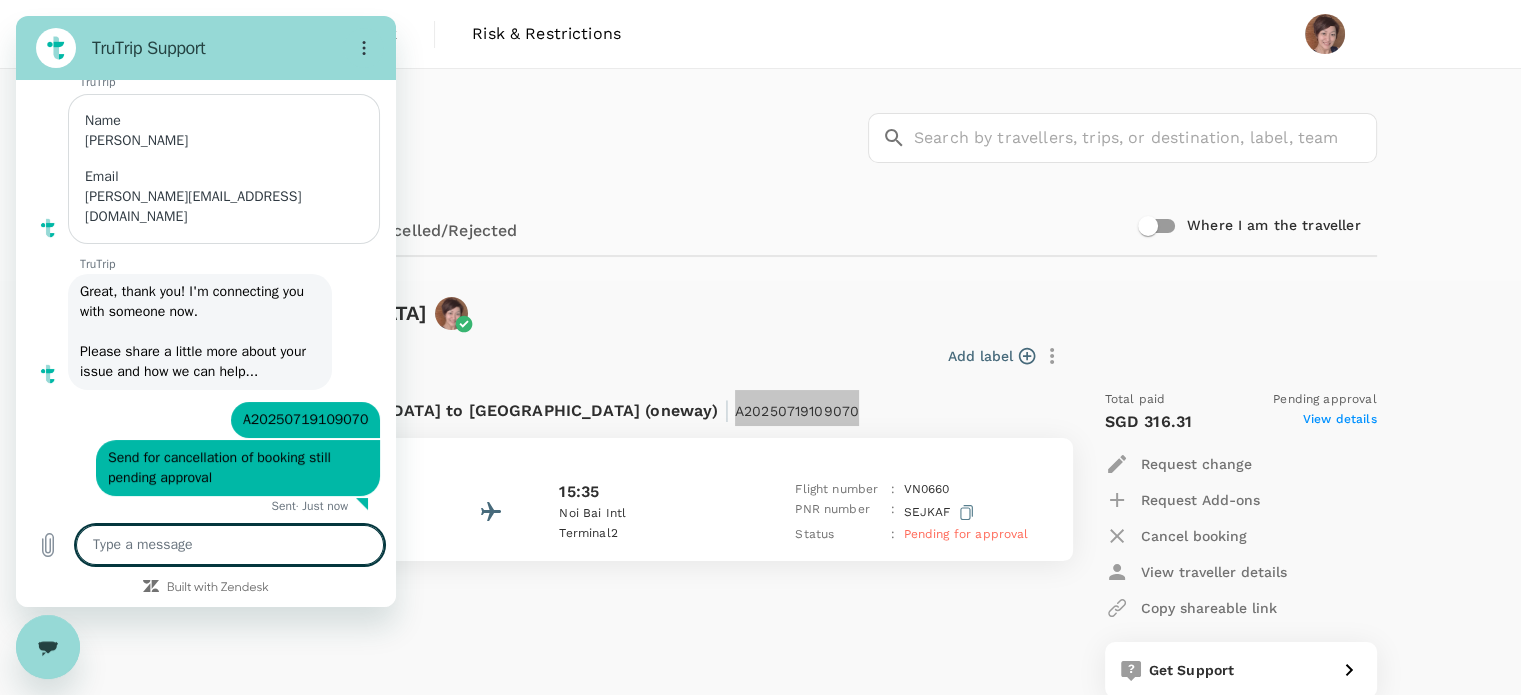 scroll, scrollTop: 156, scrollLeft: 0, axis: vertical 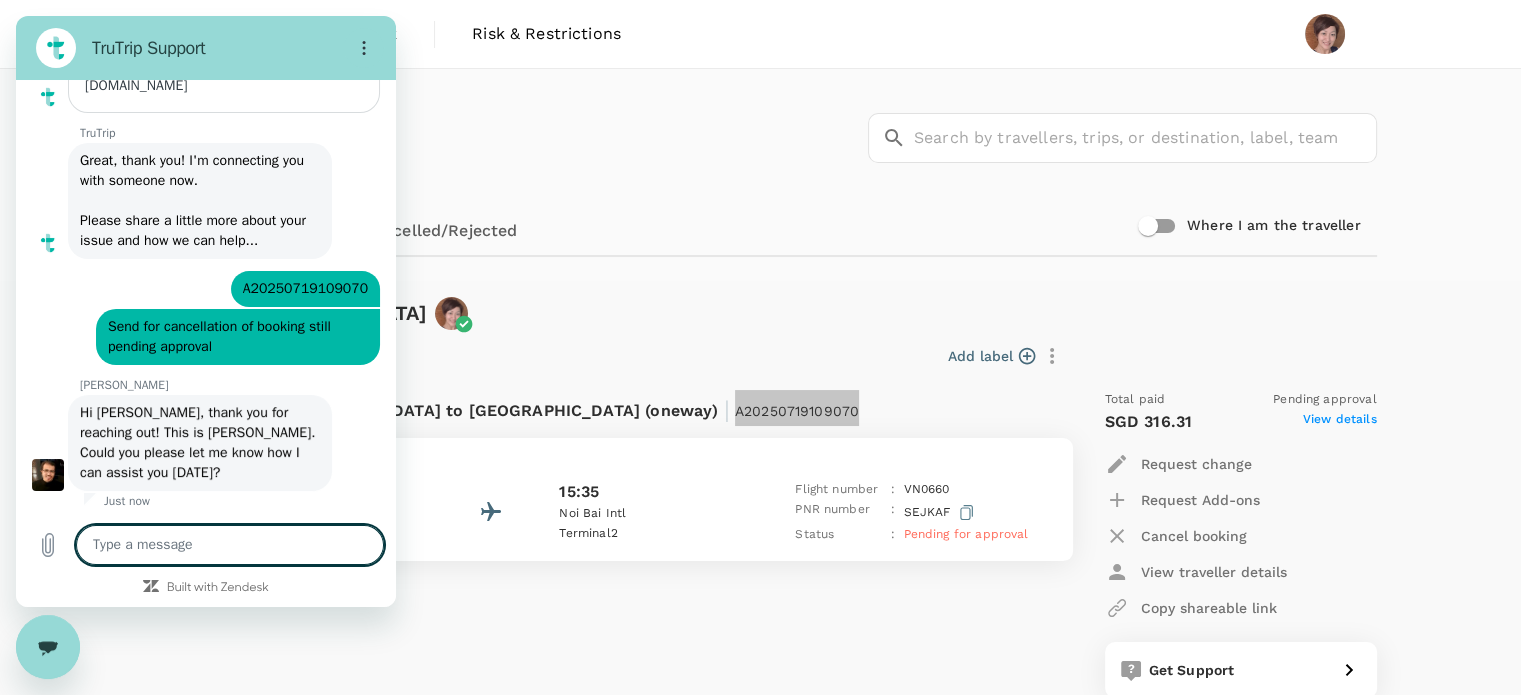type on "x" 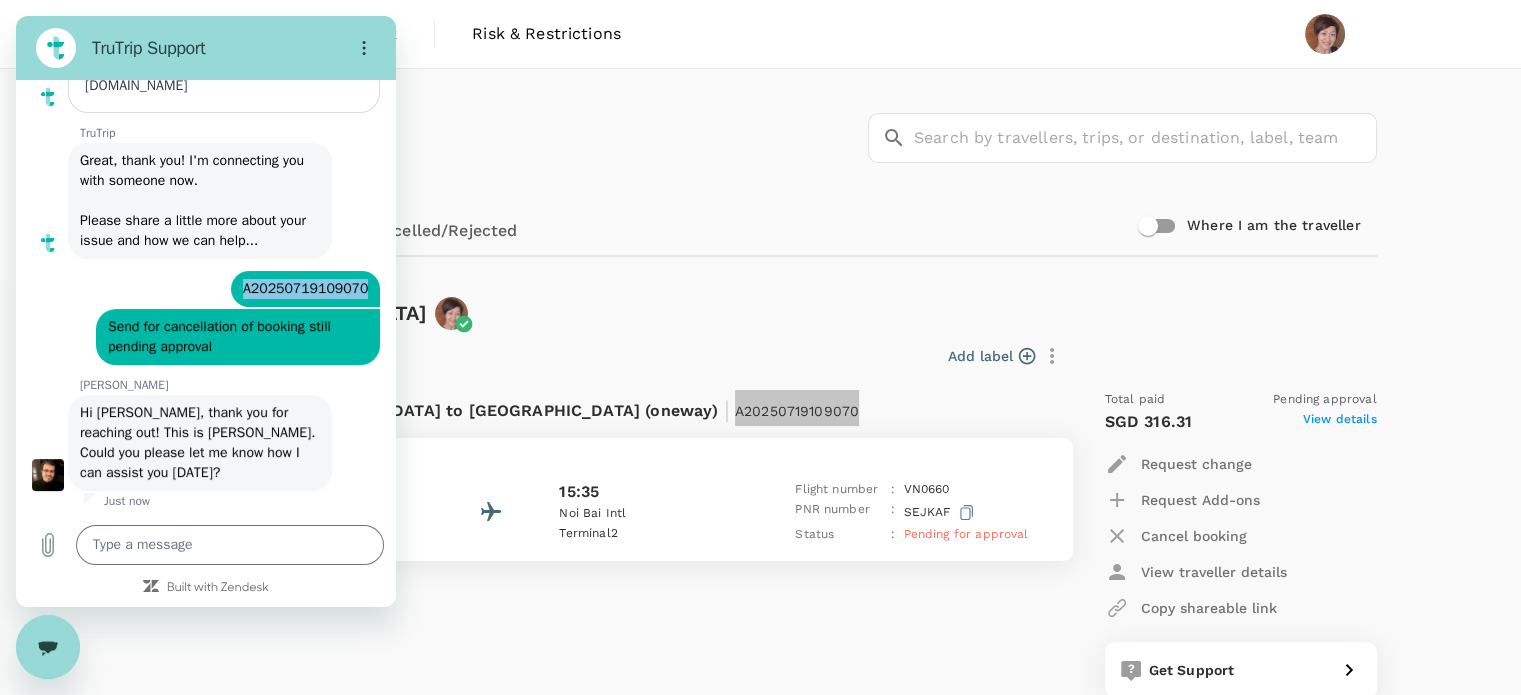 drag, startPoint x: 234, startPoint y: 285, endPoint x: 369, endPoint y: 289, distance: 135.05925 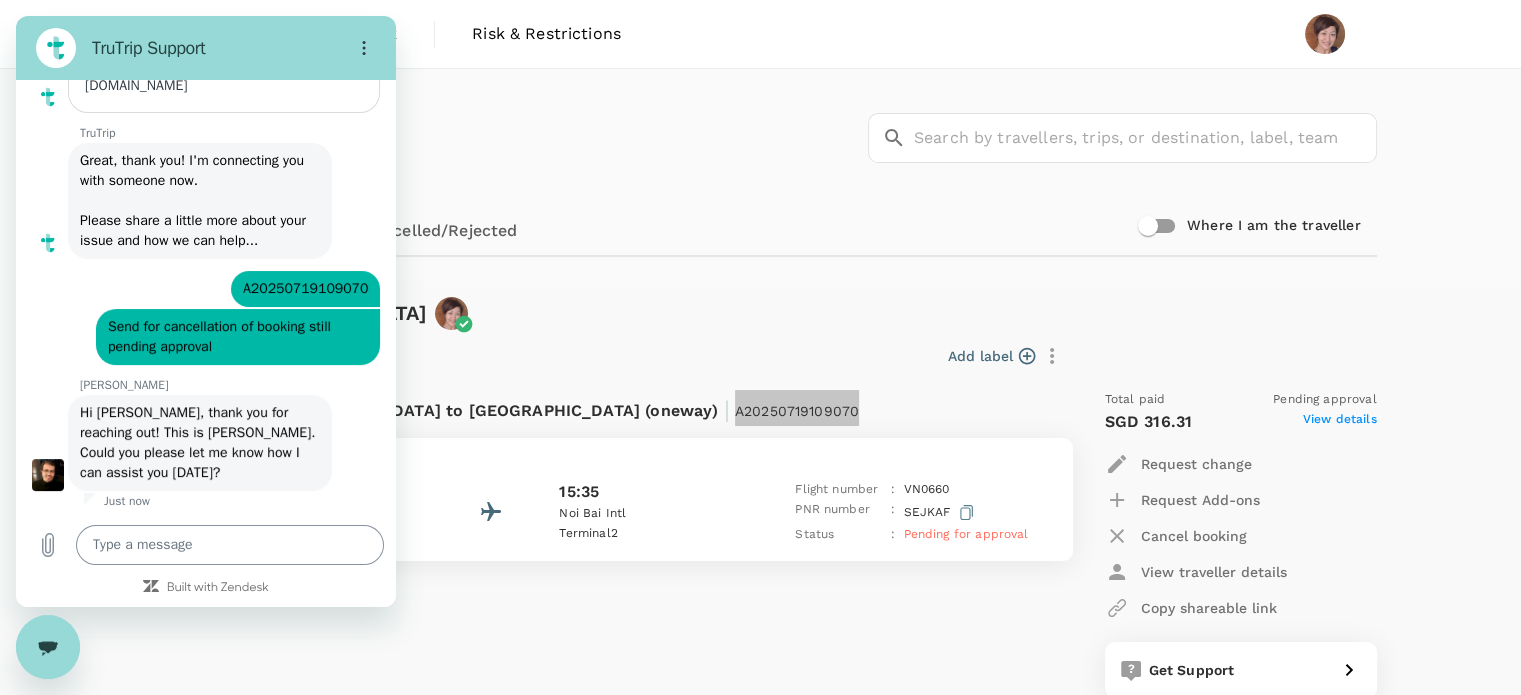 click at bounding box center (230, 545) 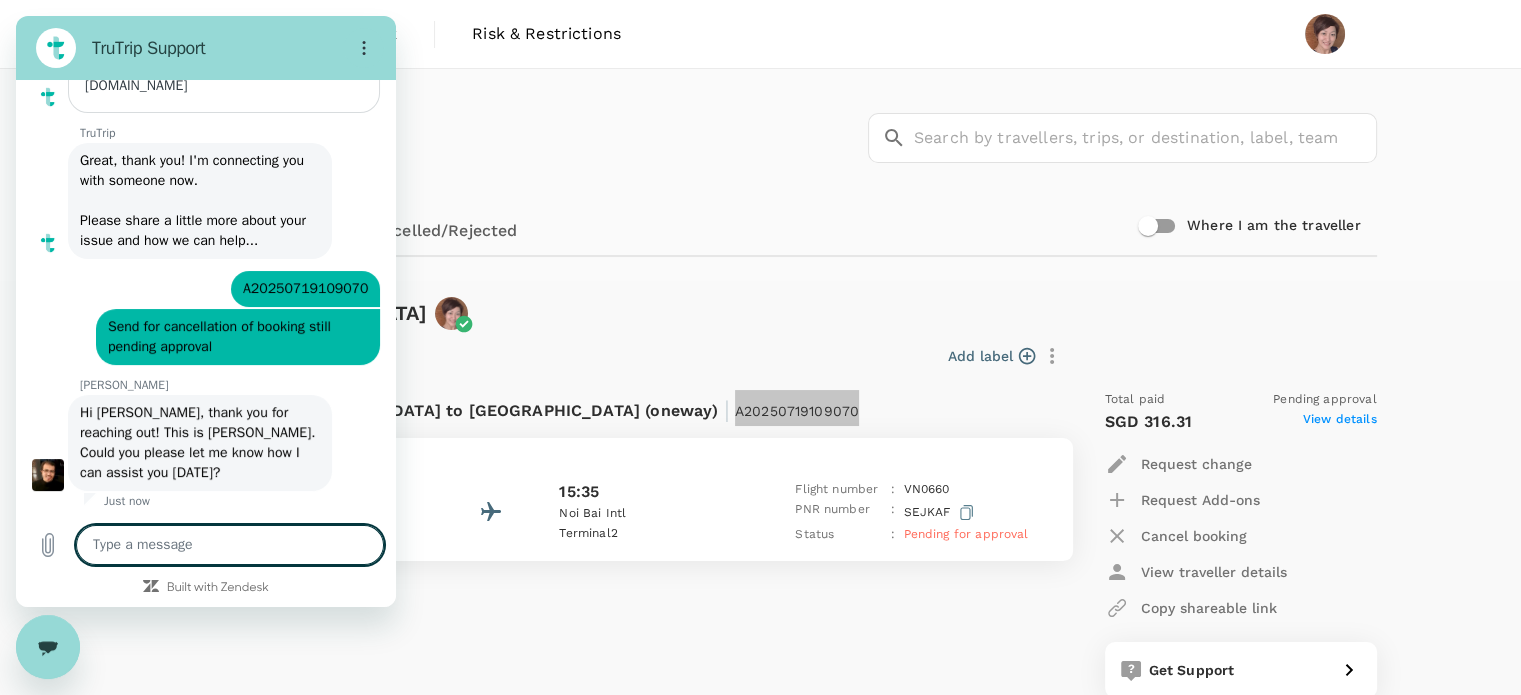 paste on "A20250719109070" 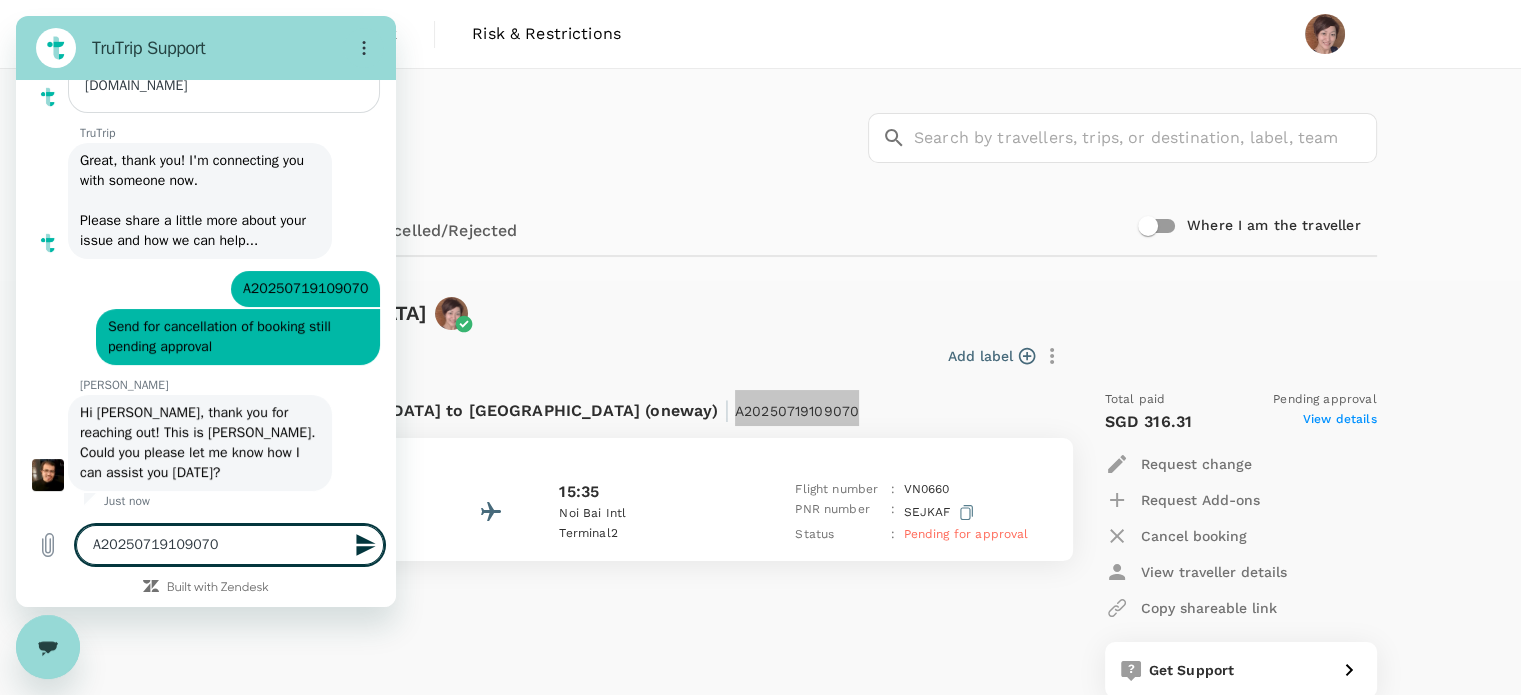 type on "A20250719109070" 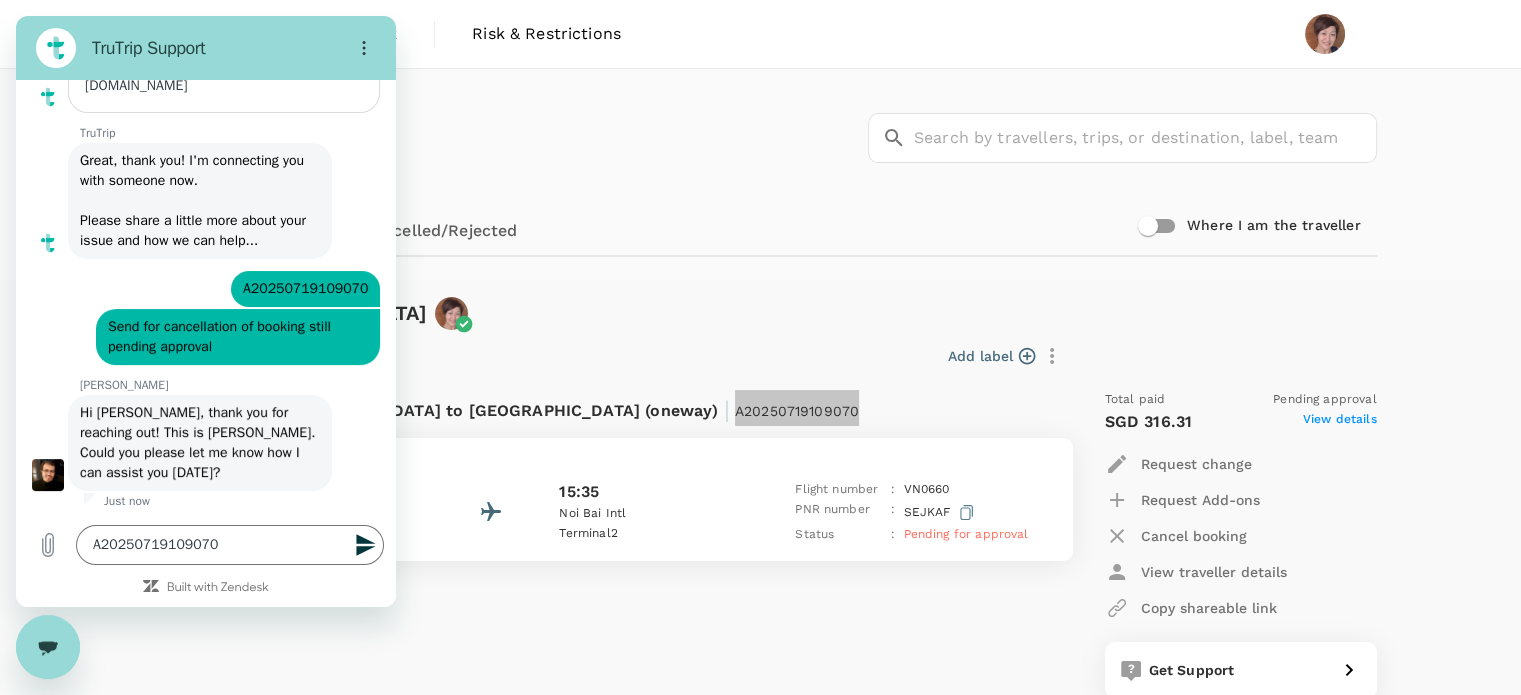 click 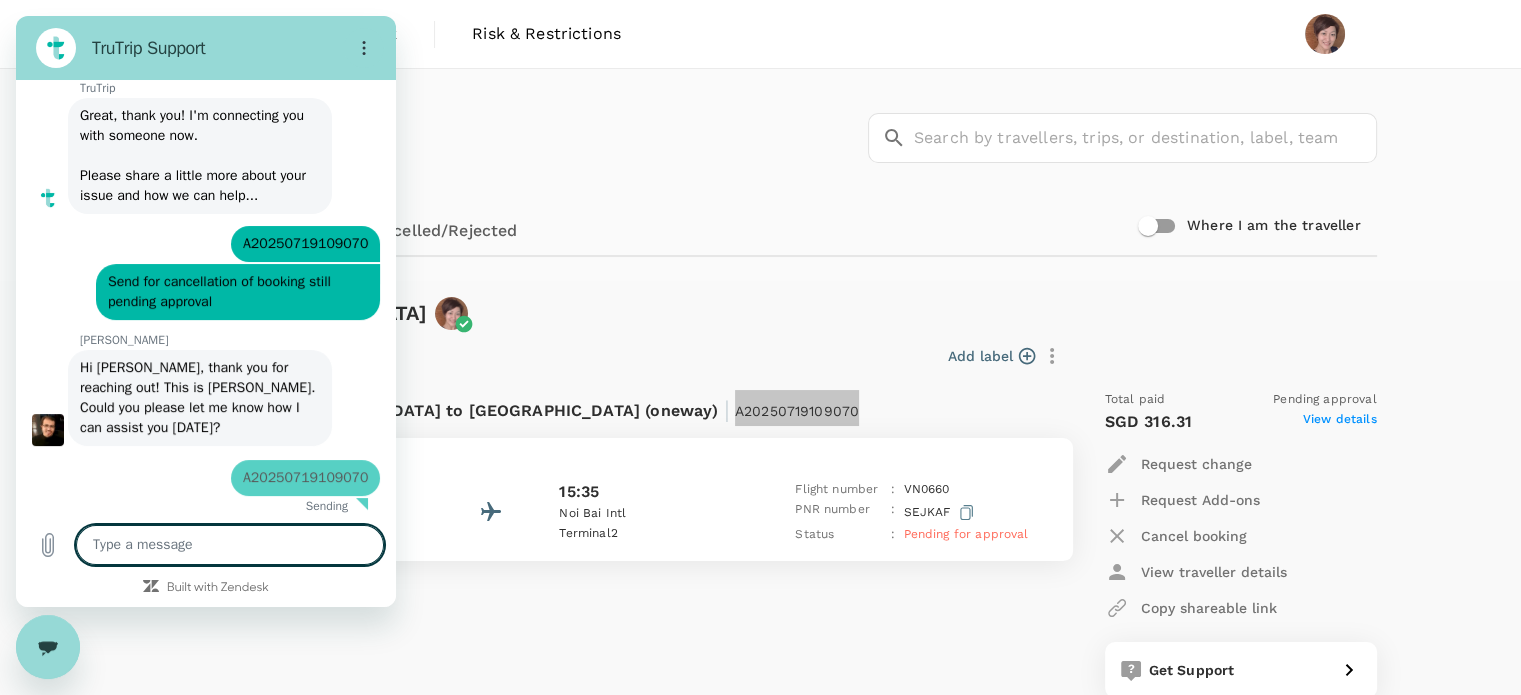 type on "x" 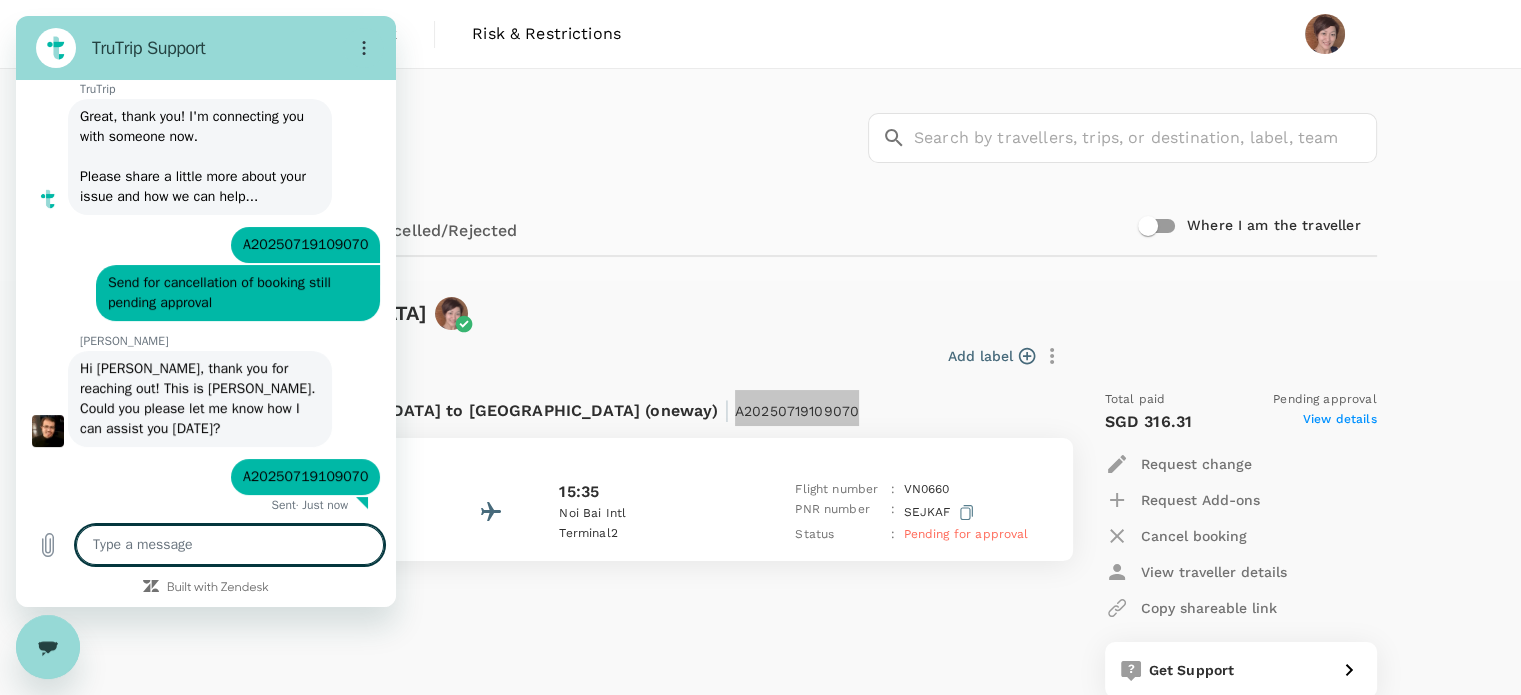 scroll, scrollTop: 331, scrollLeft: 0, axis: vertical 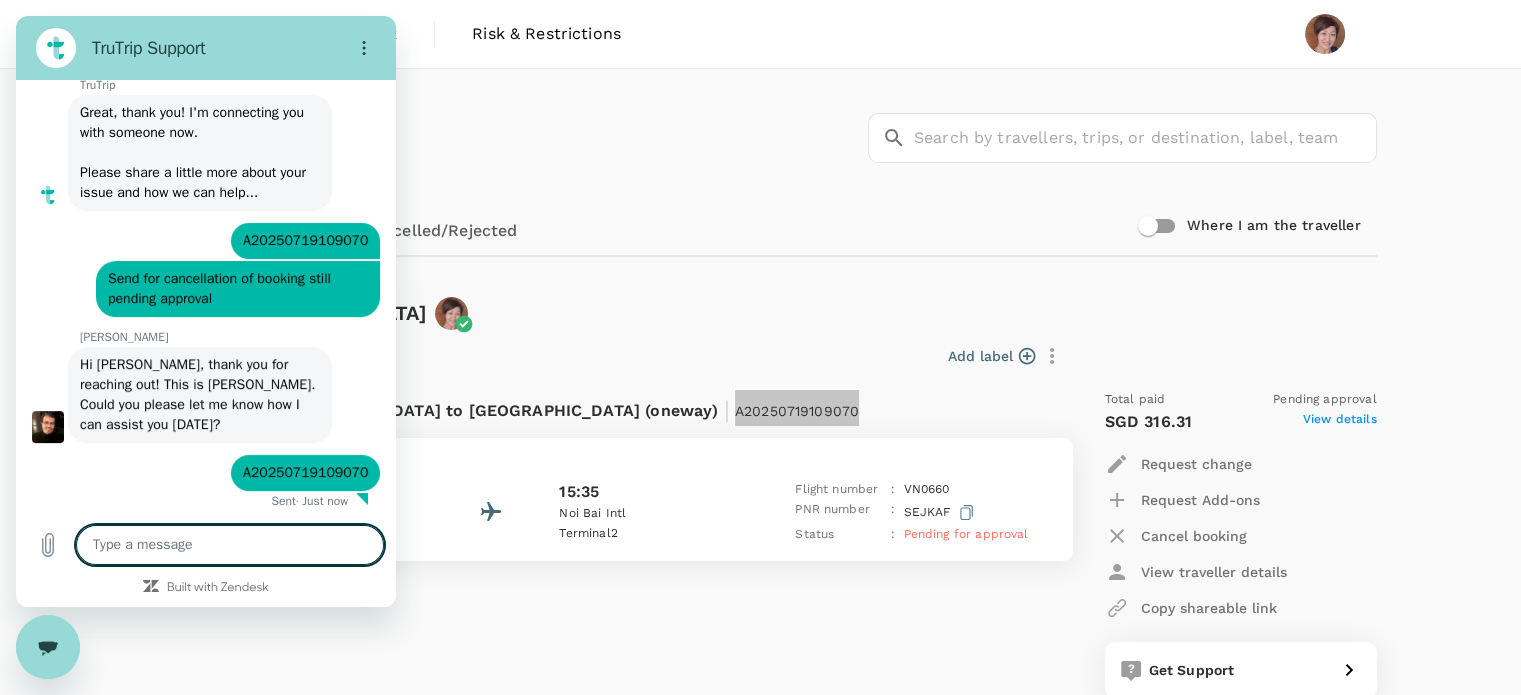 click at bounding box center (230, 545) 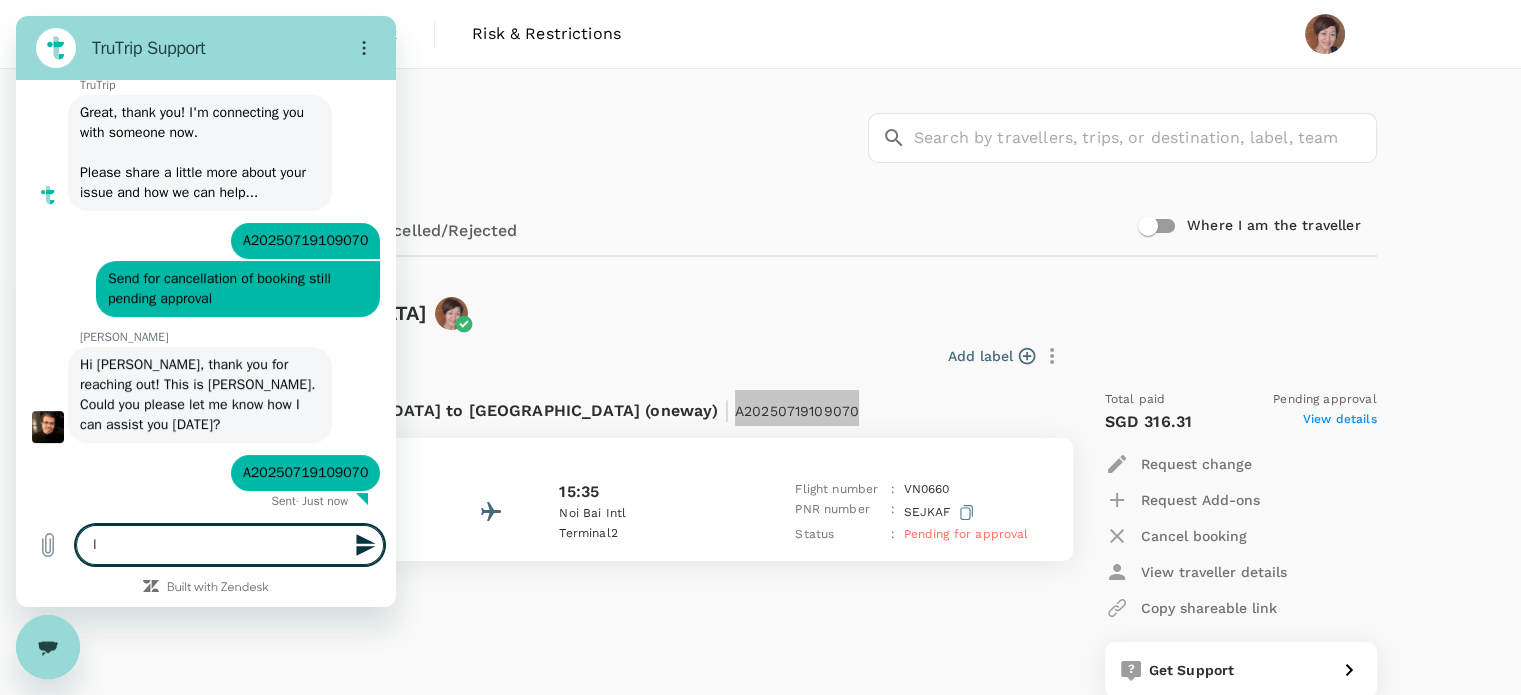 type on "I" 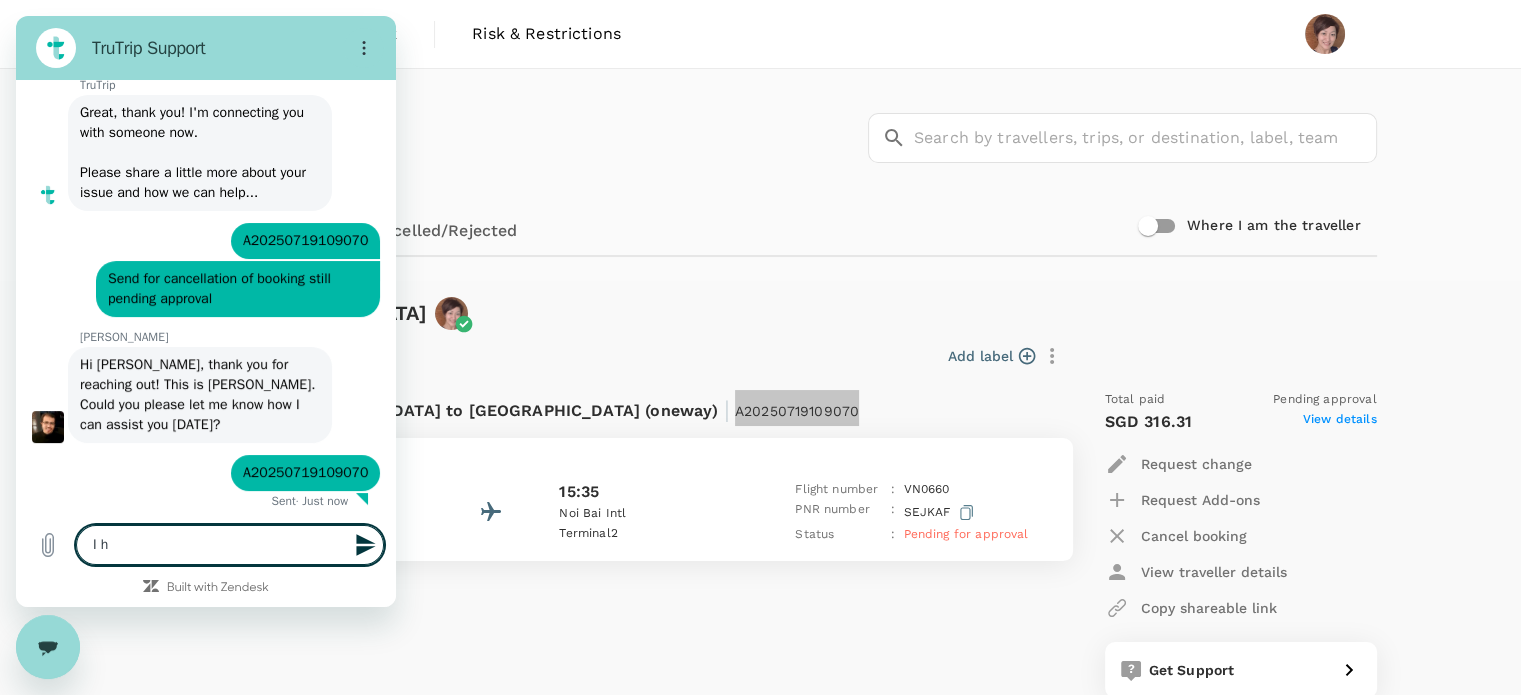 type on "I ha" 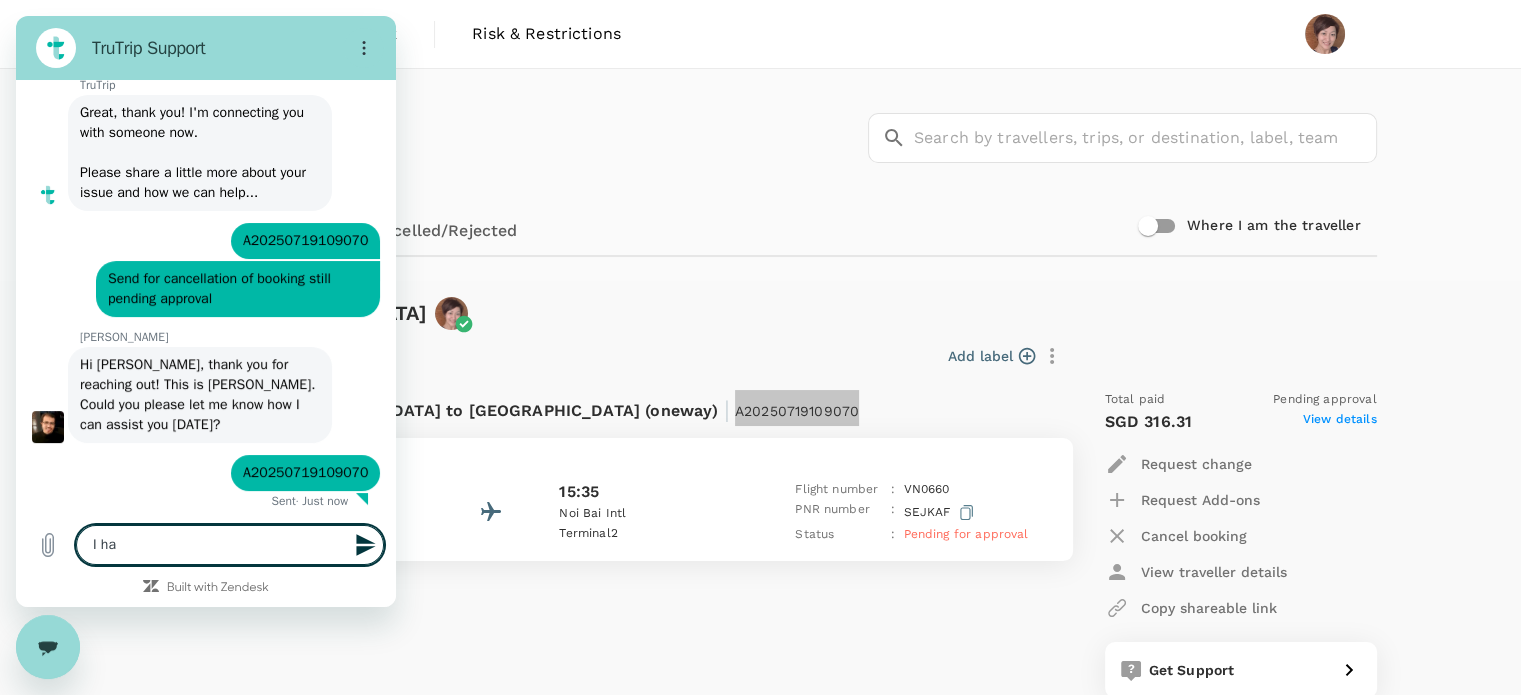 type on "I hav" 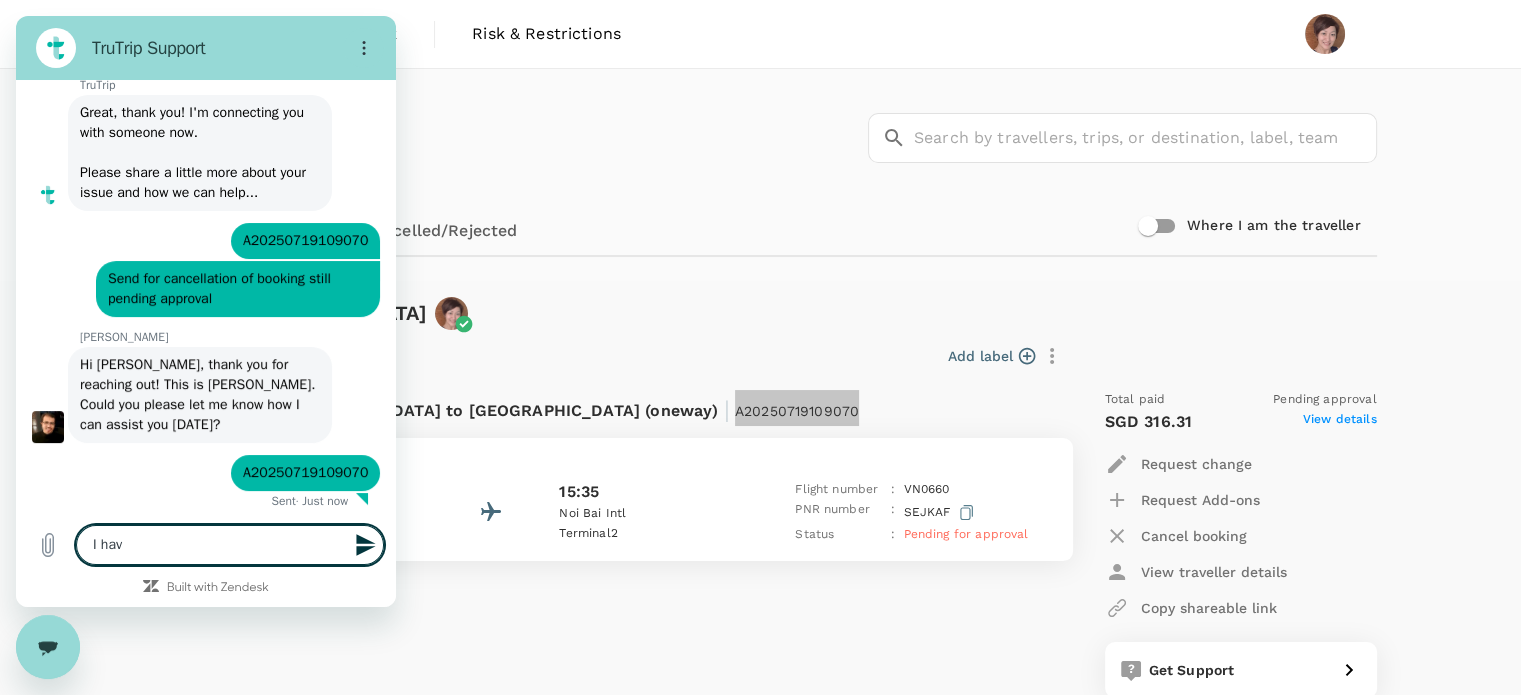 type on "I have" 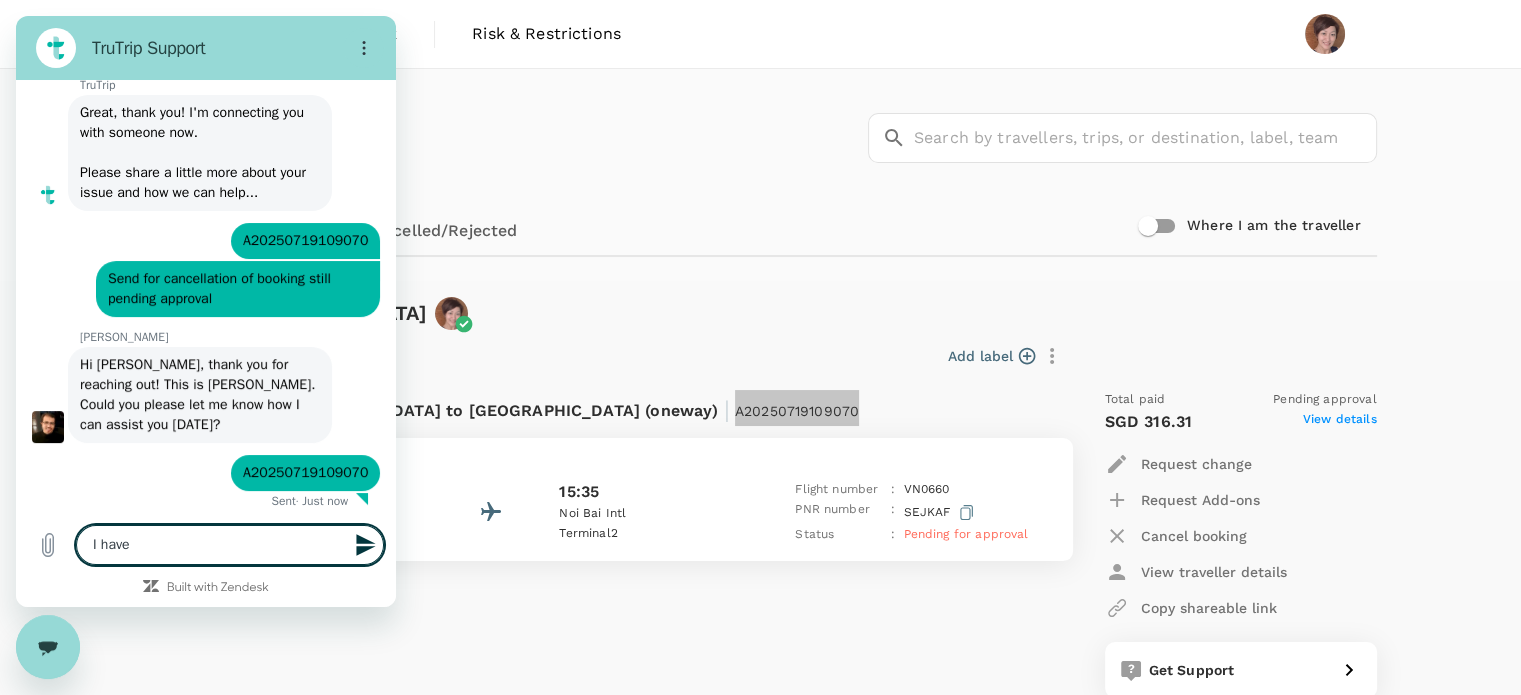 type on "I have" 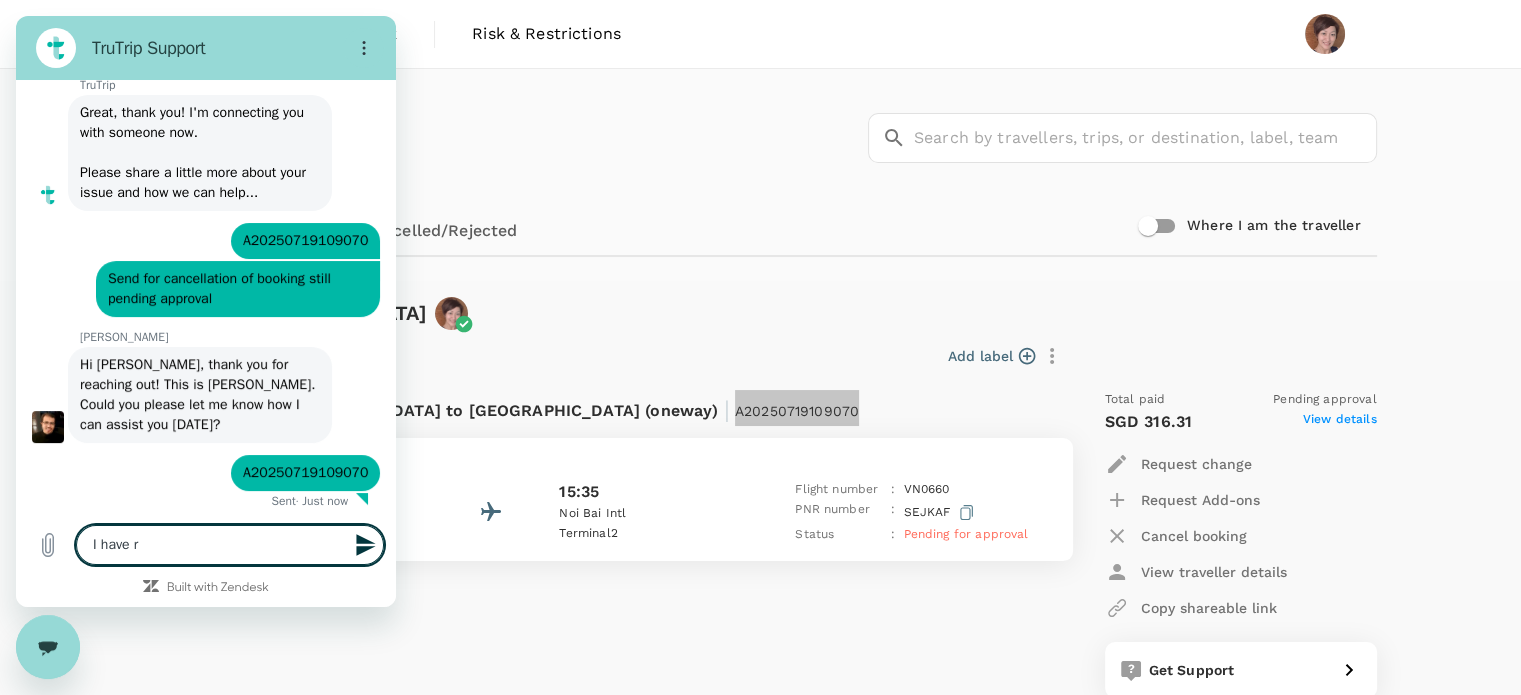 type on "I have re" 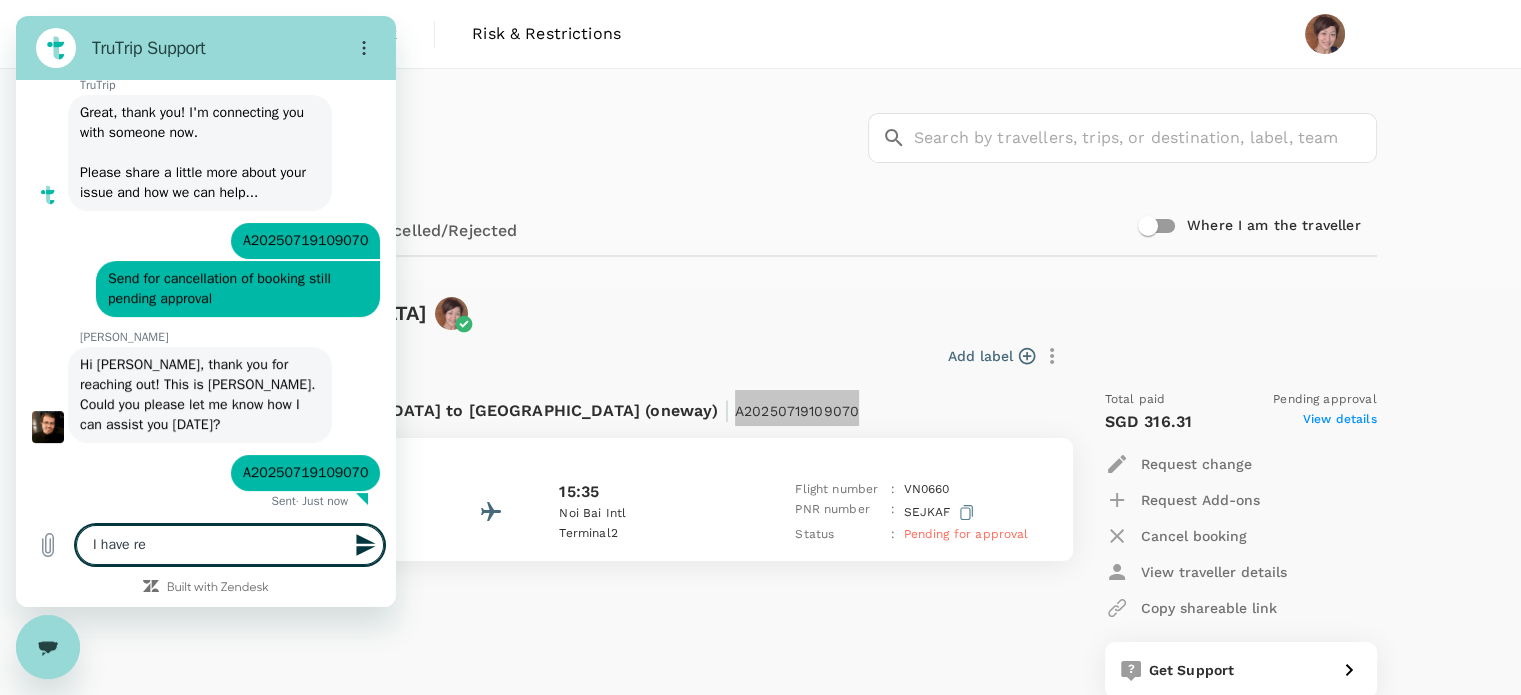 type on "I have req" 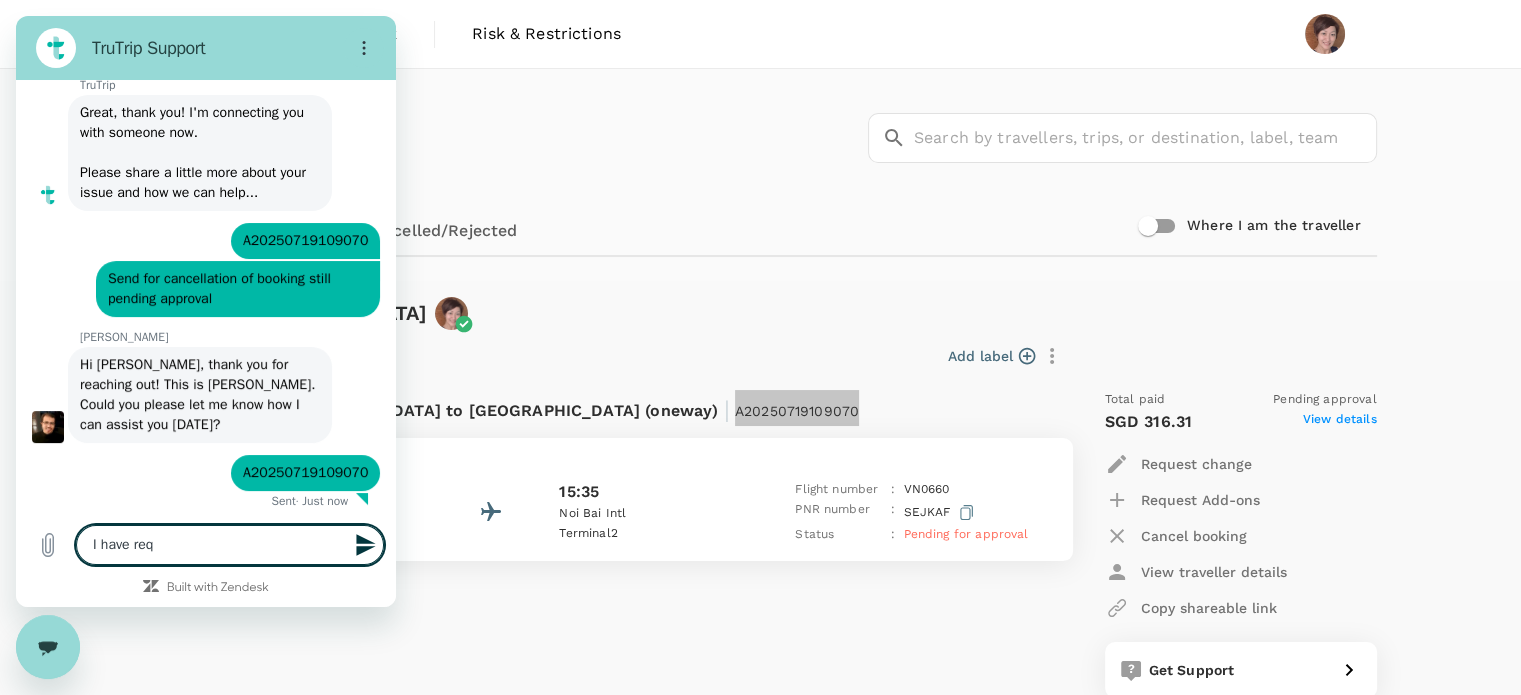 type on "I have requ" 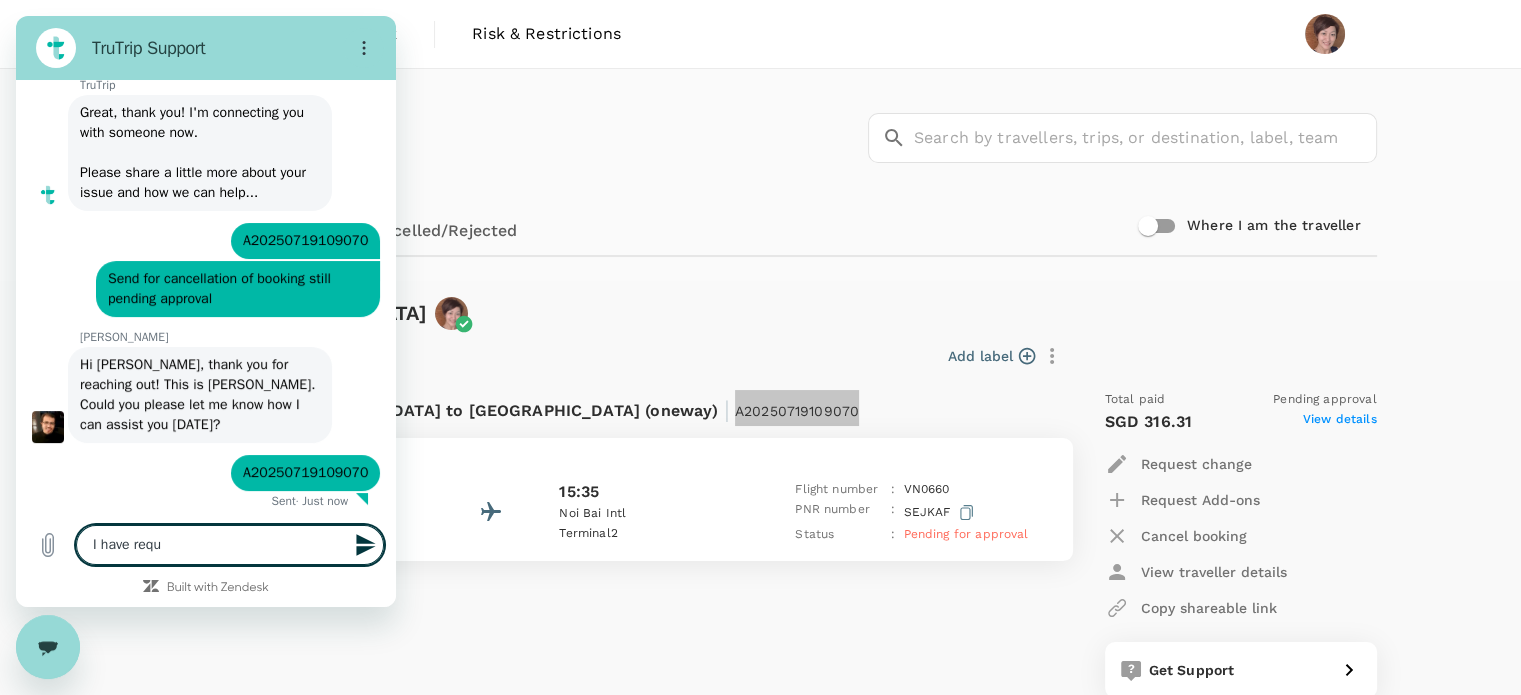 type on "I have reque" 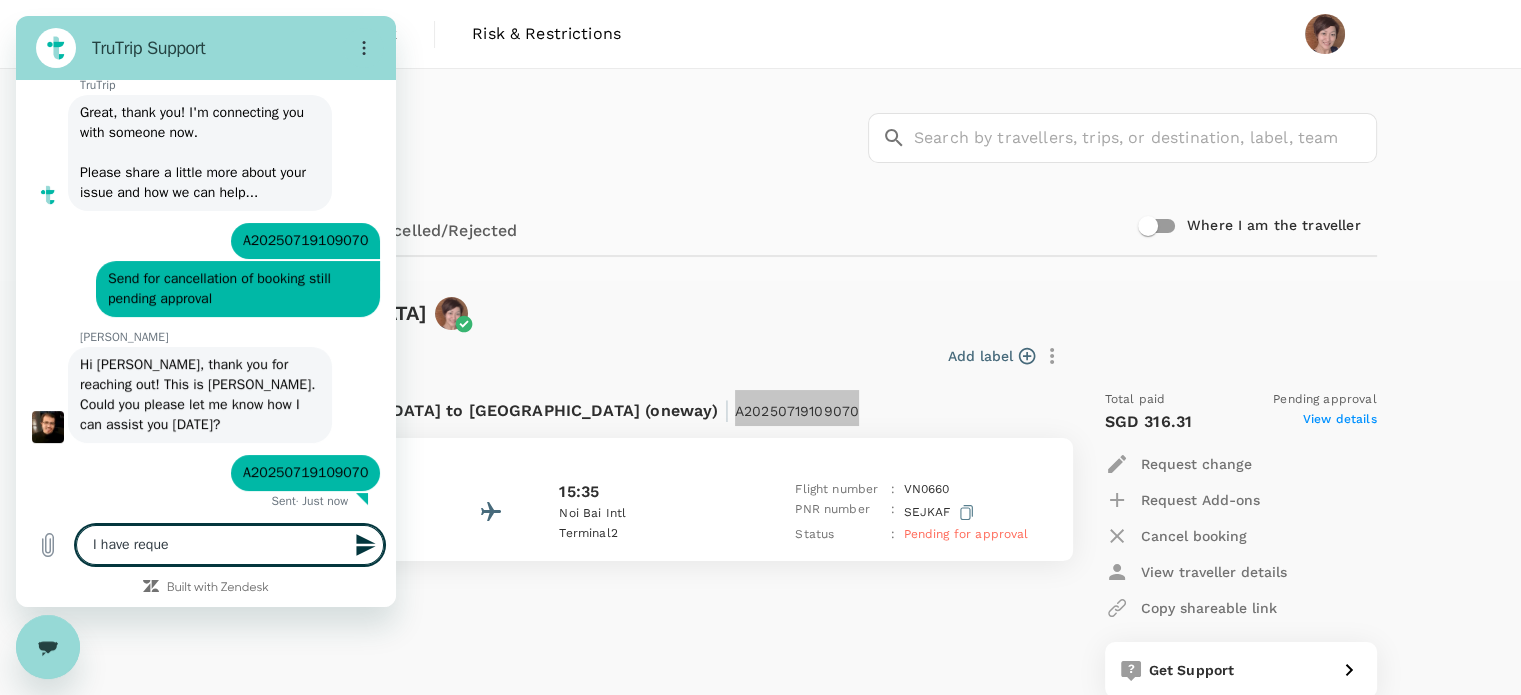 type on "I have reques" 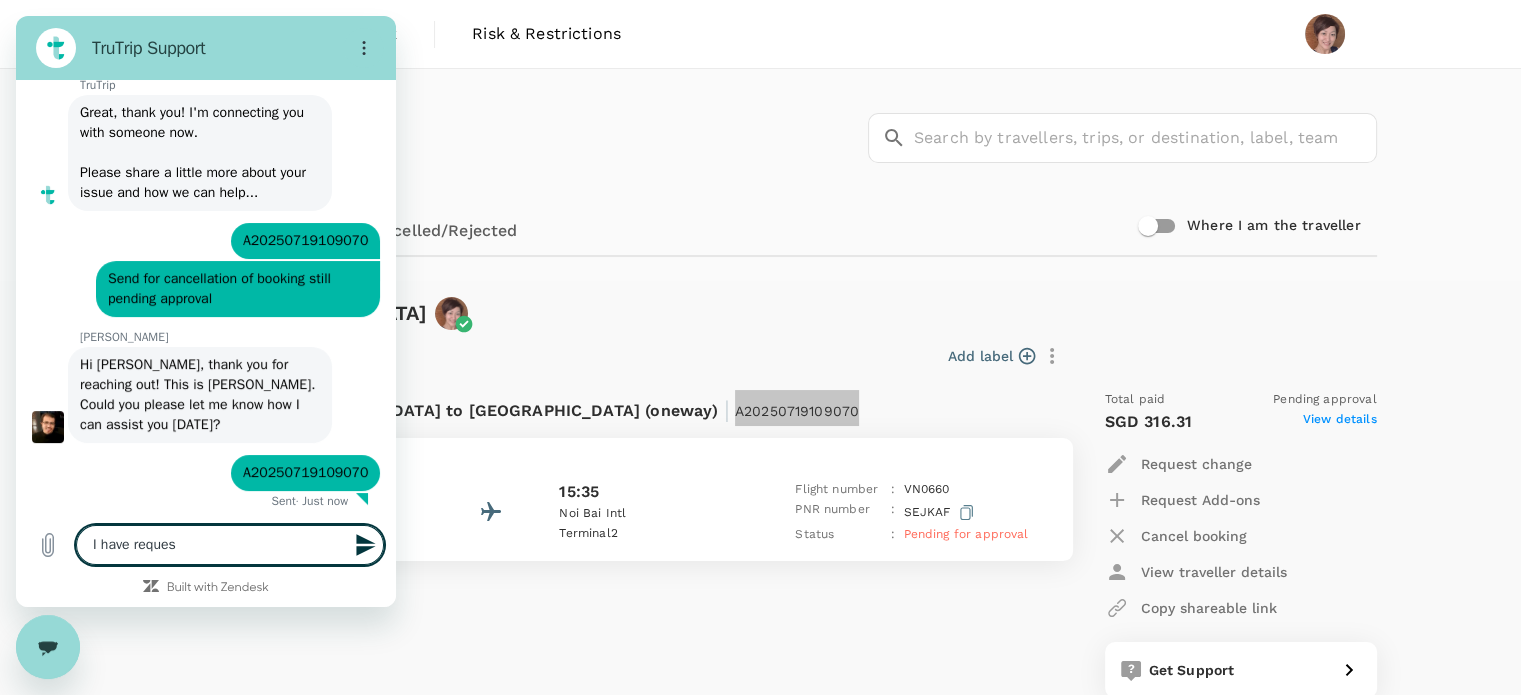 type on "I have request" 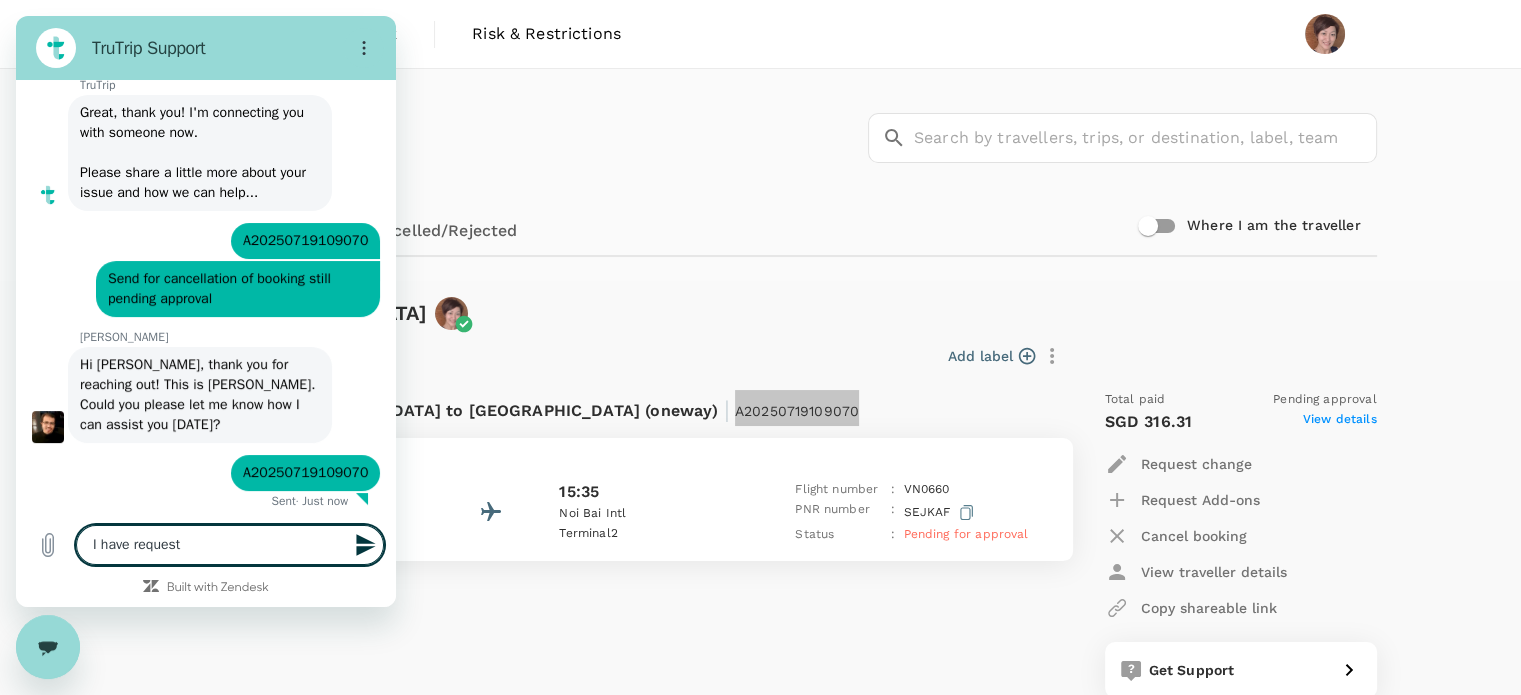 type on "I have requeste" 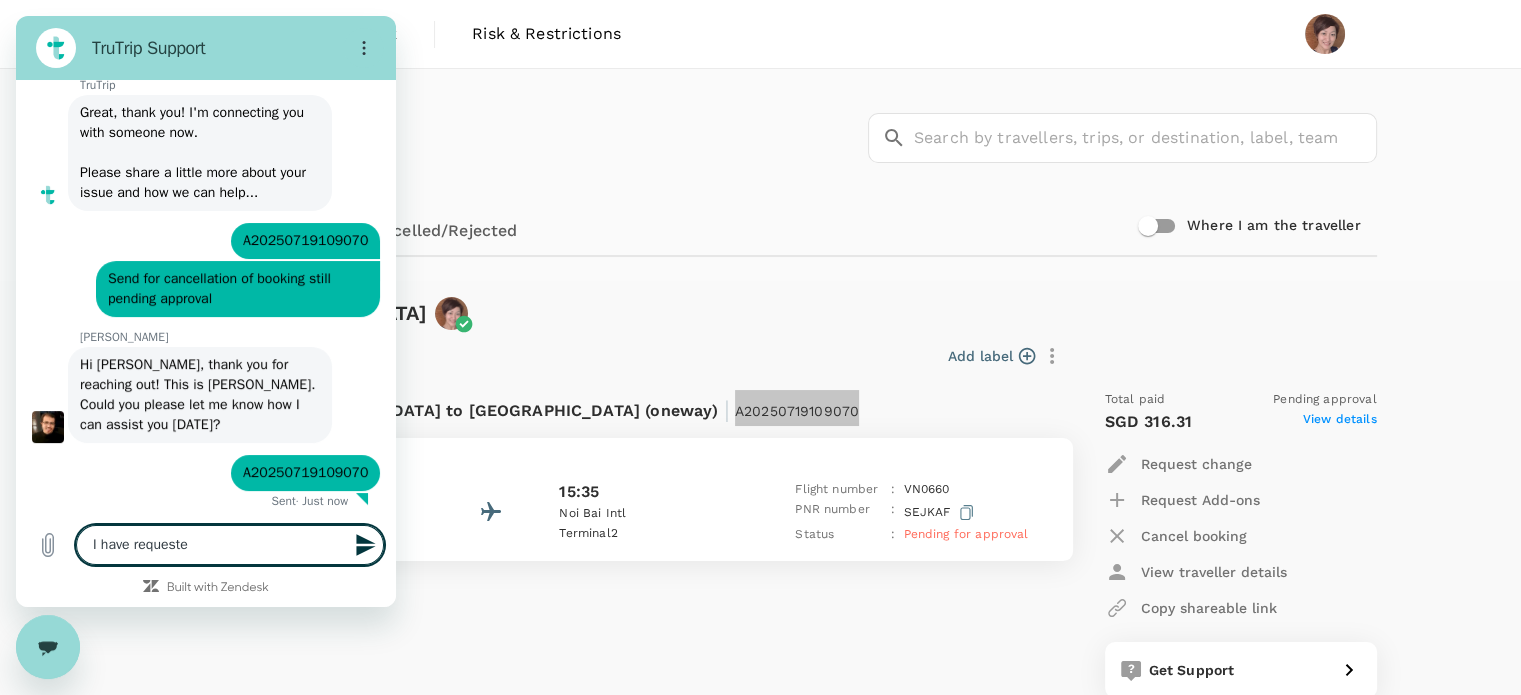 type on "I have requested" 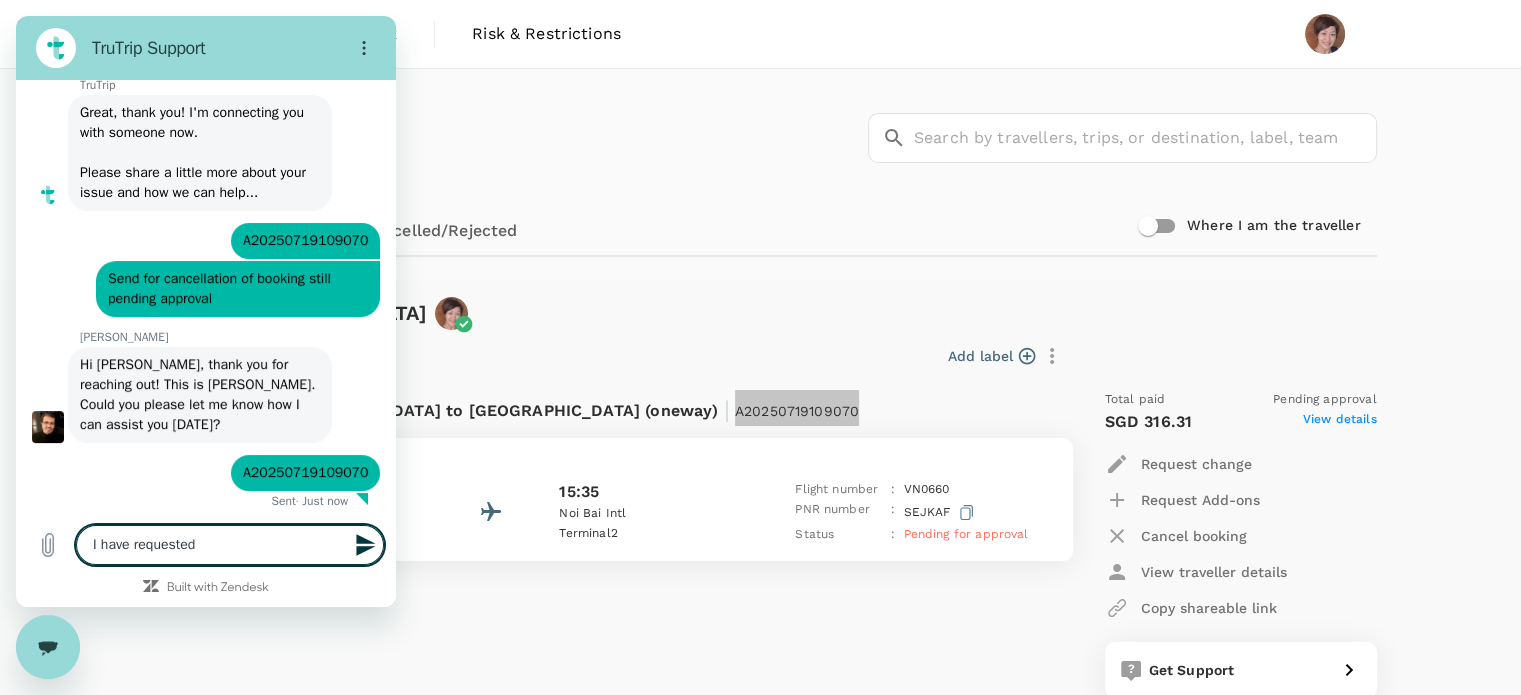 type on "I have requested" 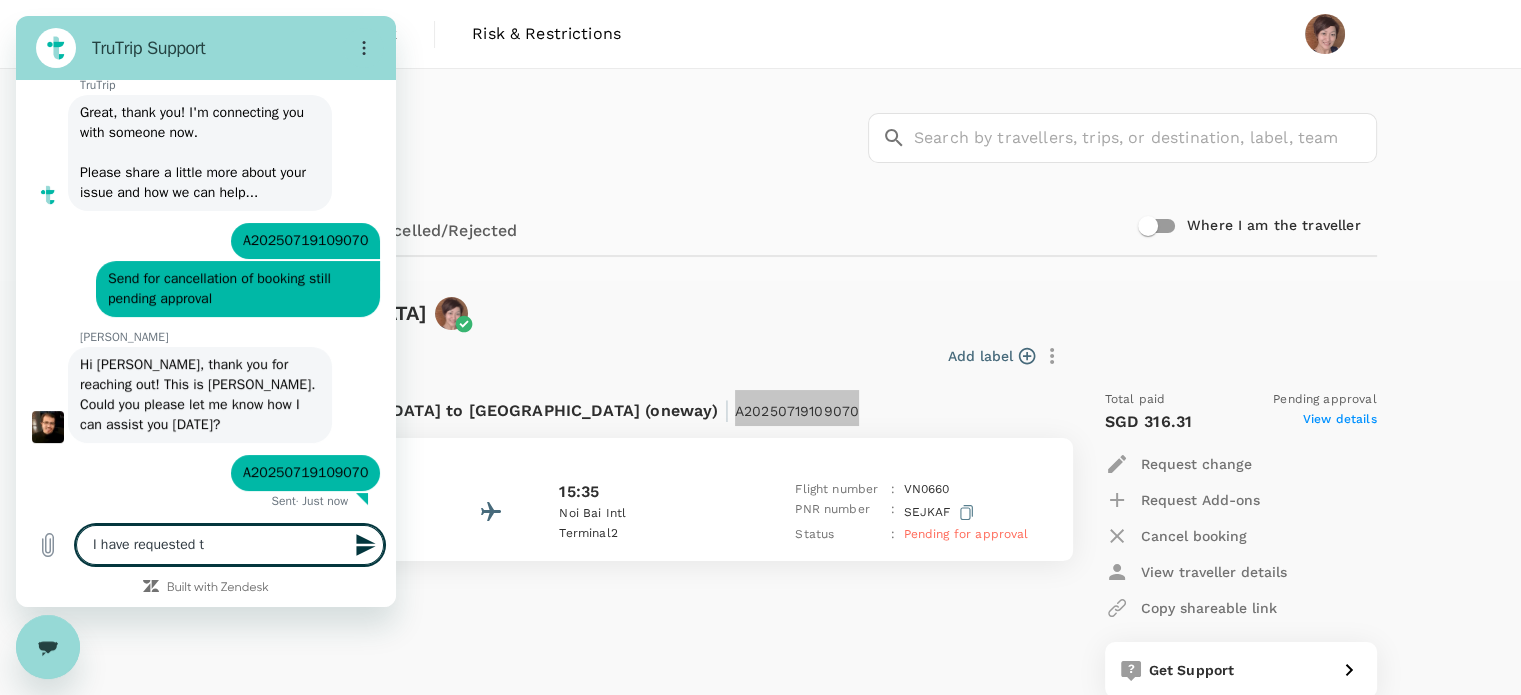 type on "I have requested to" 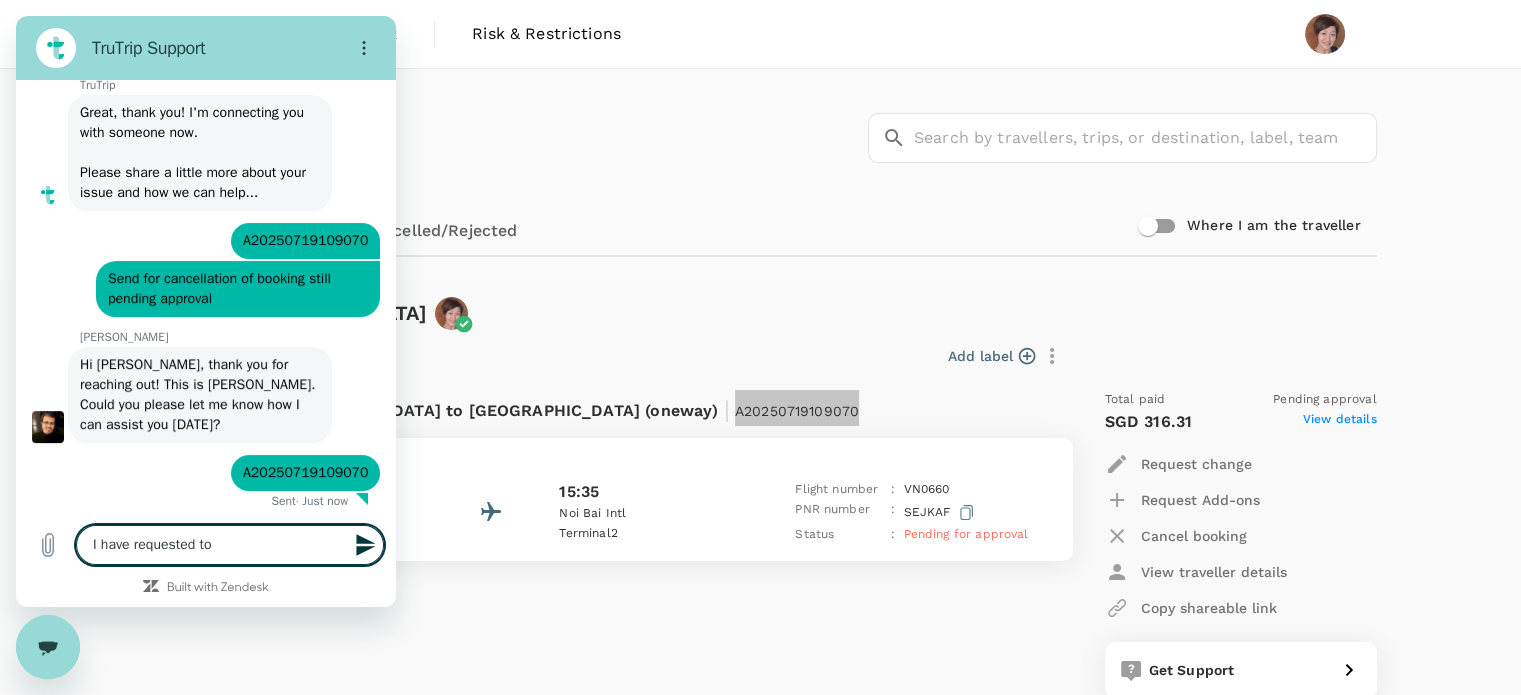 type on "I have requested to" 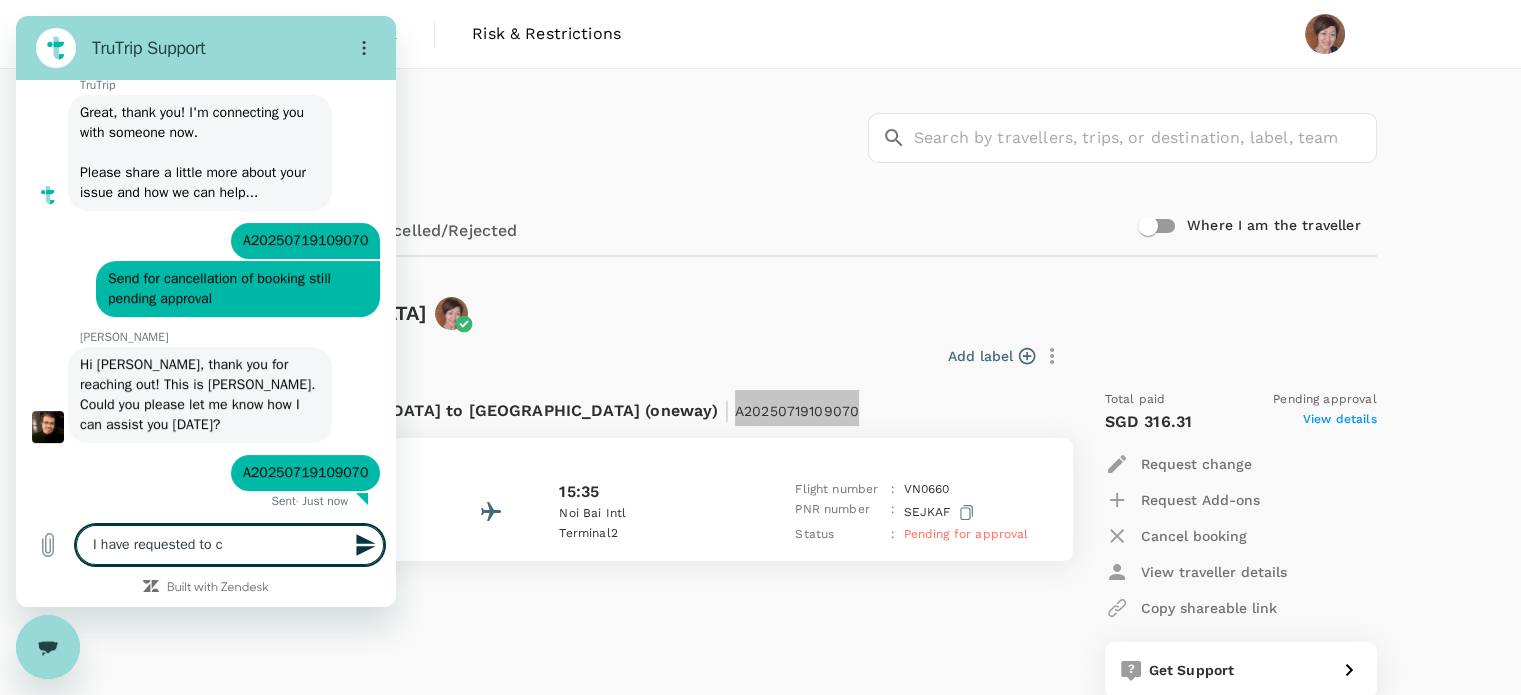 type 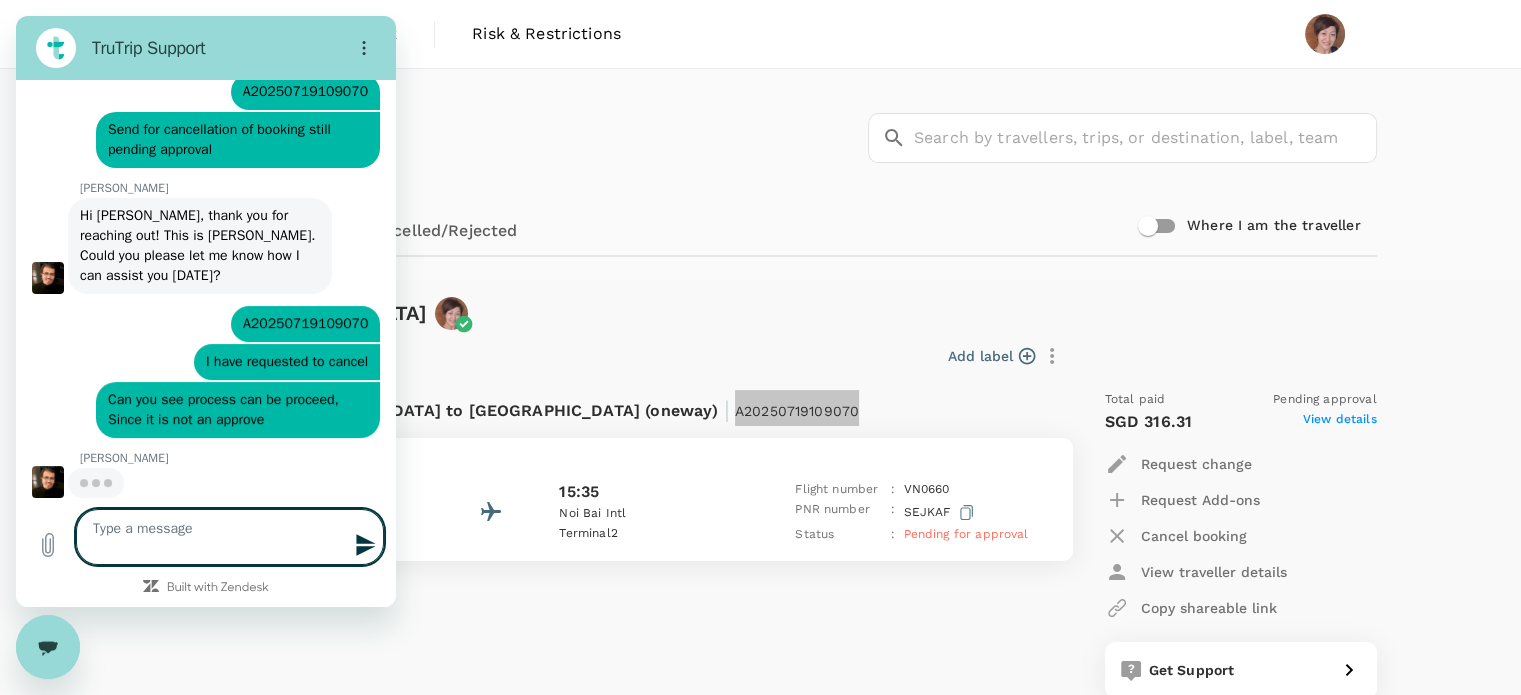 scroll, scrollTop: 523, scrollLeft: 0, axis: vertical 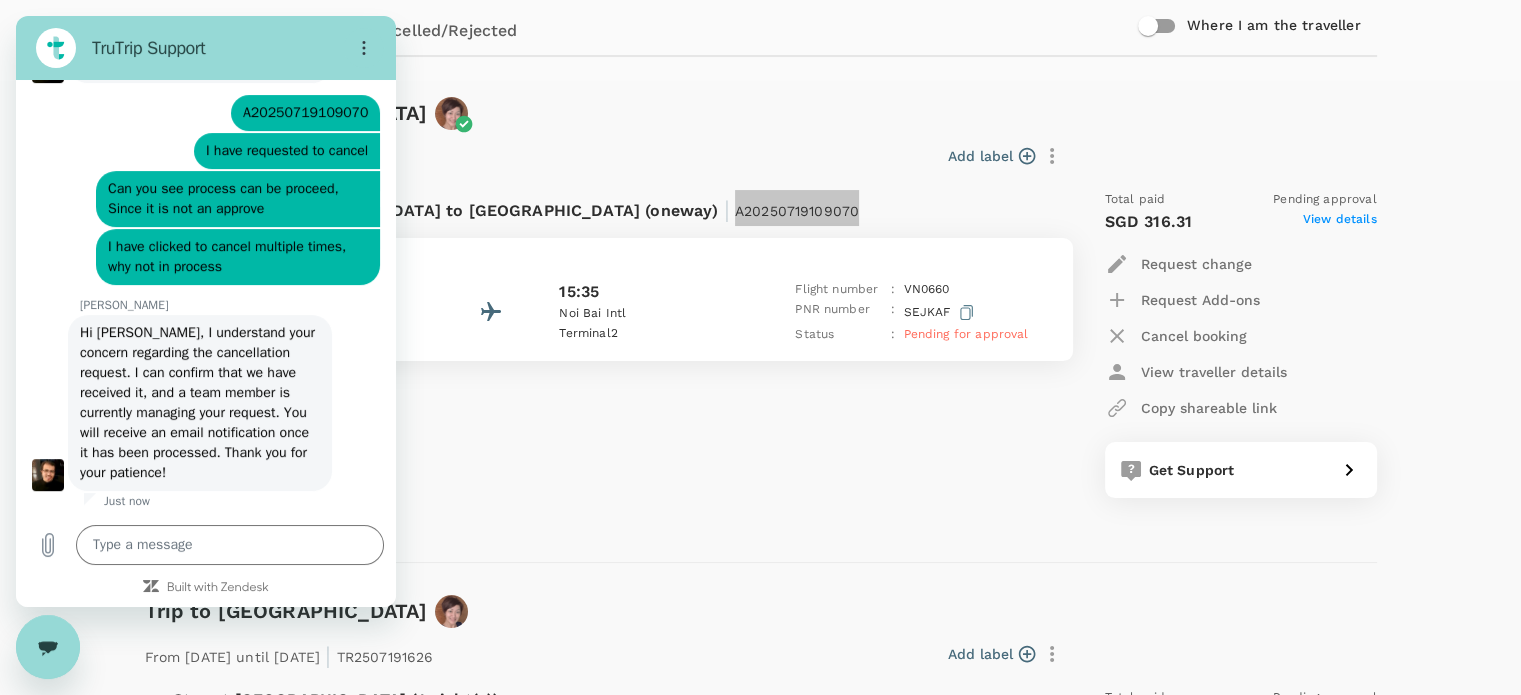 click on "TruTrip Support" at bounding box center (214, 48) 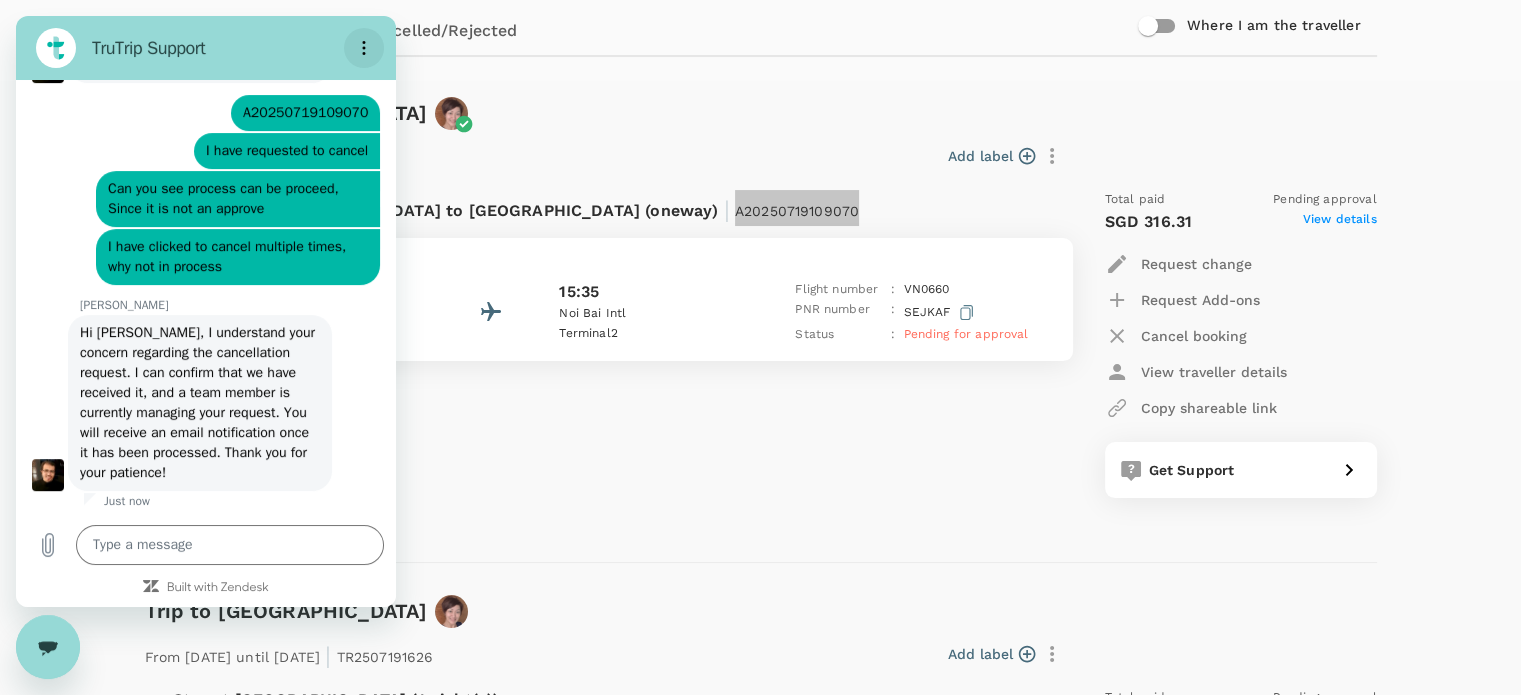 click at bounding box center (364, 48) 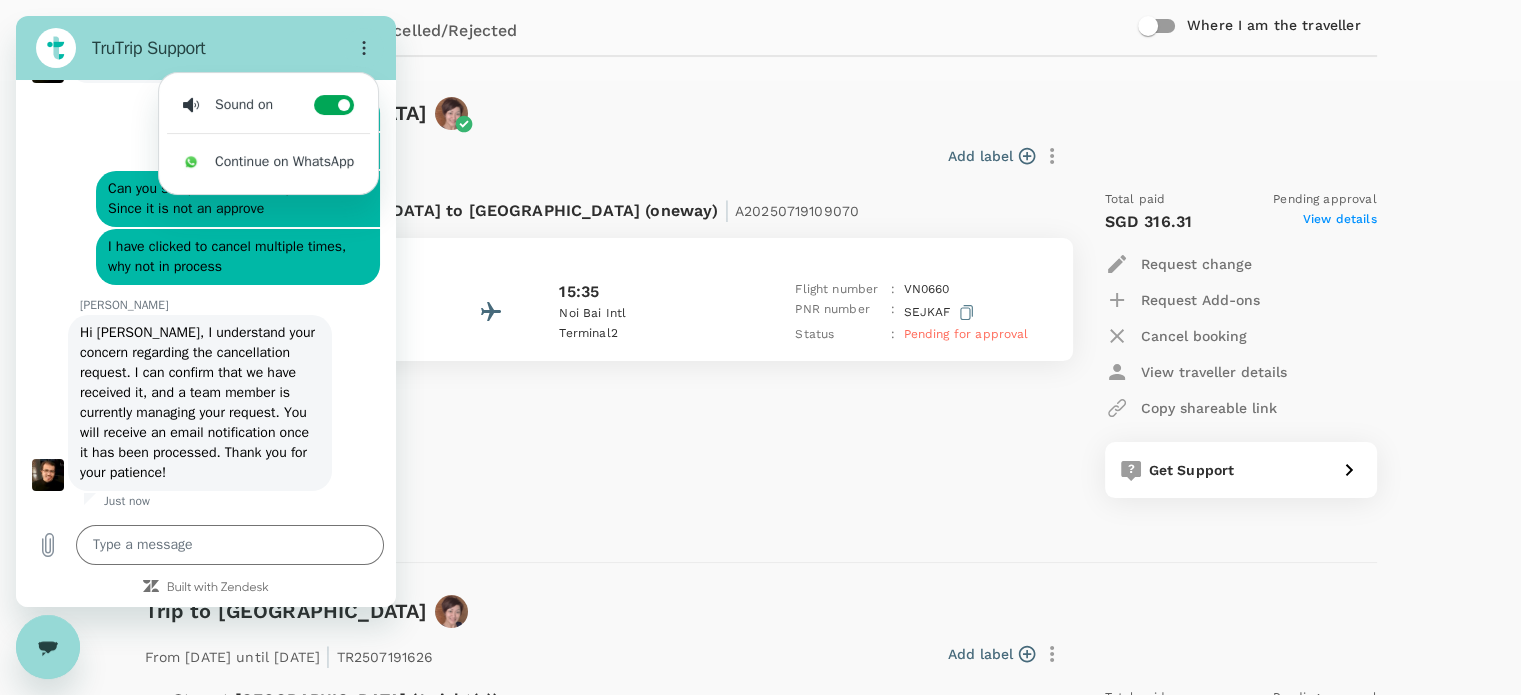 click on "Trip to [GEOGRAPHIC_DATA]" at bounding box center [757, 109] 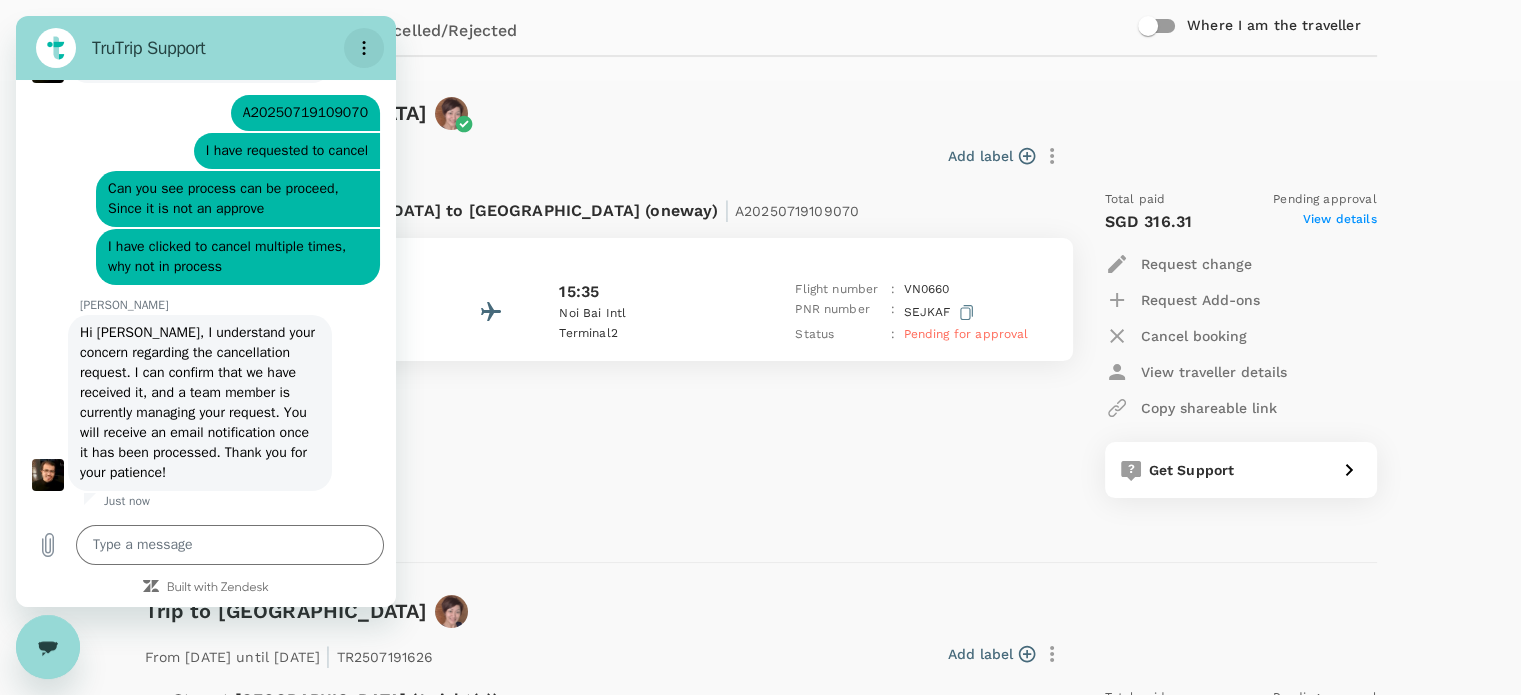 click at bounding box center (364, 48) 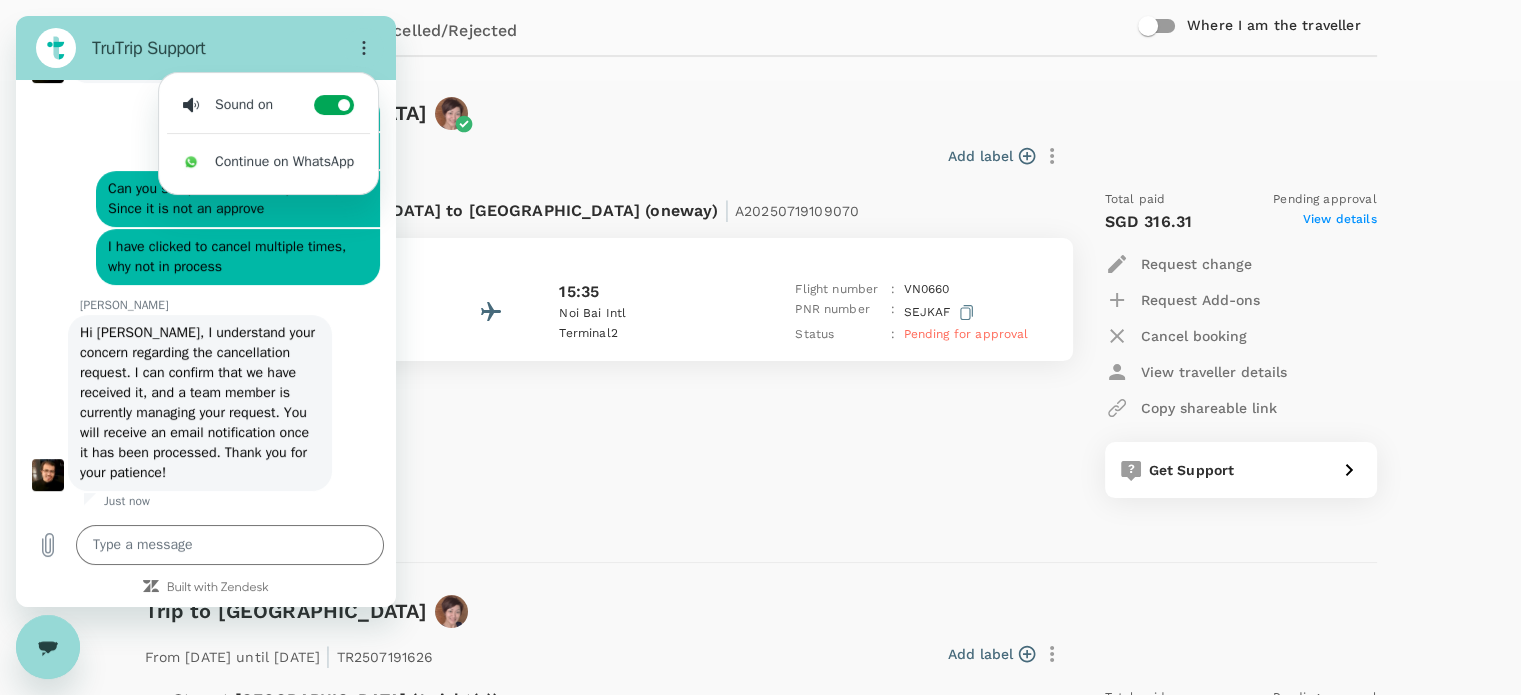 click on "Trip to Hanoi 22 Jul 2025     |   TR2507193533 Add label Flight from Singapore to Vietnam (oneway)   |   A20250719109070 Tuesday, 22 Jul 2025   13:05 Singapore Changi Terminal  3 15:35 Noi Bai Intl Terminal  2 Flight number : VN 0660 PNR number : SEJKAF   Status : Pending for approval Total paid Pending approval SGD 316.31 View details Request change Request Add-ons Cancel booking View traveller details Copy shareable link Get Support" at bounding box center [753, 314] 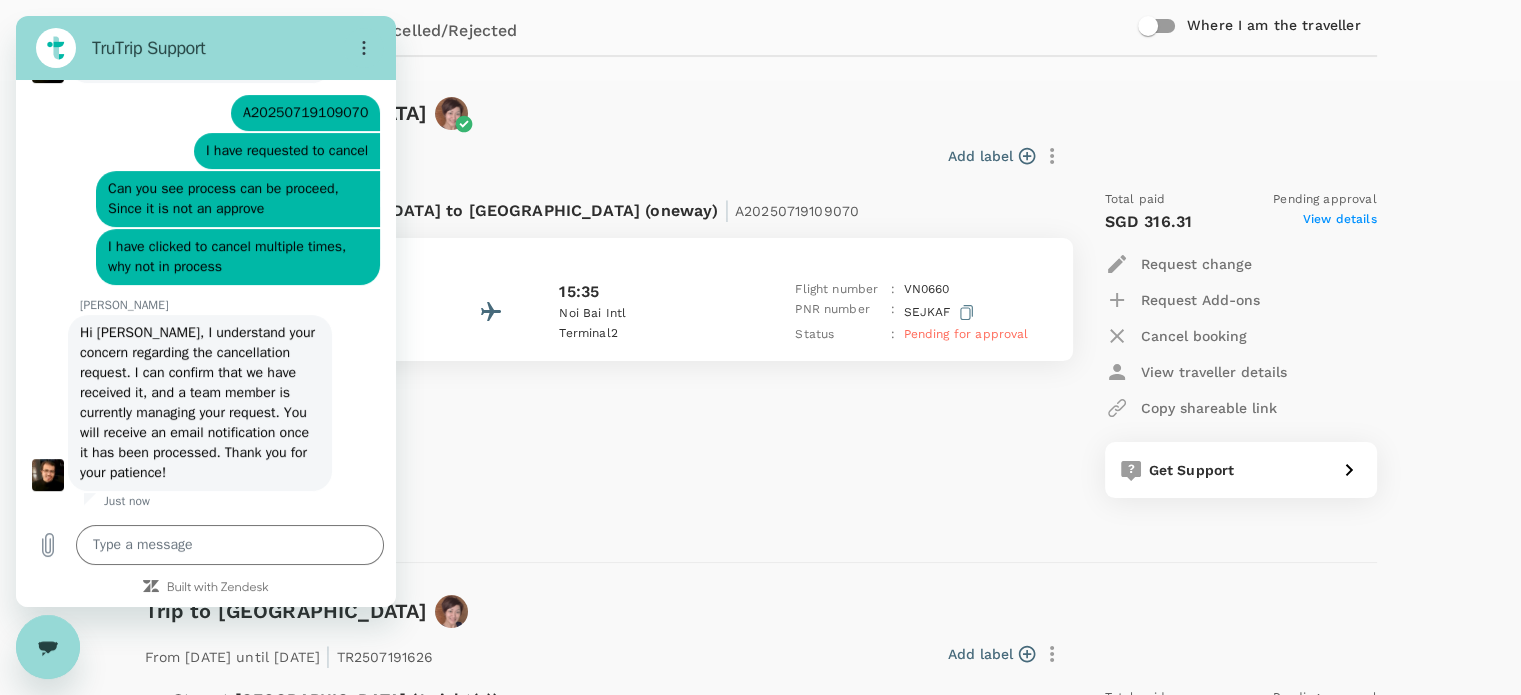 click at bounding box center [56, 48] 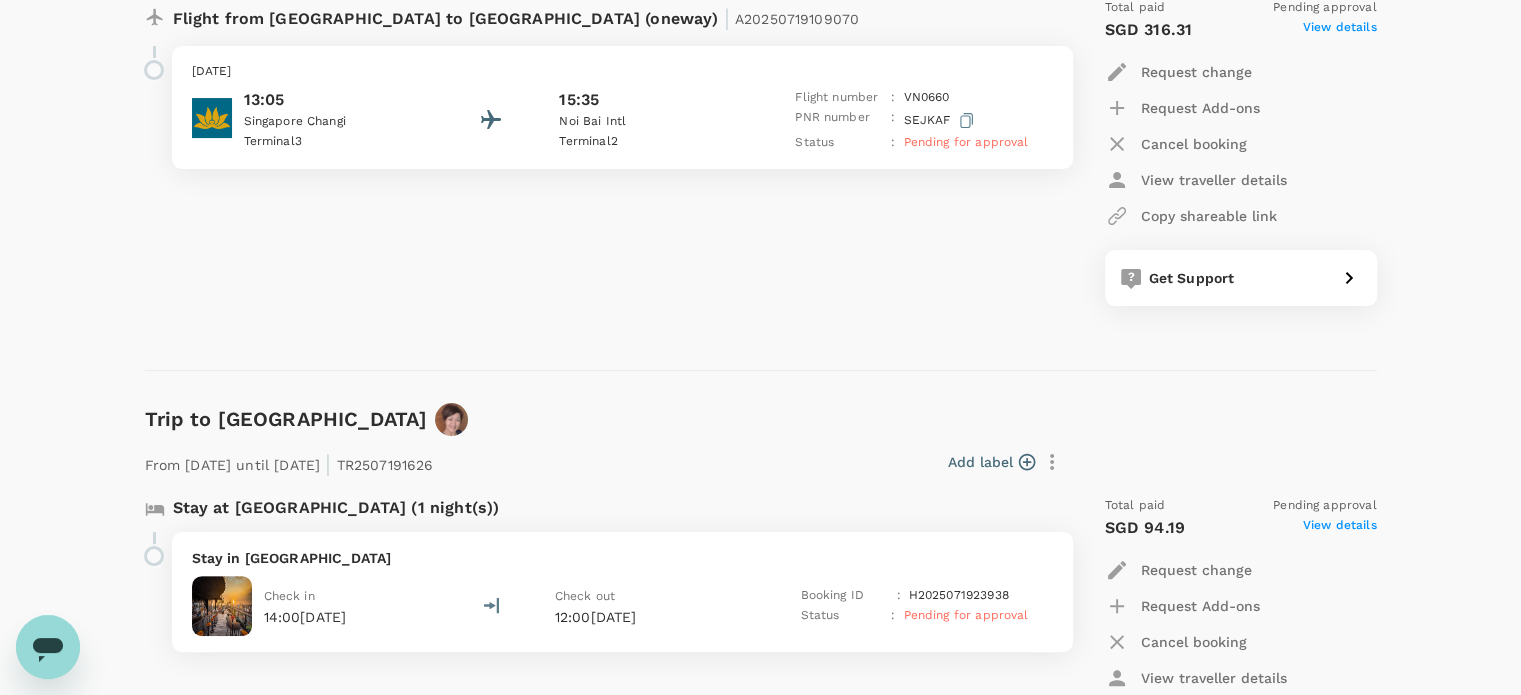 scroll, scrollTop: 600, scrollLeft: 0, axis: vertical 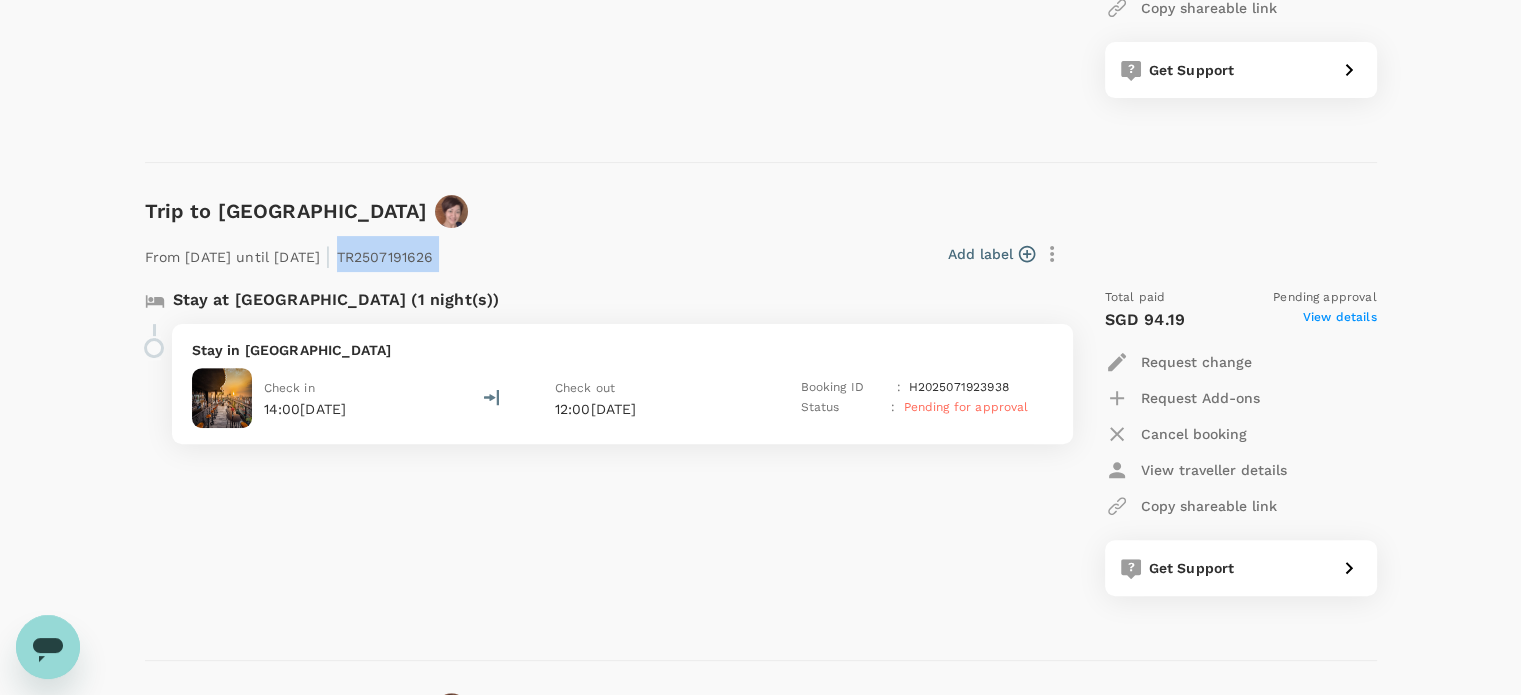 drag, startPoint x: 403, startPoint y: 257, endPoint x: 502, endPoint y: 268, distance: 99.60924 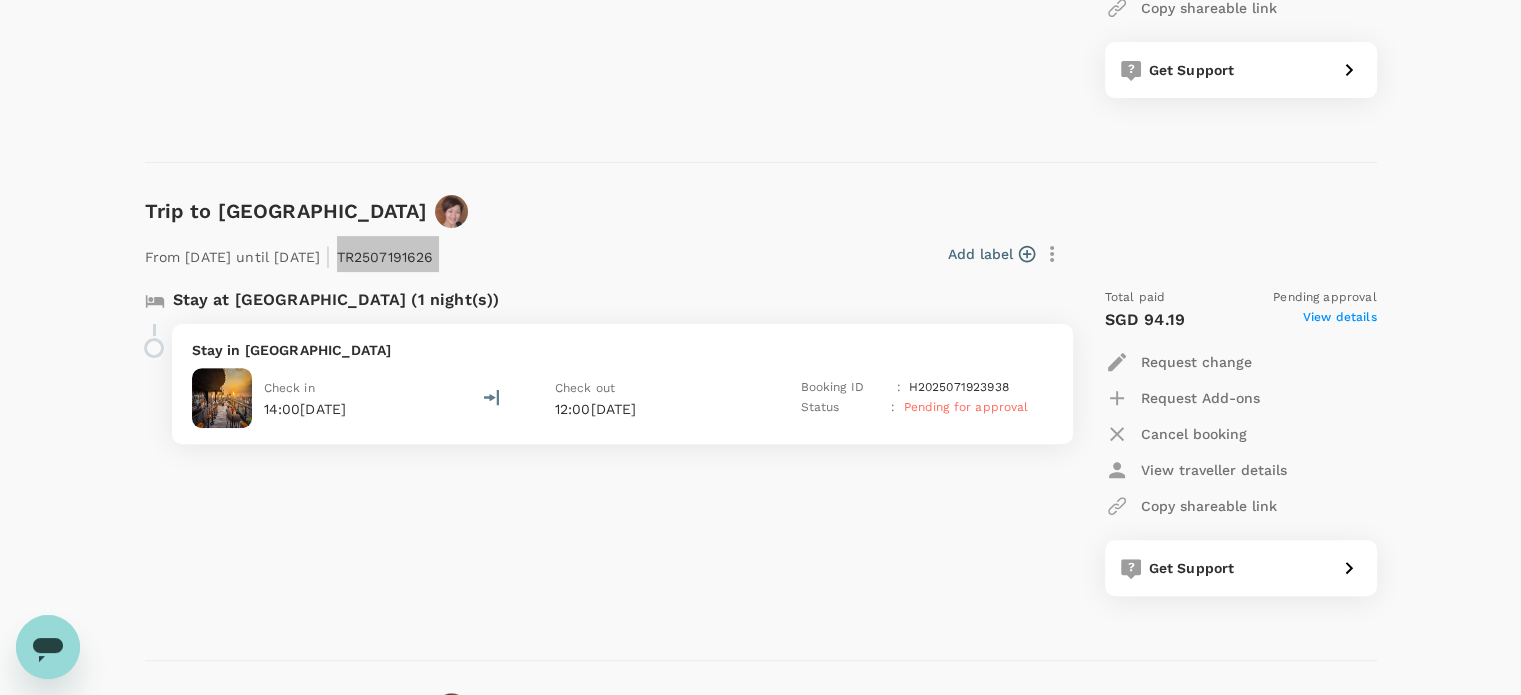 click 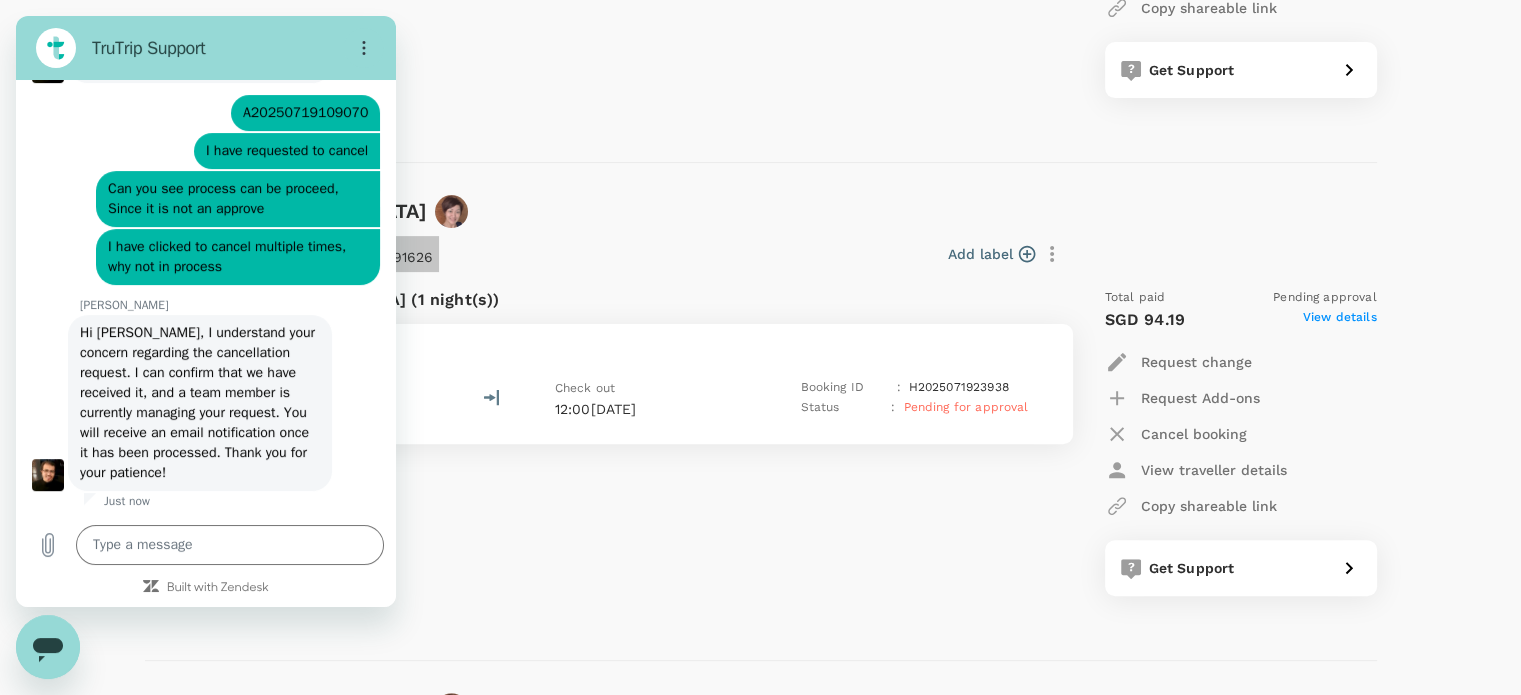 scroll, scrollTop: 0, scrollLeft: 0, axis: both 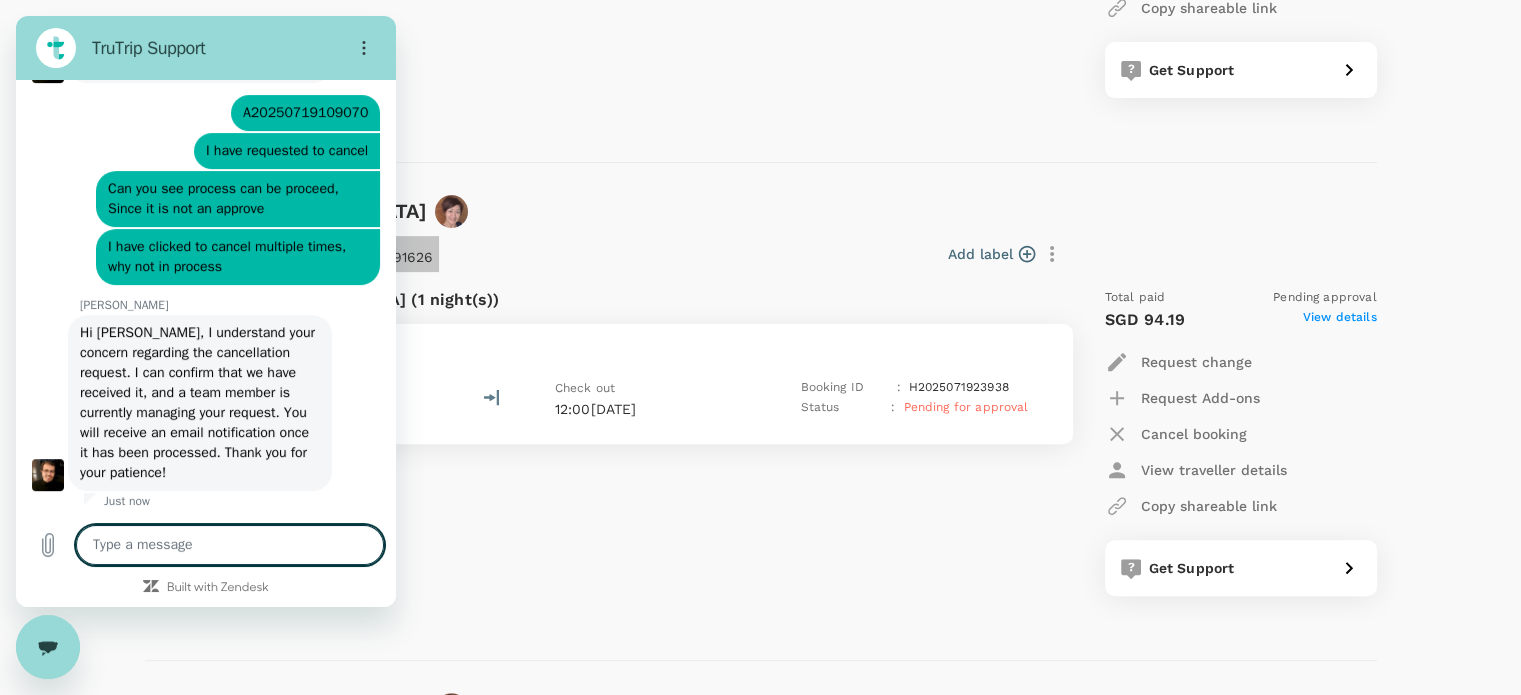 click at bounding box center [230, 545] 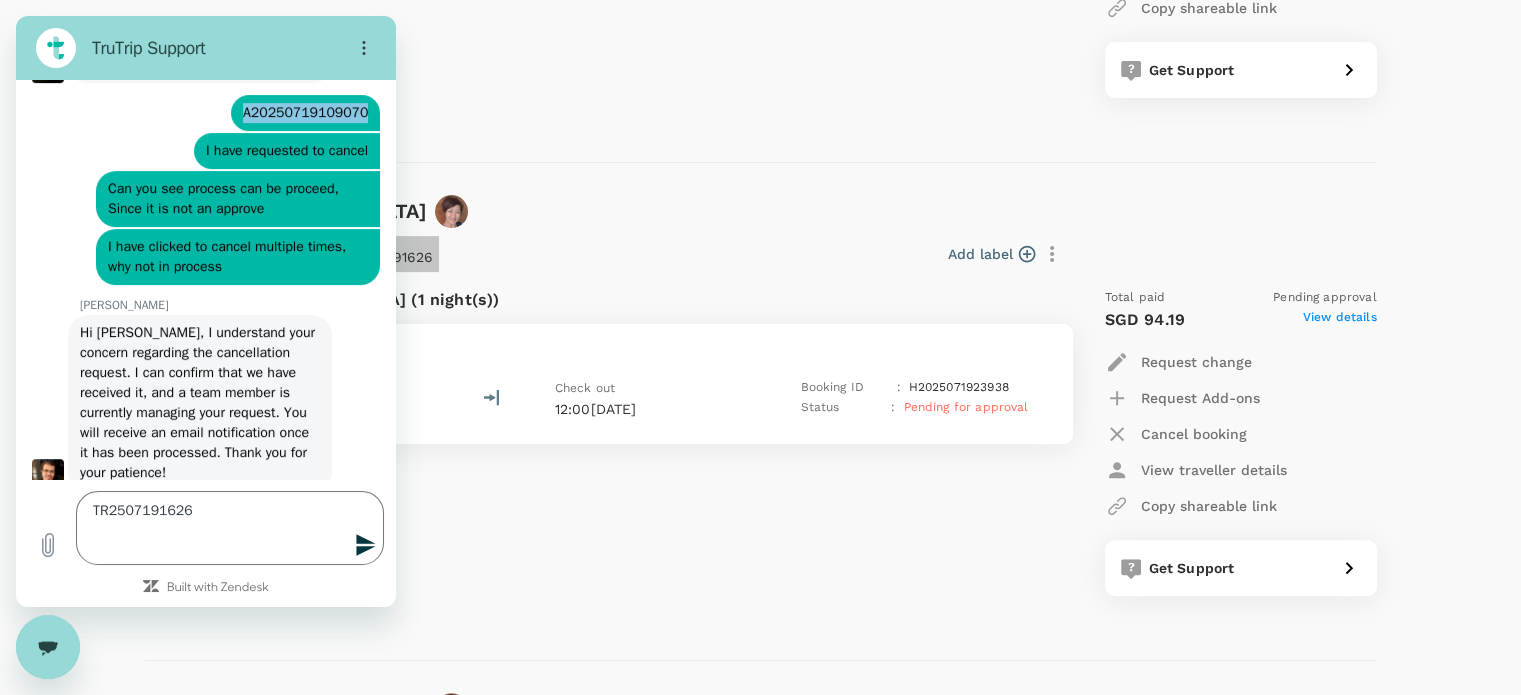 drag, startPoint x: 235, startPoint y: 108, endPoint x: 361, endPoint y: 125, distance: 127.141655 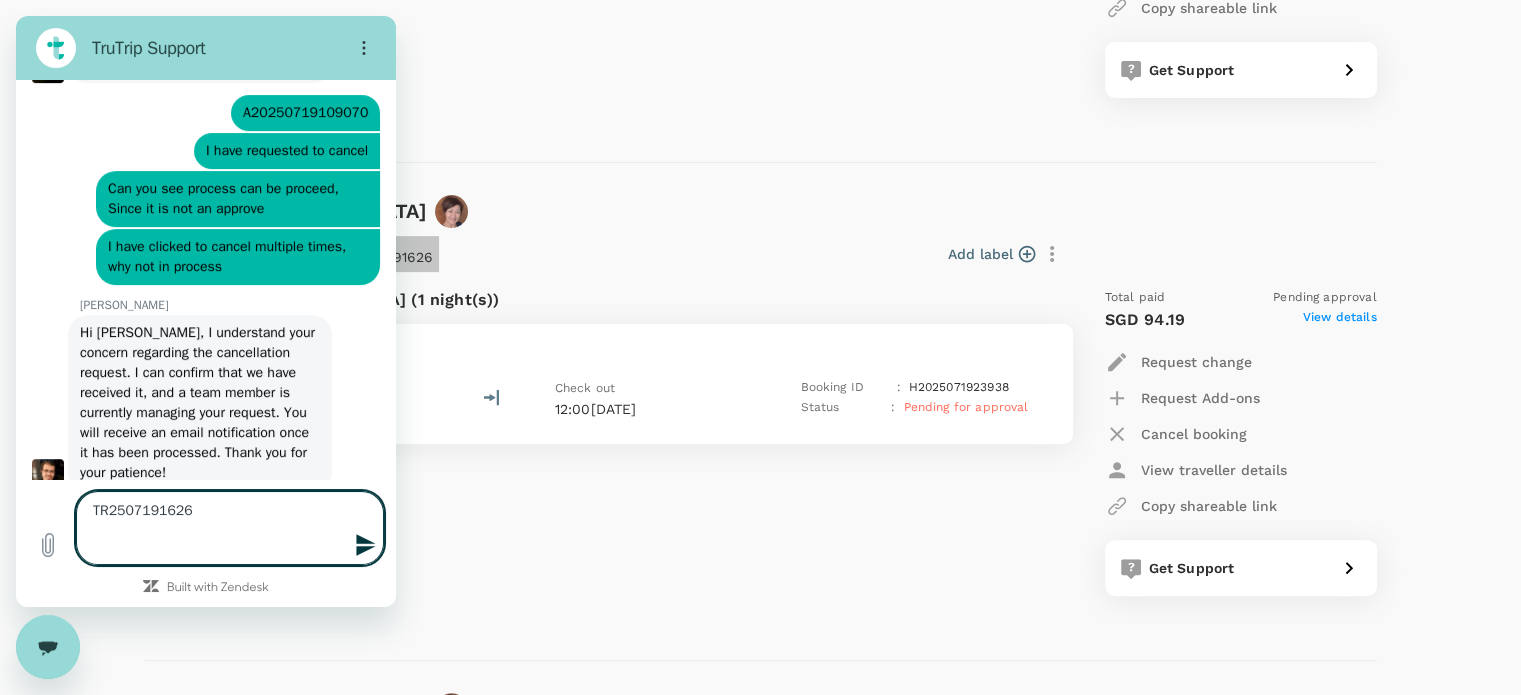 click on "TR2507191626" at bounding box center (230, 528) 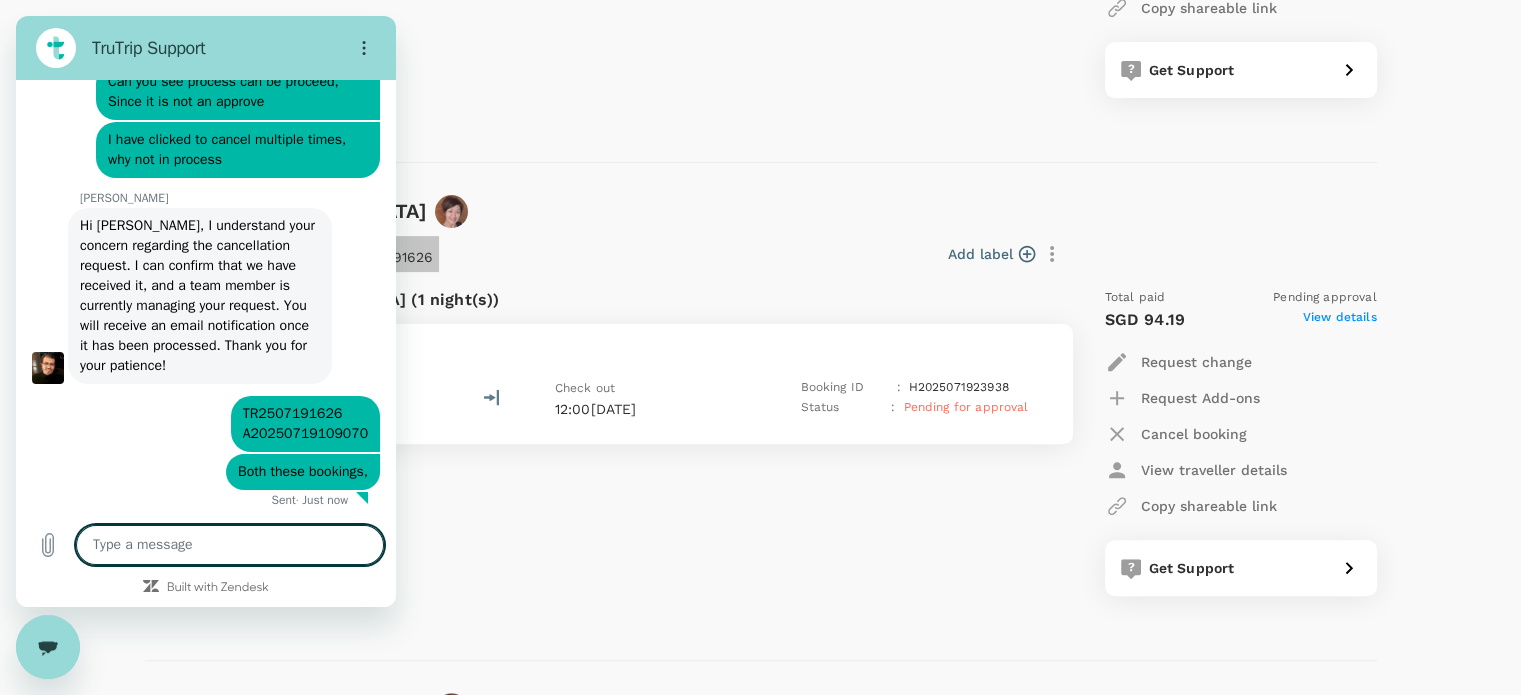 scroll, scrollTop: 796, scrollLeft: 0, axis: vertical 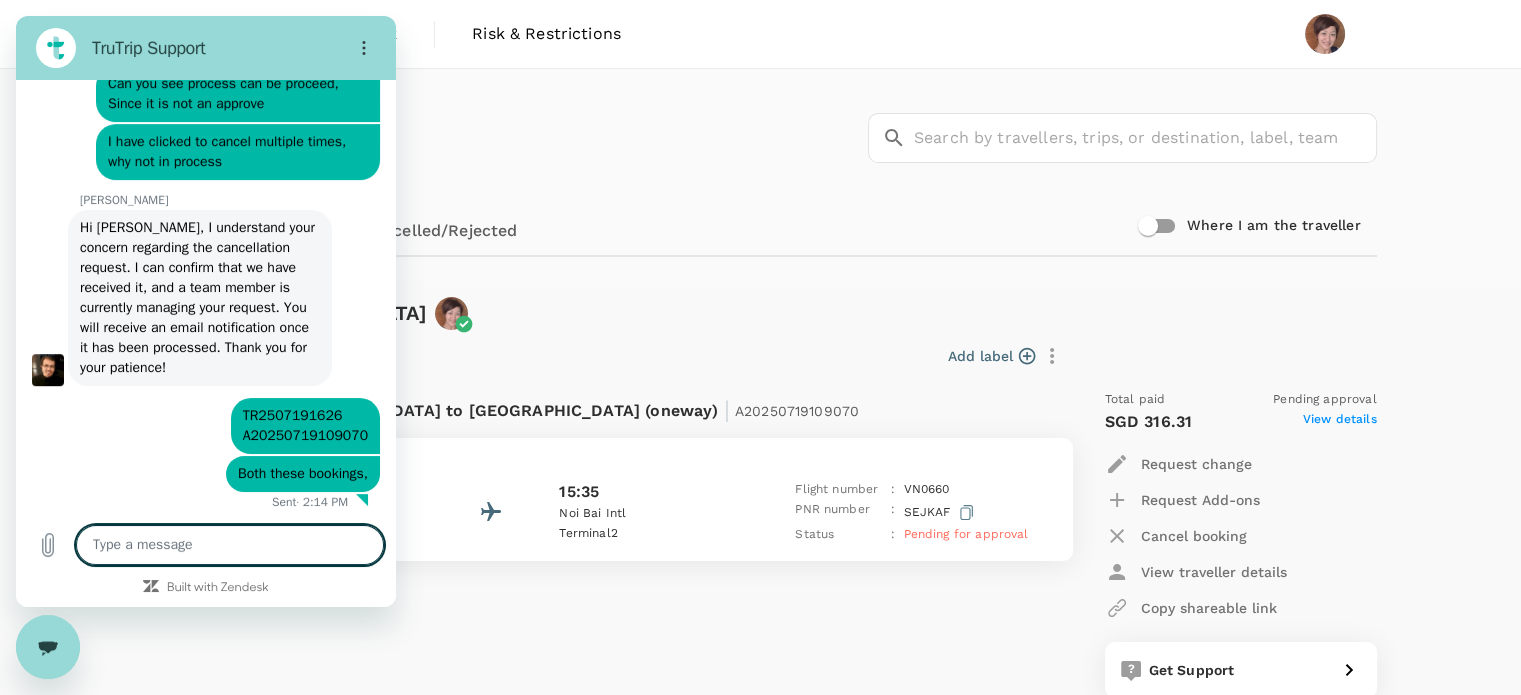 click 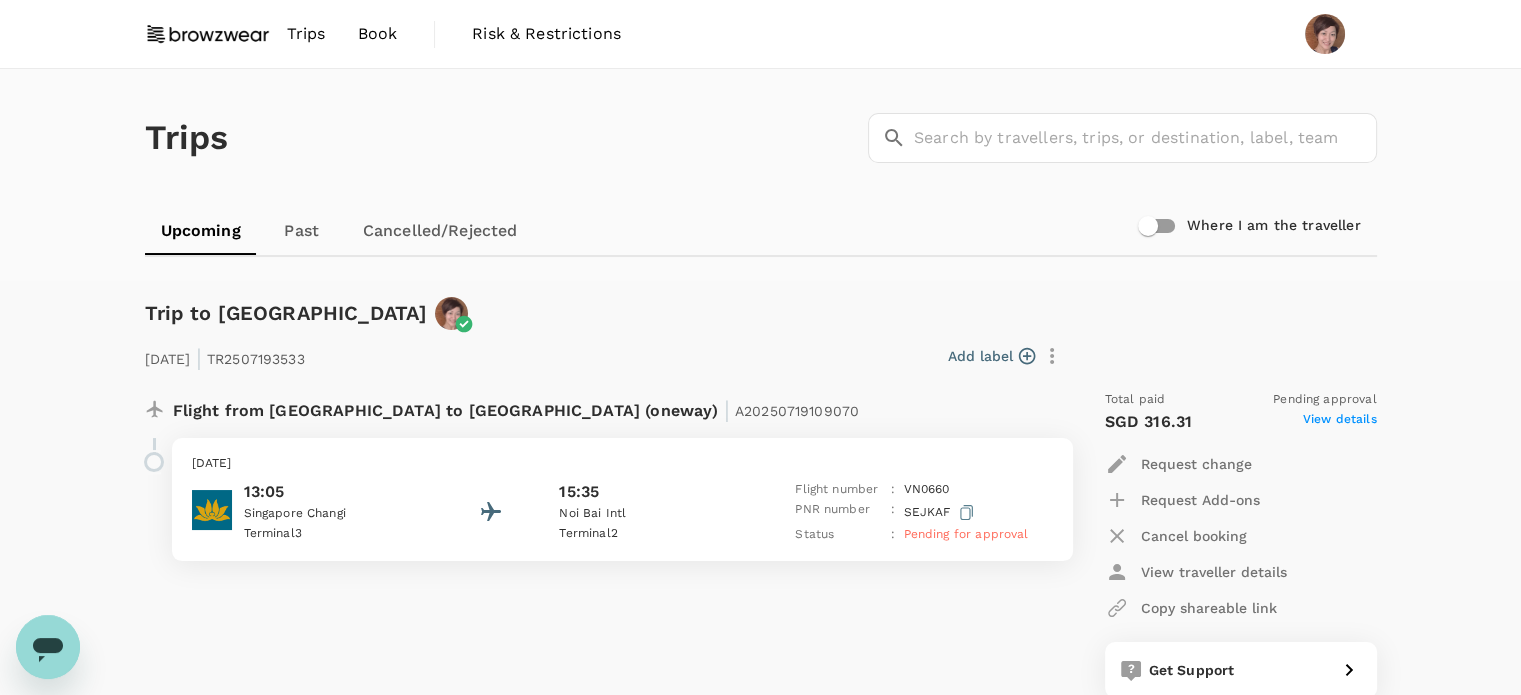 scroll, scrollTop: 799, scrollLeft: 0, axis: vertical 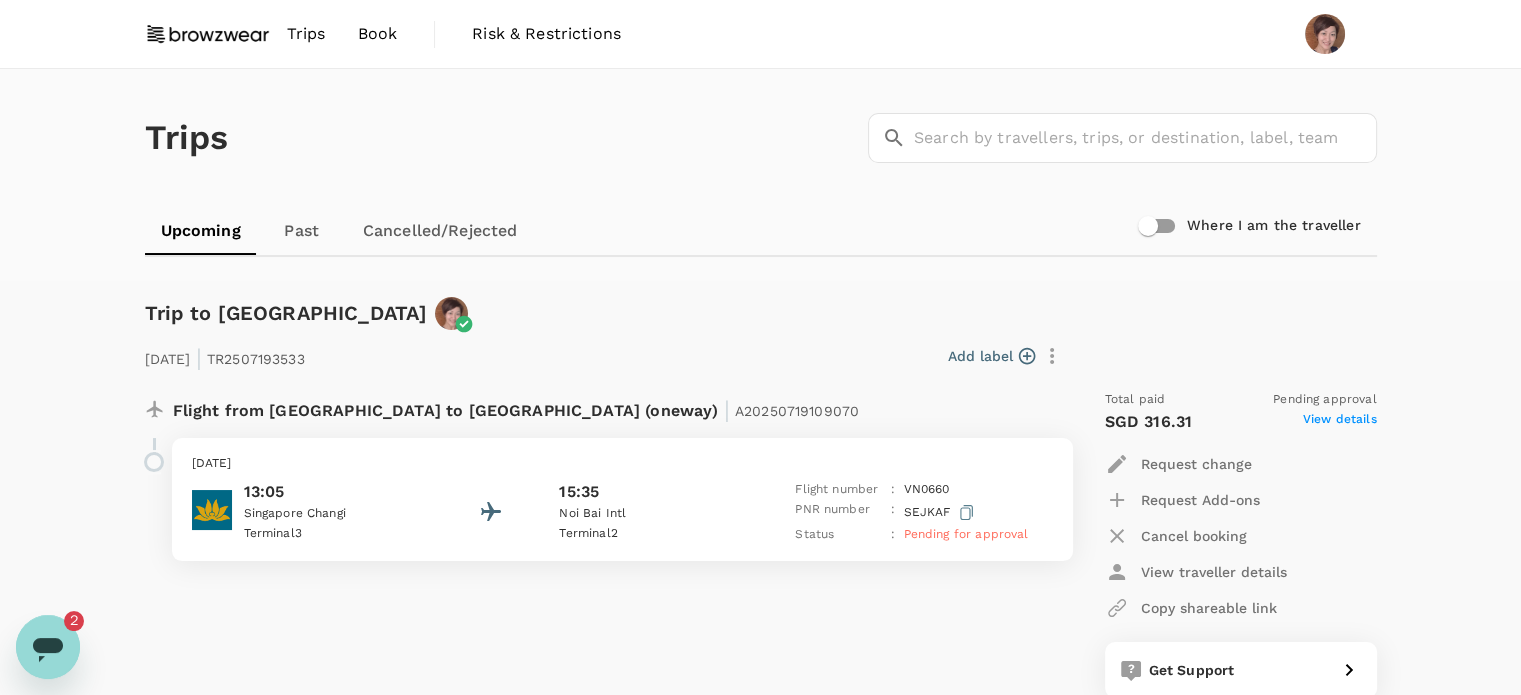 click at bounding box center [48, 647] 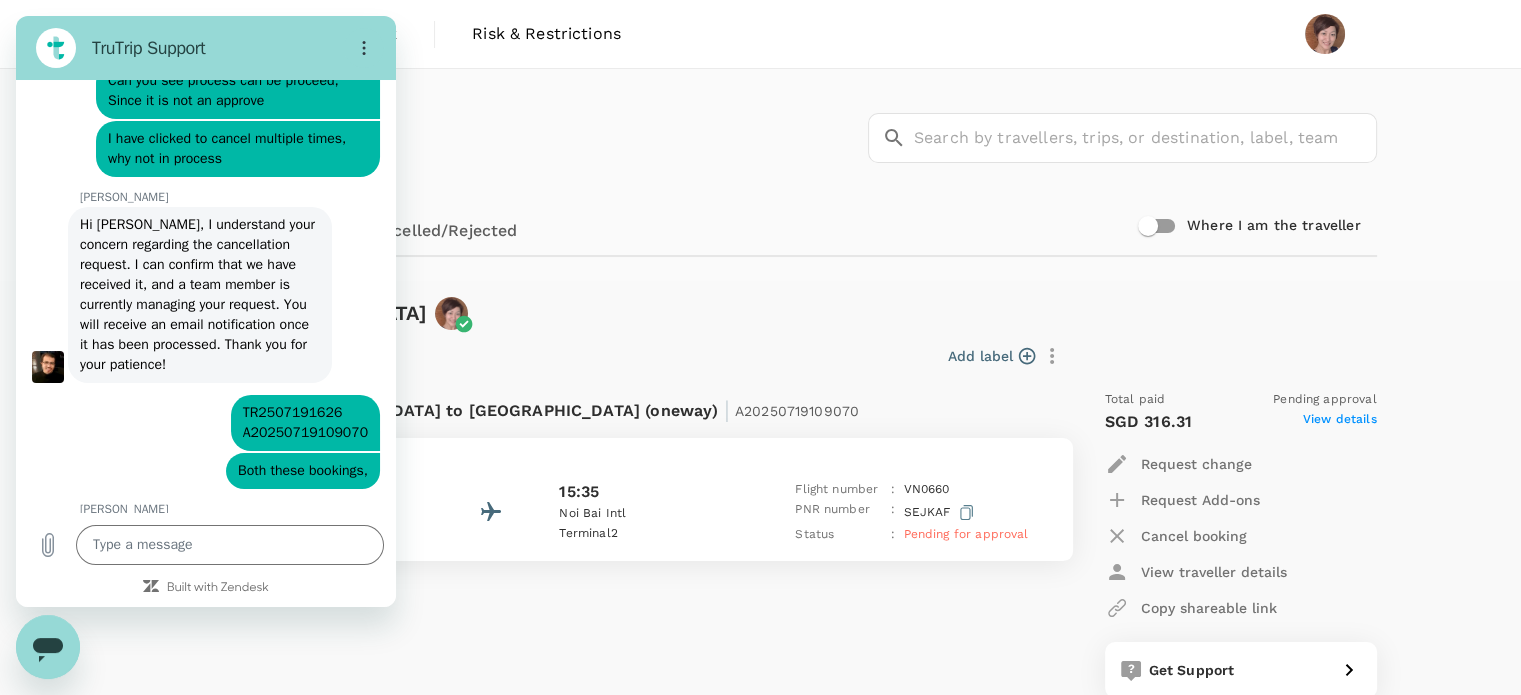 scroll, scrollTop: 0, scrollLeft: 0, axis: both 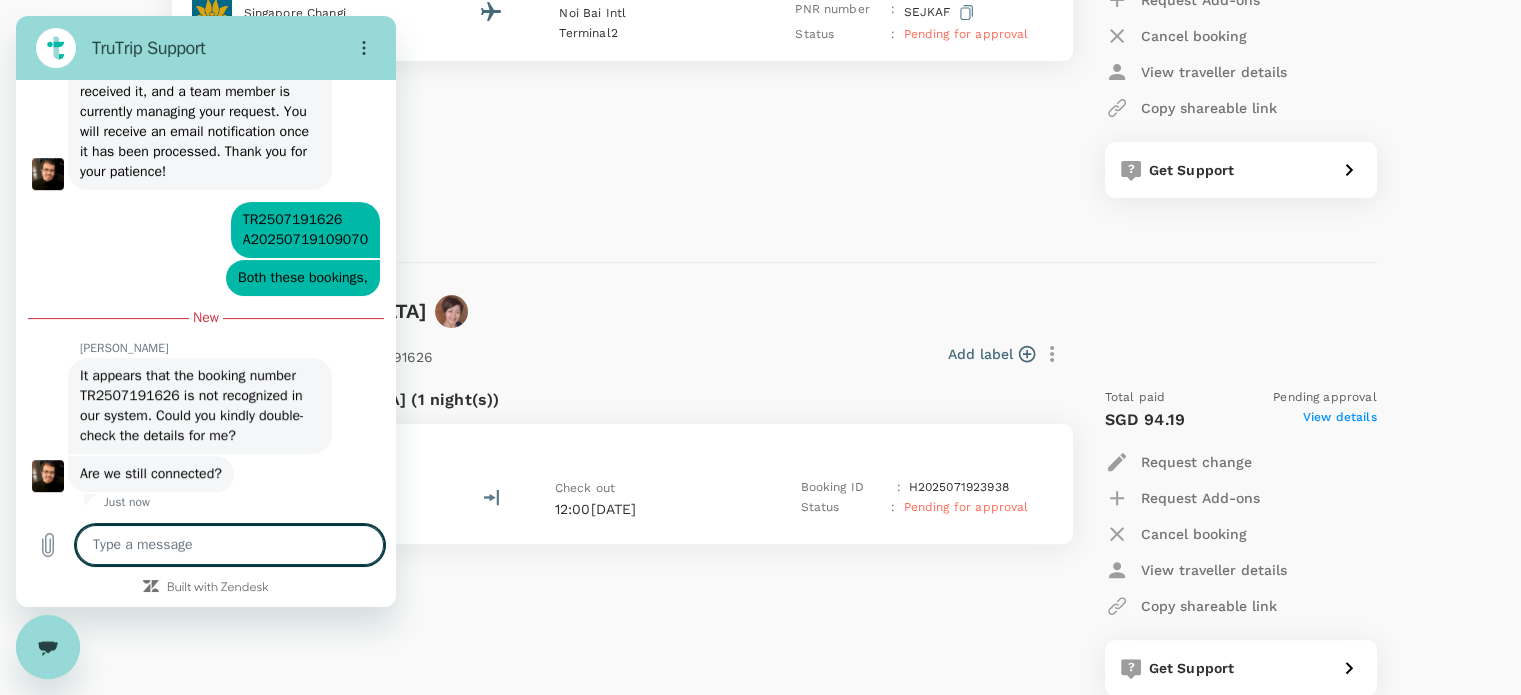click on "Stay at [GEOGRAPHIC_DATA] (1 night(s))" at bounding box center (556, 400) 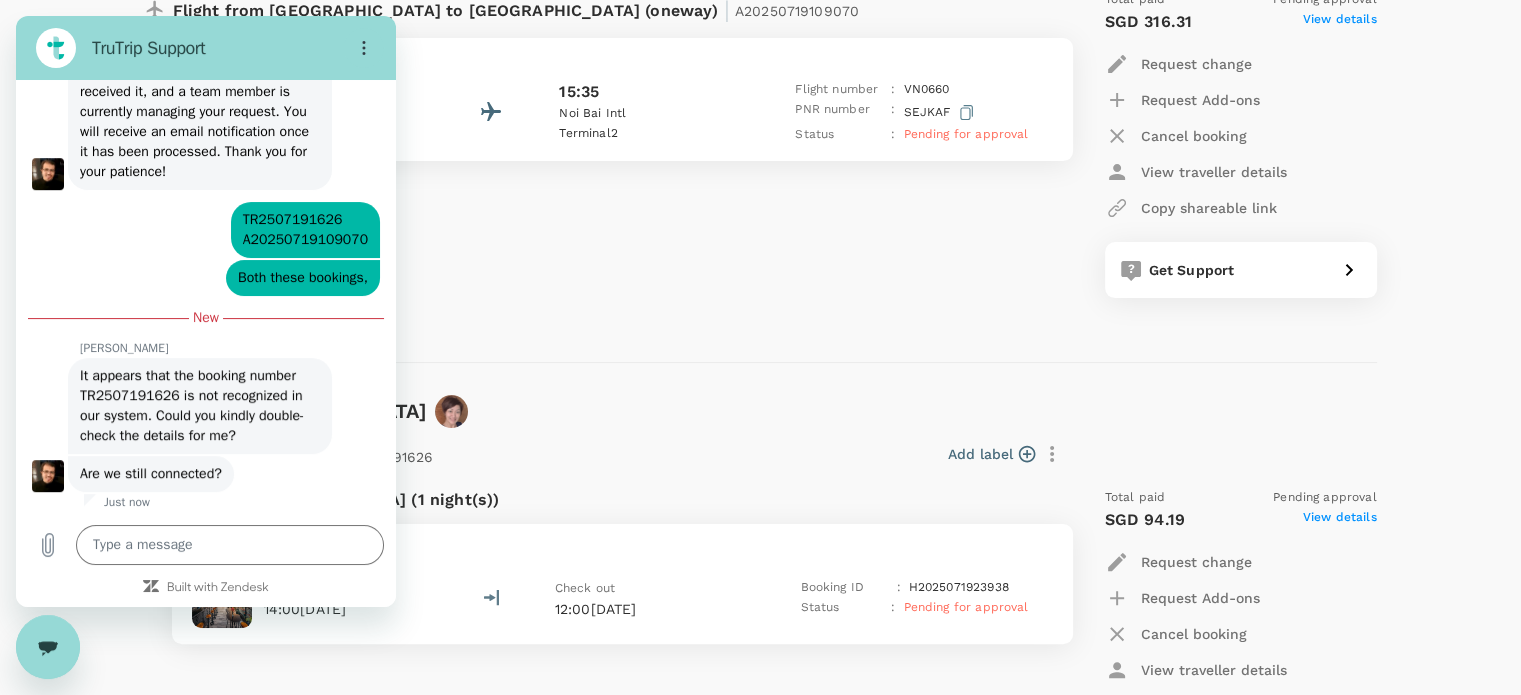 scroll, scrollTop: 500, scrollLeft: 0, axis: vertical 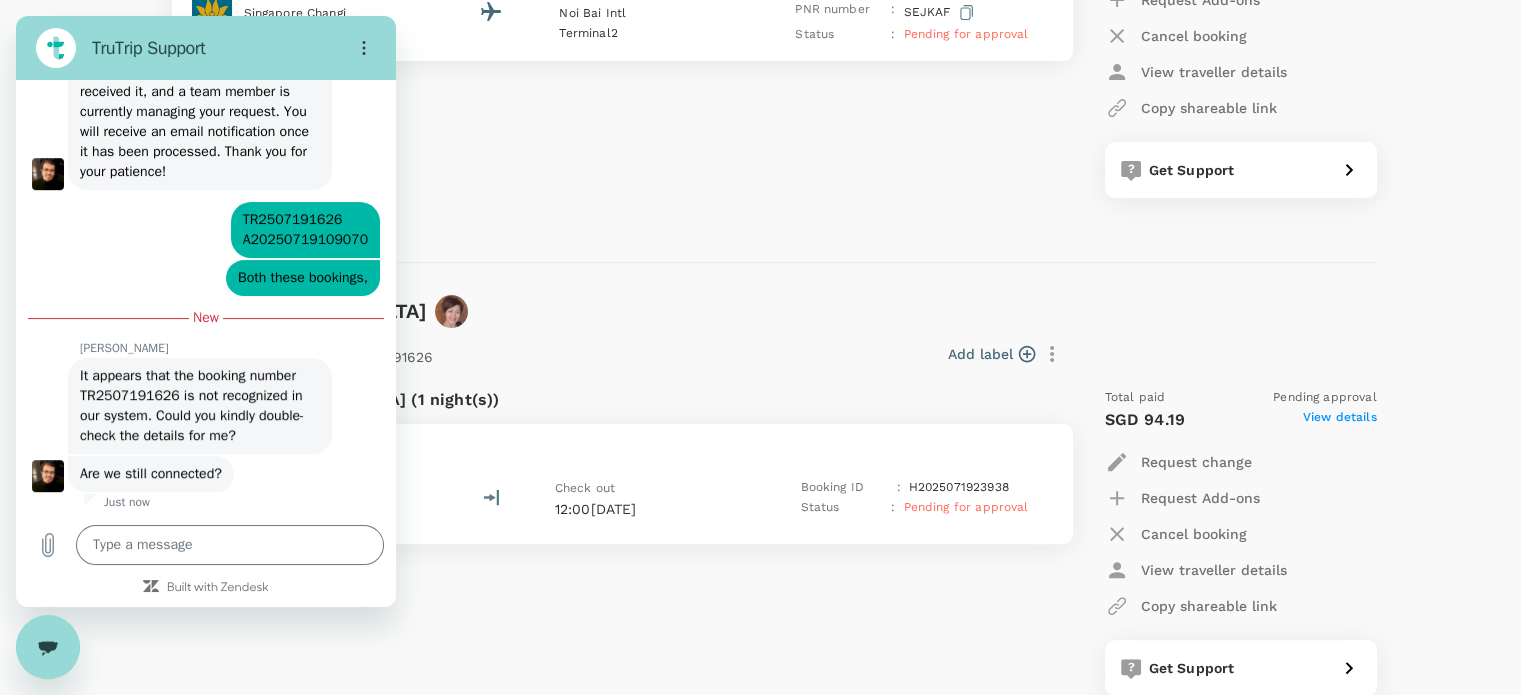 click on "Copy shareable link" at bounding box center (1209, 606) 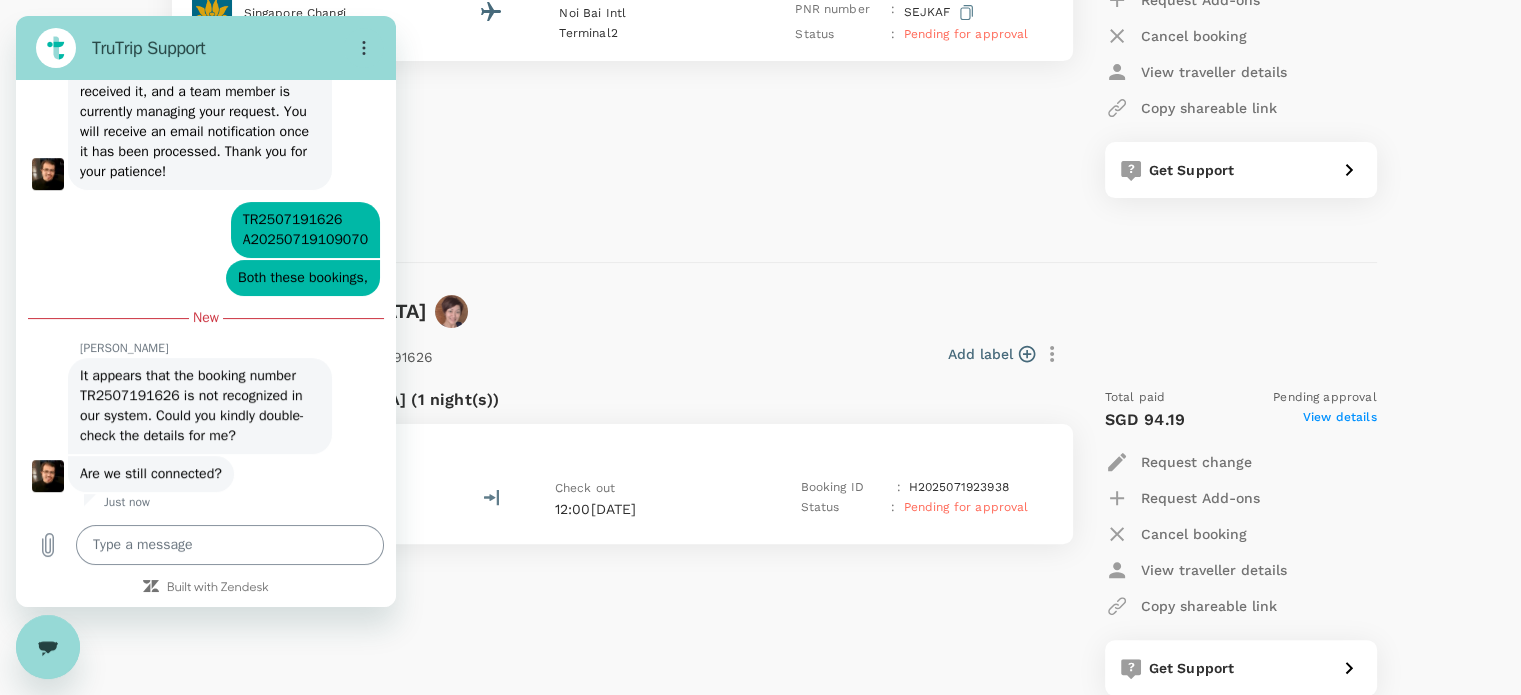 click at bounding box center [230, 545] 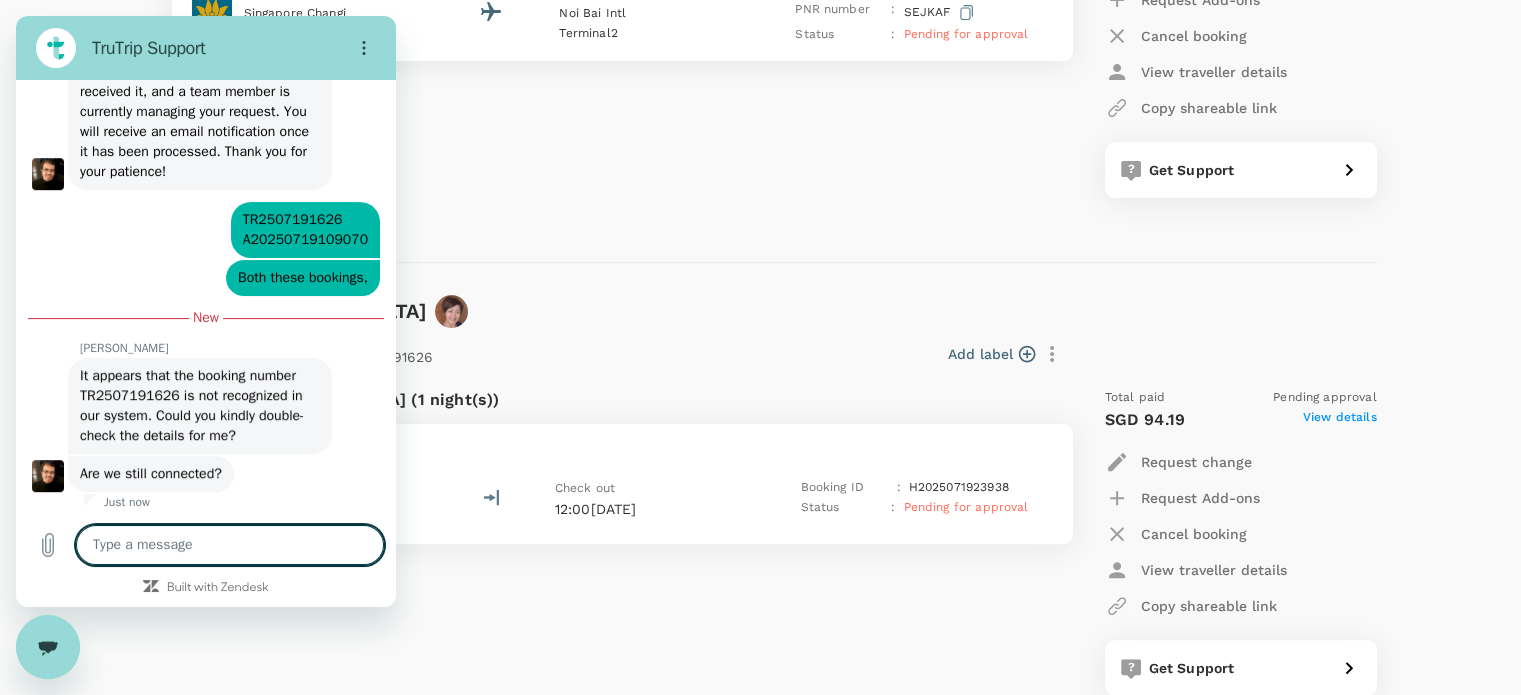 paste on "[URL][DOMAIN_NAME]" 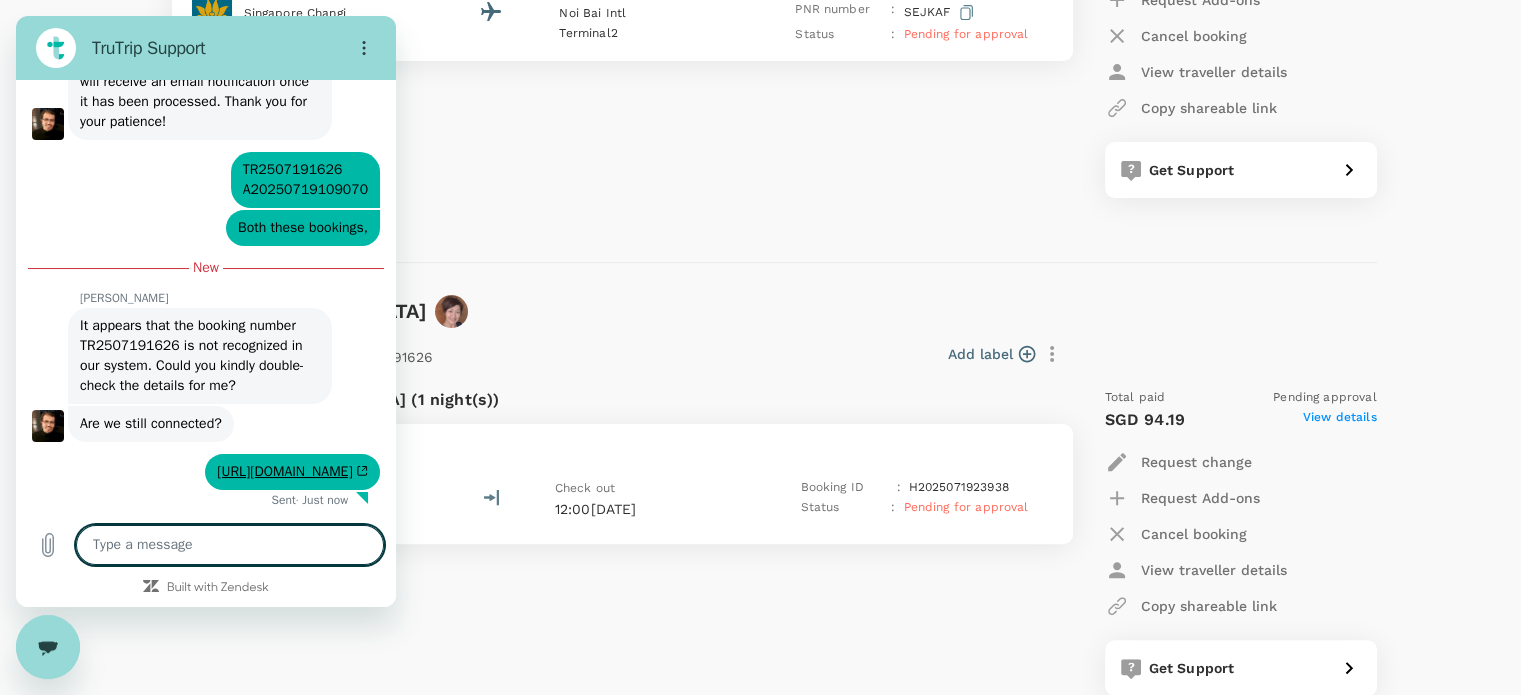 scroll, scrollTop: 1060, scrollLeft: 0, axis: vertical 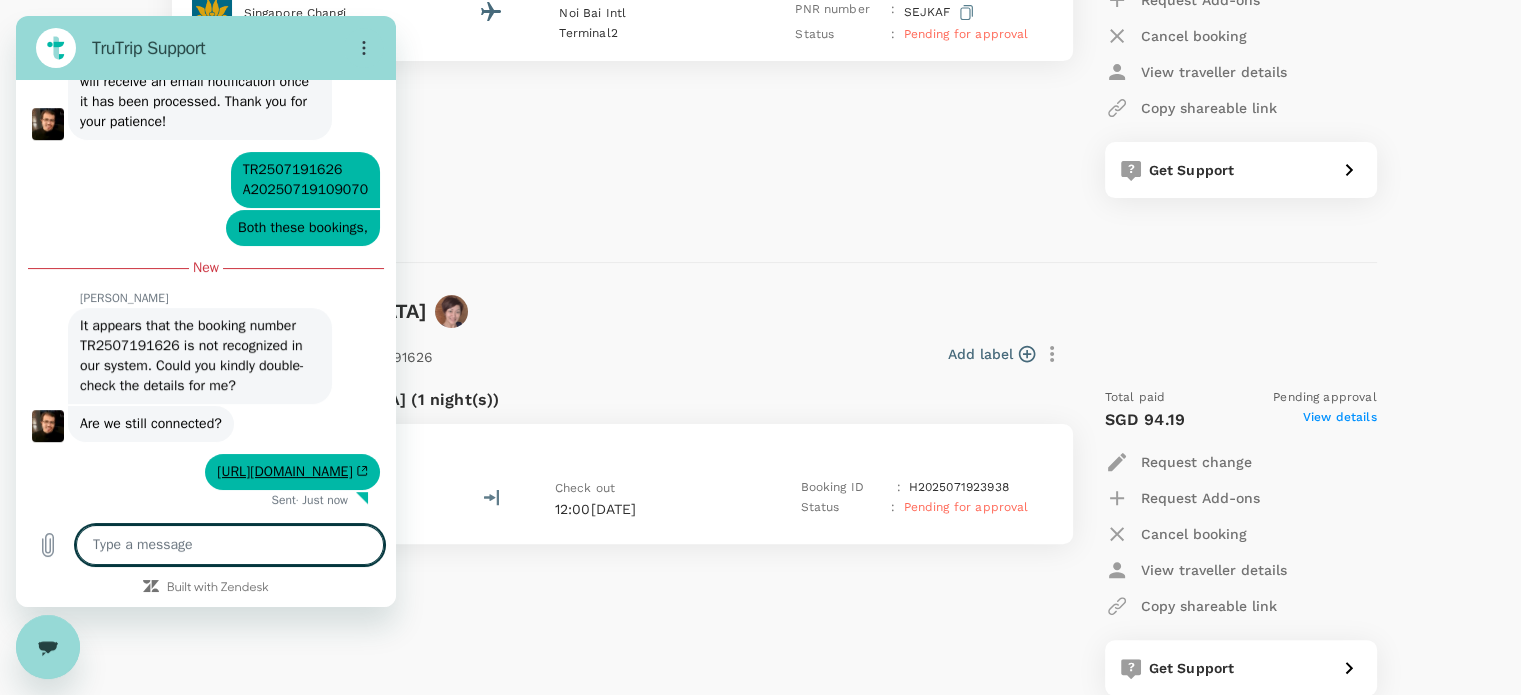click 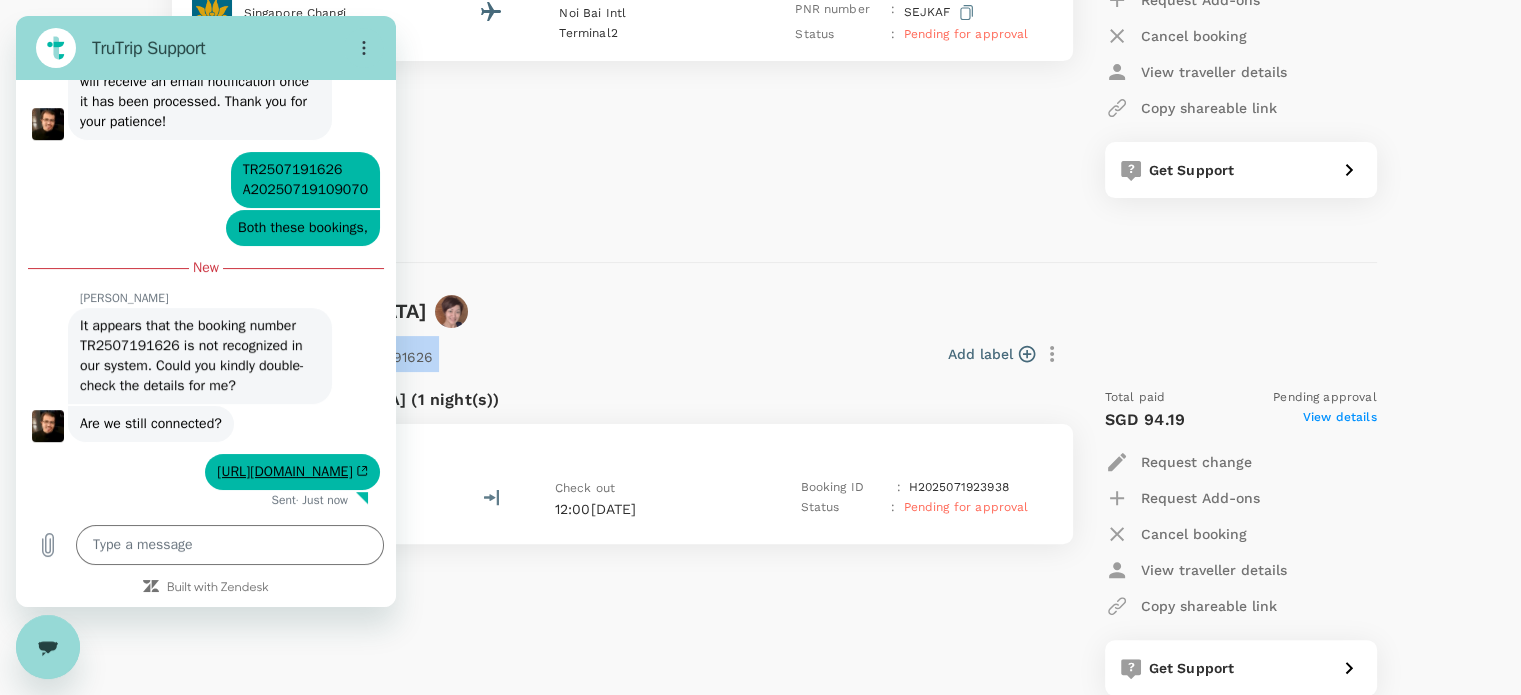 drag, startPoint x: 403, startPoint y: 357, endPoint x: 508, endPoint y: 361, distance: 105.076164 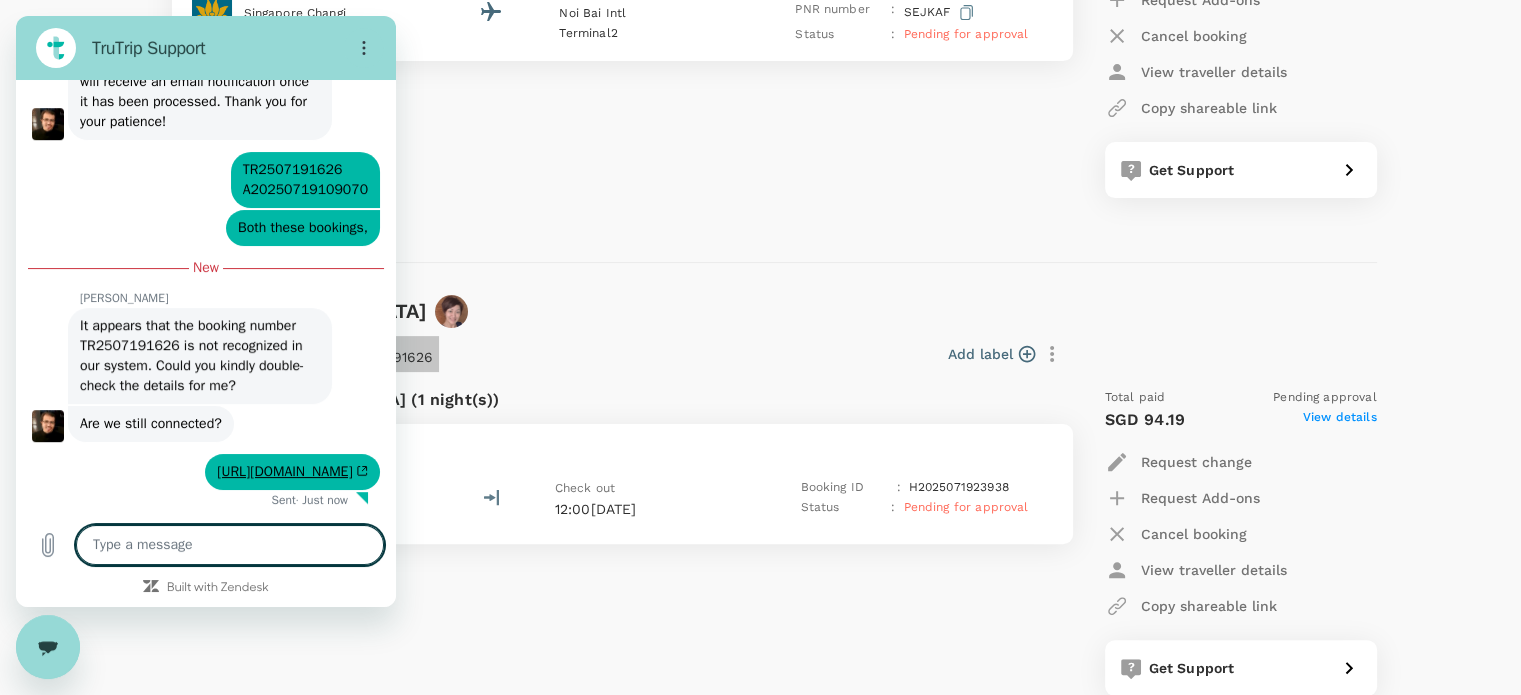 click at bounding box center (230, 545) 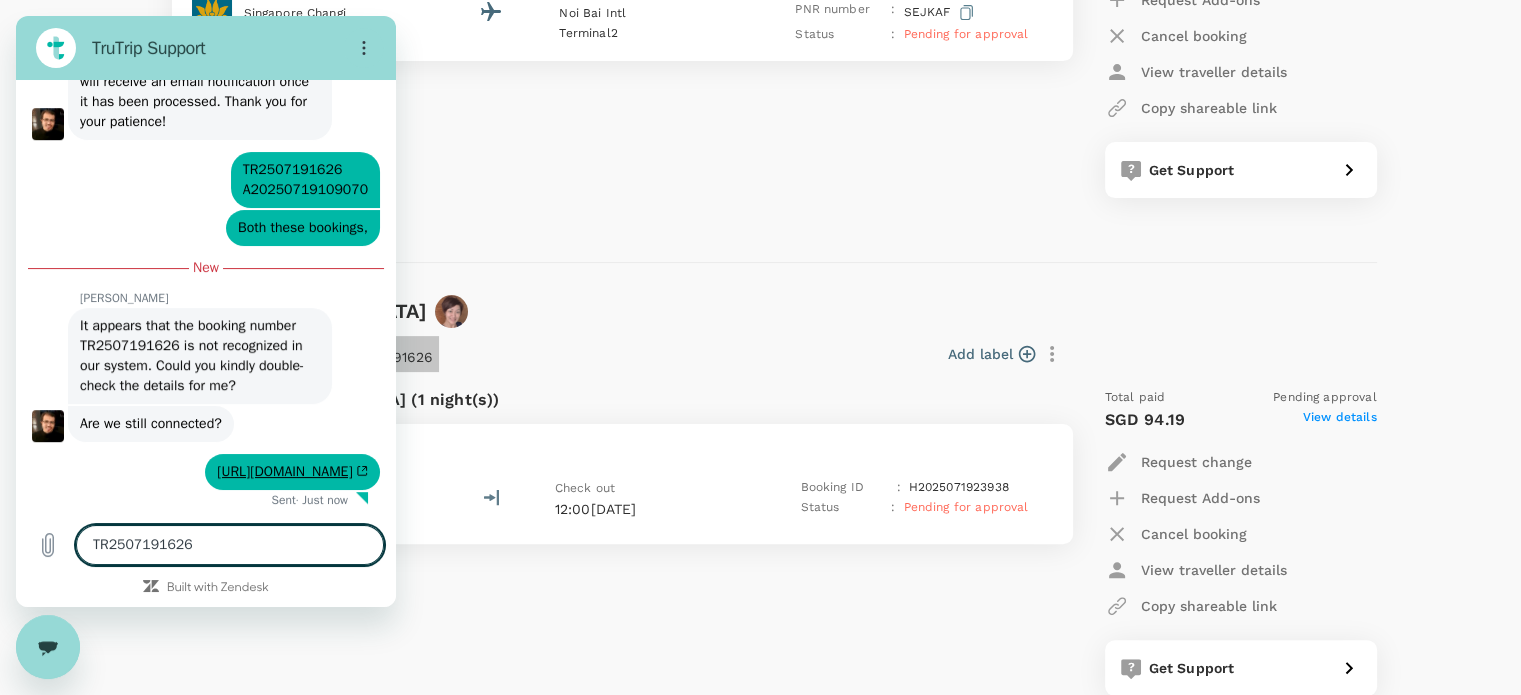 scroll, scrollTop: 1063, scrollLeft: 0, axis: vertical 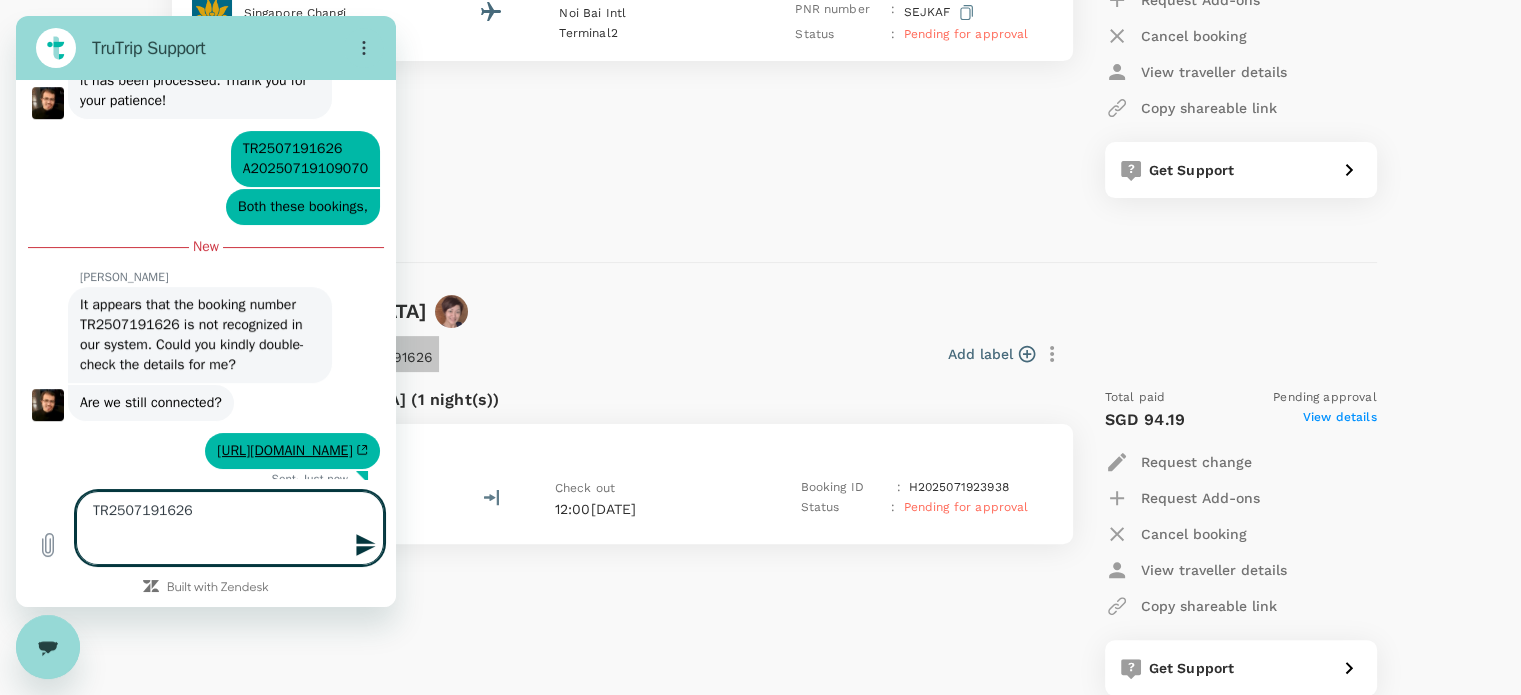 click 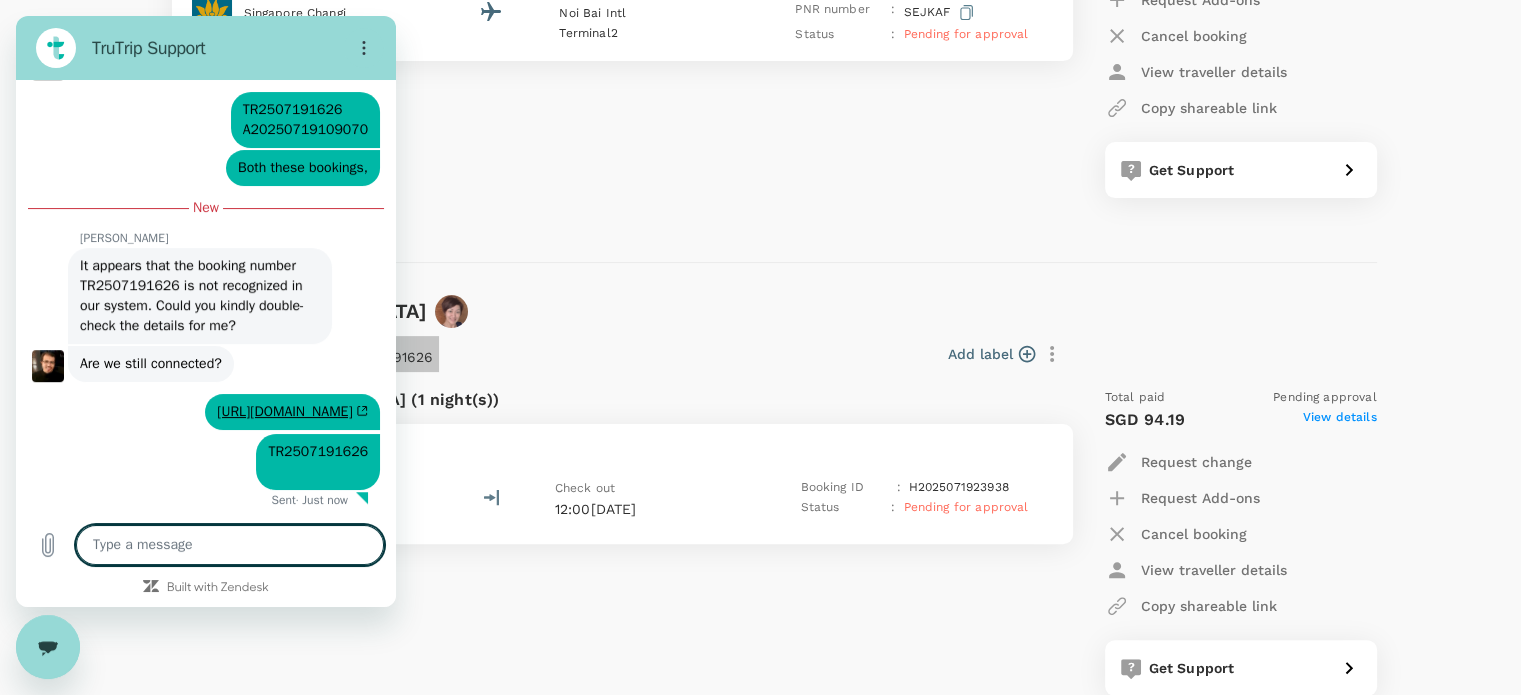 scroll, scrollTop: 1119, scrollLeft: 0, axis: vertical 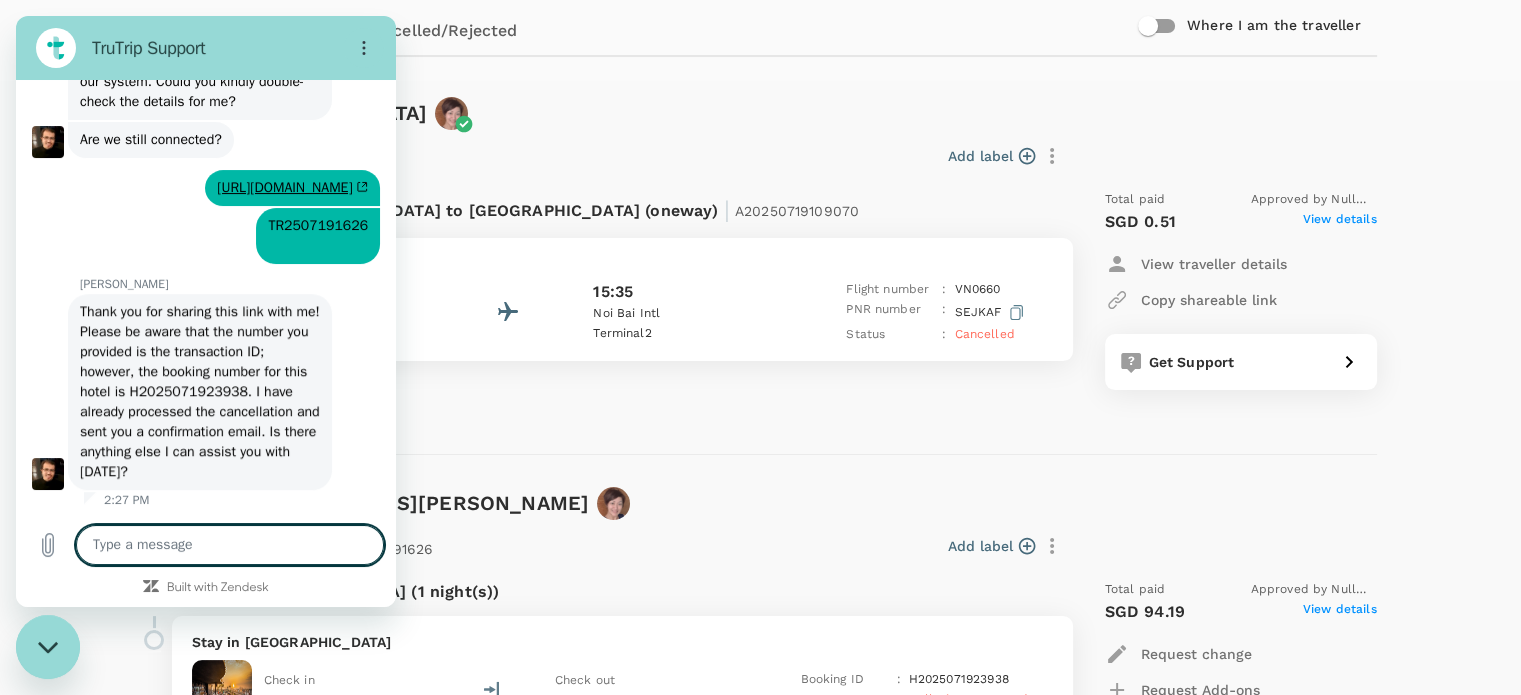 type on "x" 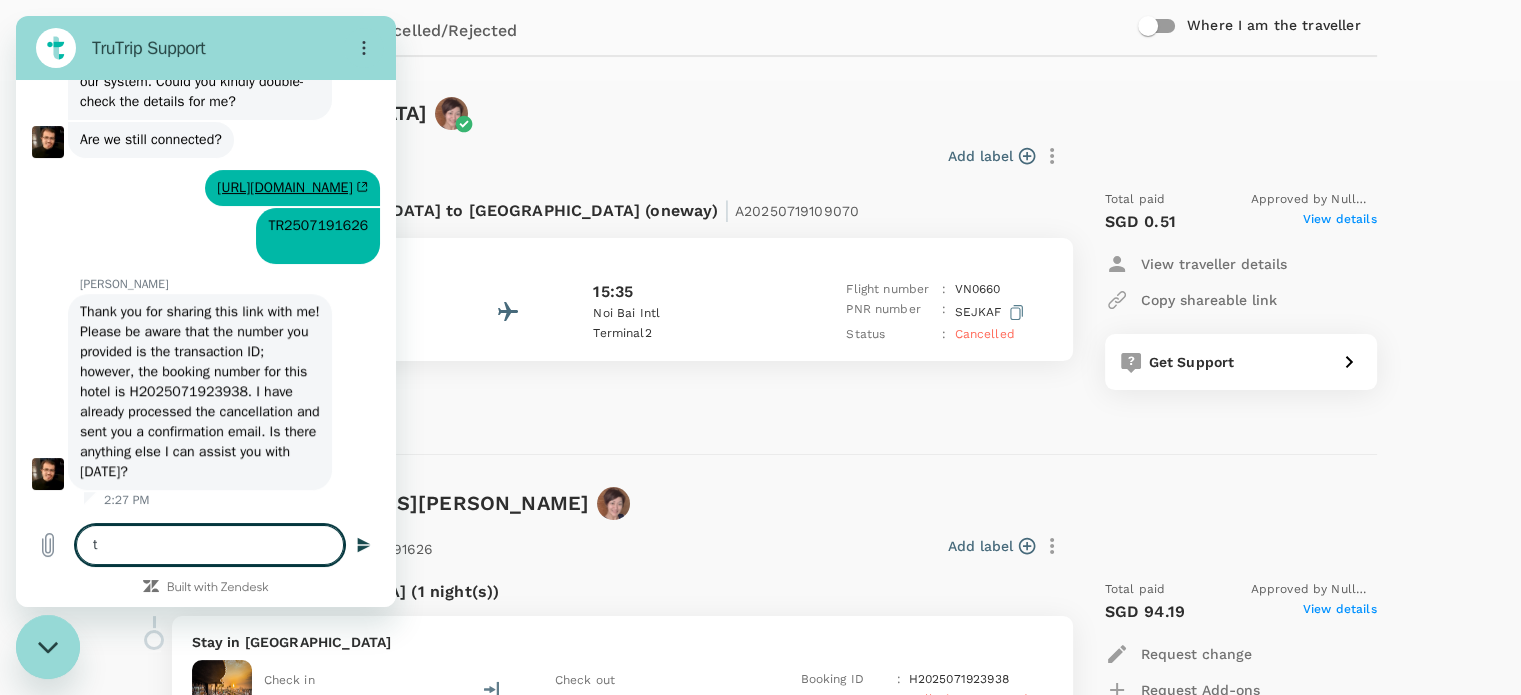 type on "th" 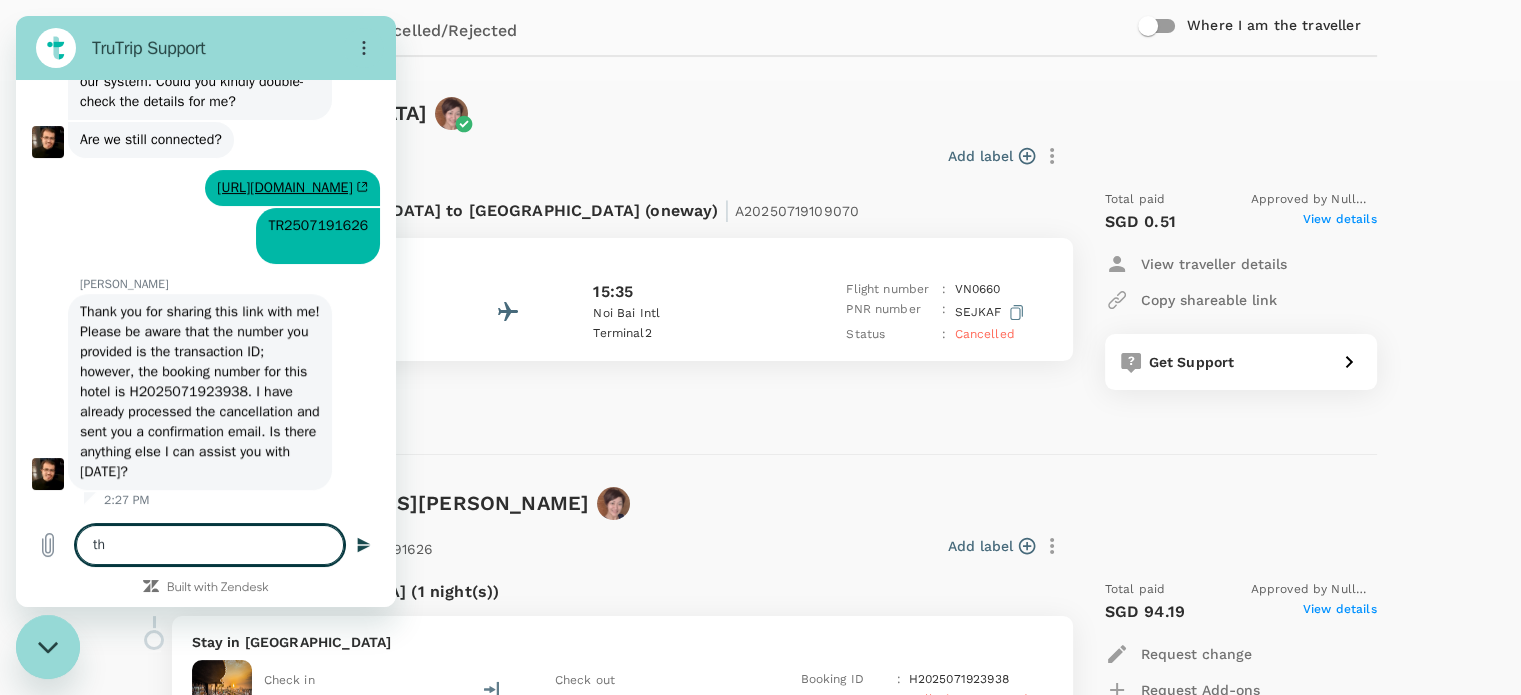 type on "tha" 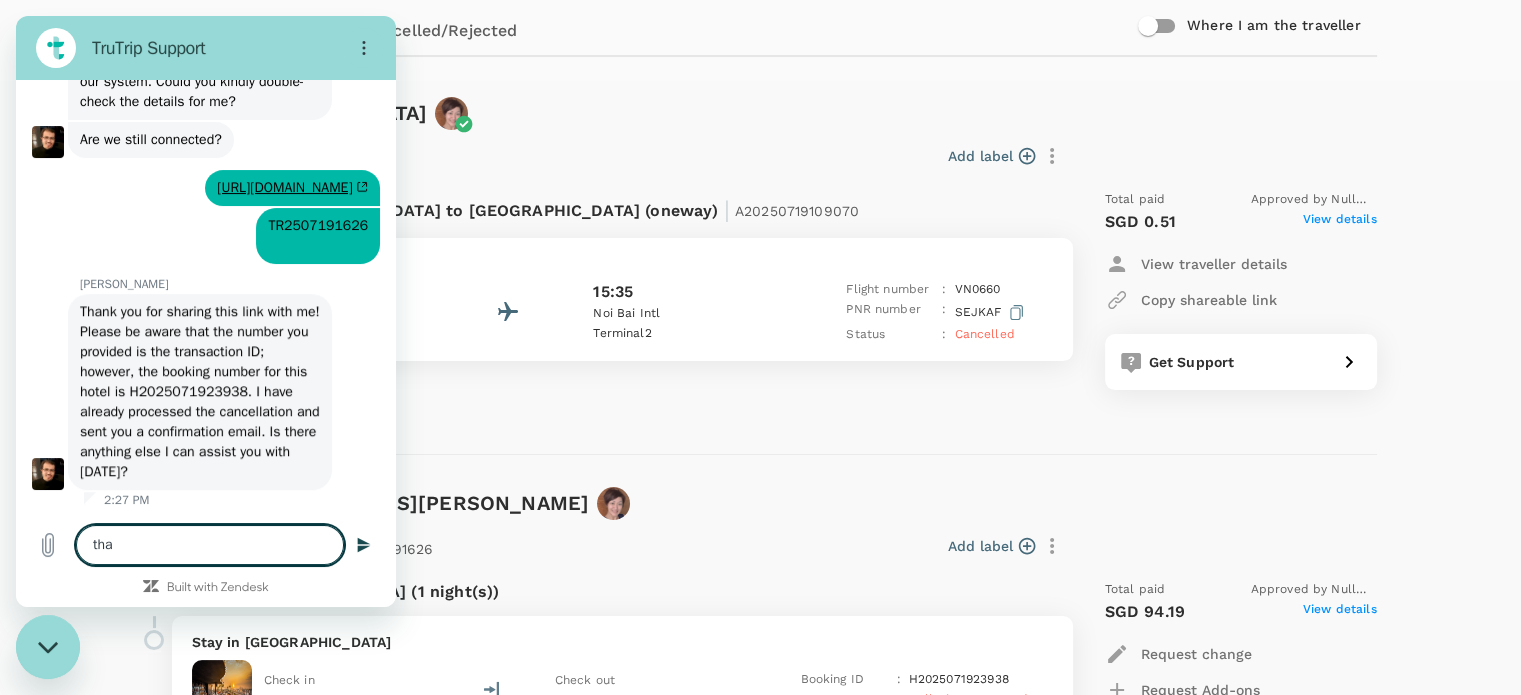 type on "than" 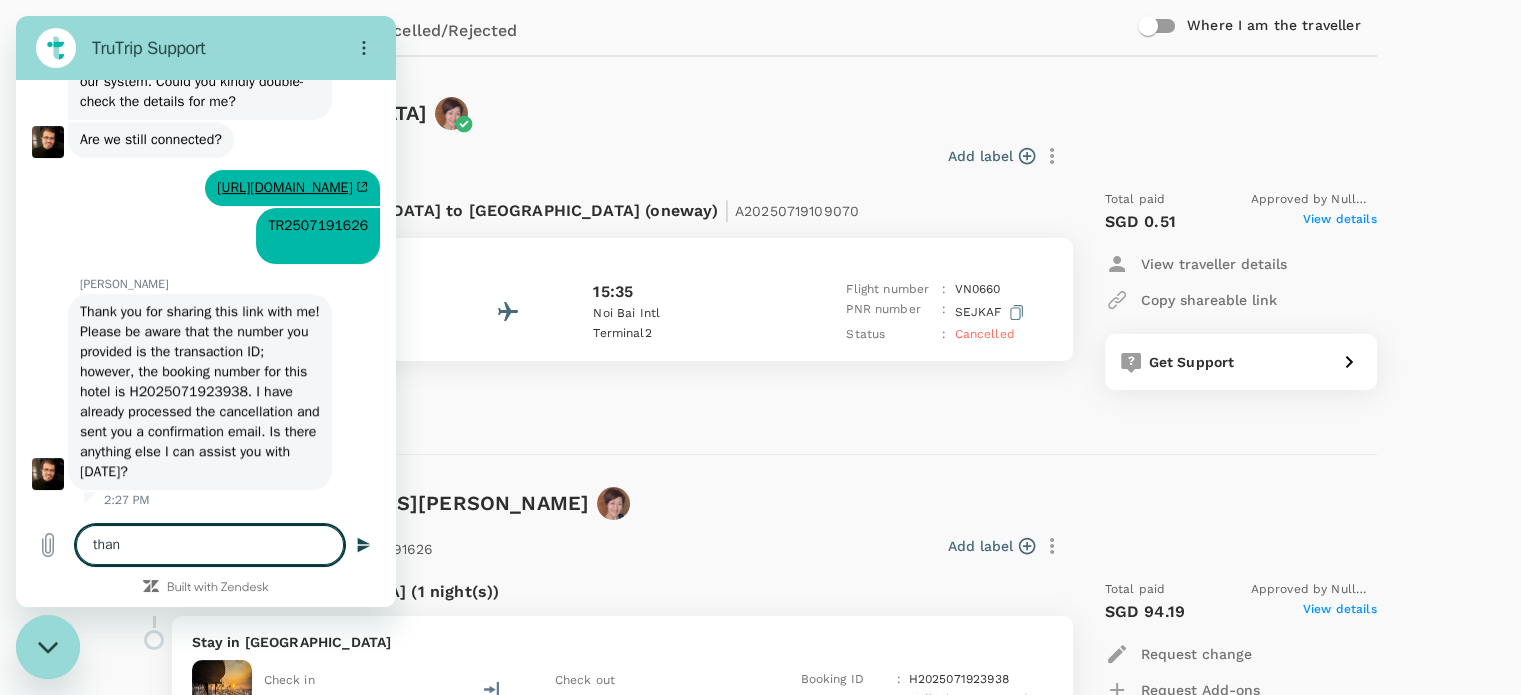 type on "thank" 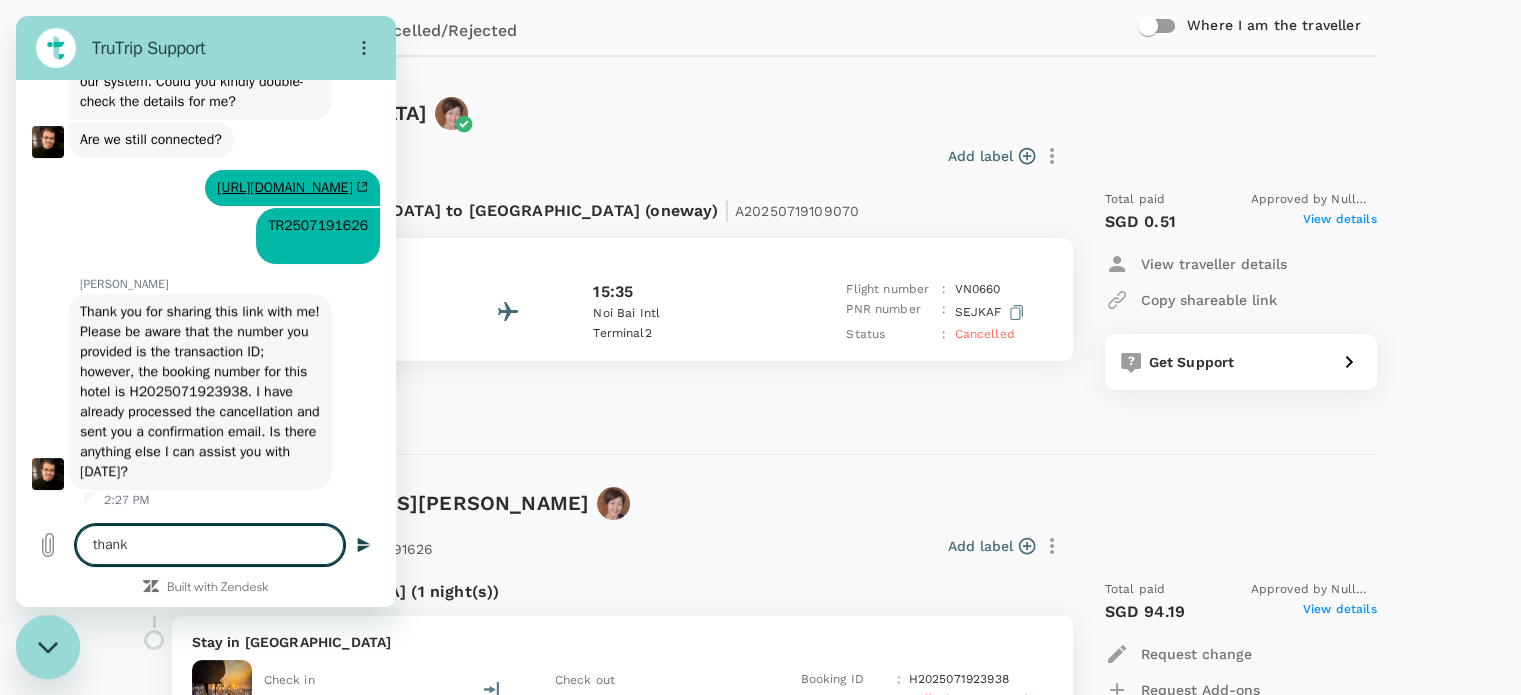 type on "thank" 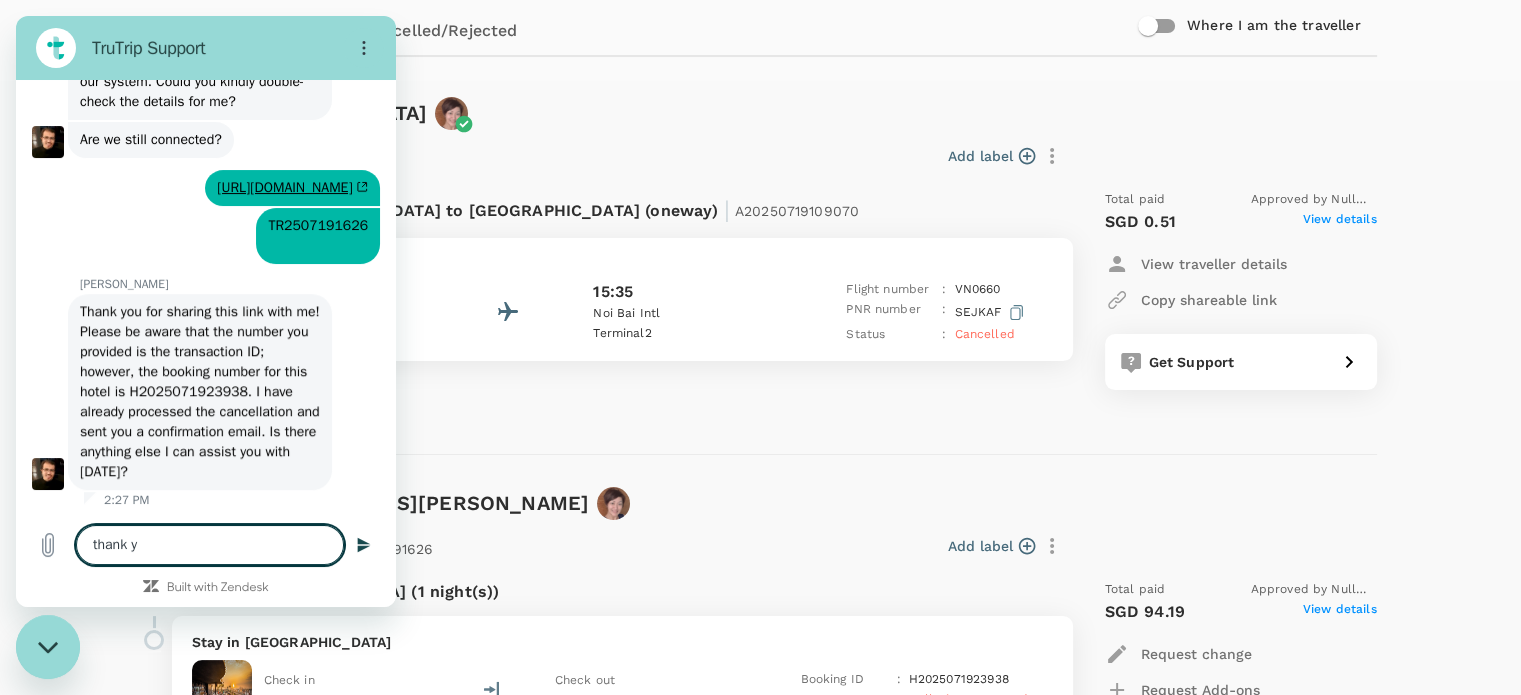 type on "thank yo" 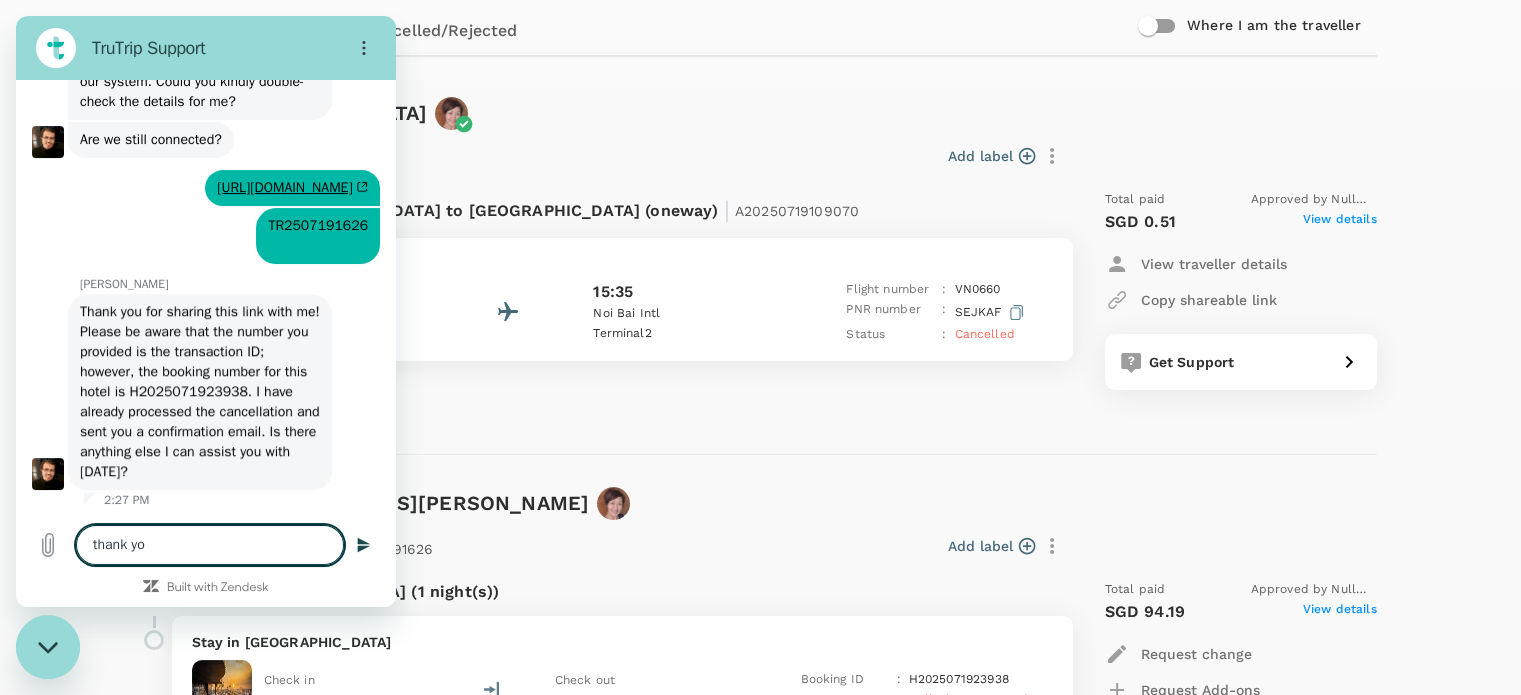 type on "thank you" 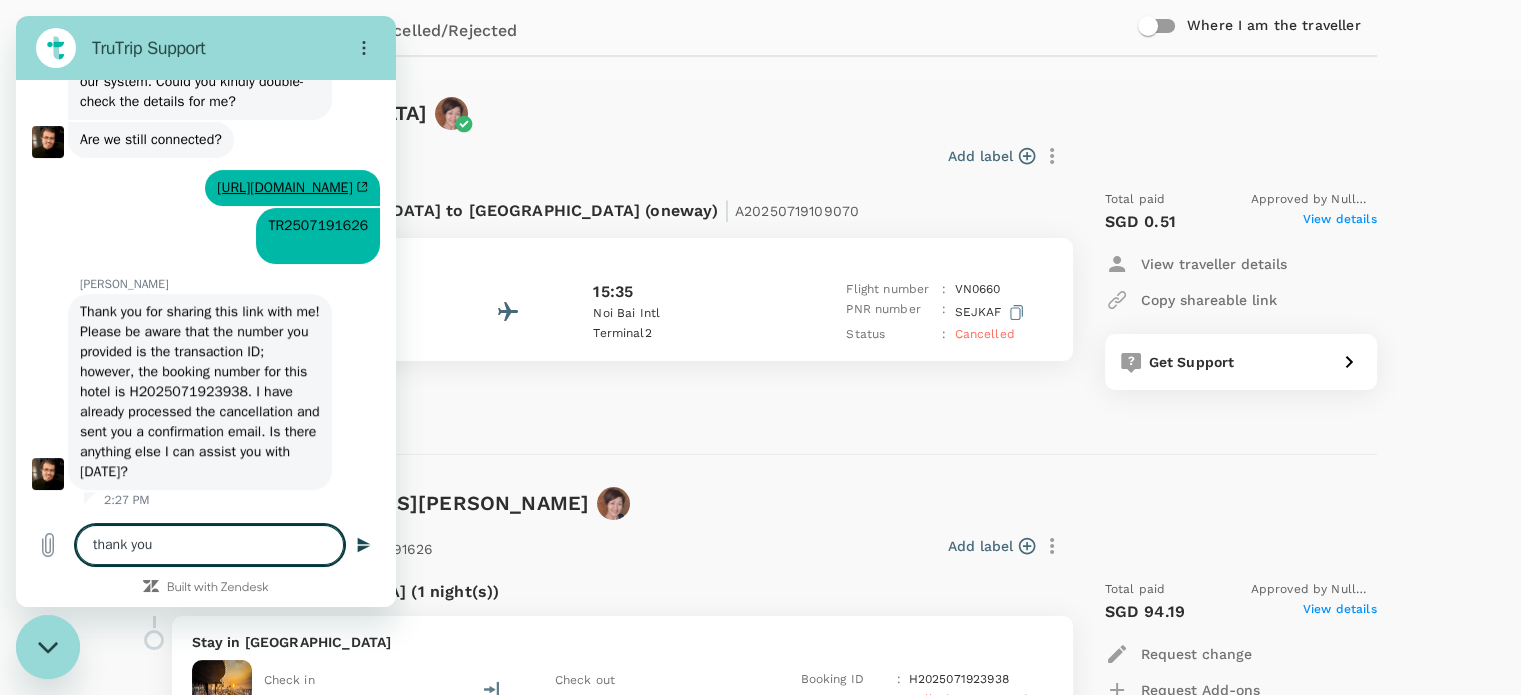 type on "thank you," 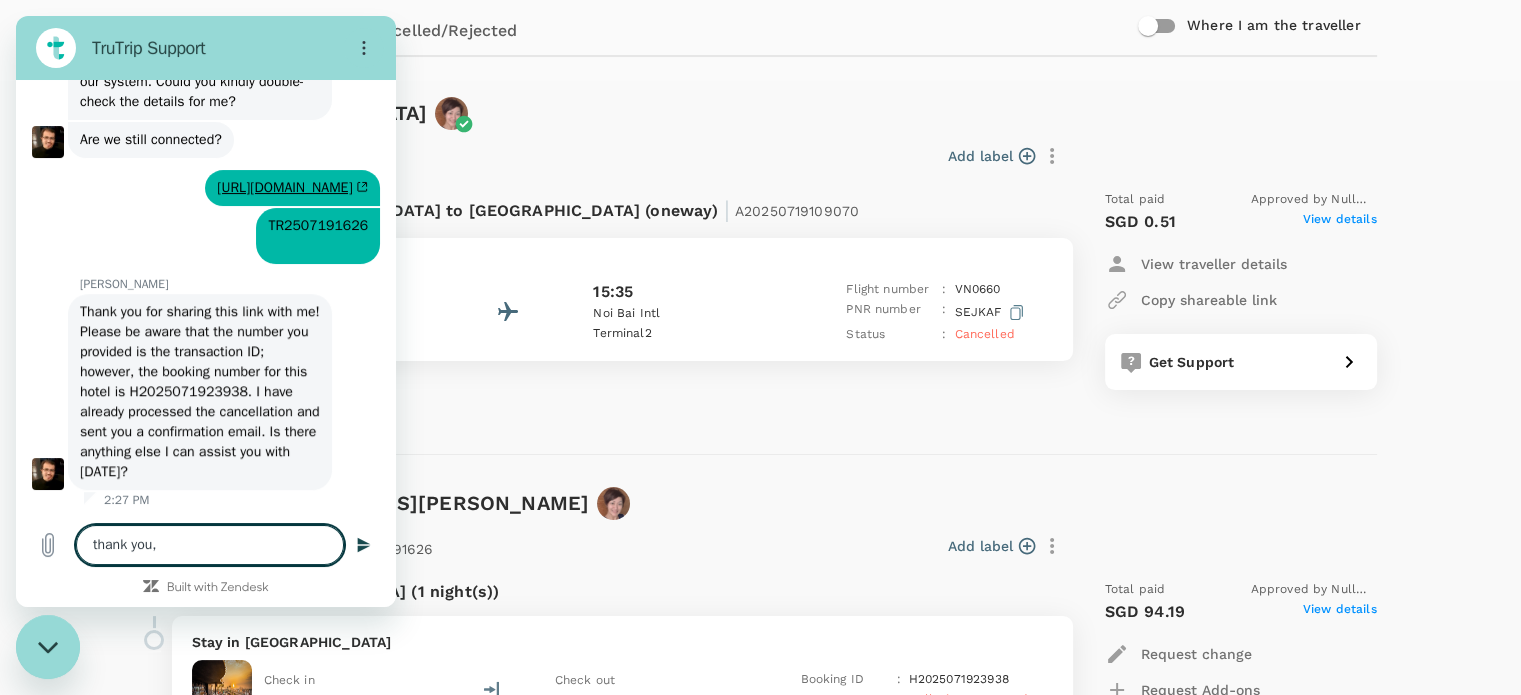 type on "thank you," 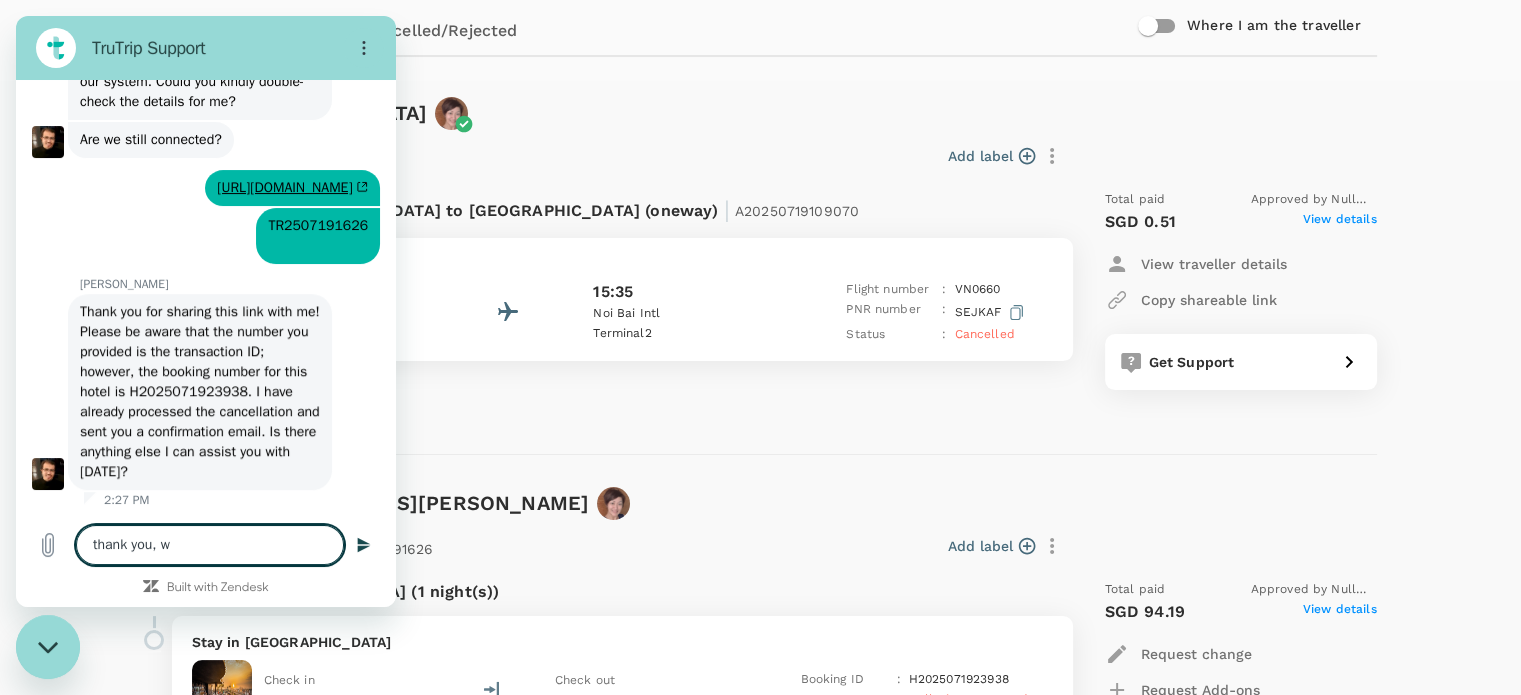 type on "thank you, wi" 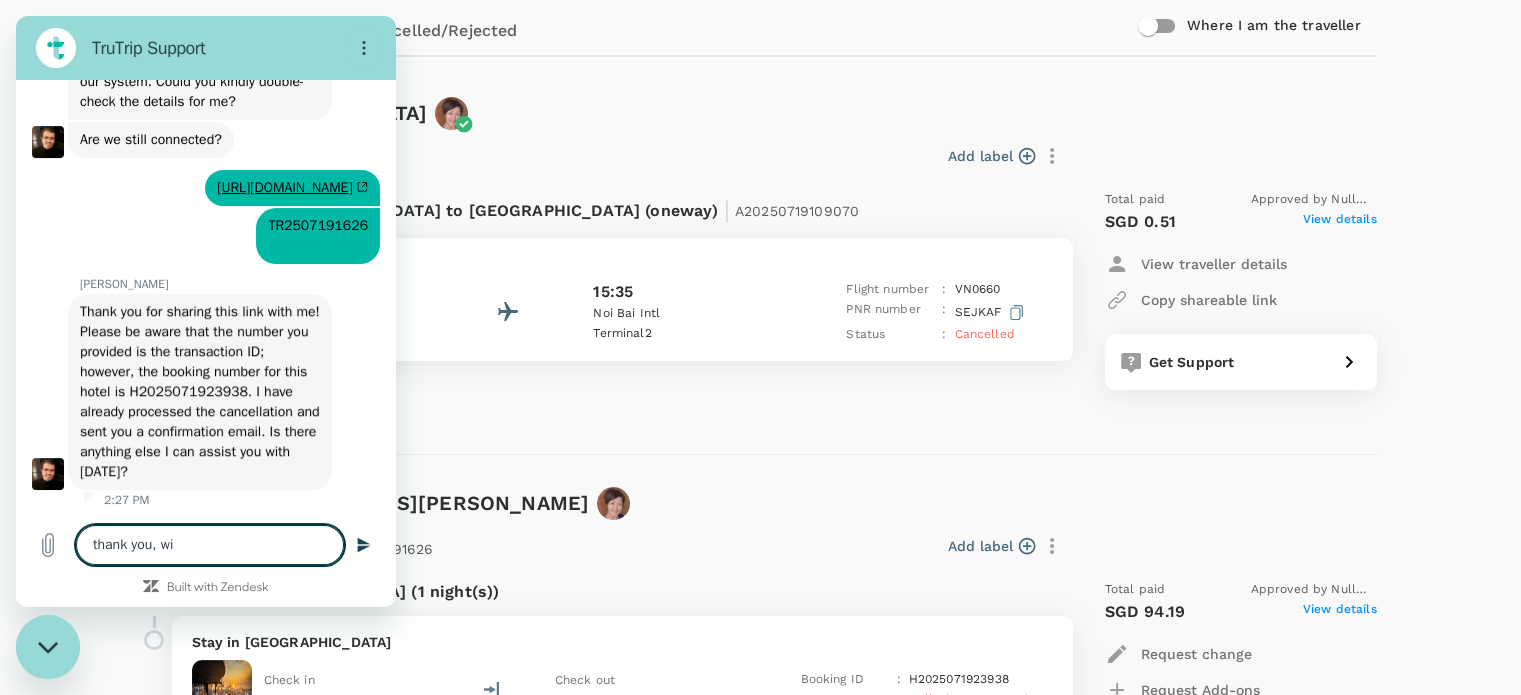 type on "thank you, wil" 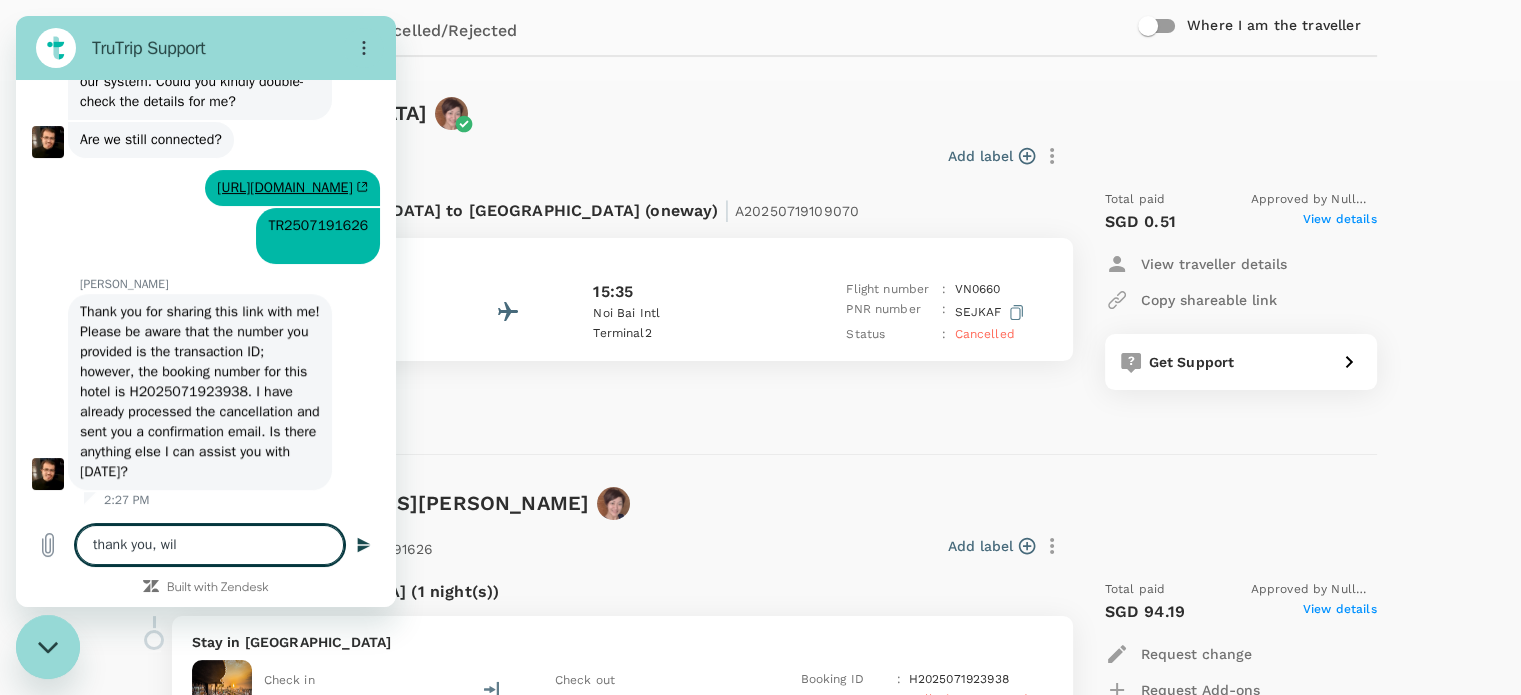 type on "thank you, will" 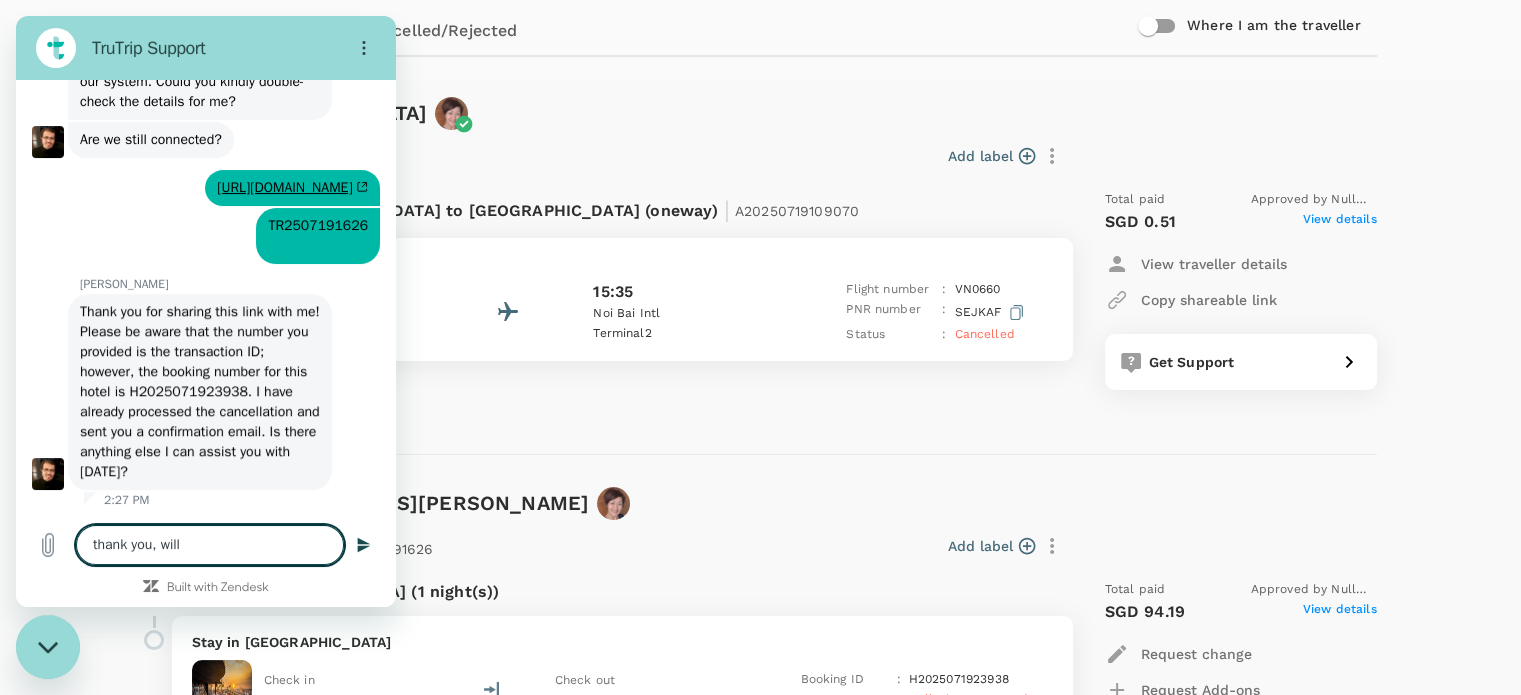 type on "thank you, will" 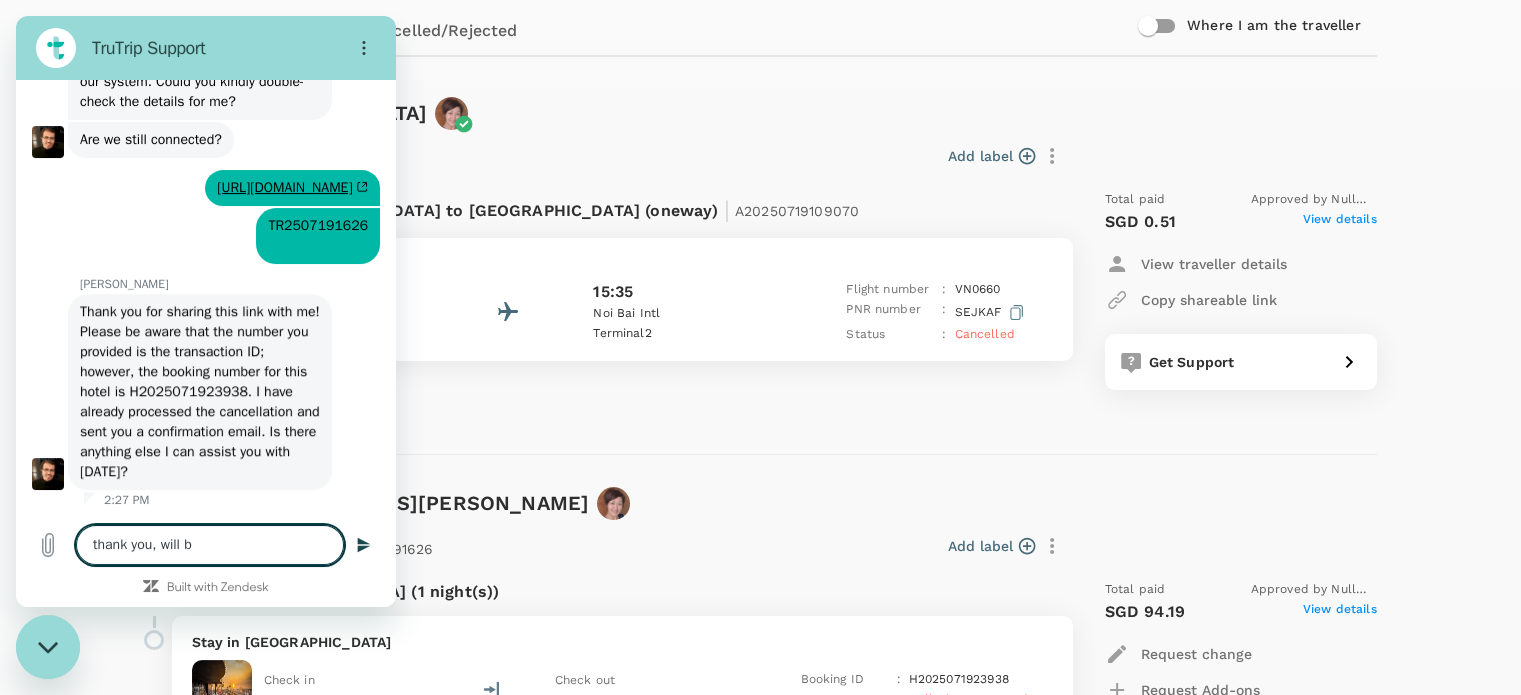 type on "thank you, [PERSON_NAME]" 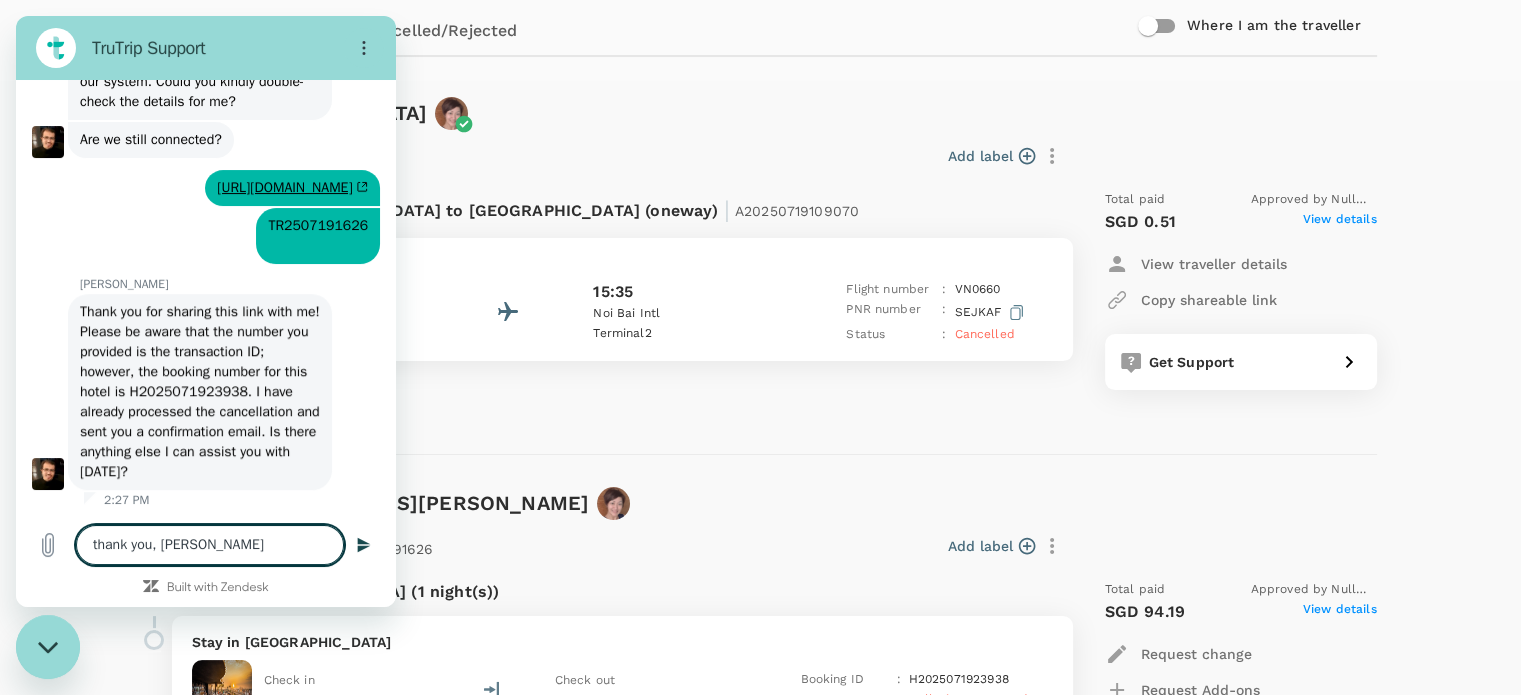 type on "thank you, [PERSON_NAME]" 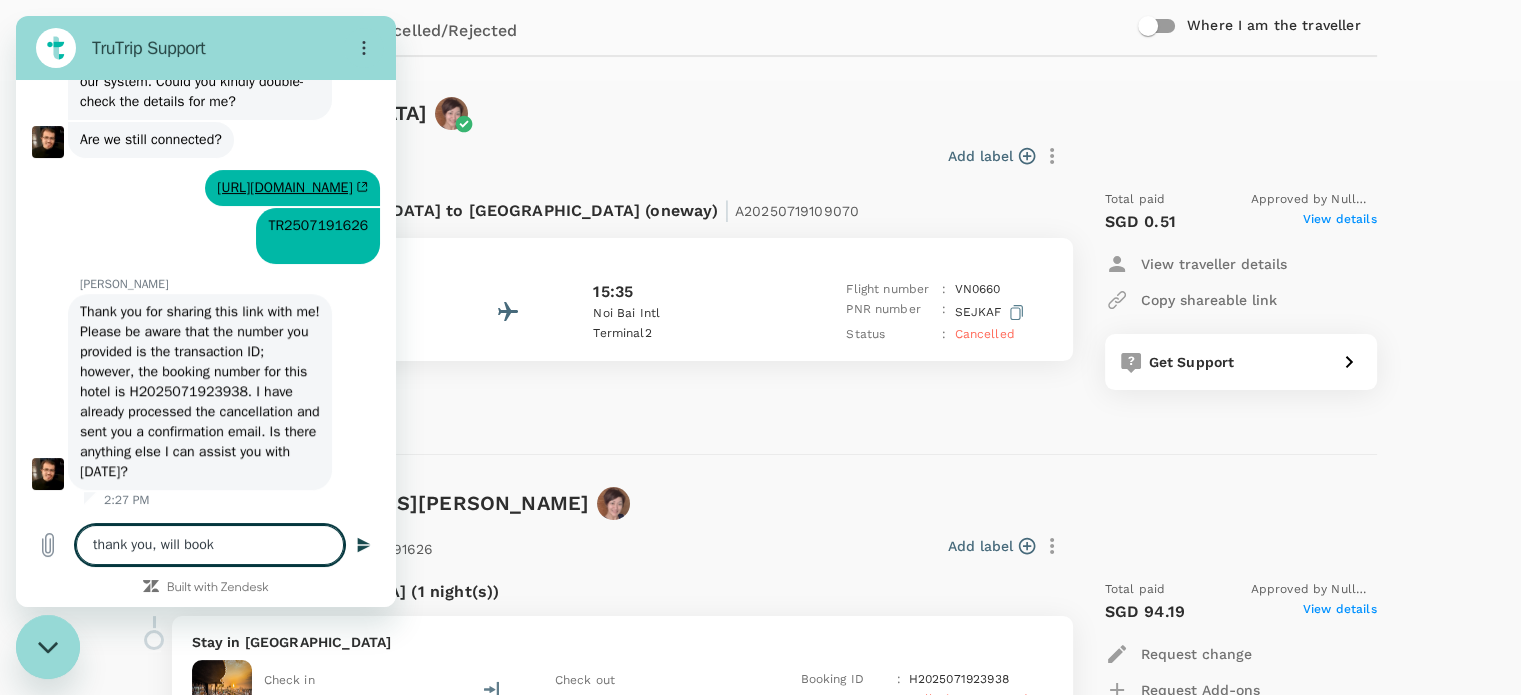 type on "thank you, will book" 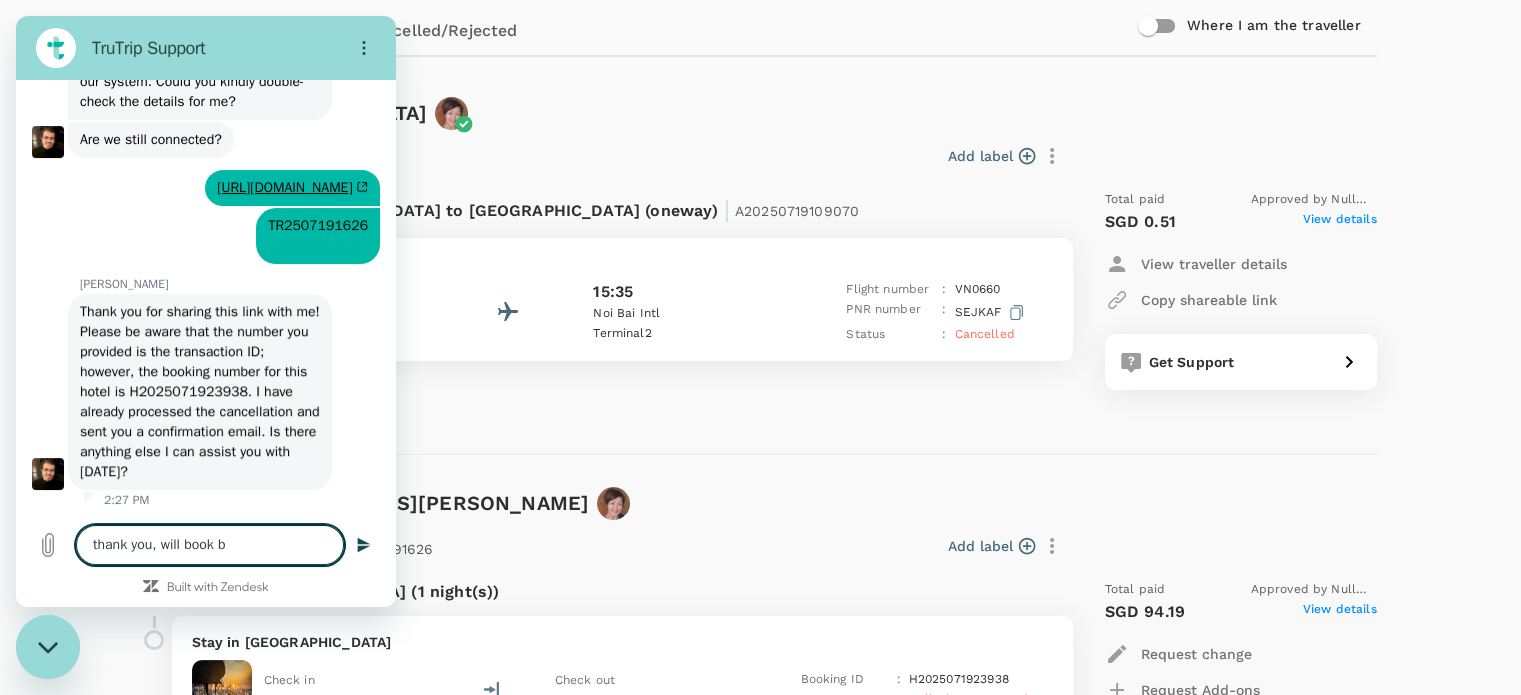 type on "x" 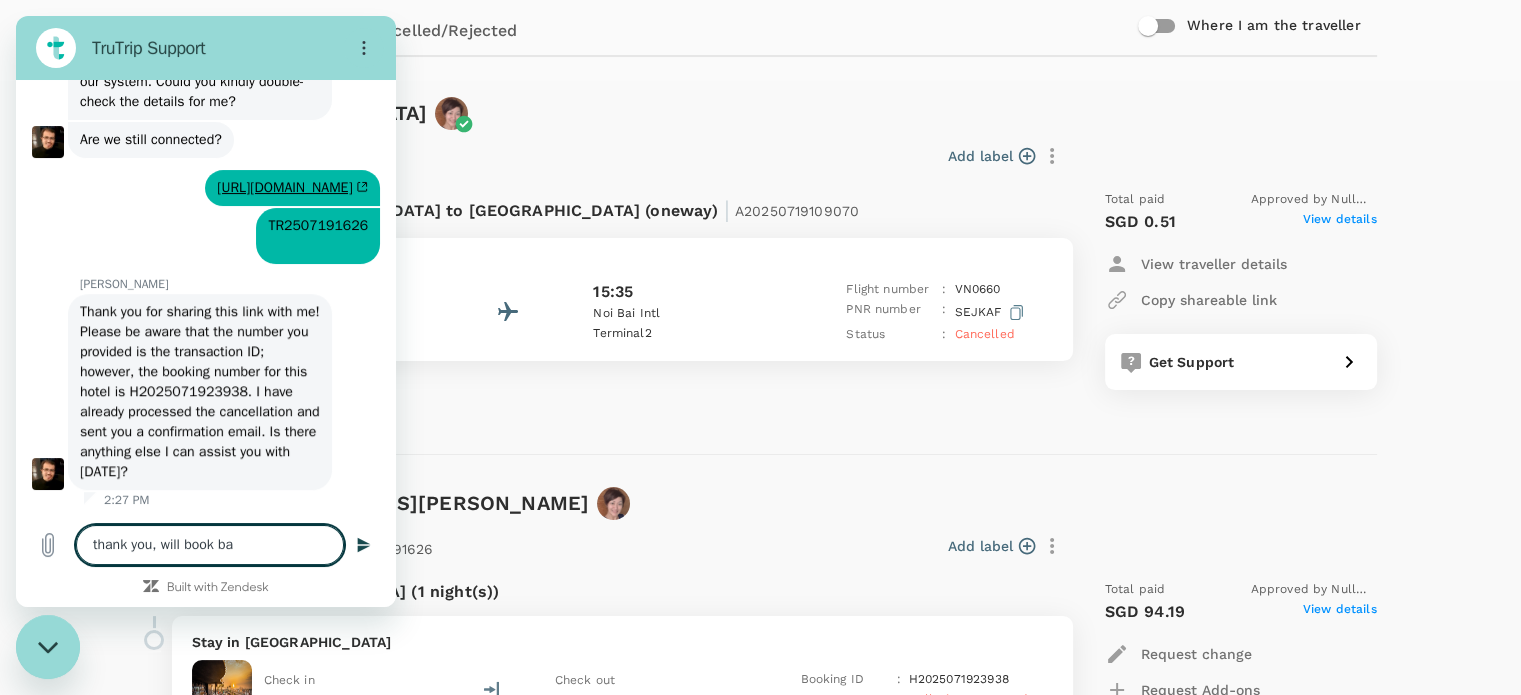 type on "thank you, will book bac" 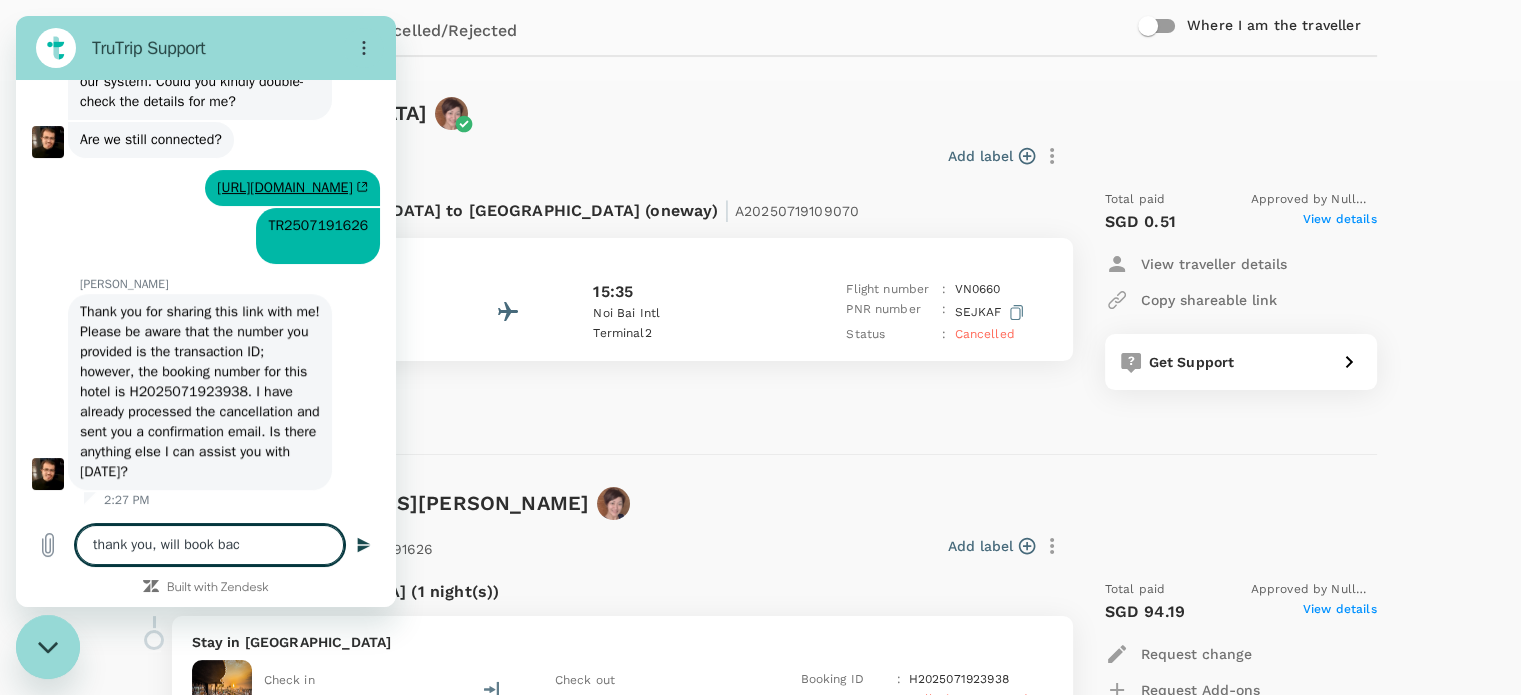 type on "thank you, will book bac\" 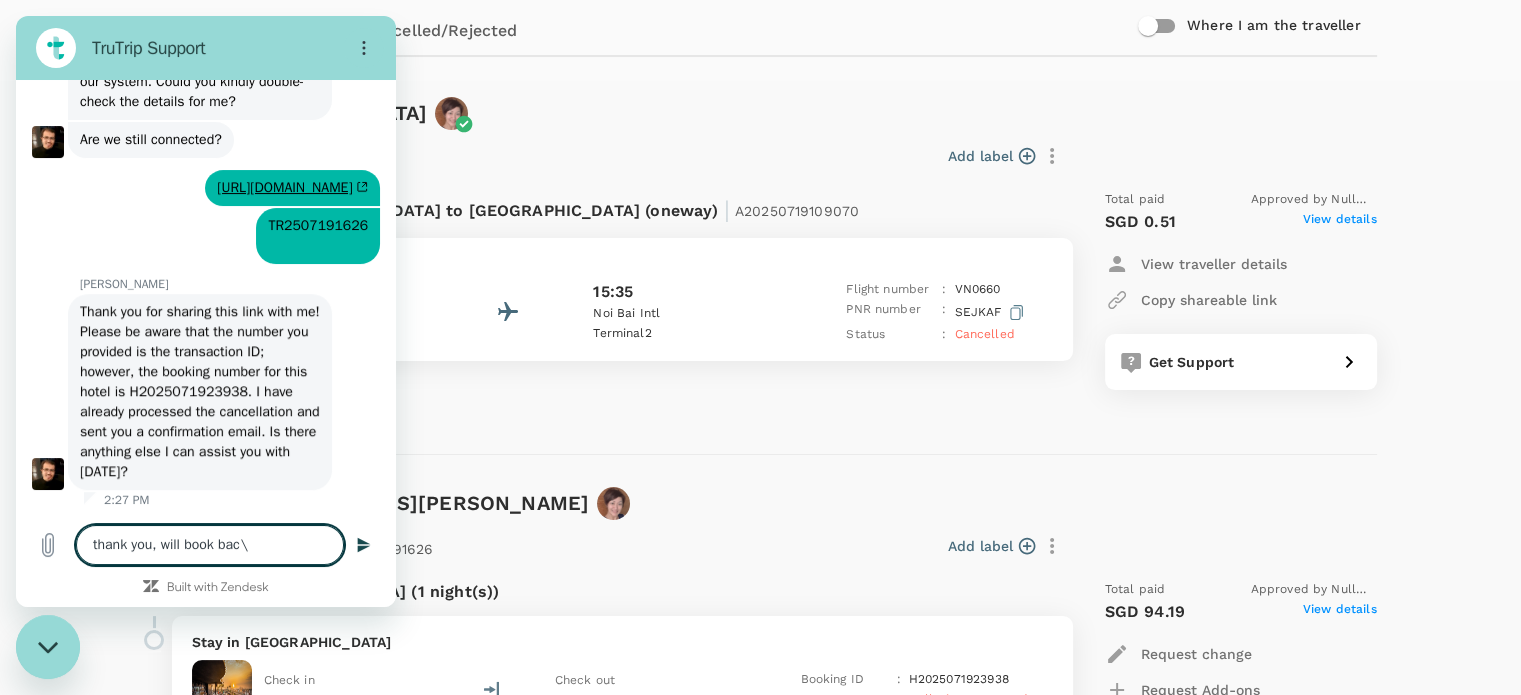 type on "thank you, will book bac" 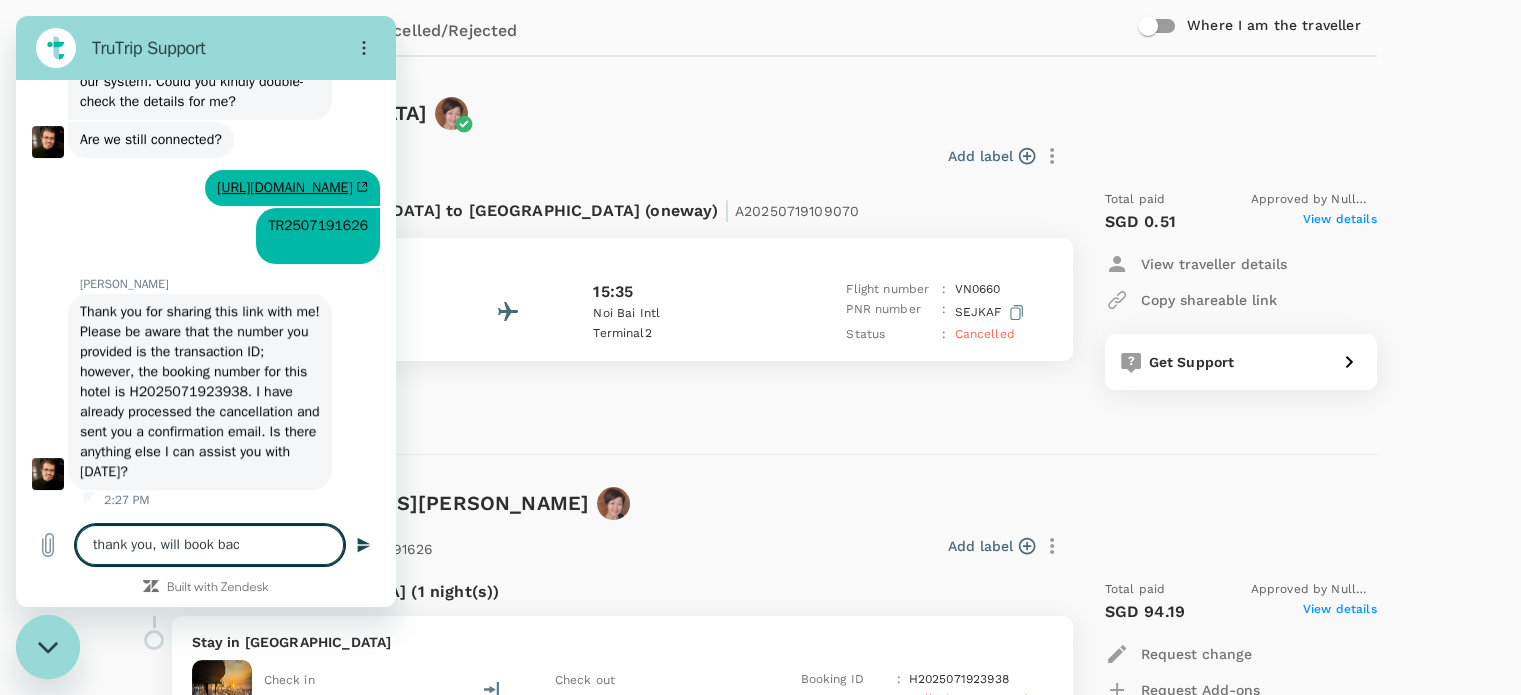 type on "thank you, will book ba" 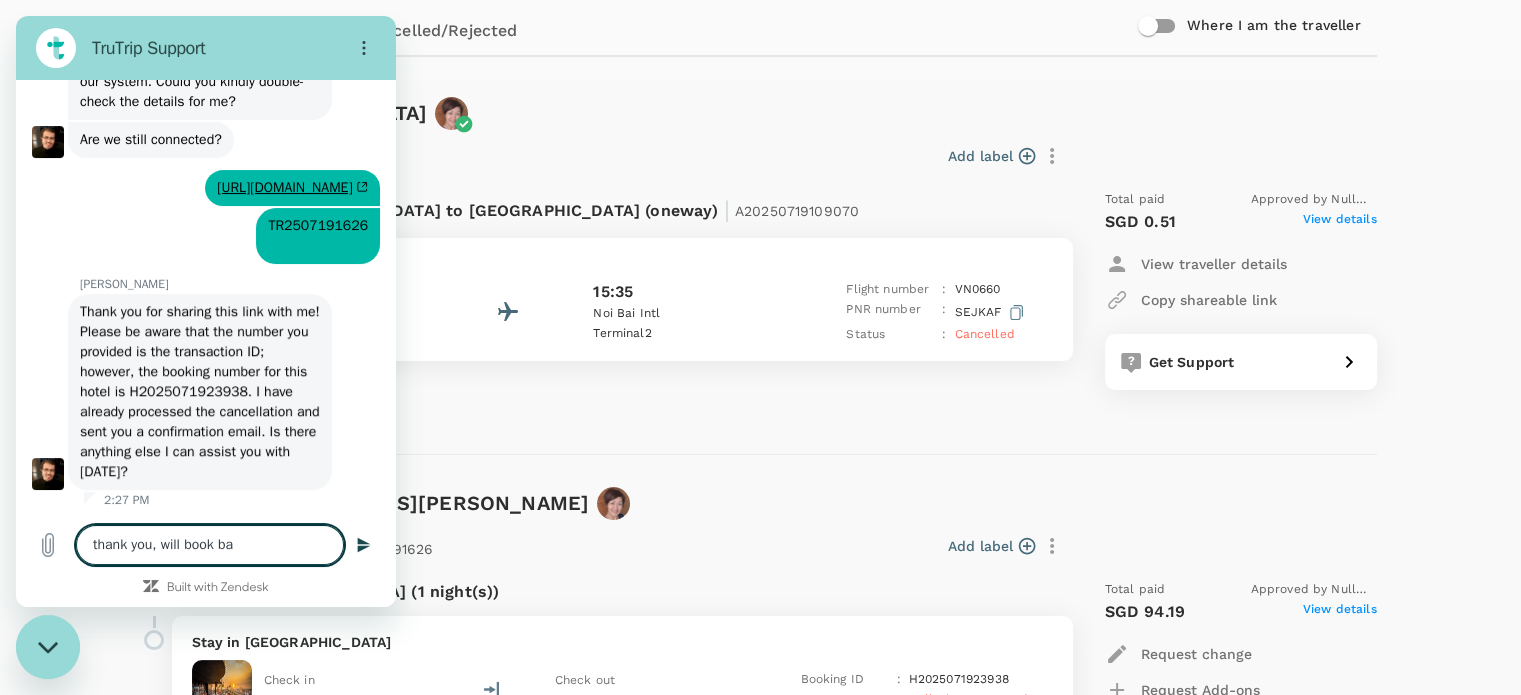 type on "thank you, will book b" 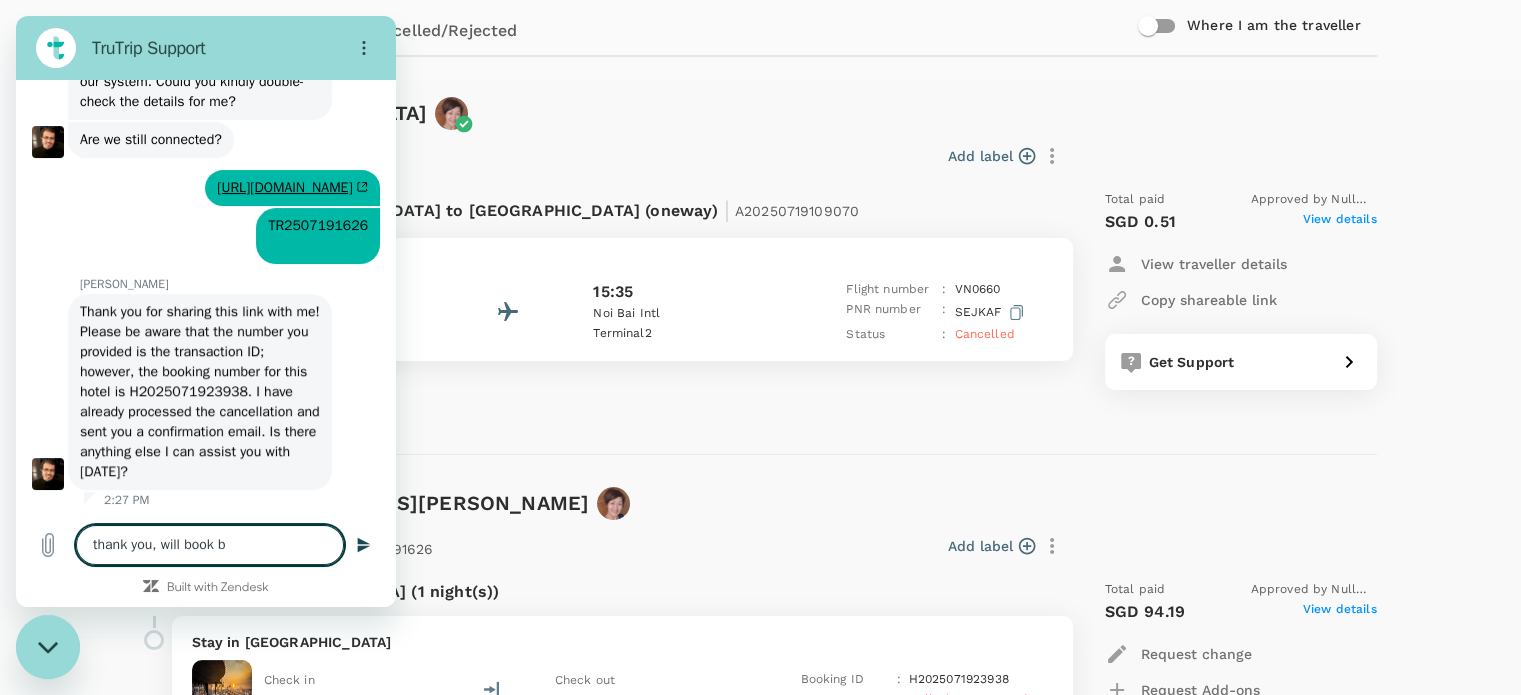 type on "thank you, will book" 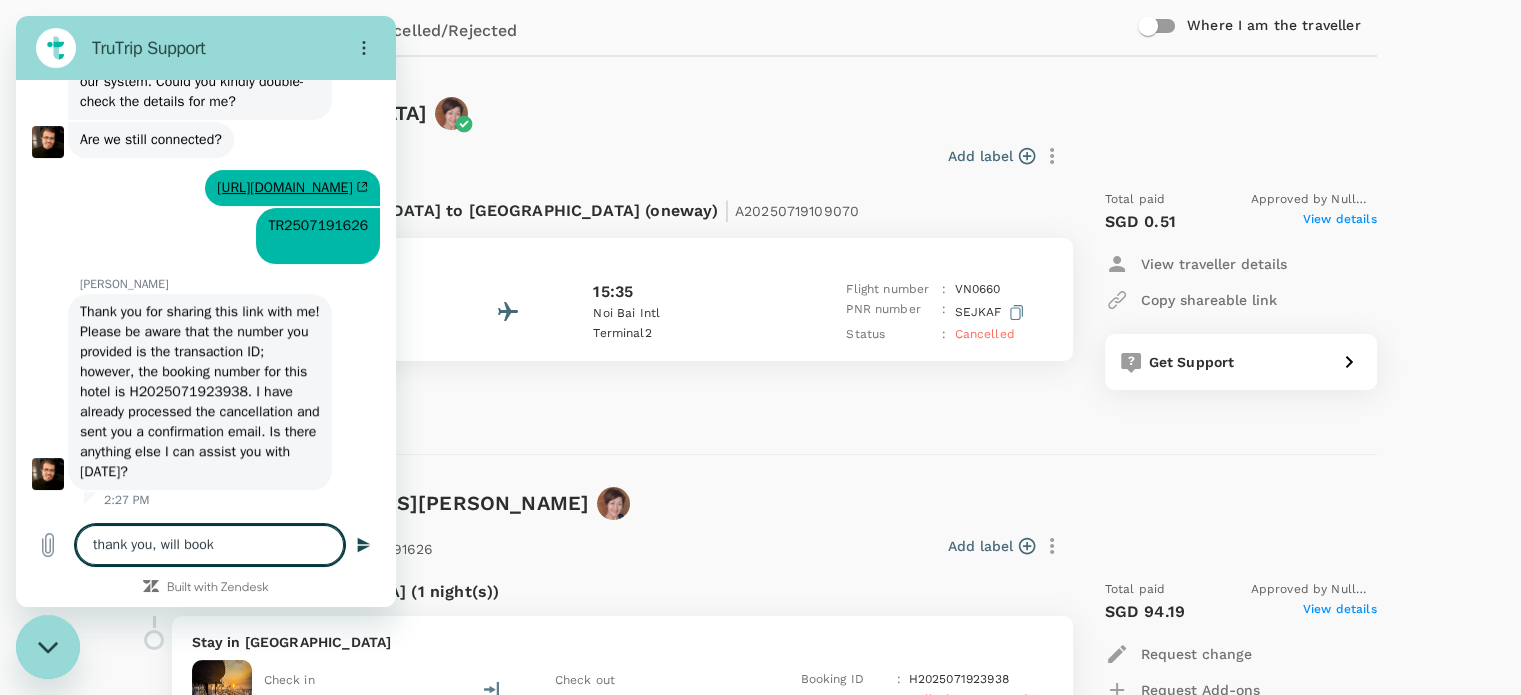 type on "thank you, will book a" 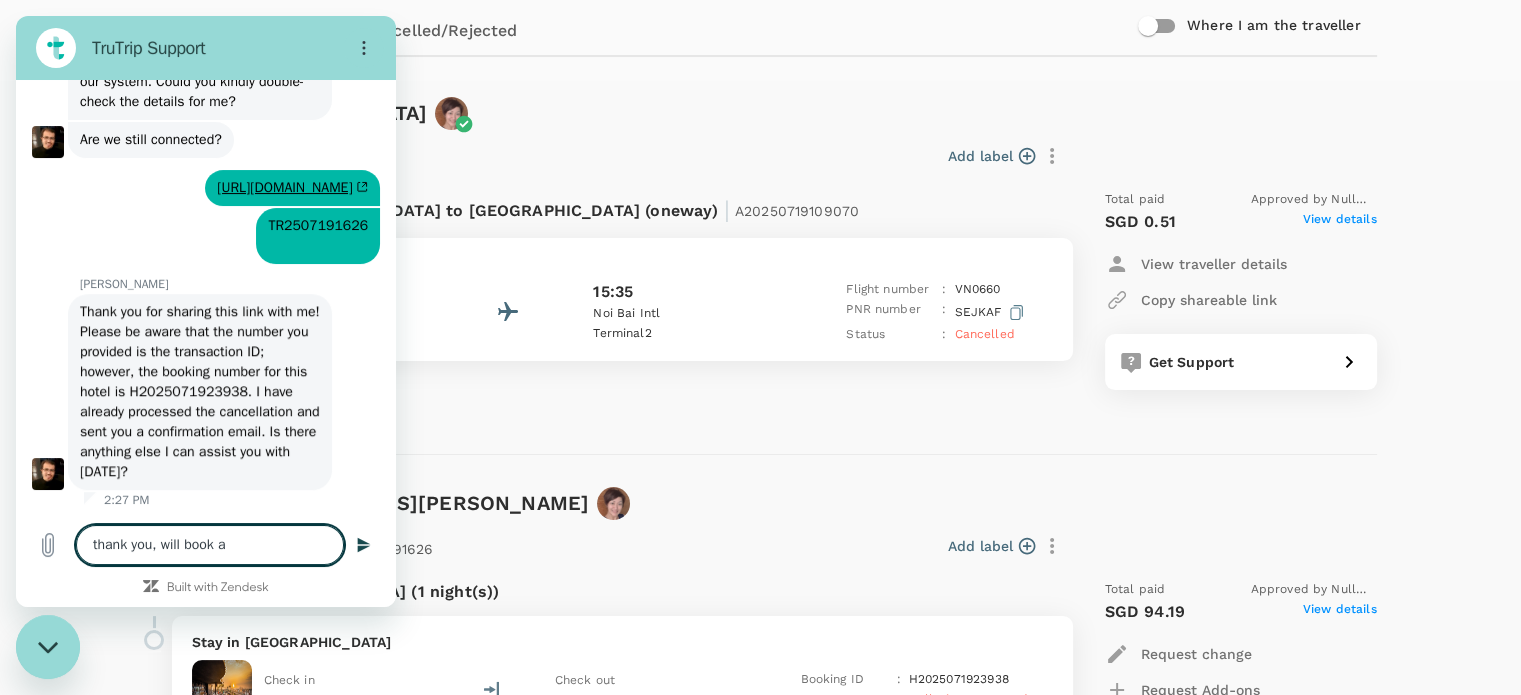 type on "thank you, will book ag" 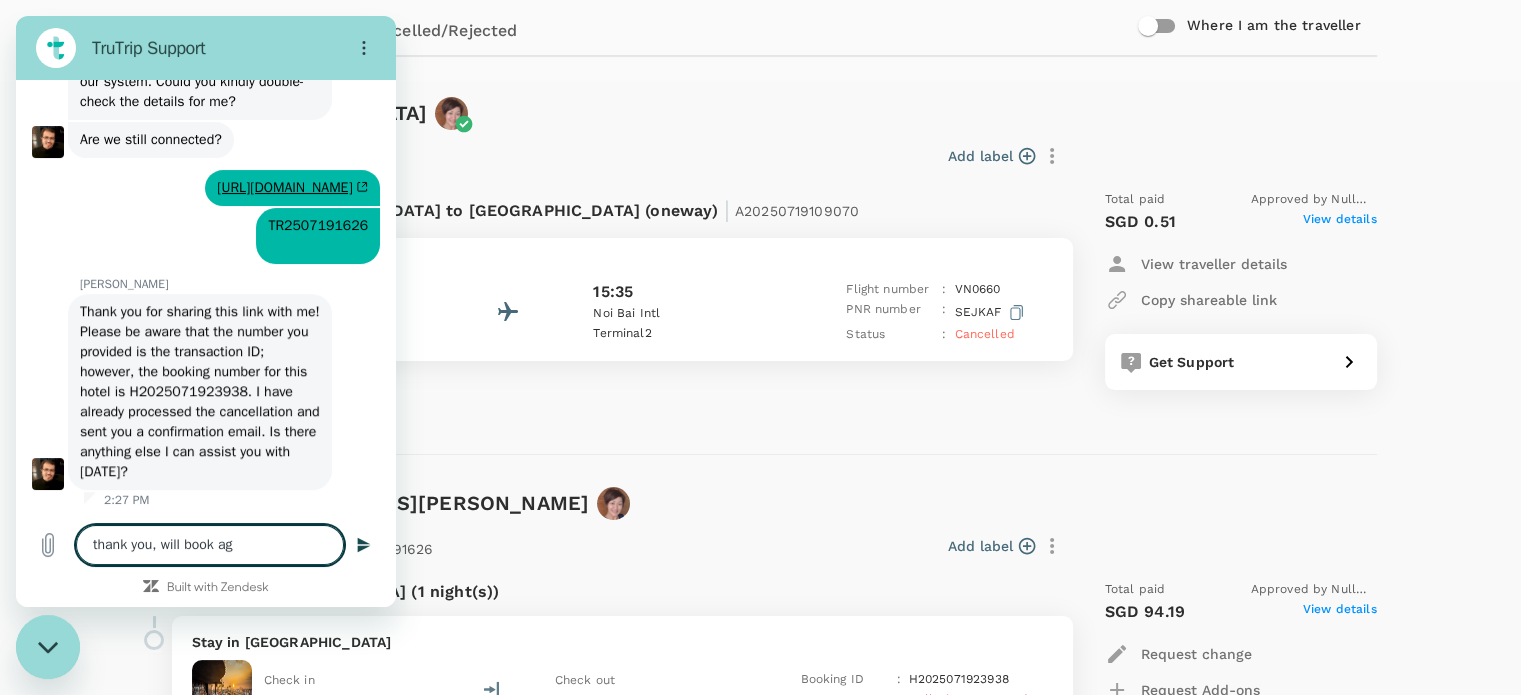 type on "thank you, will book aga" 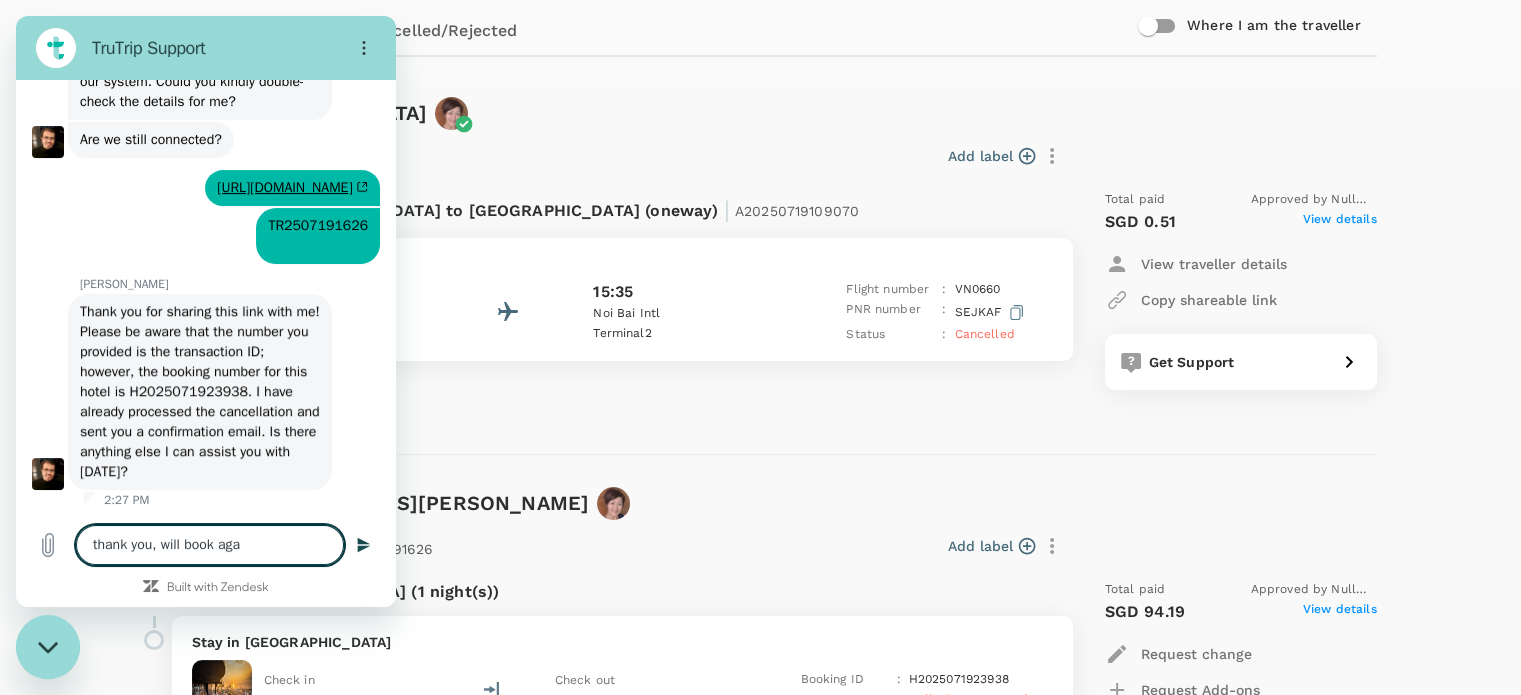 type on "thank you, will book agai" 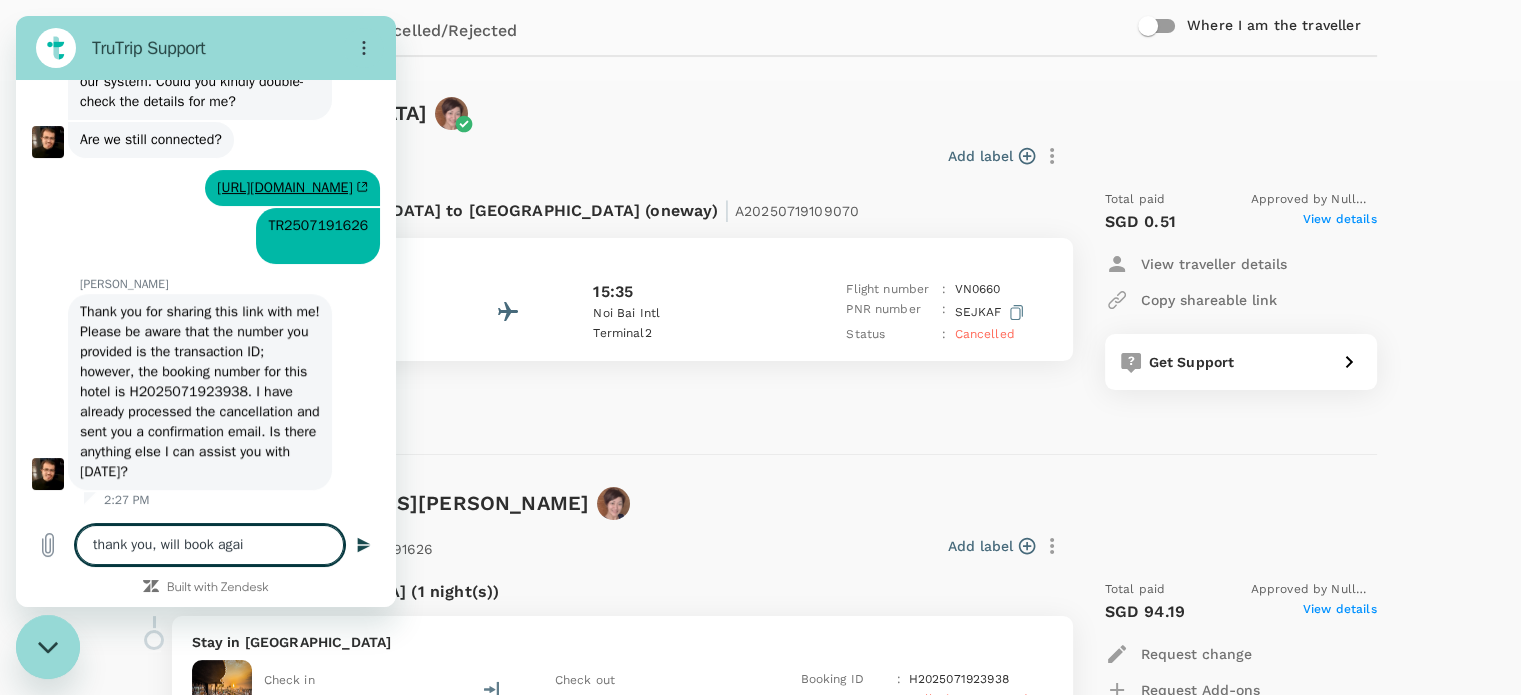 type on "thank you, will book again" 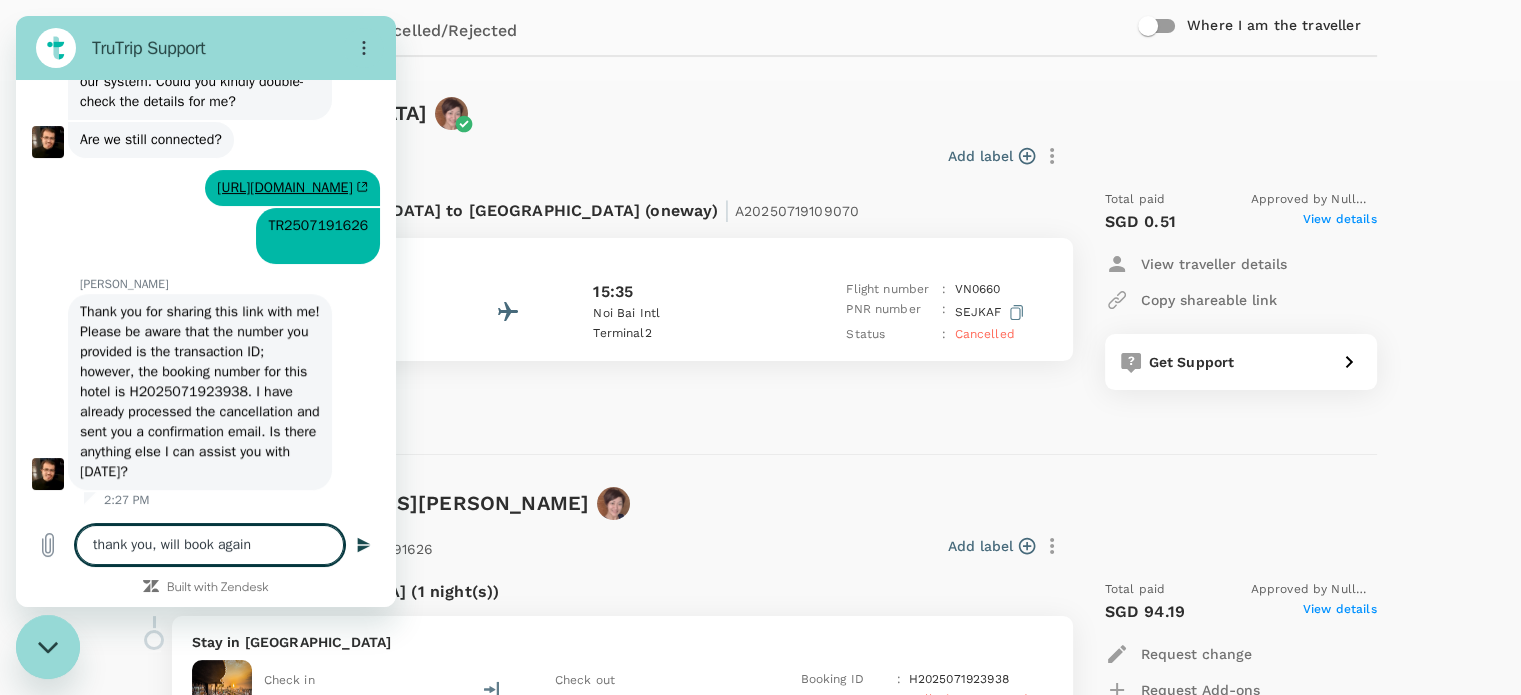 type on "thank you, will book again" 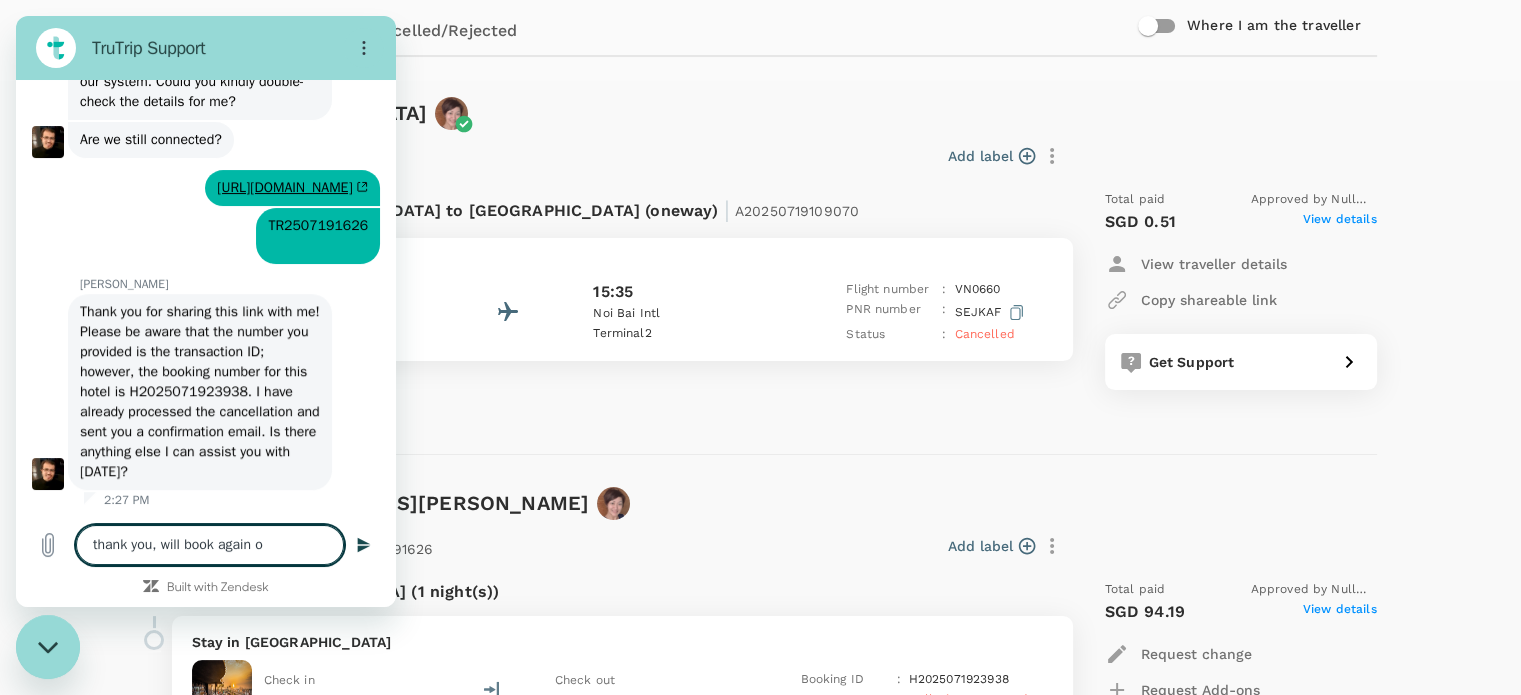 type on "thank you, will book again on" 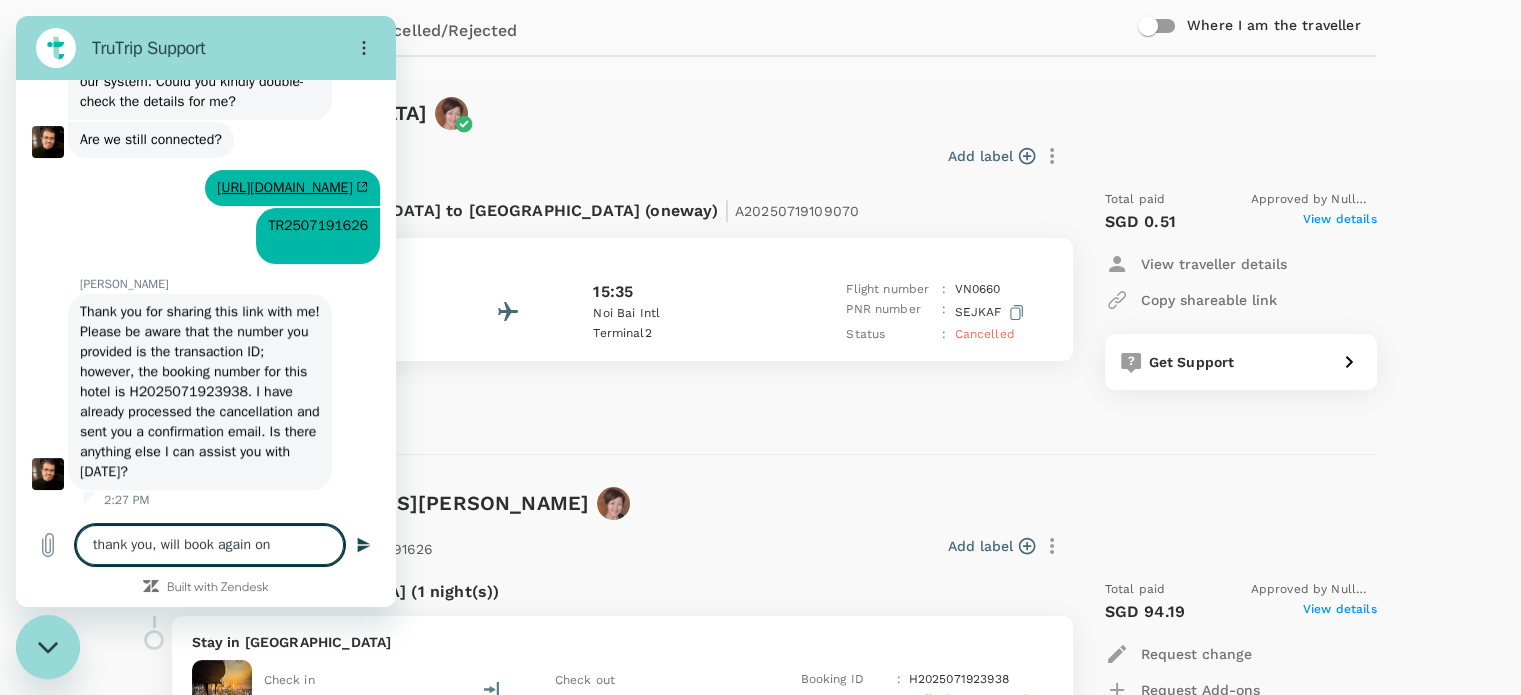 type on "thank you, will book again onc" 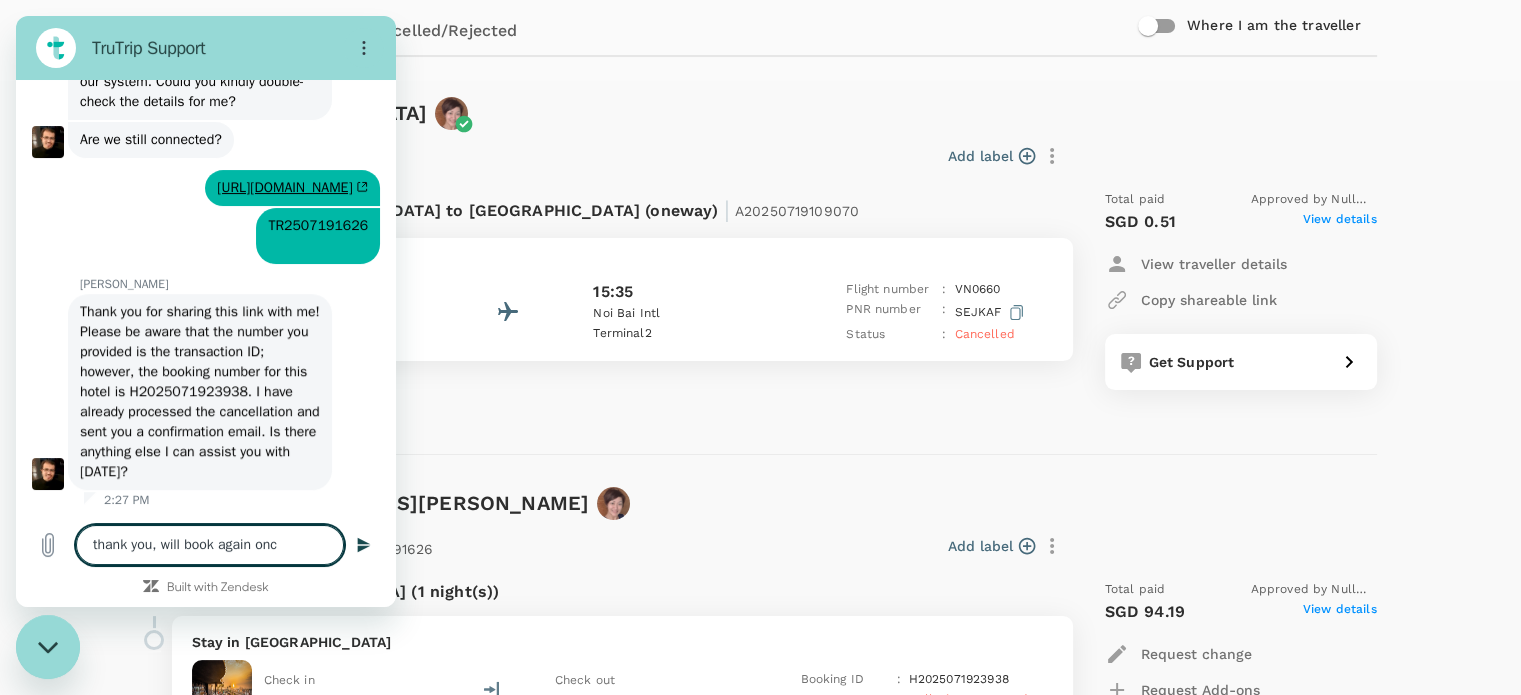 type on "thank you, will book again once" 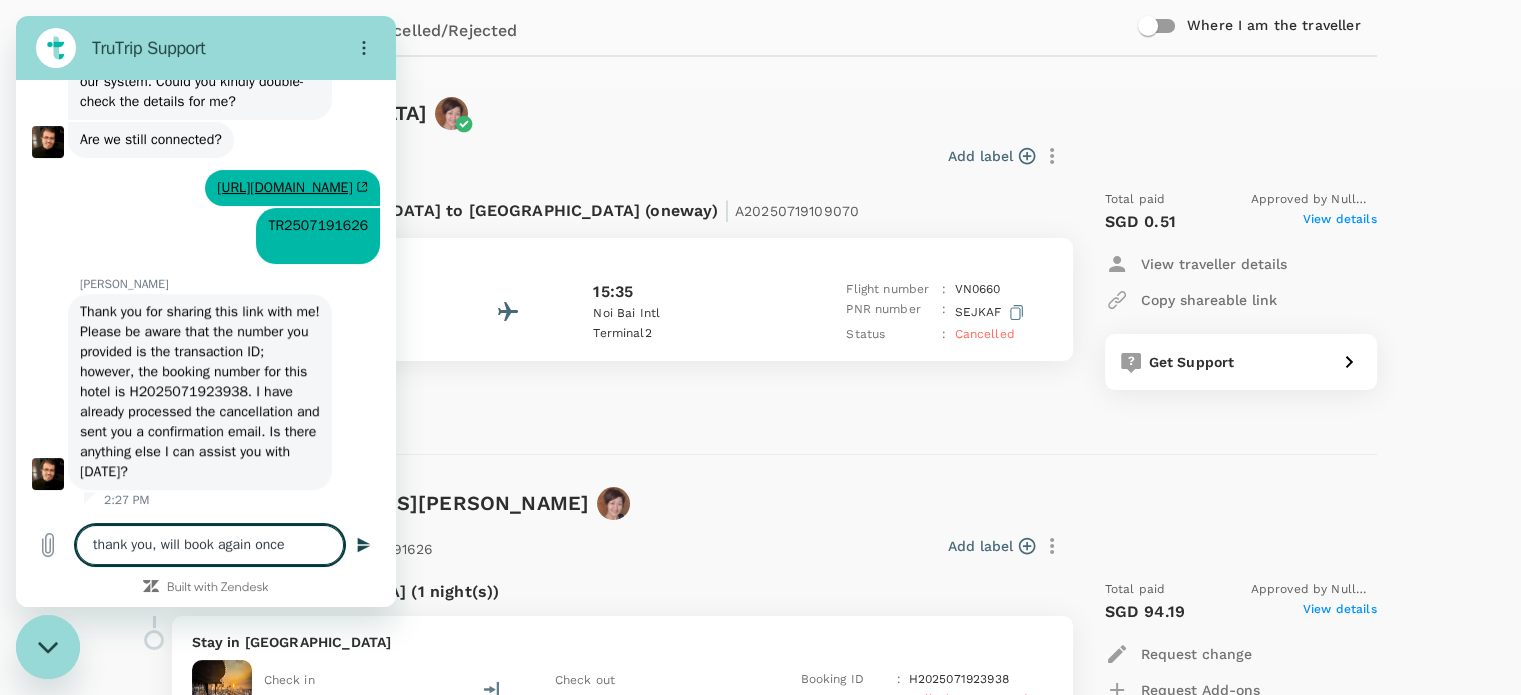 type on "thank you, will book again once" 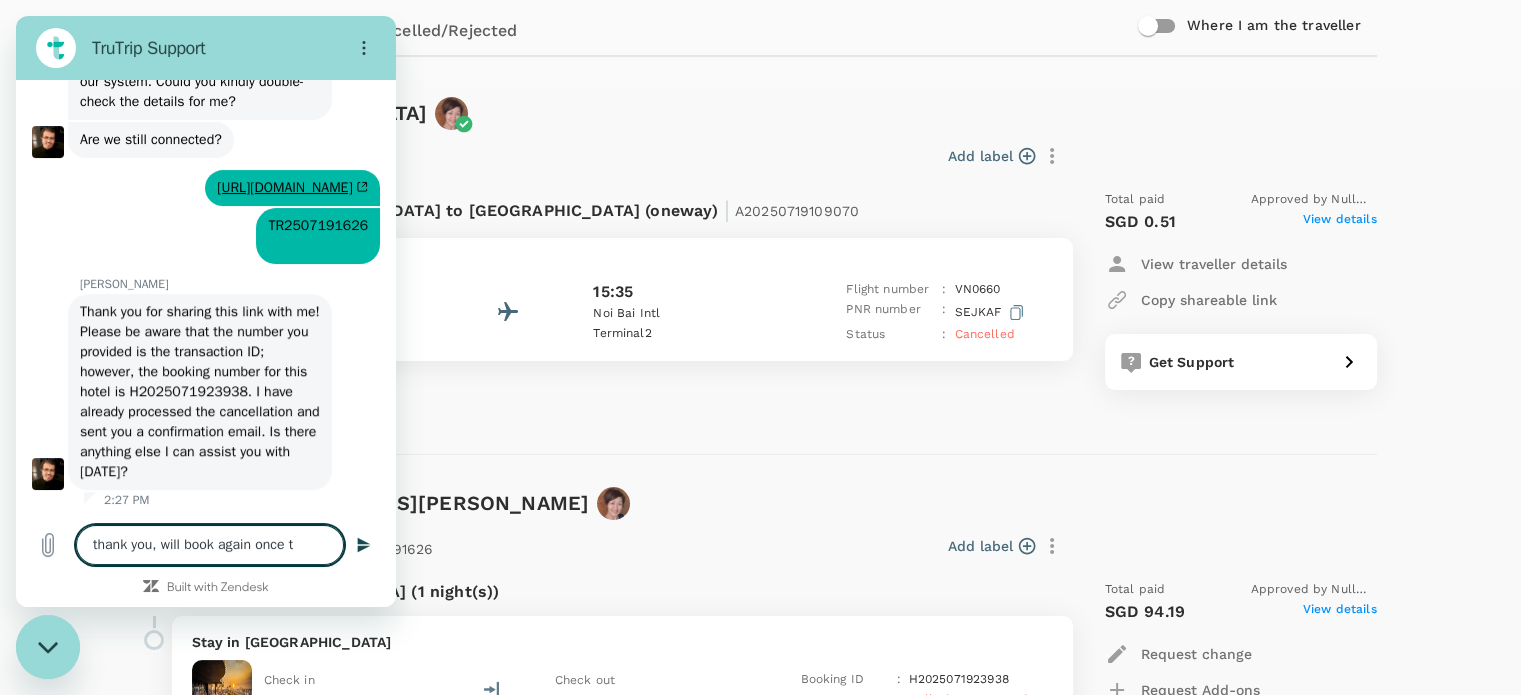 type on "thank you, will book again once th" 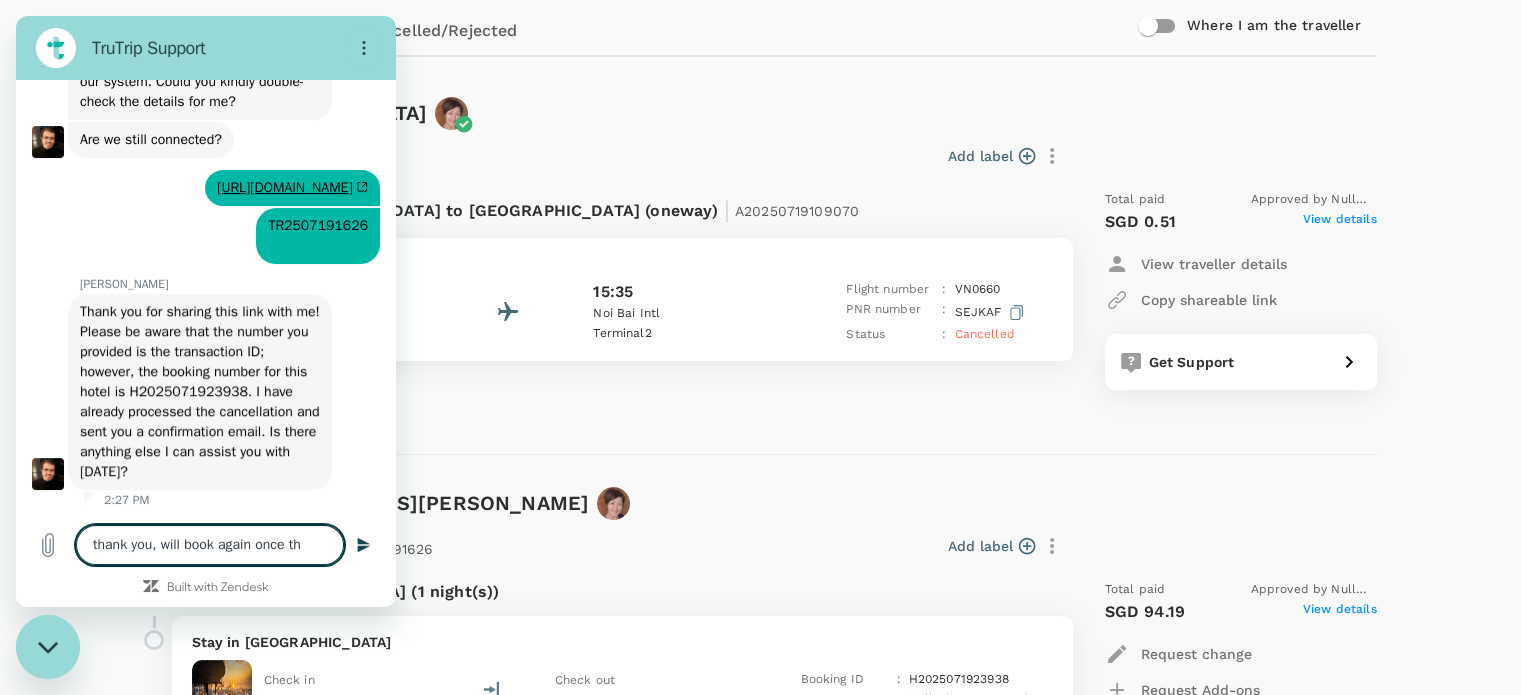 type on "thank you, will book again once the" 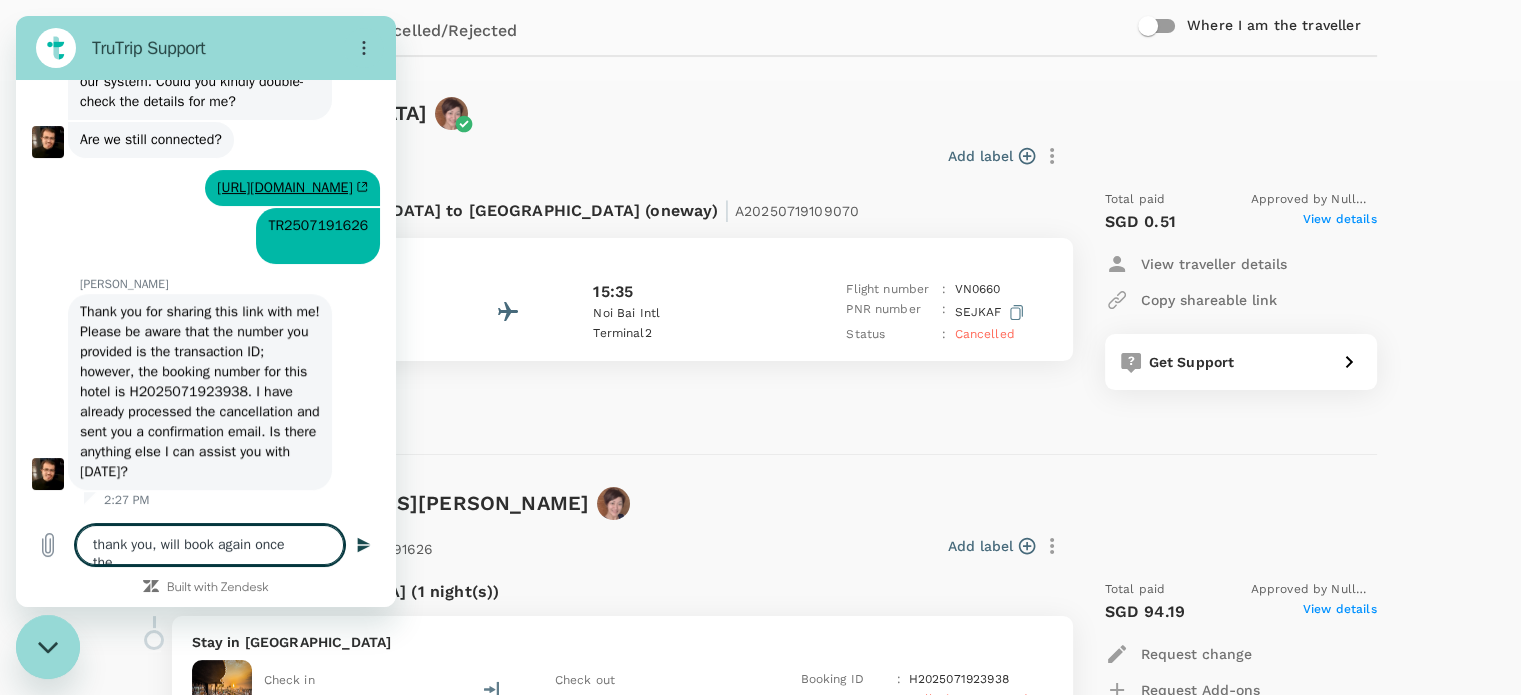 type on "x" 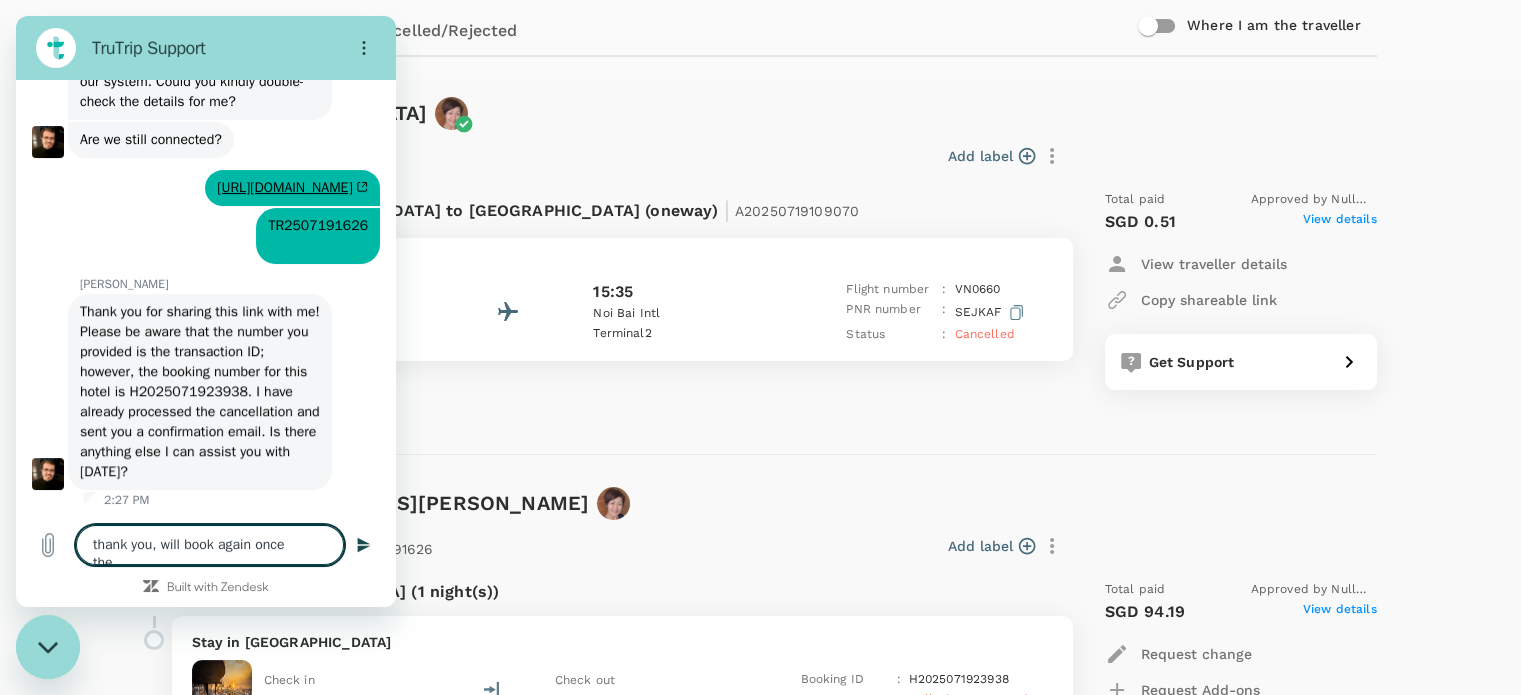 type on "thank you, will book again once the" 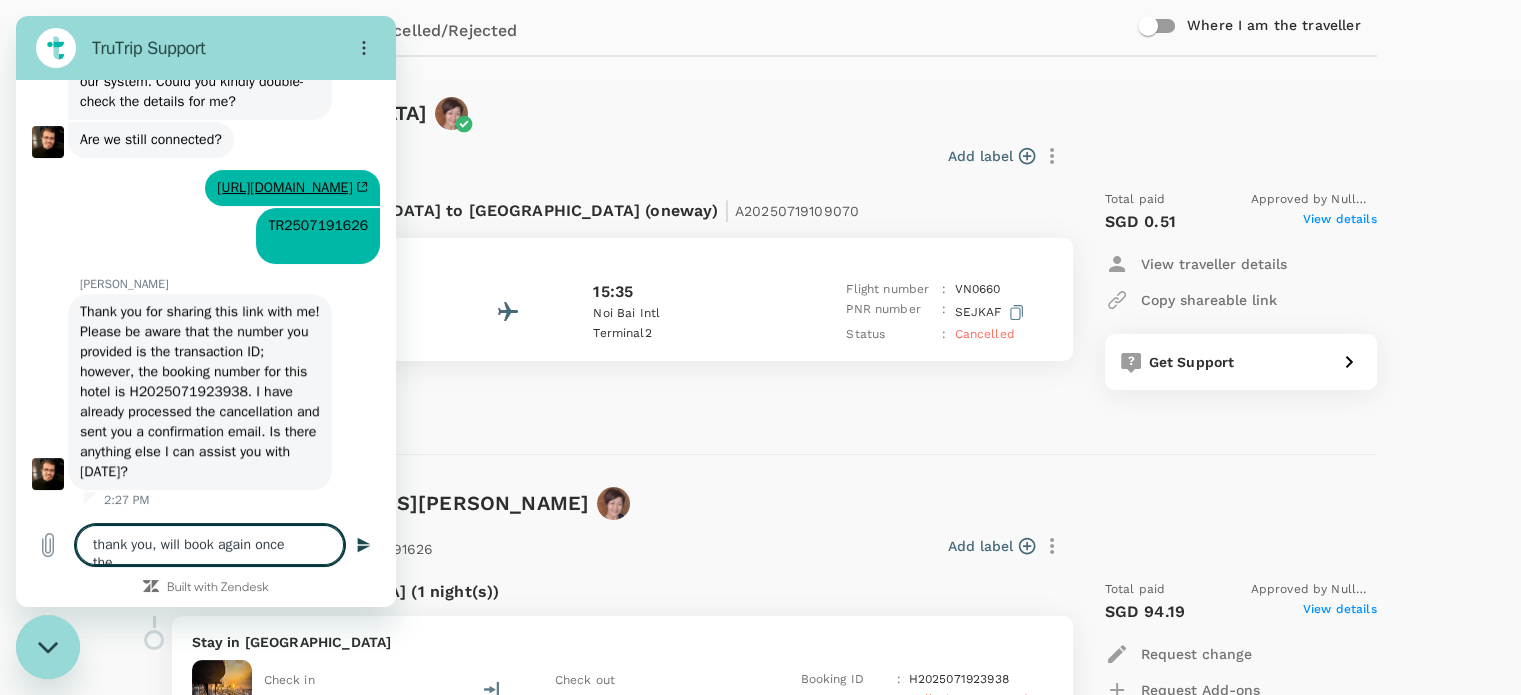 type on "x" 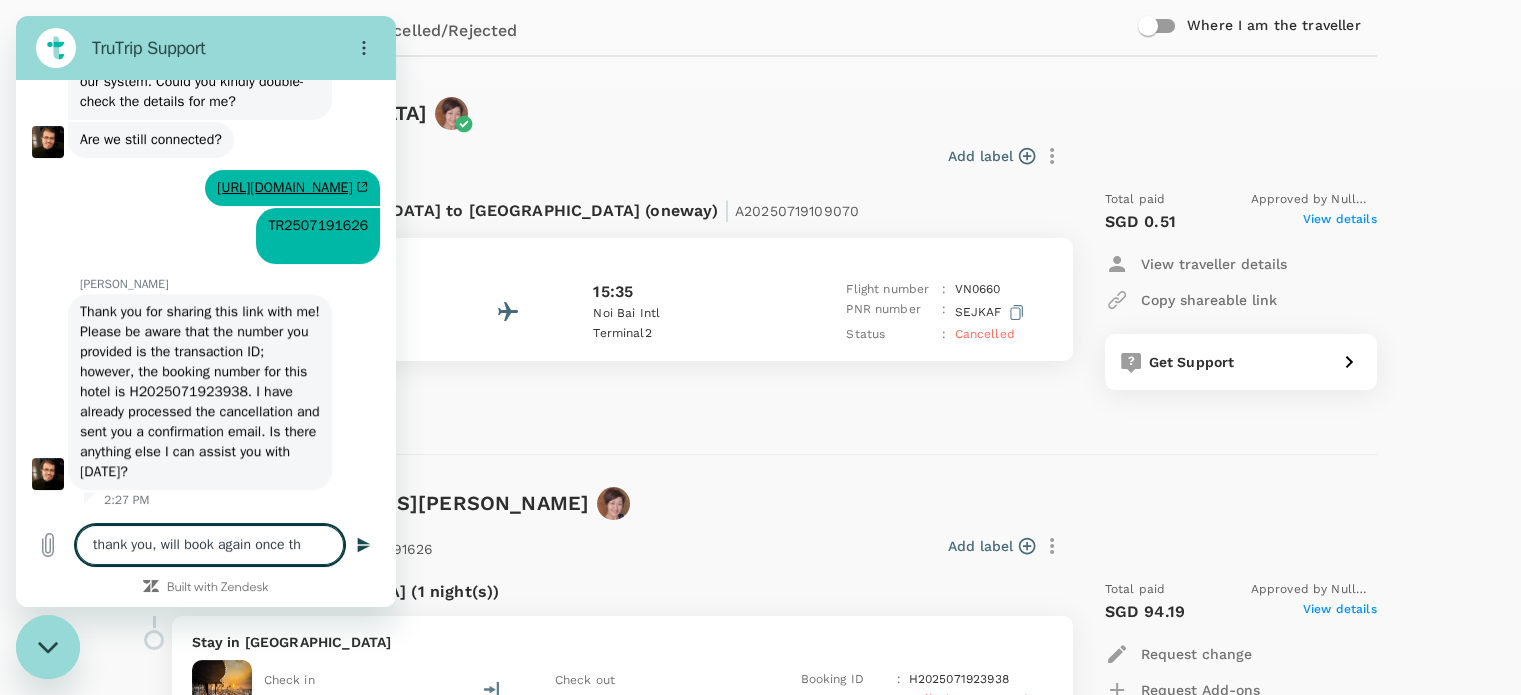 type on "thank you, will book again once t" 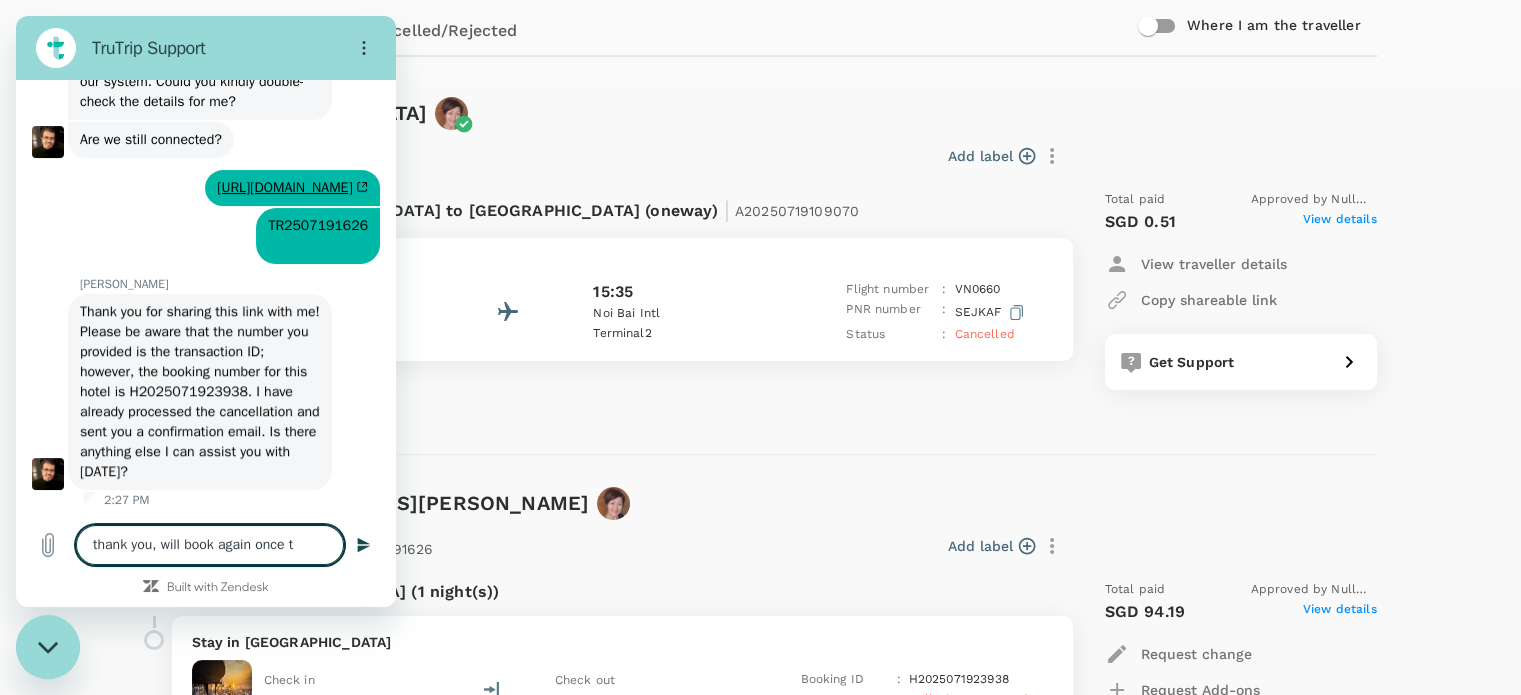 type on "thank you, will book again once" 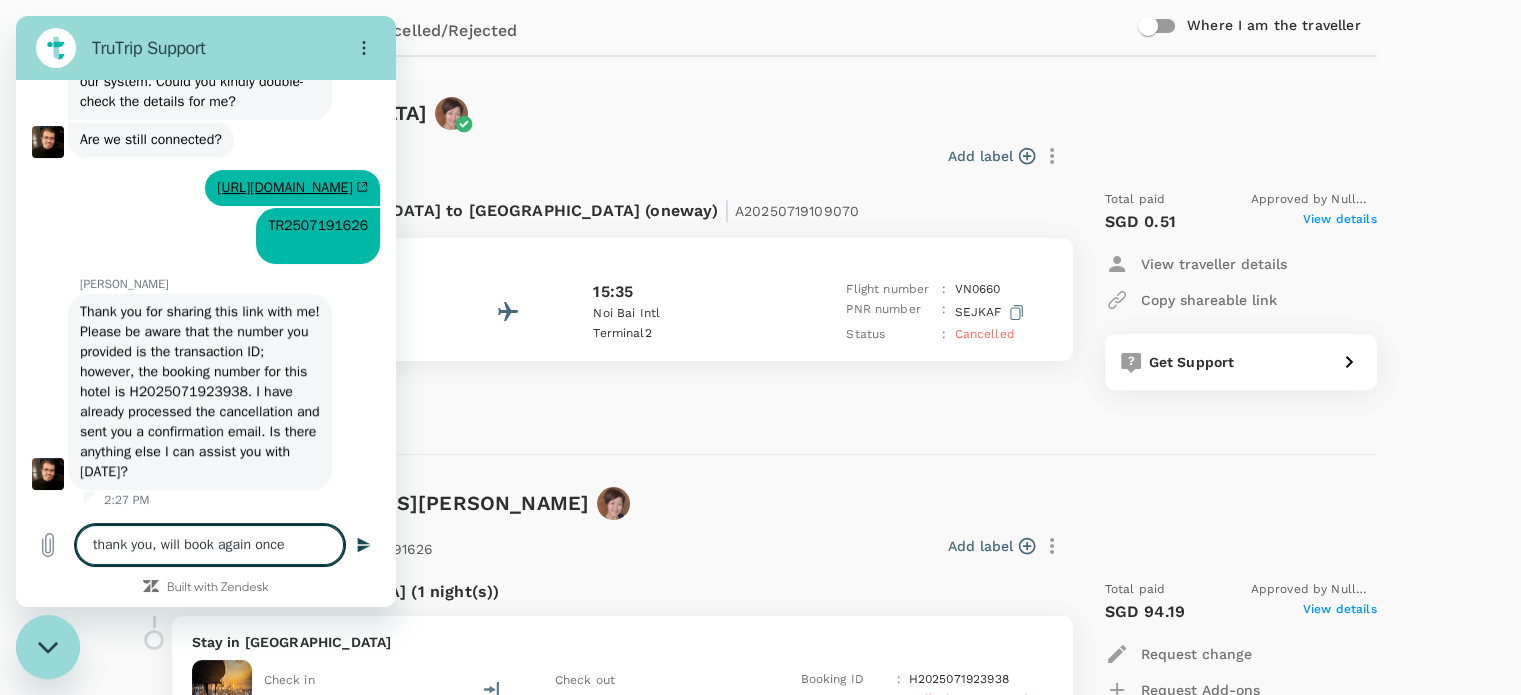 type on "thank you, will book again once" 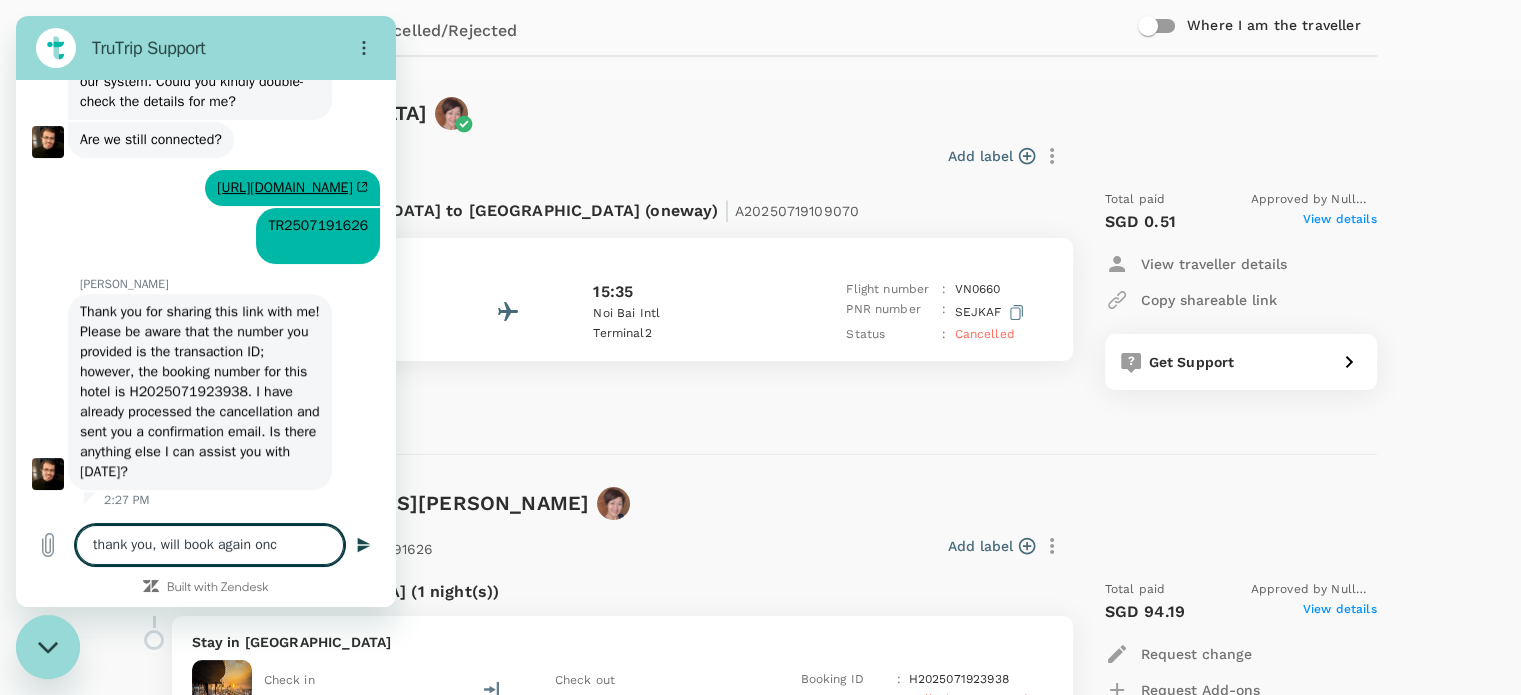 type on "thank you, will book again on" 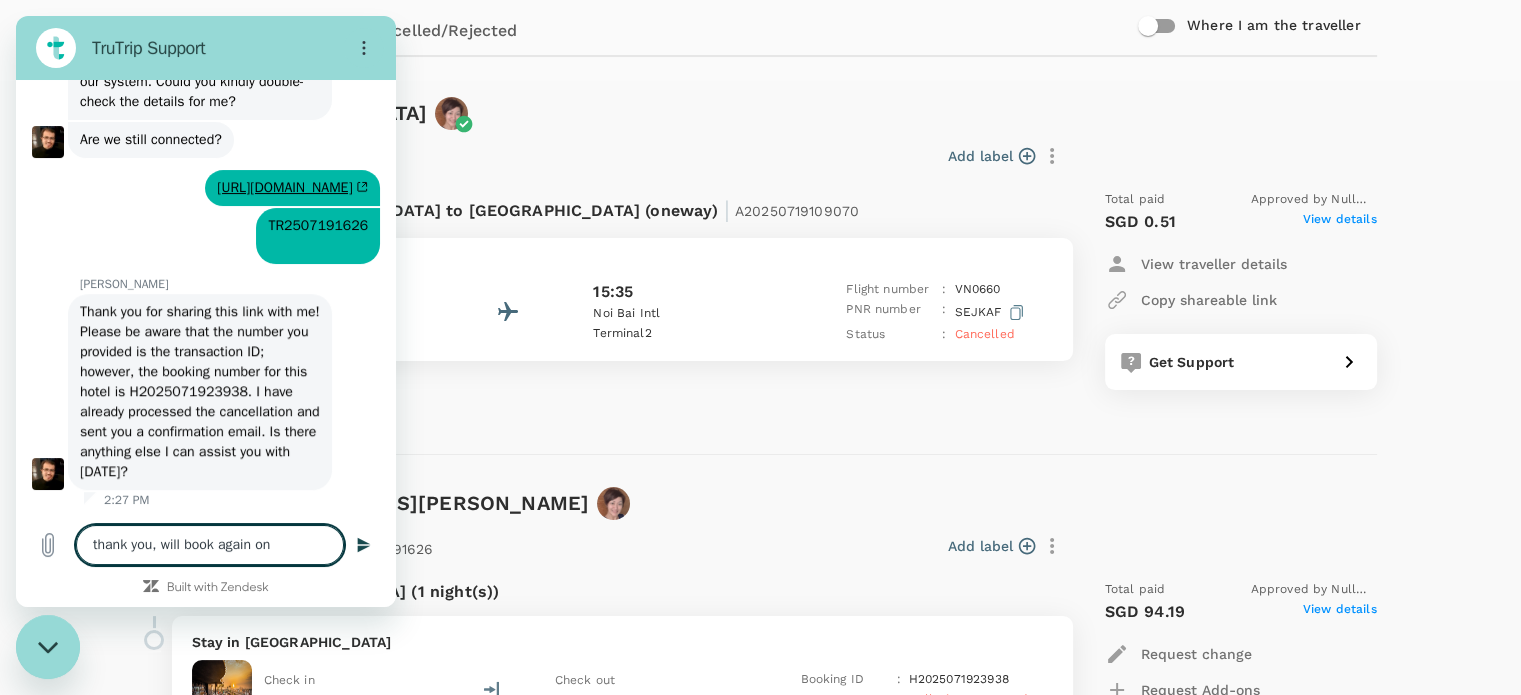 type on "thank you, will book again o" 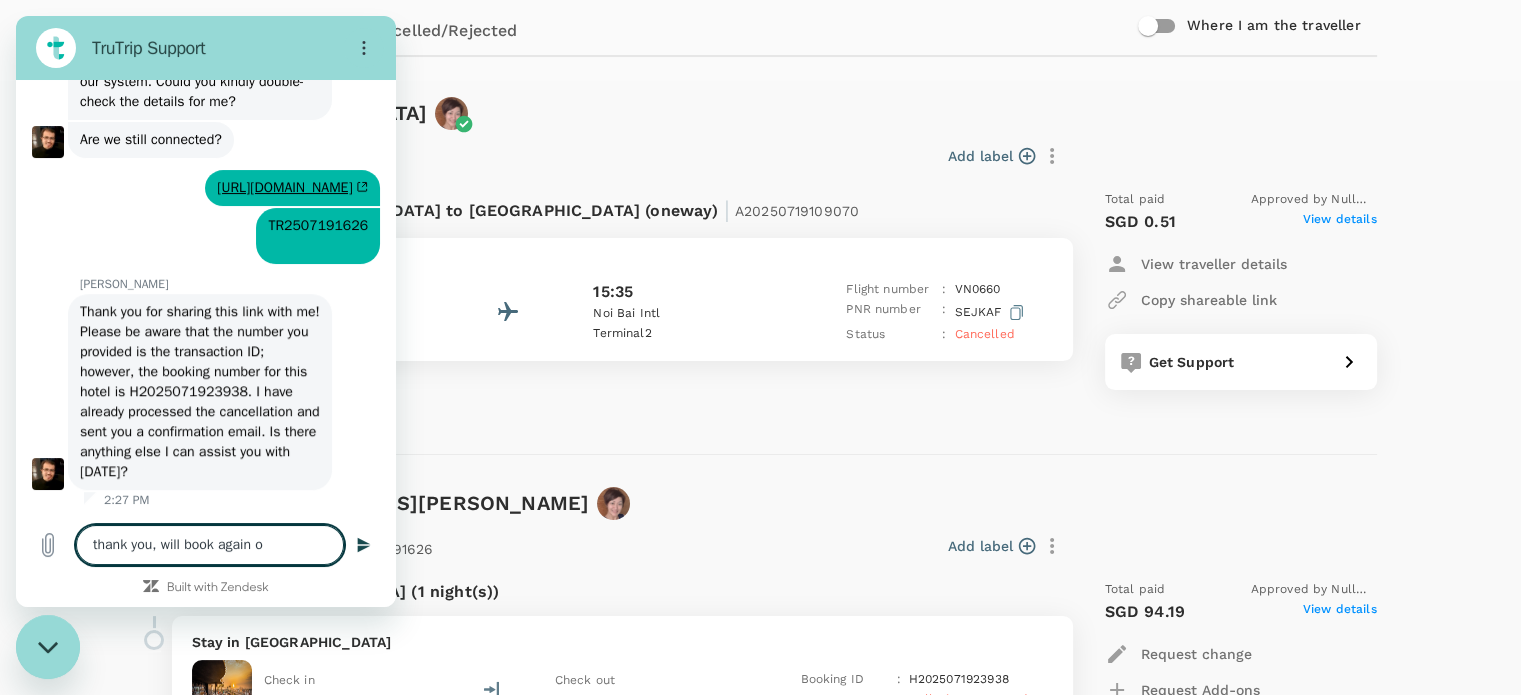 type on "thank you, will book again" 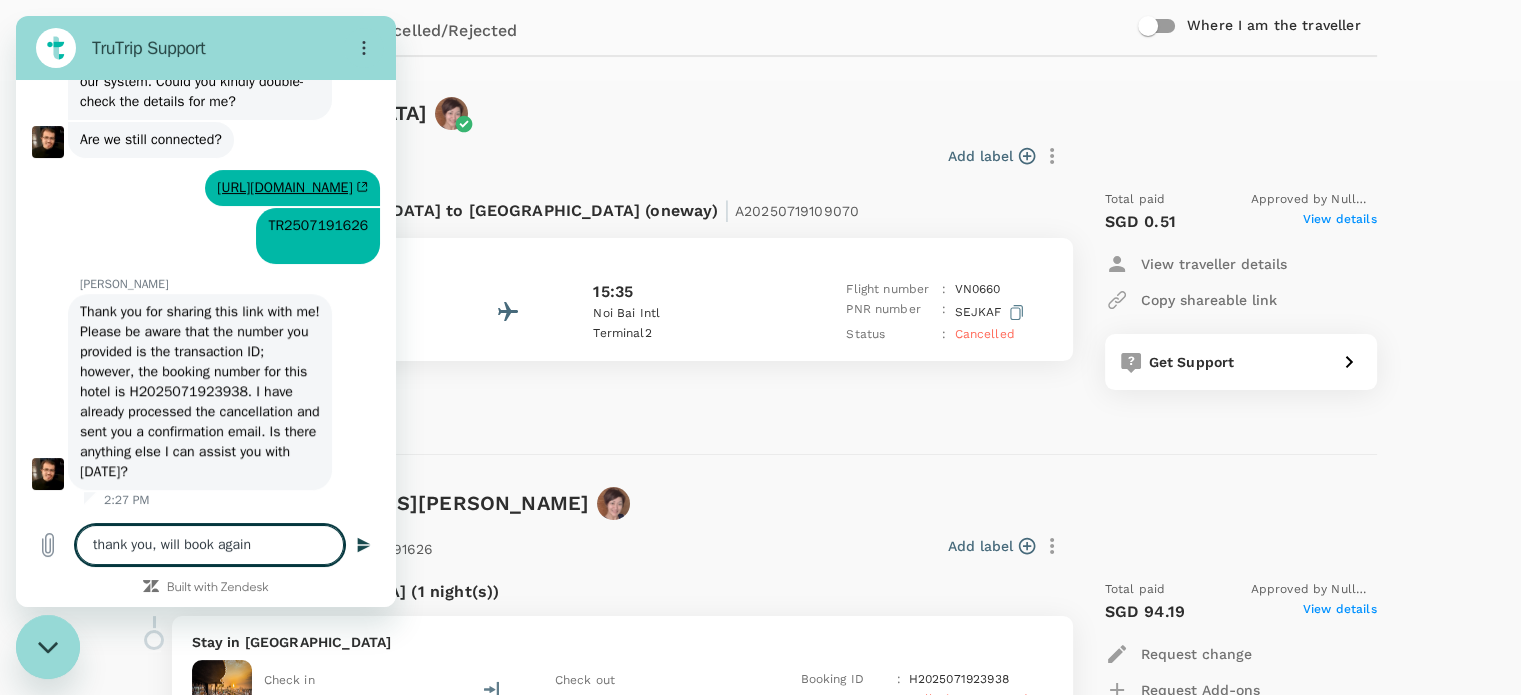 type on "thank you, will book again" 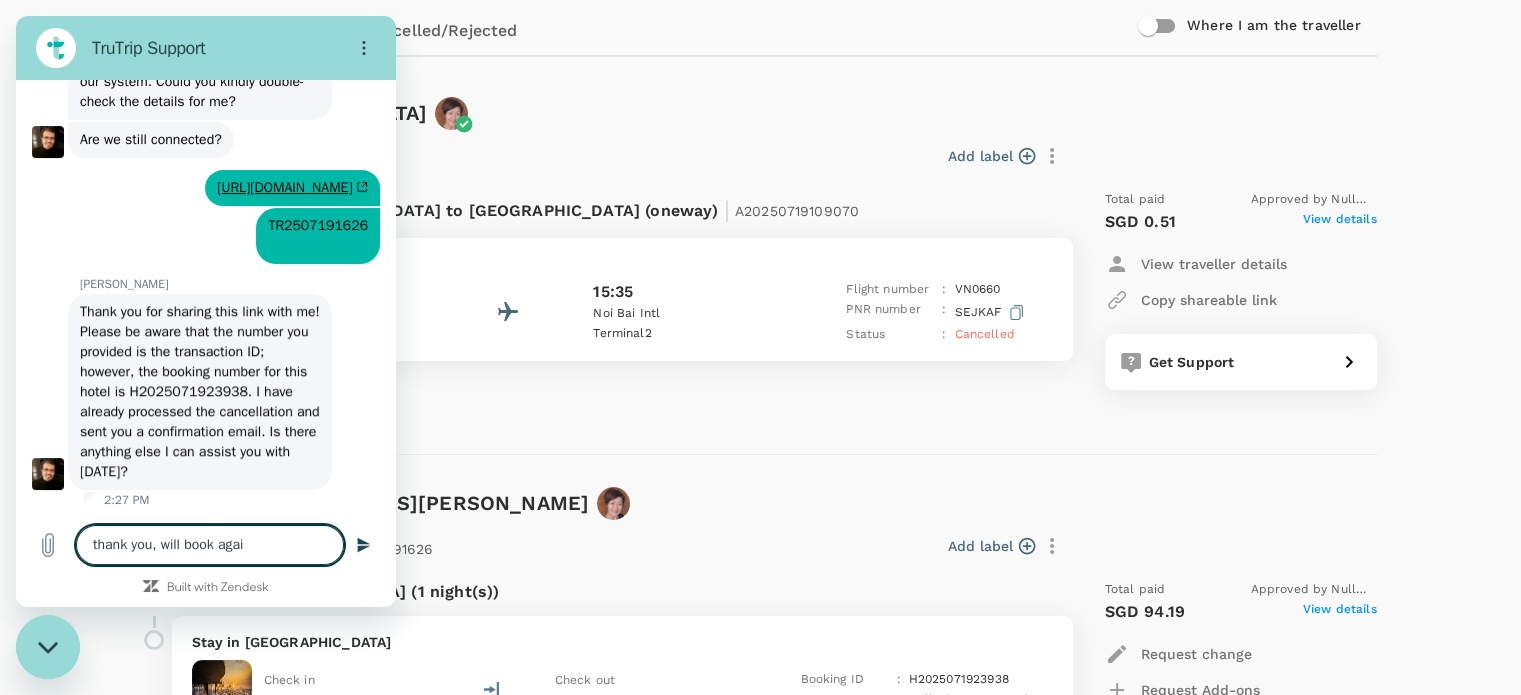 type on "thank you, will book aga" 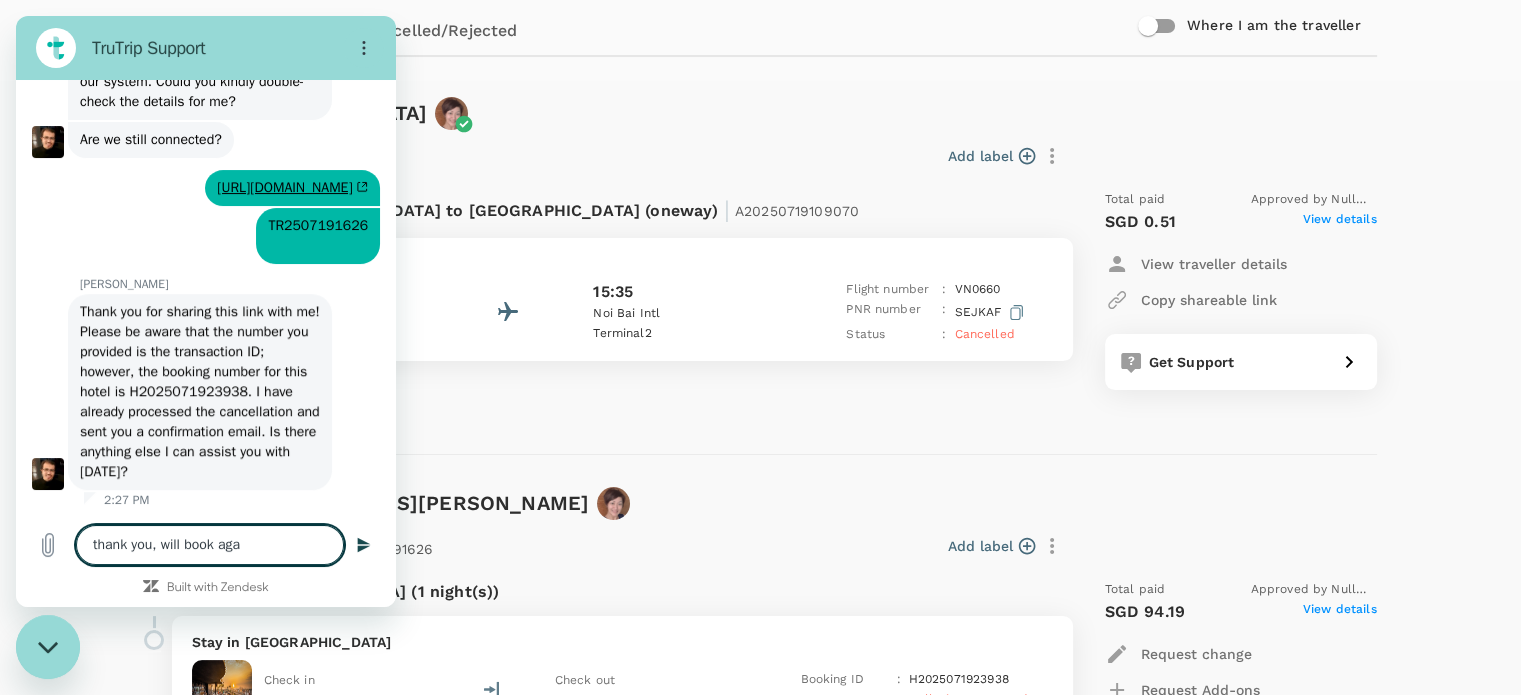 type on "thank you, will book ag" 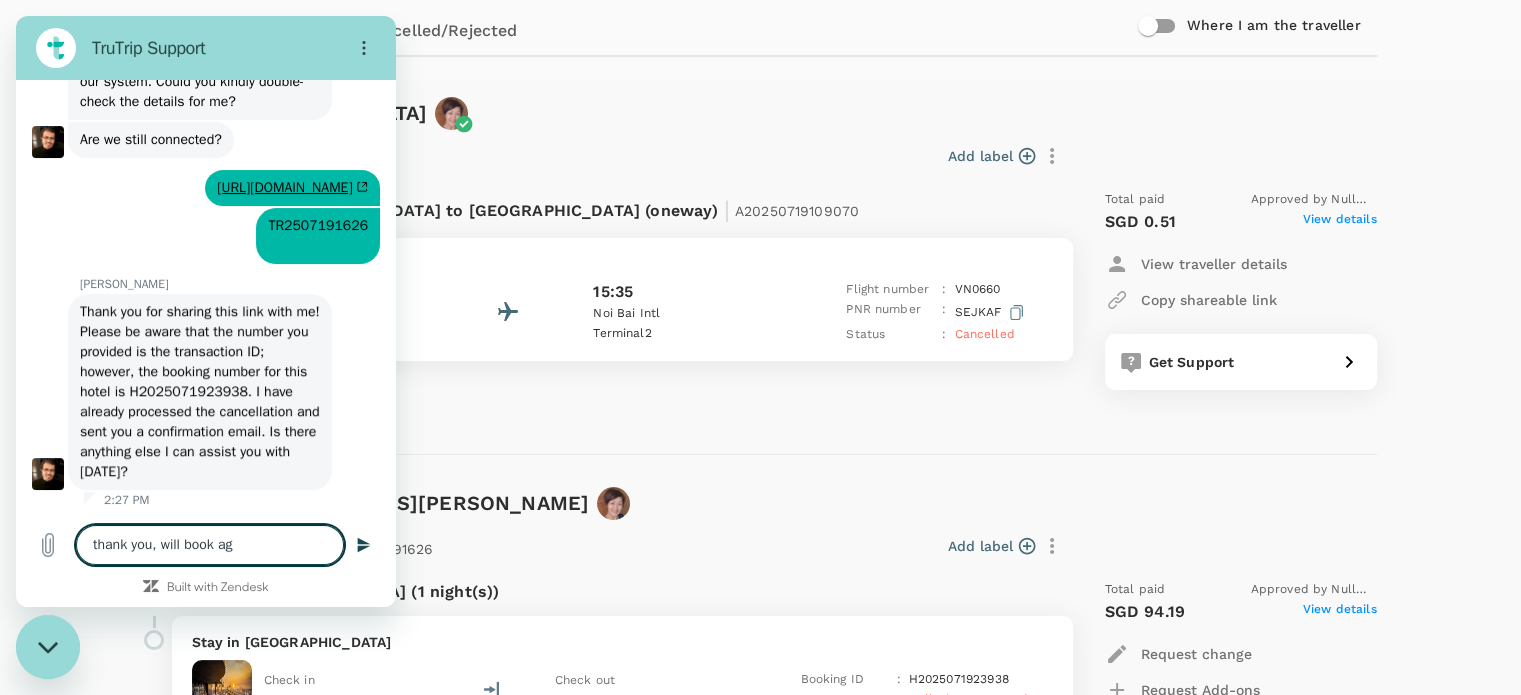 type on "thank you, will book a" 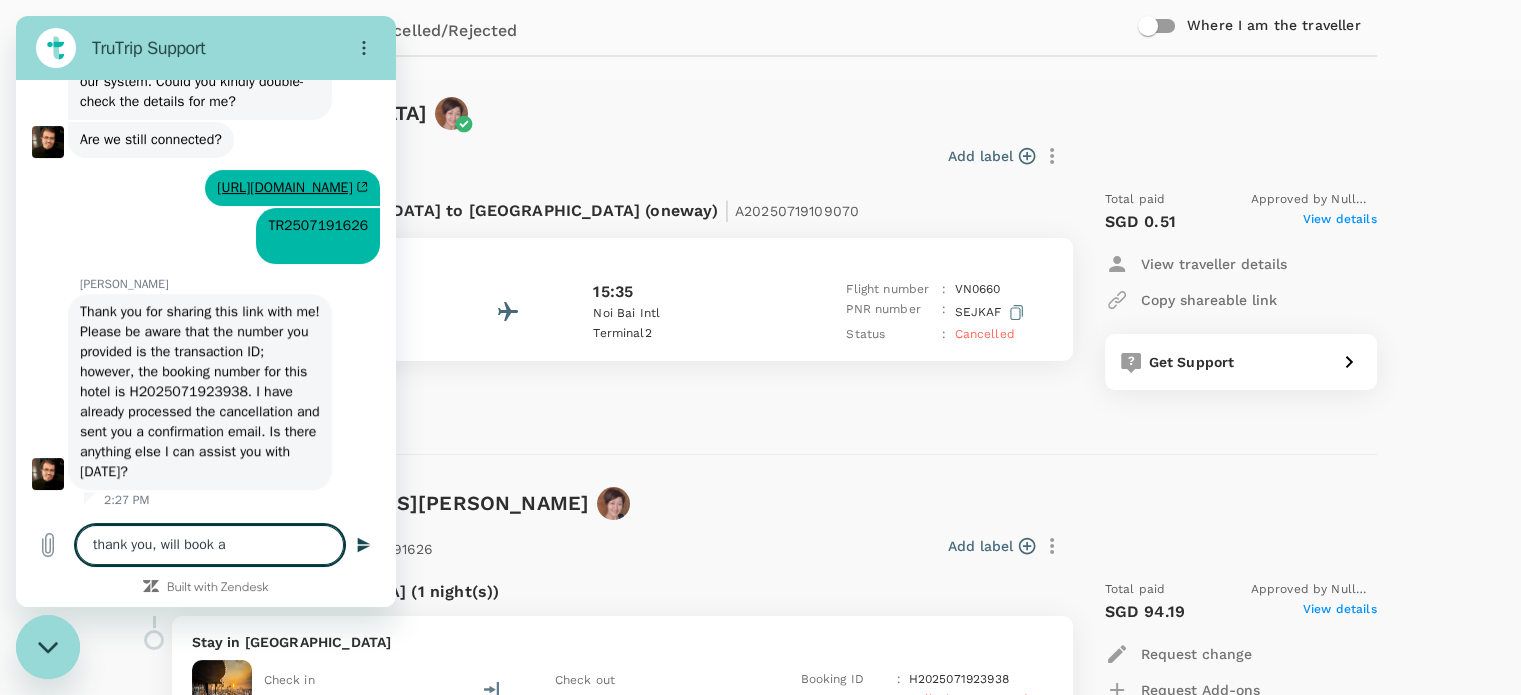 type on "thank you, will book" 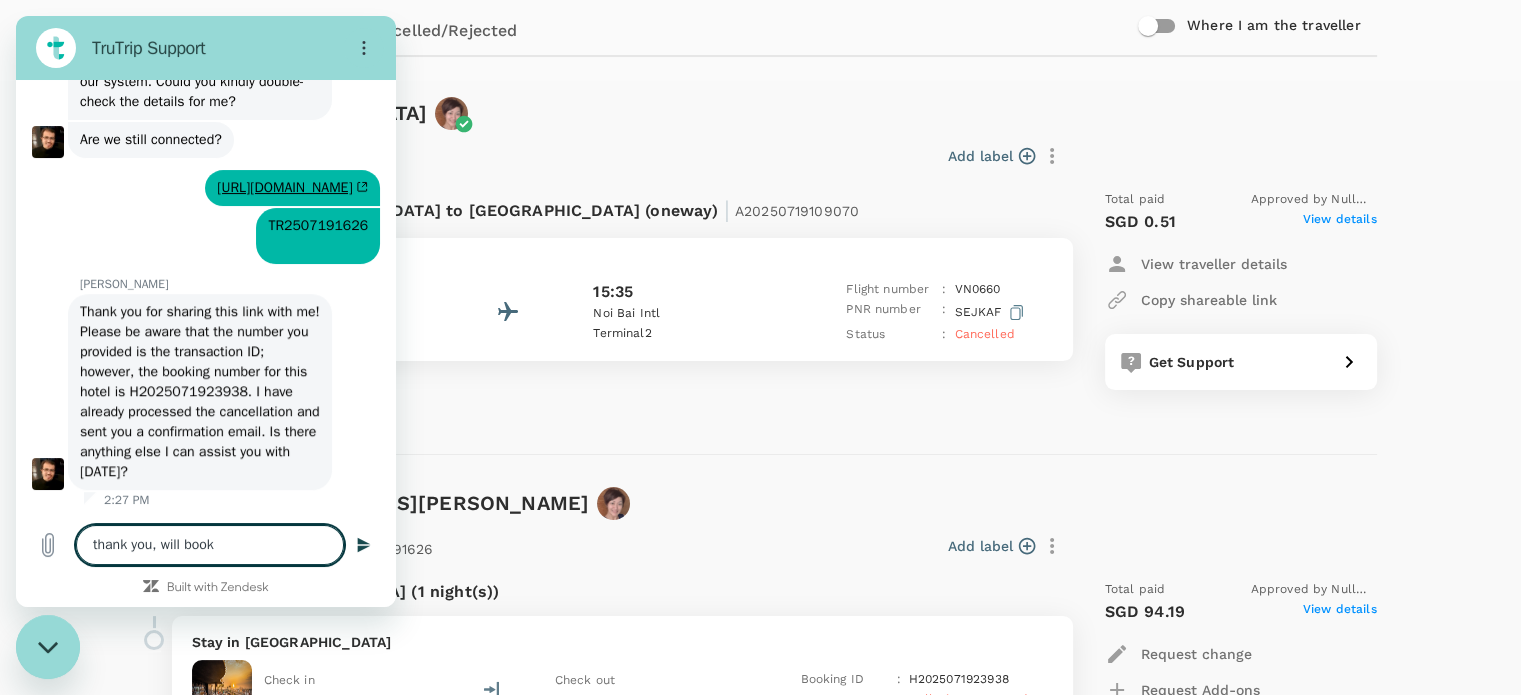 type on "thank you, will book" 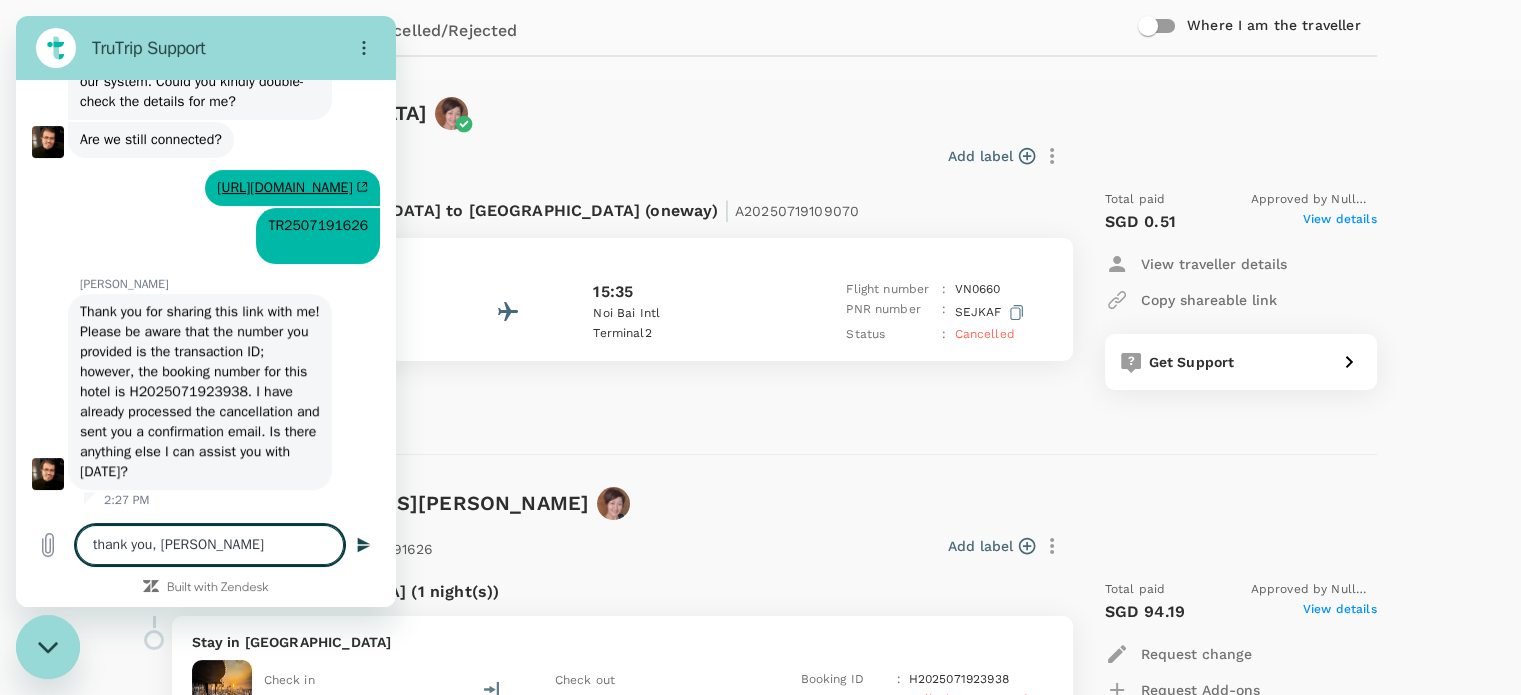 type on "thank you, [PERSON_NAME]" 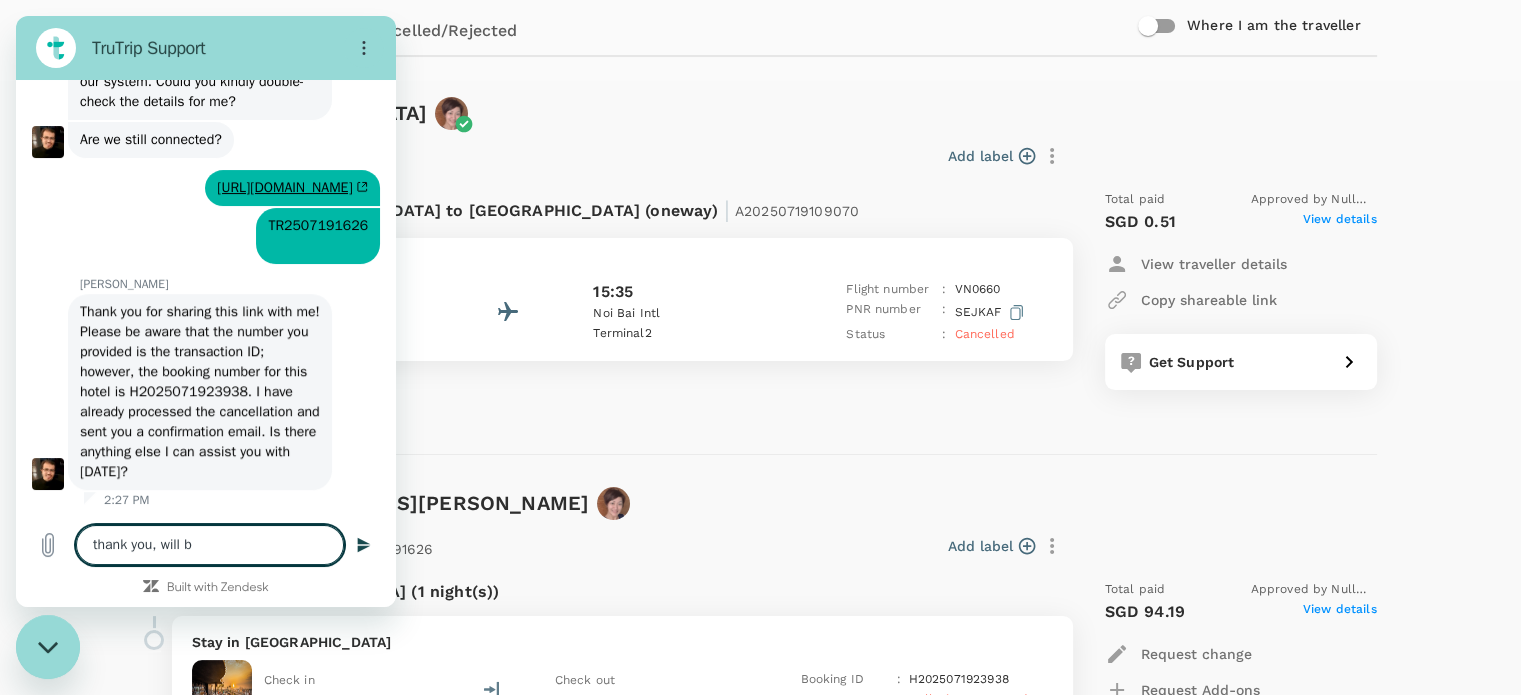 type on "thank you, will" 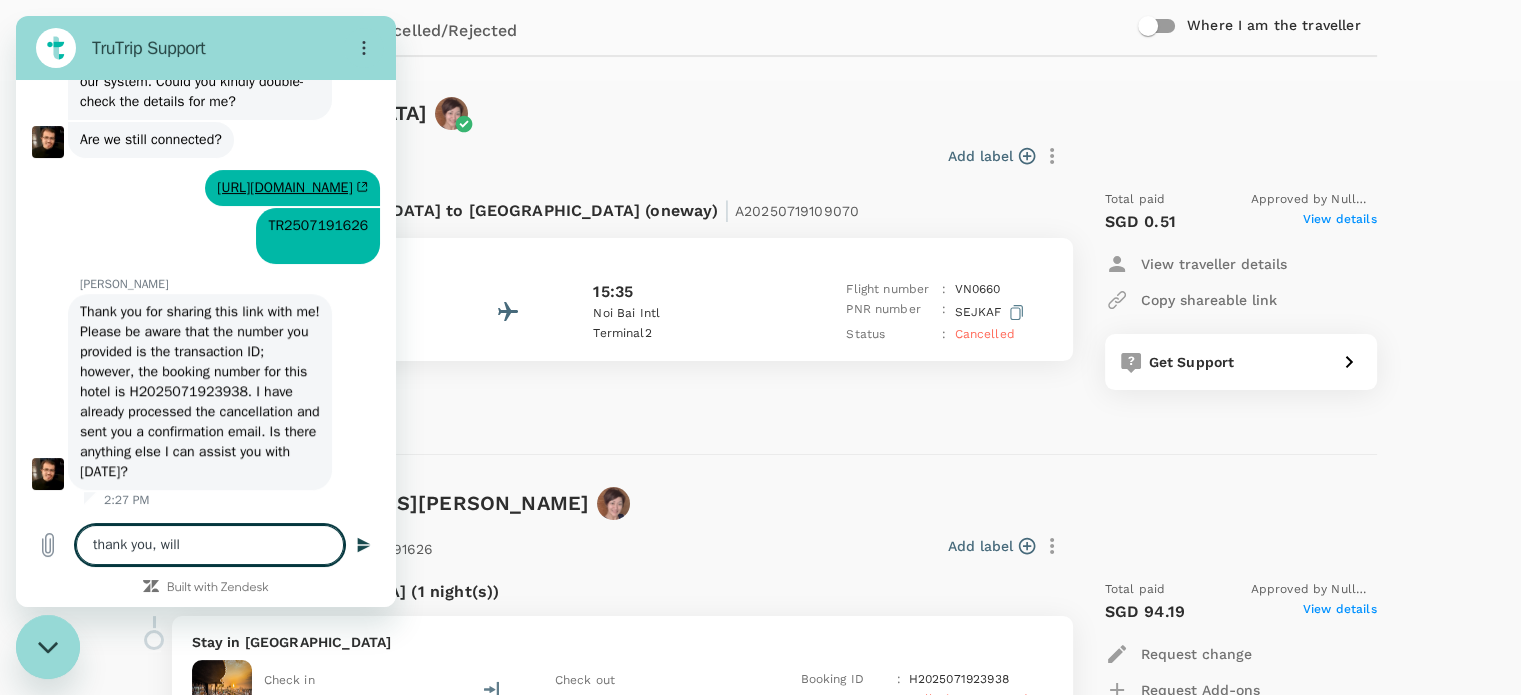 type on "thank you, will" 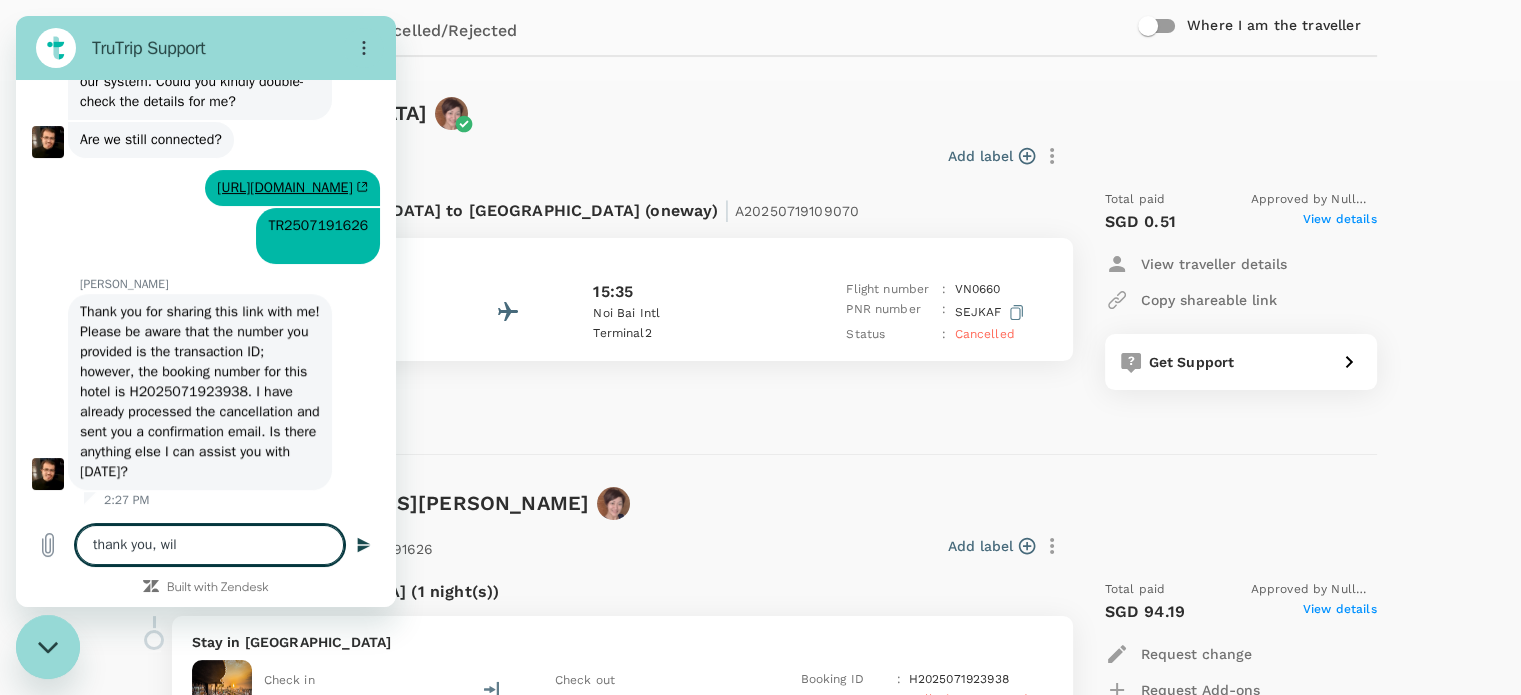 type on "thank you, wi" 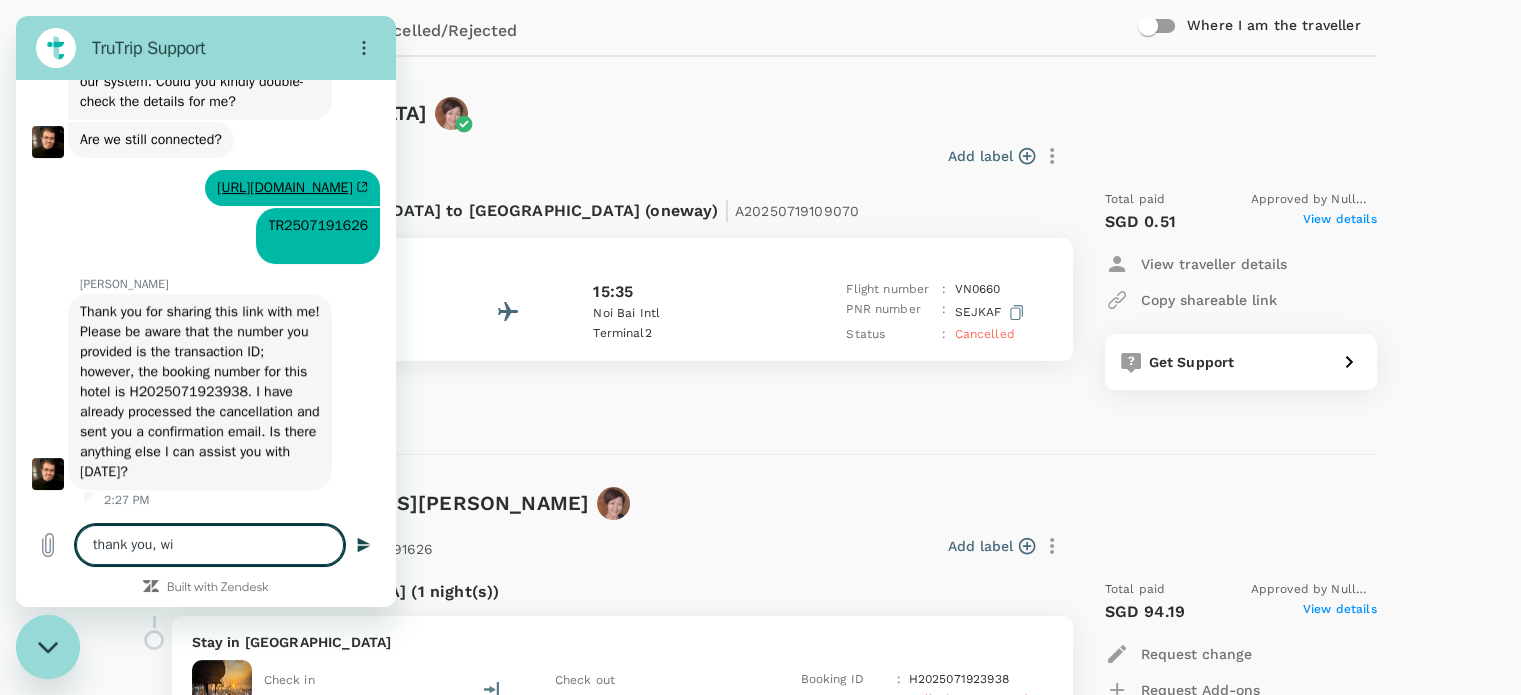 type on "thank you, w" 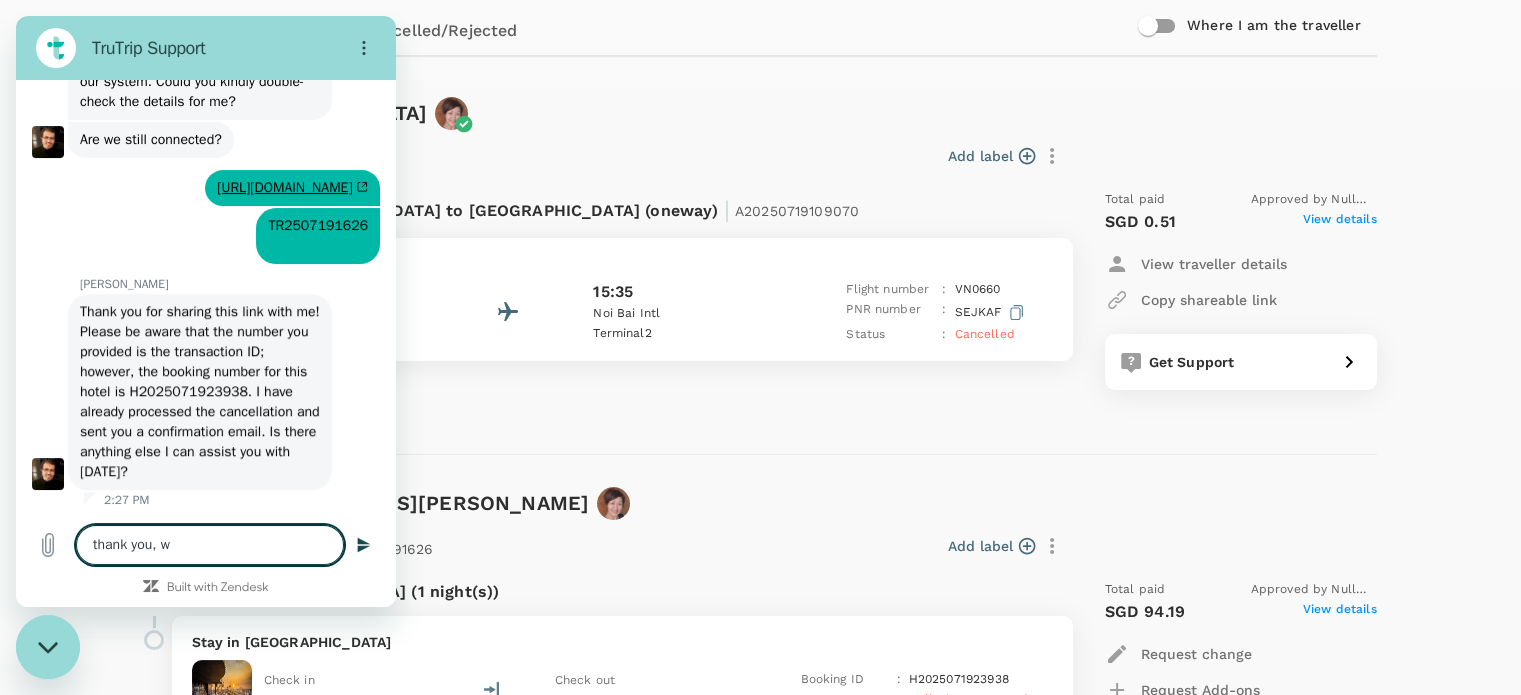type on "thank you," 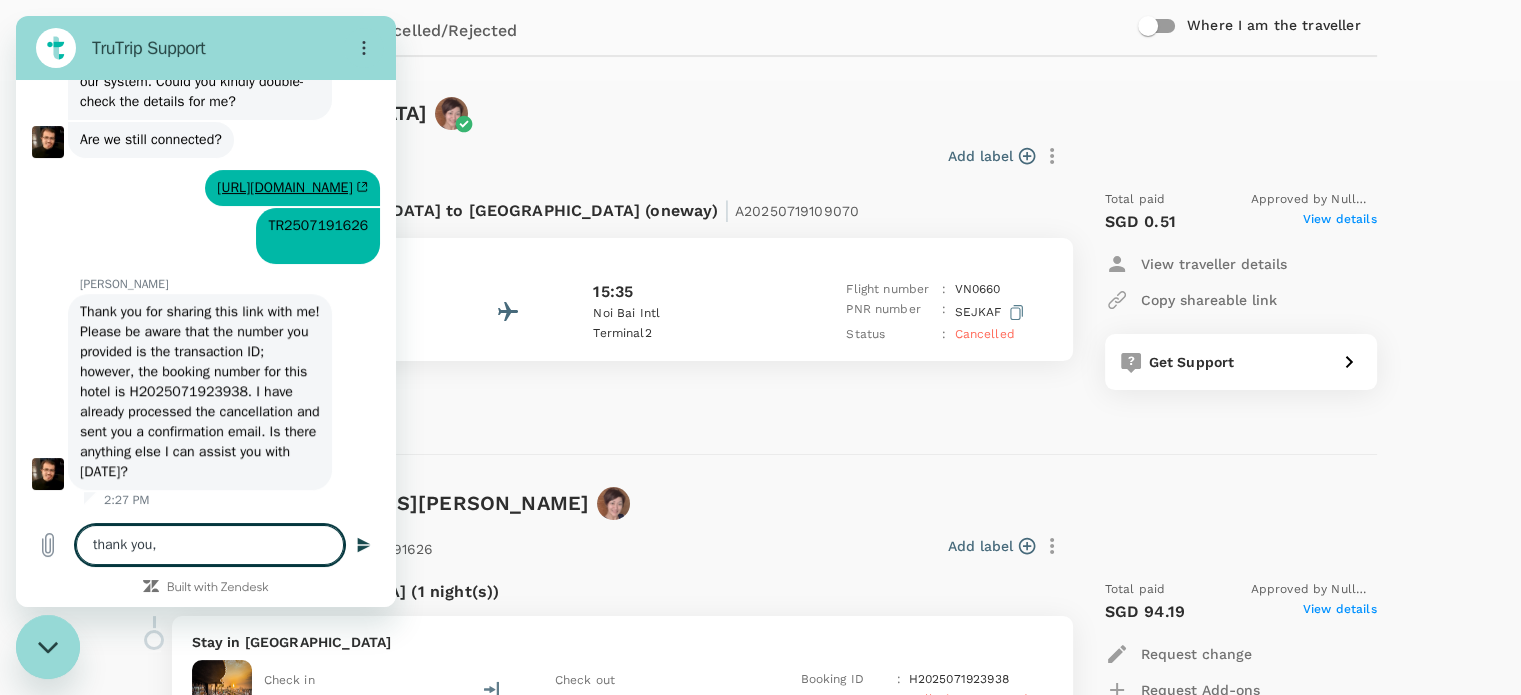 type on "thank you," 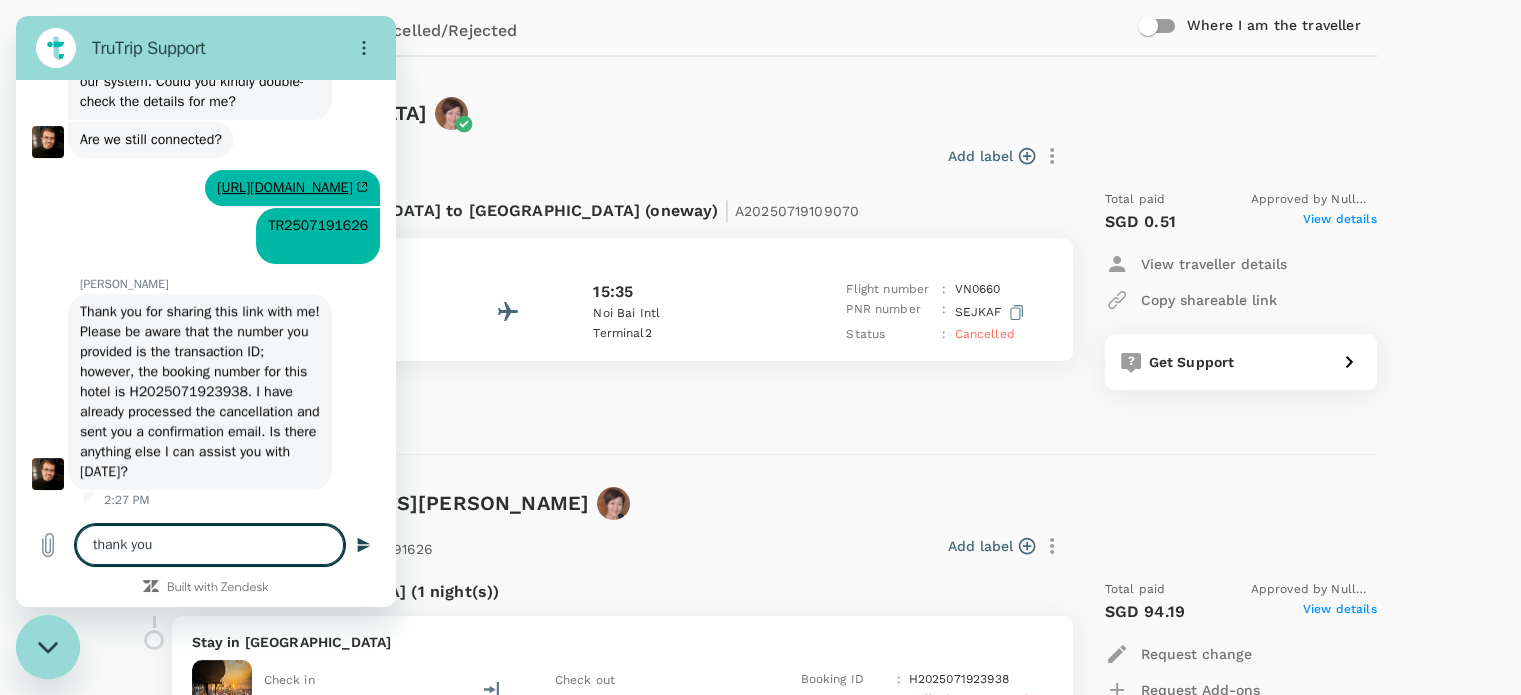 type on "thank yo" 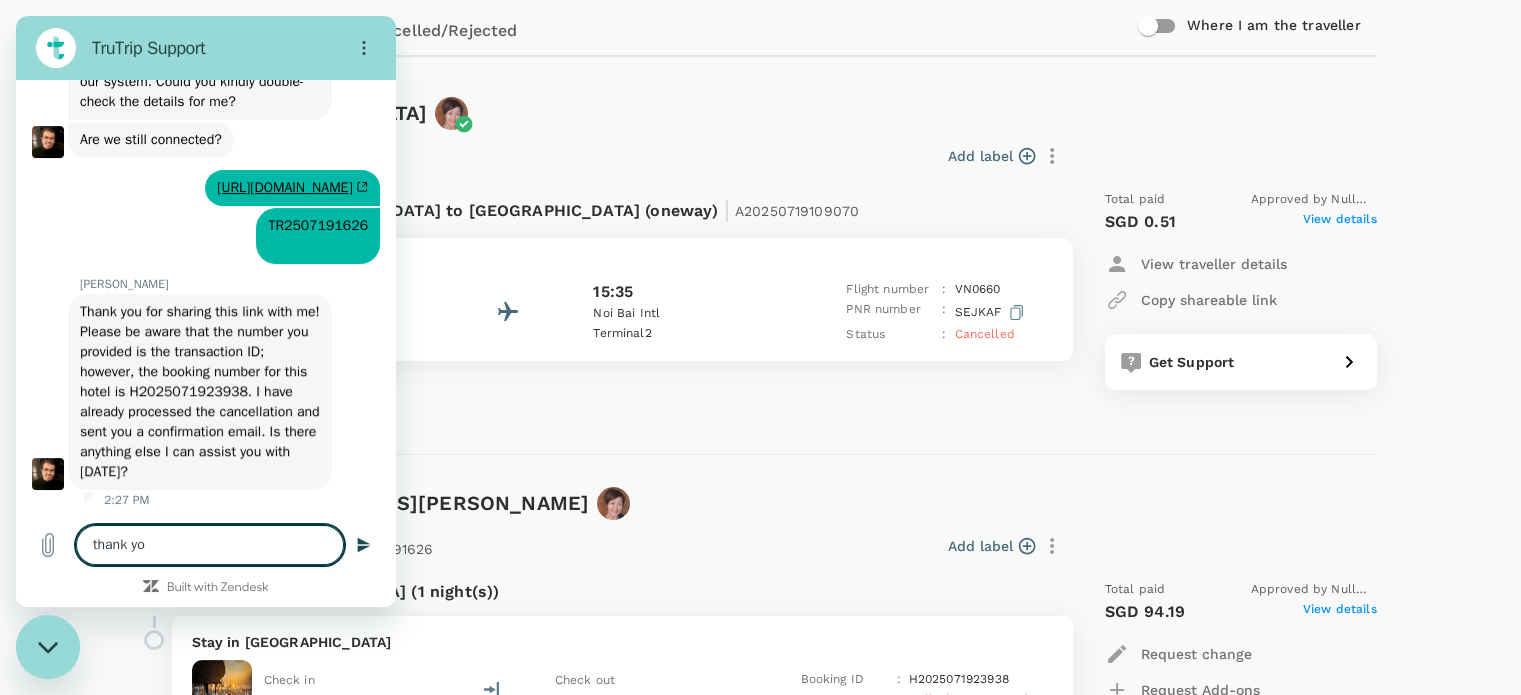 type on "thank y" 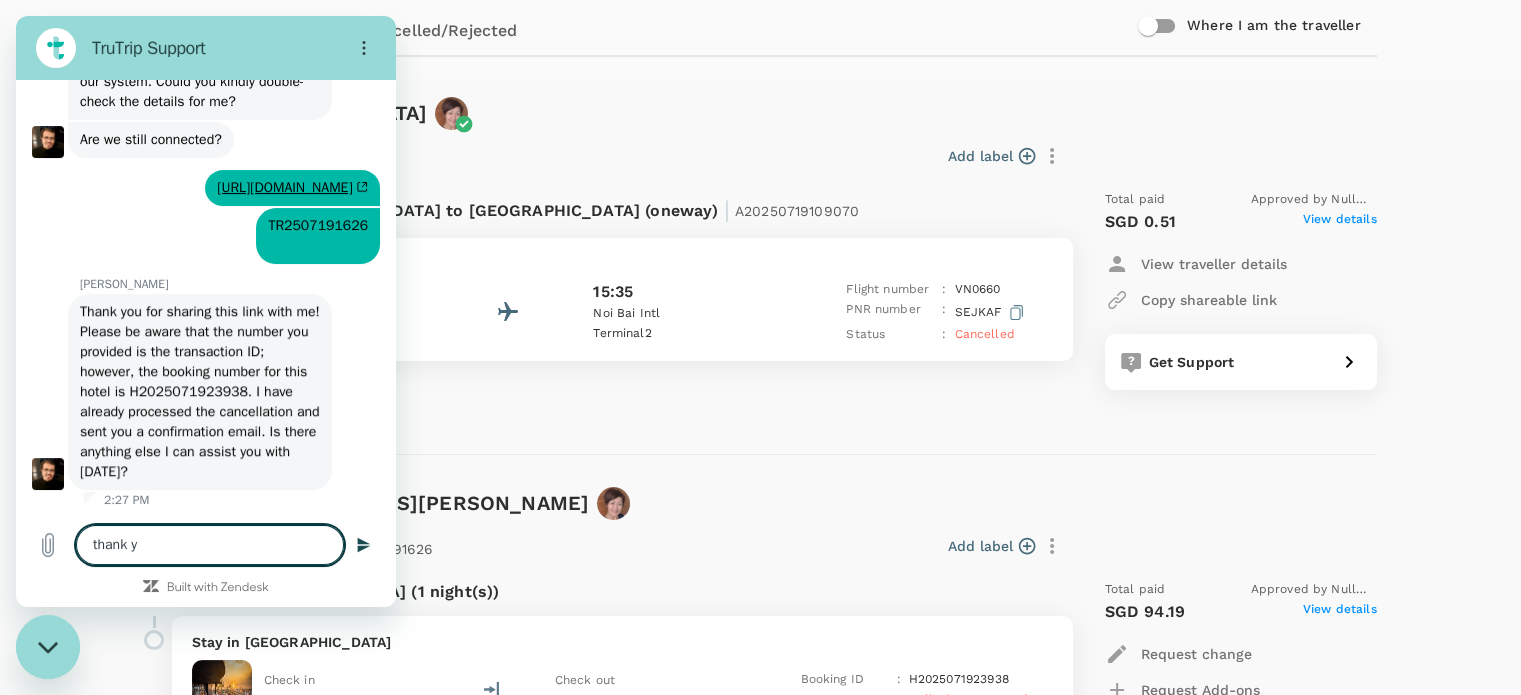 type on "thank" 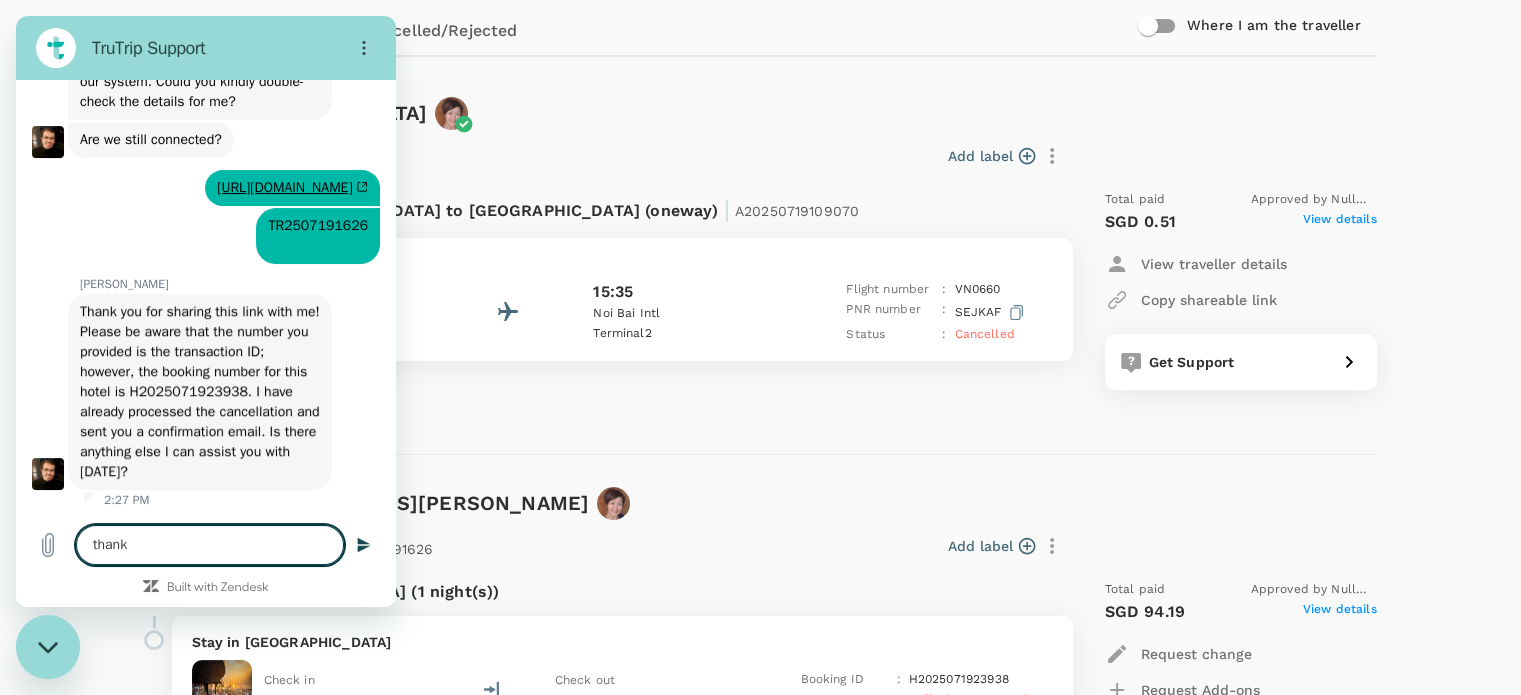 type on "thank" 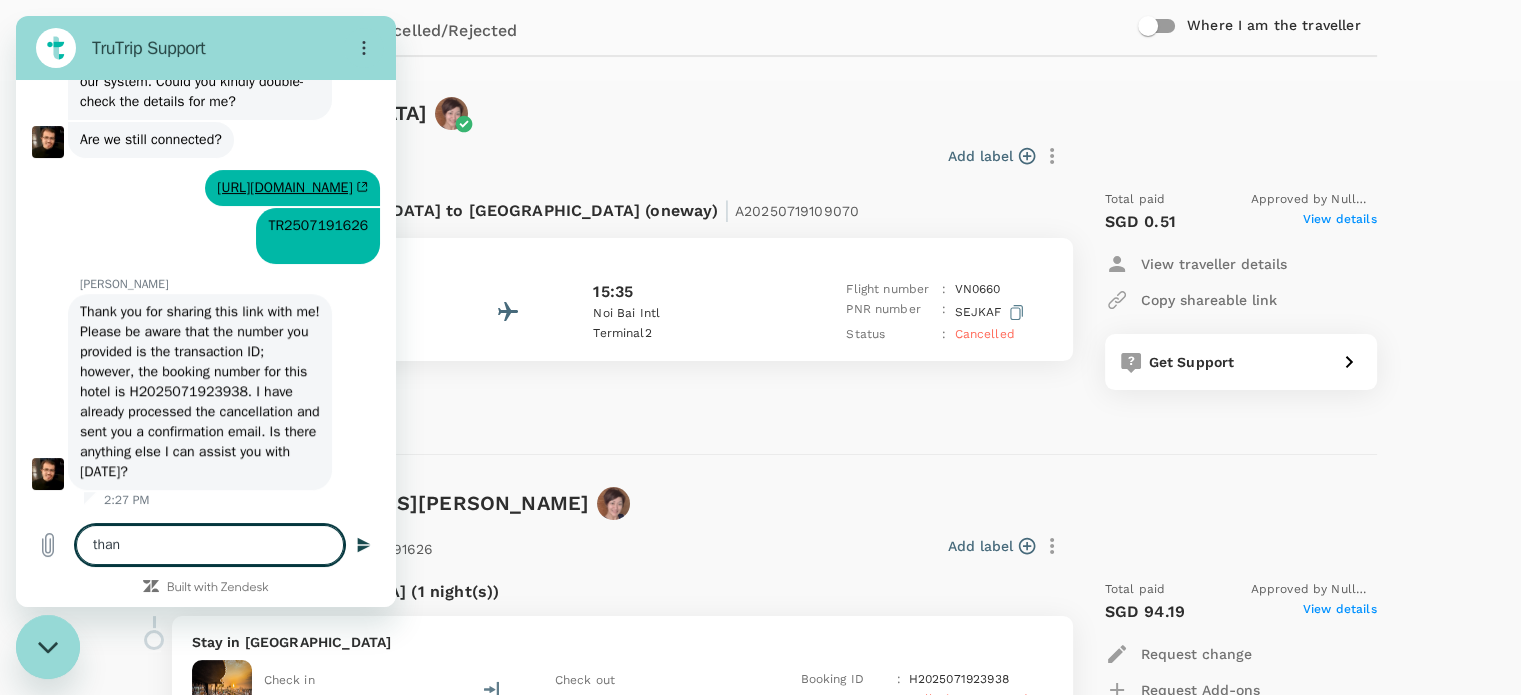 type on "tha" 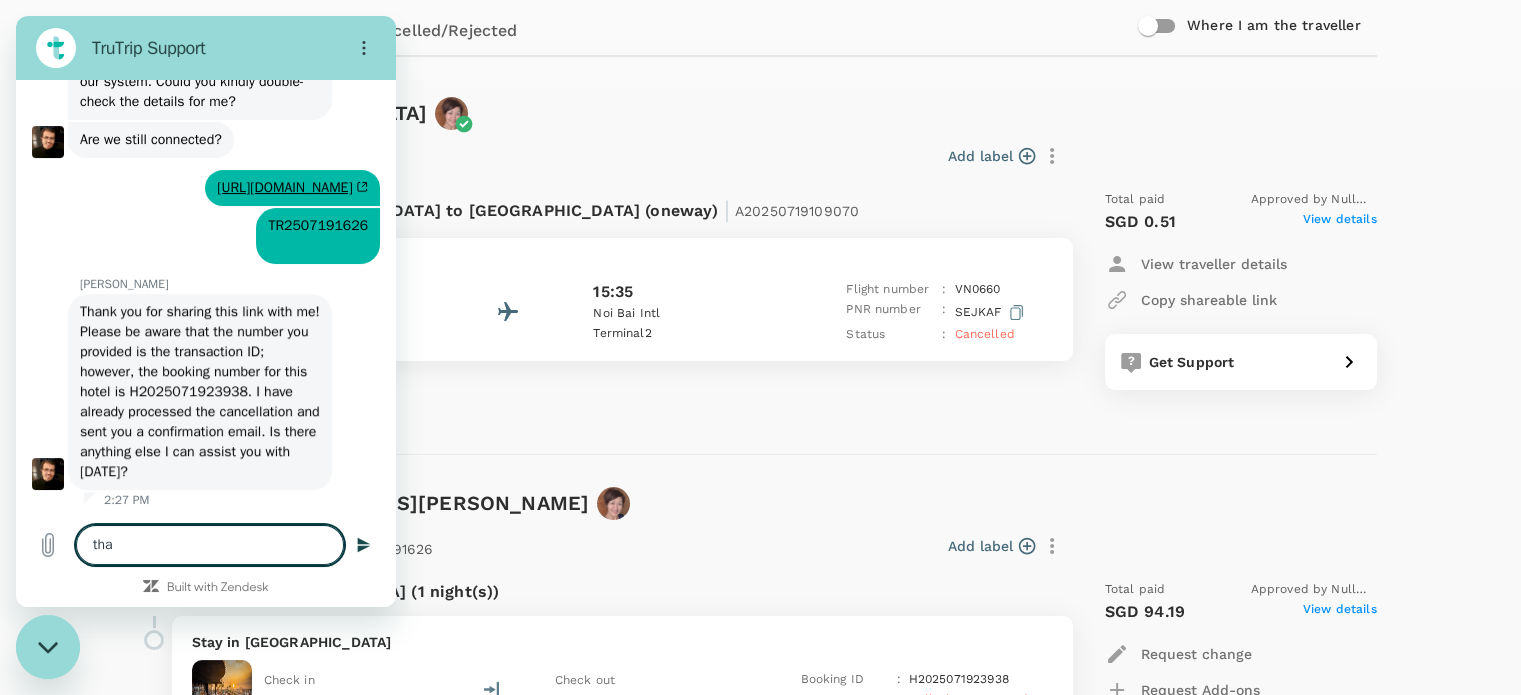 type on "th" 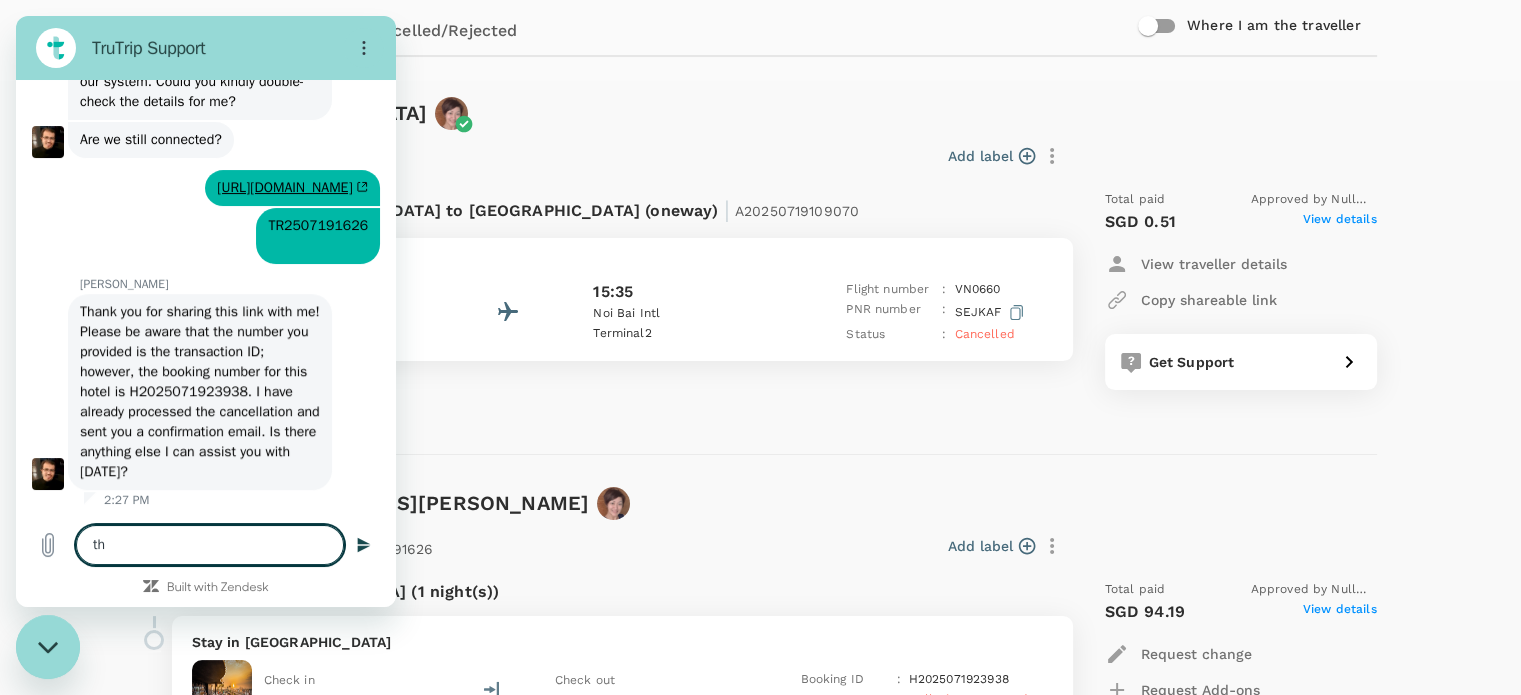 type on "t" 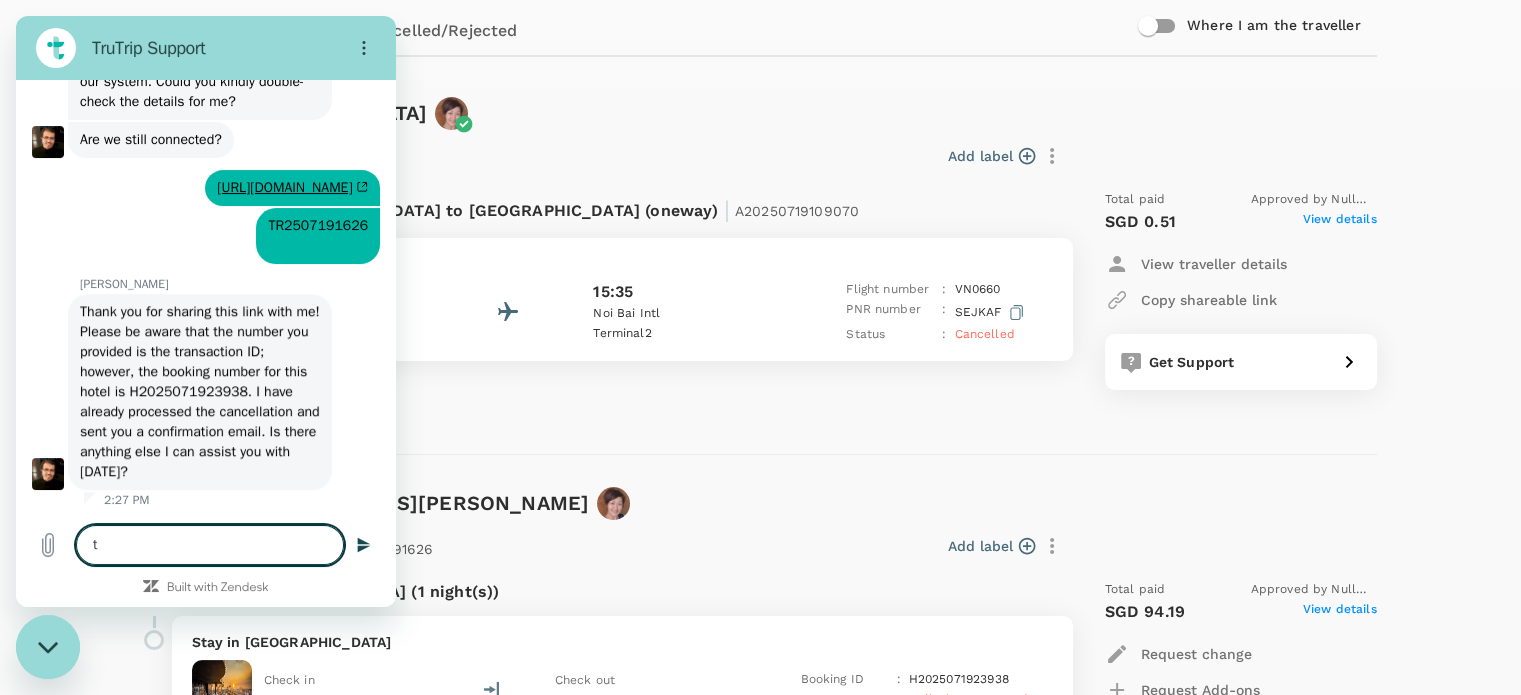 type 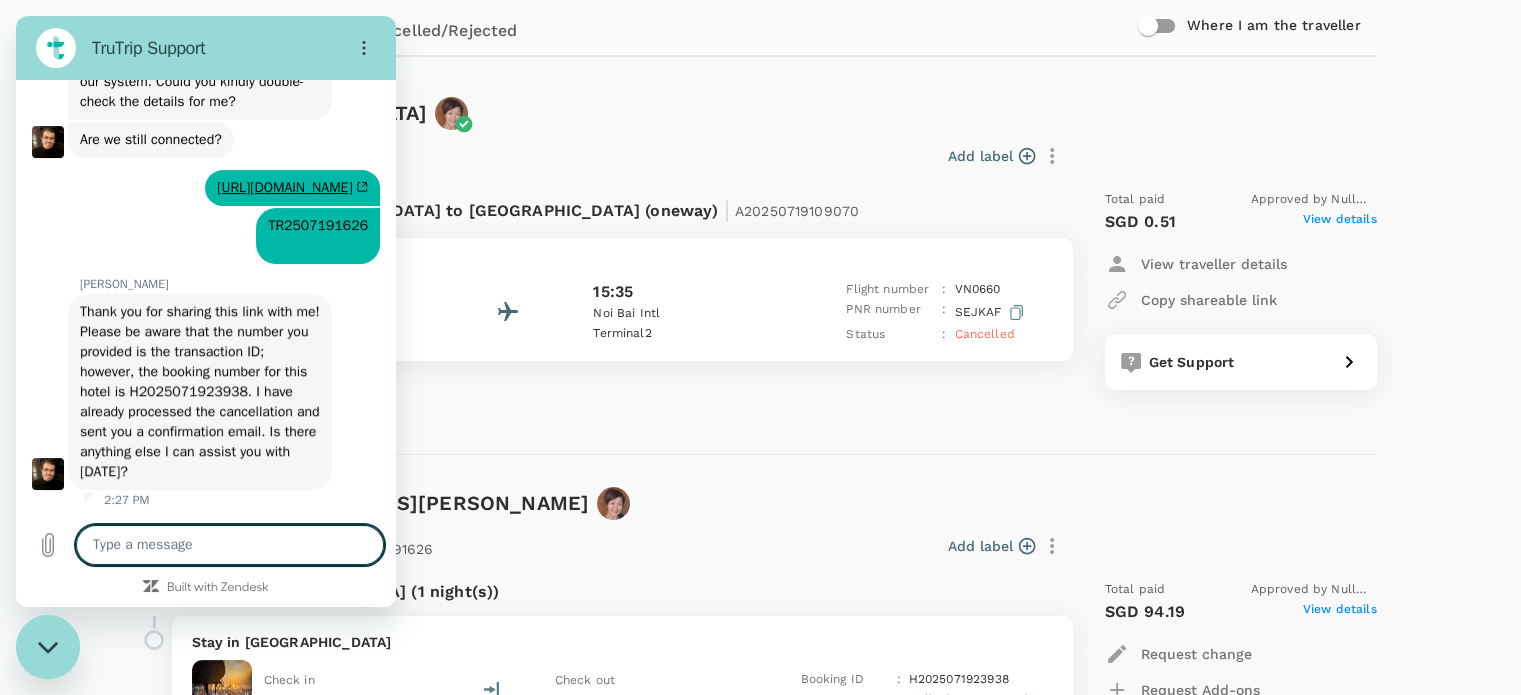 type on "N" 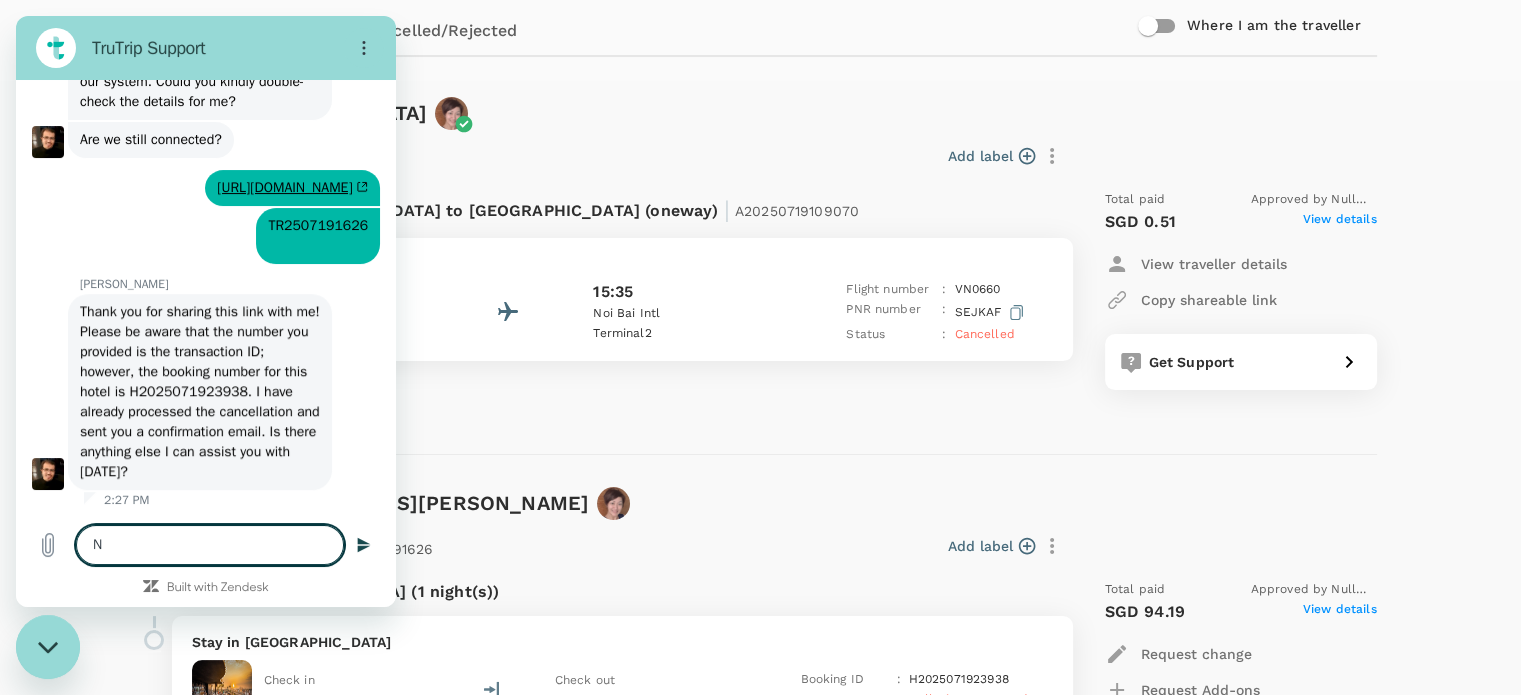 type on "No" 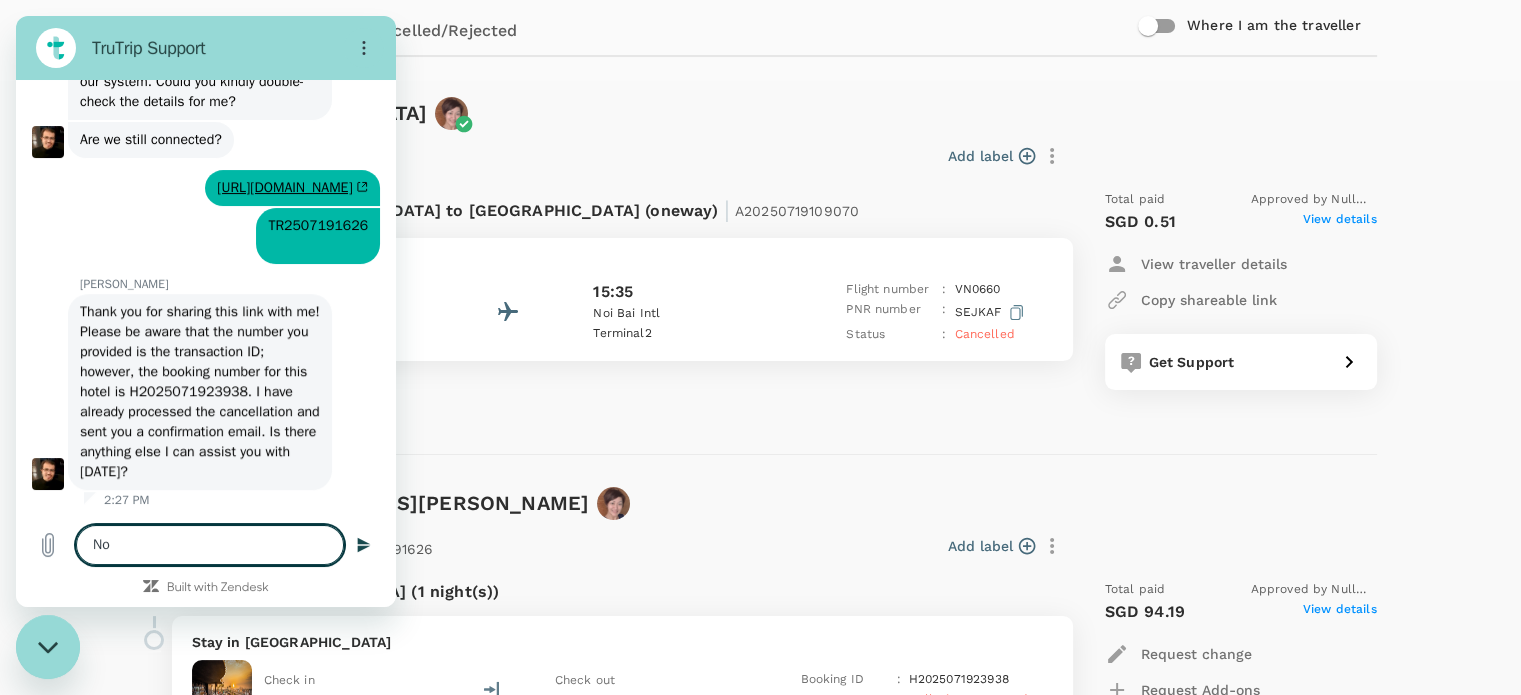 type on "No" 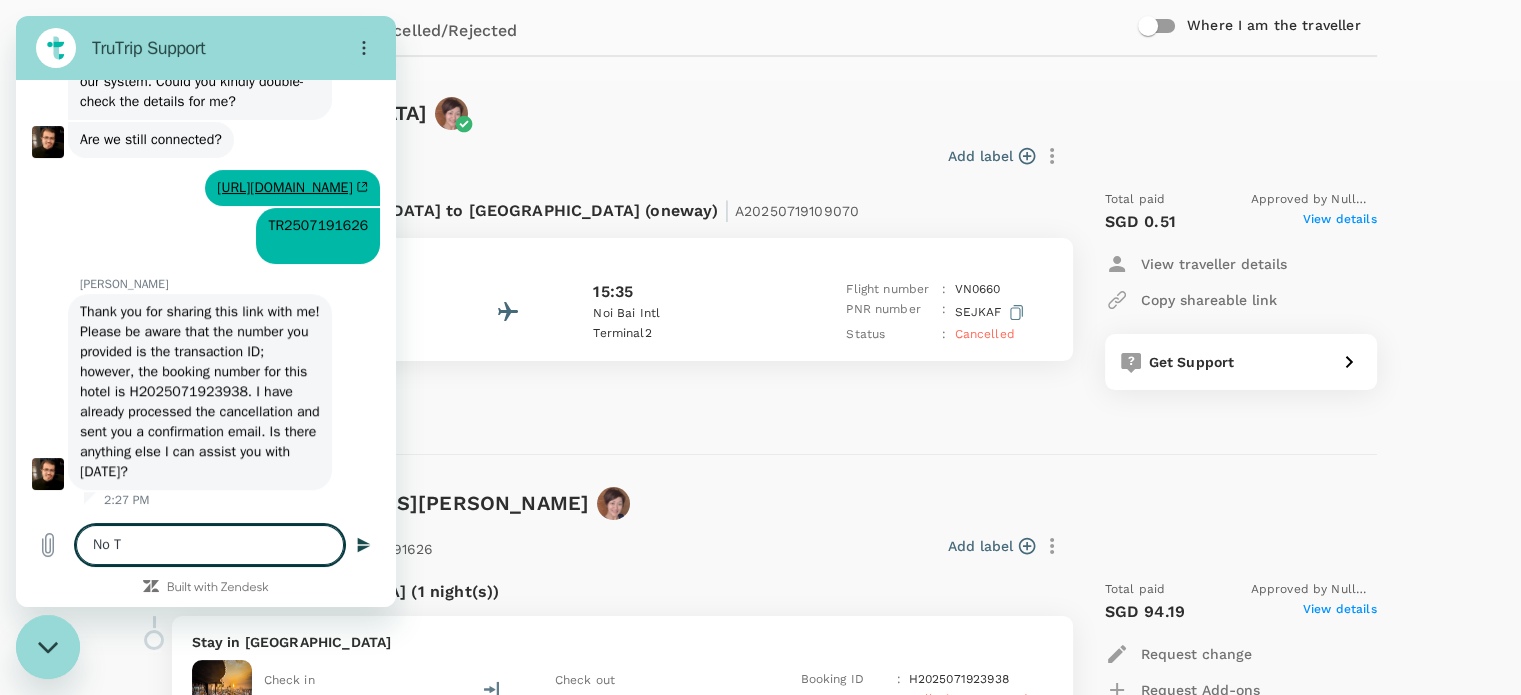 type on "No Th" 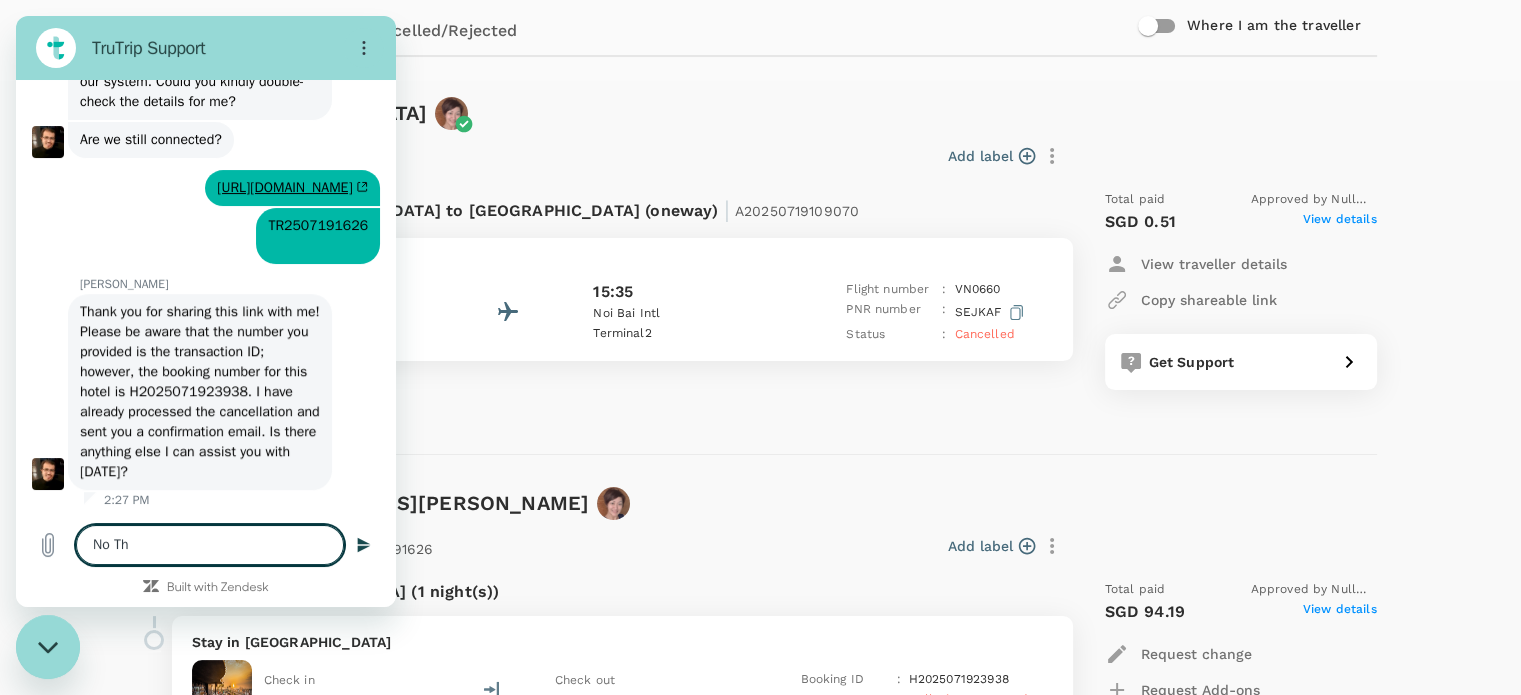 type on "No Tha" 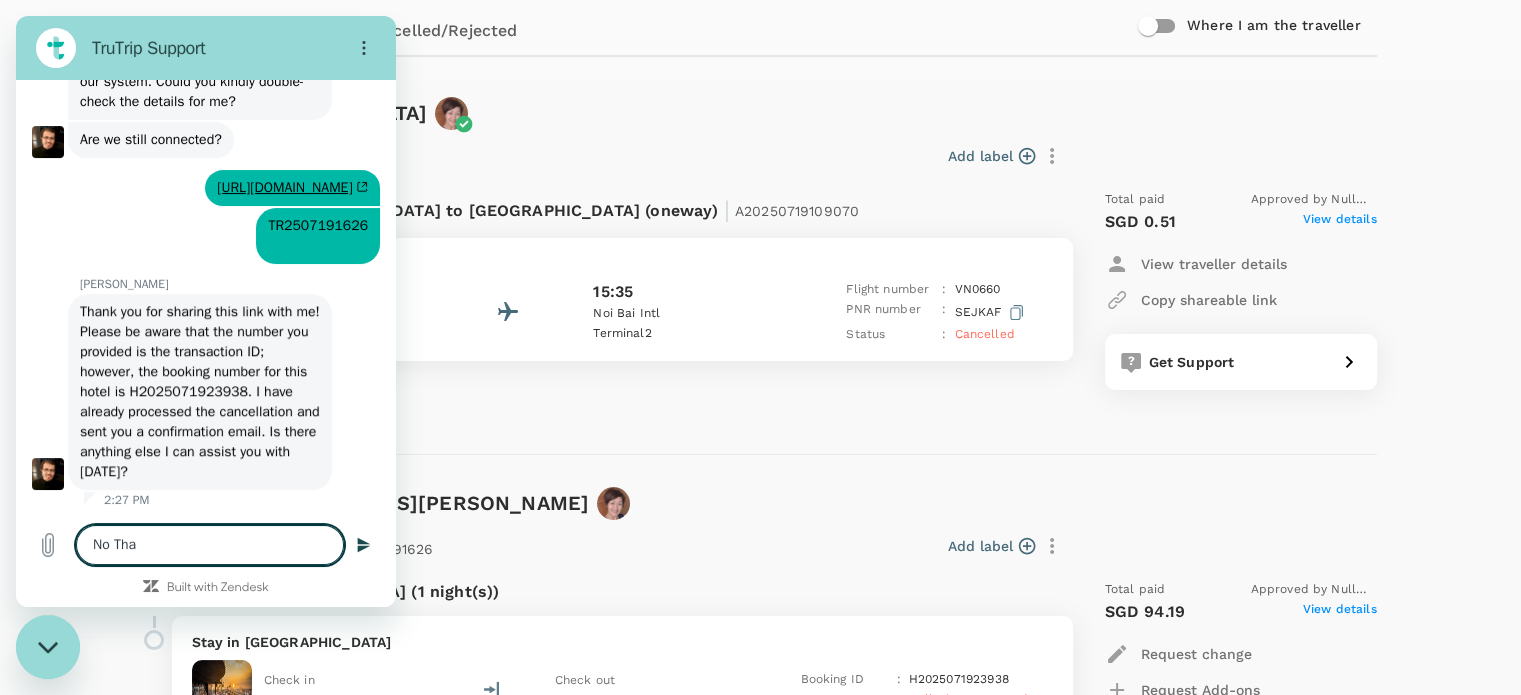 type on "No Than" 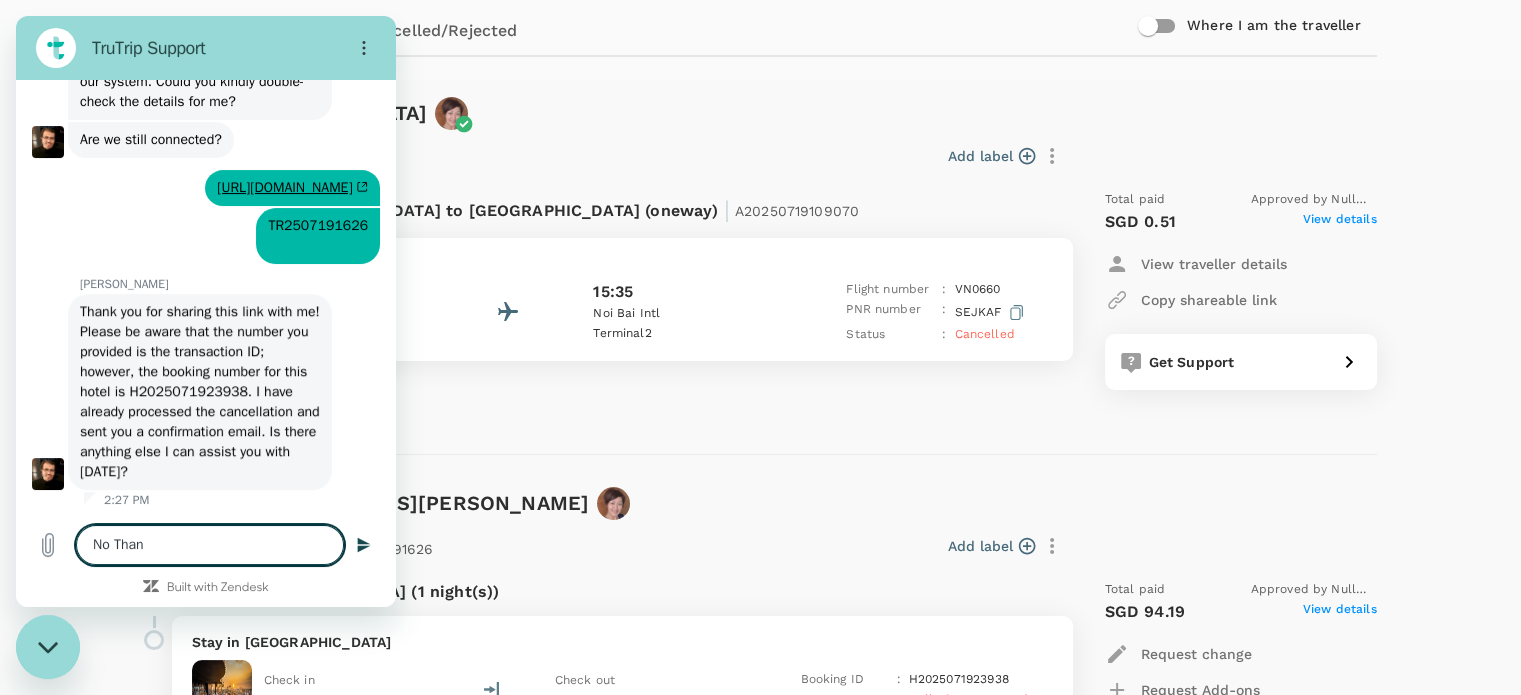 type on "No Thank" 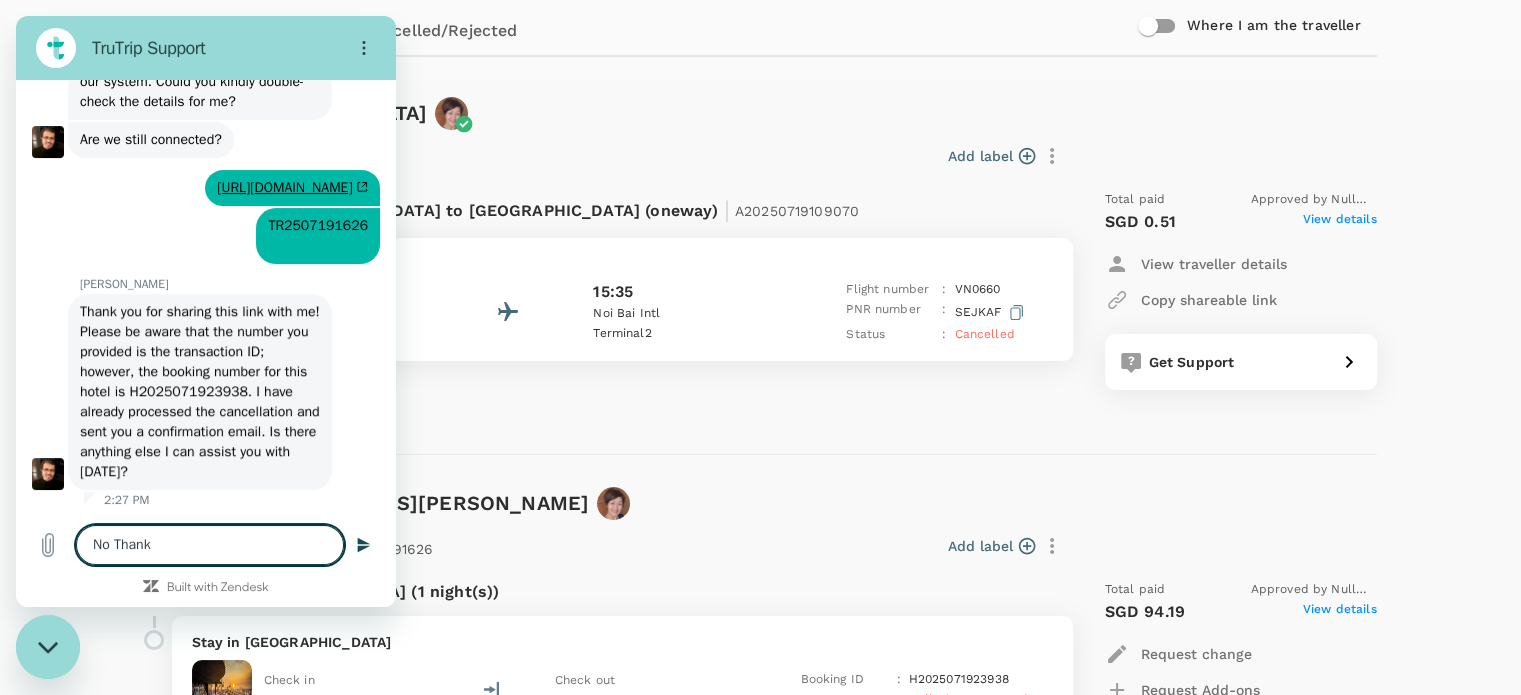 type on "No Thanks" 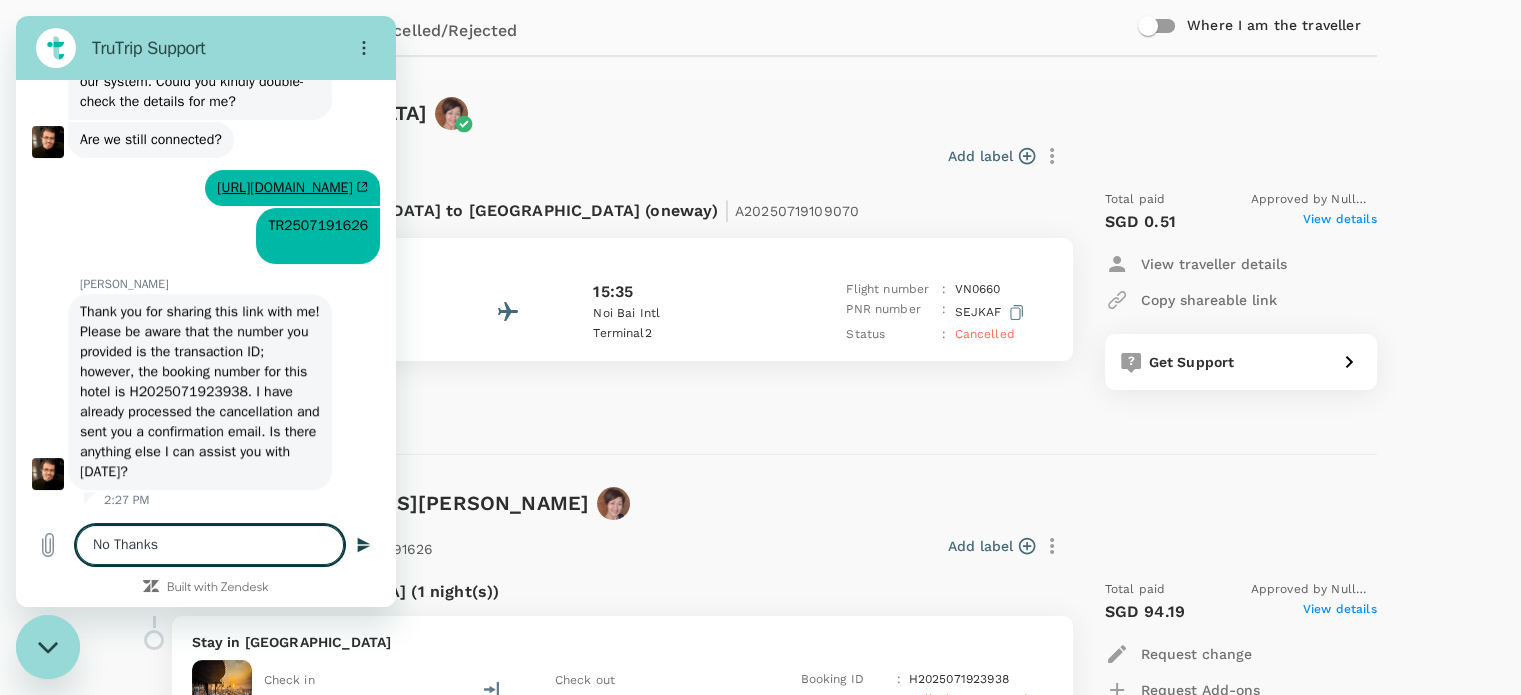 type on "No Thanks" 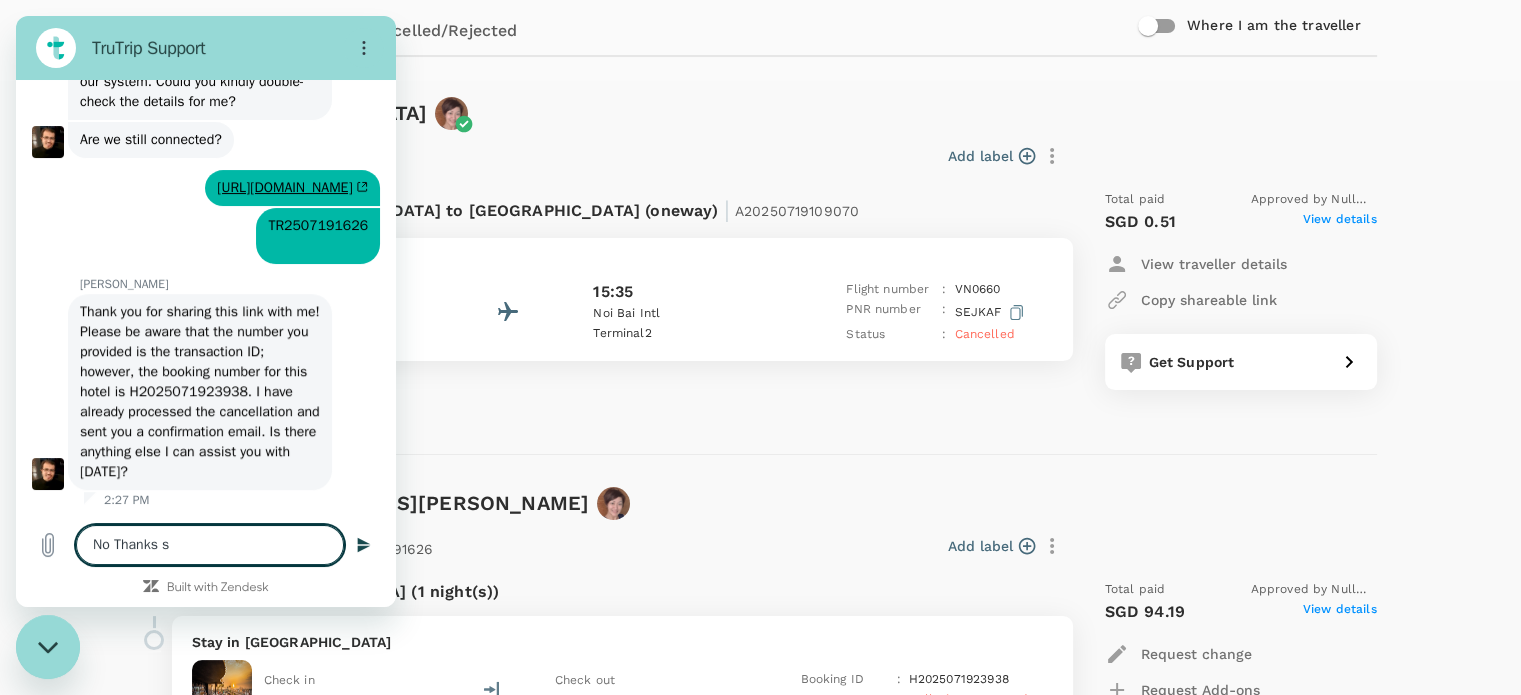 type on "No Thanks so" 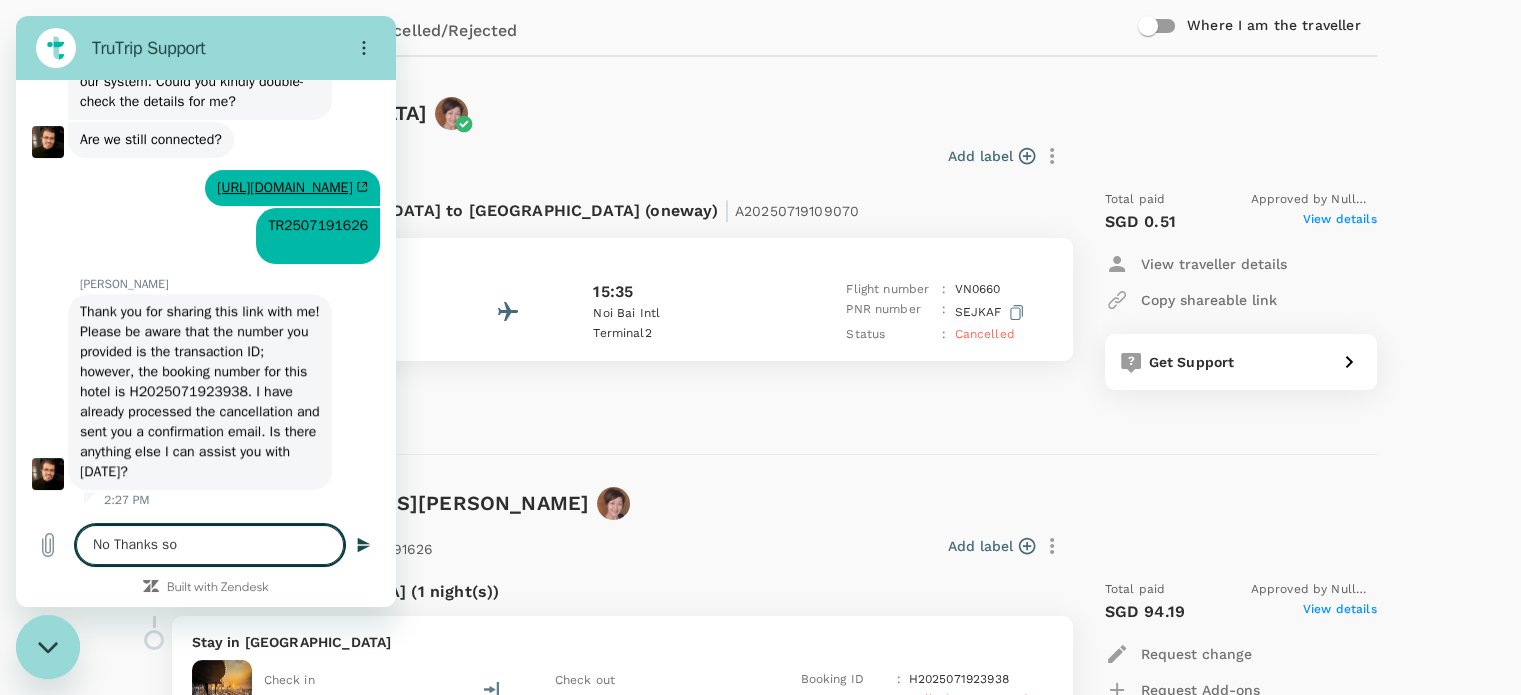 type on "No Thanks so" 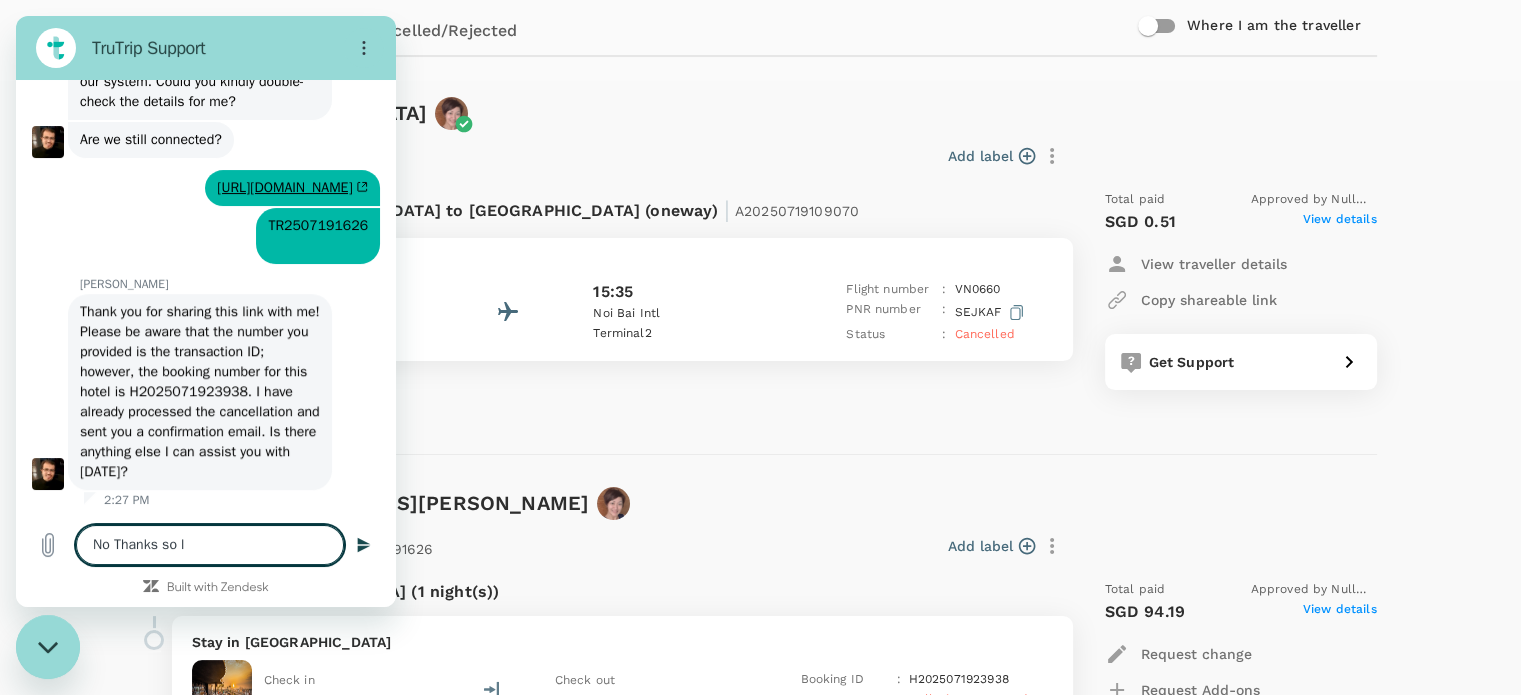 type on "No Thanks so lo" 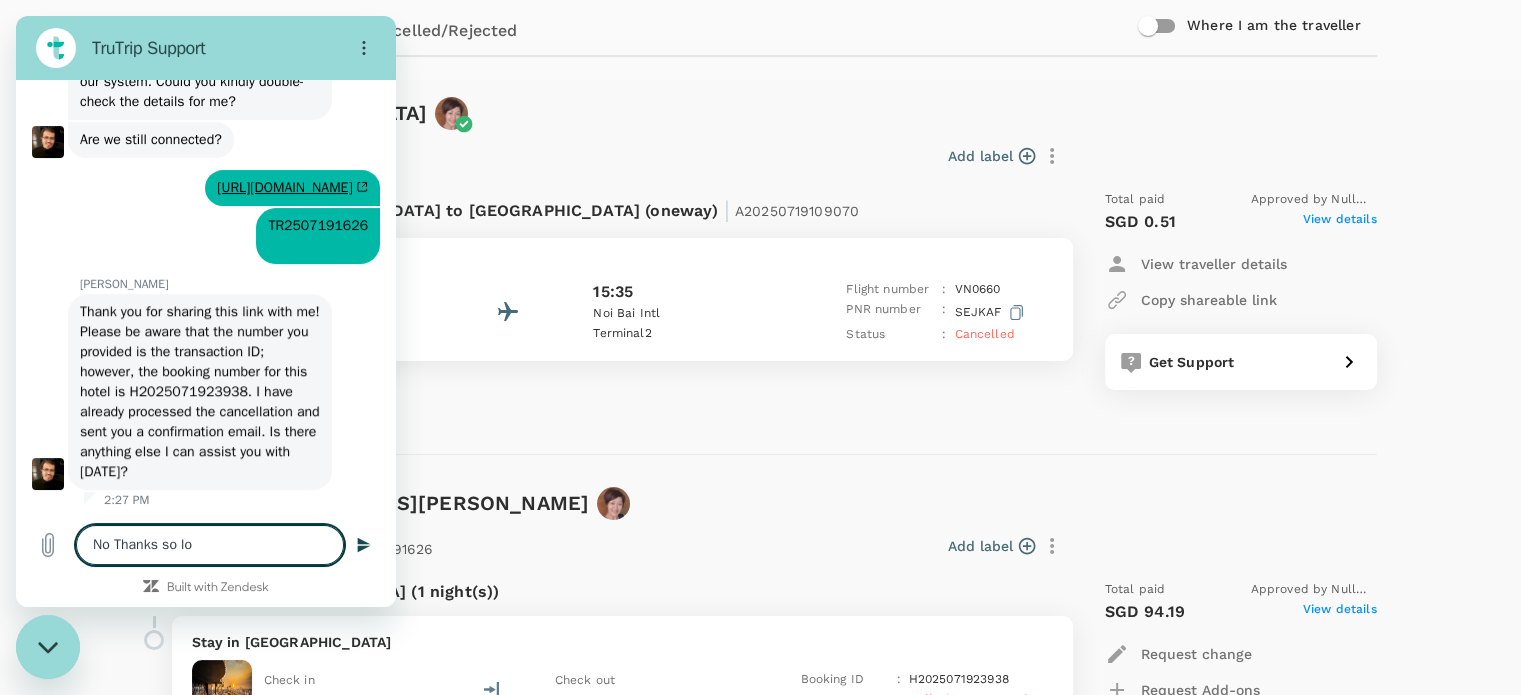type on "No Thanks so [PERSON_NAME]" 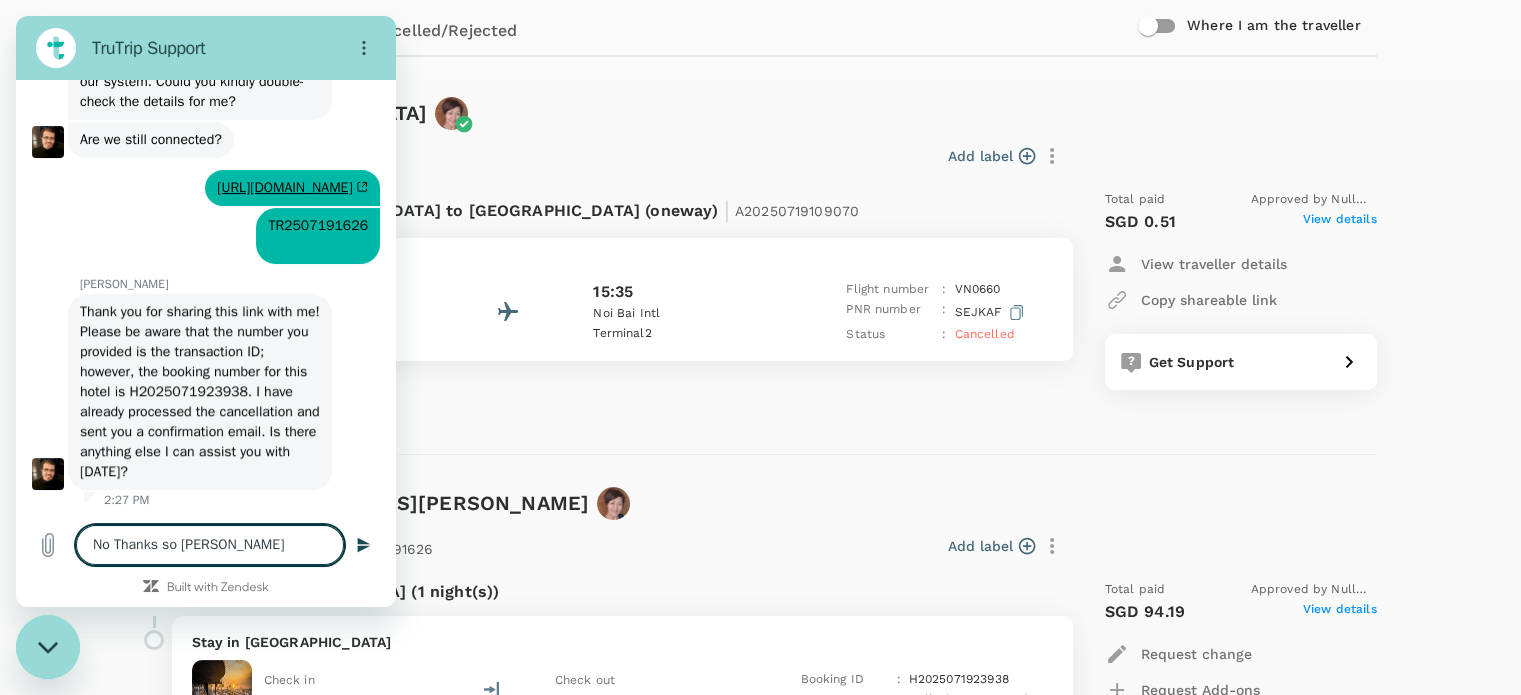 type on "No Thanks so long" 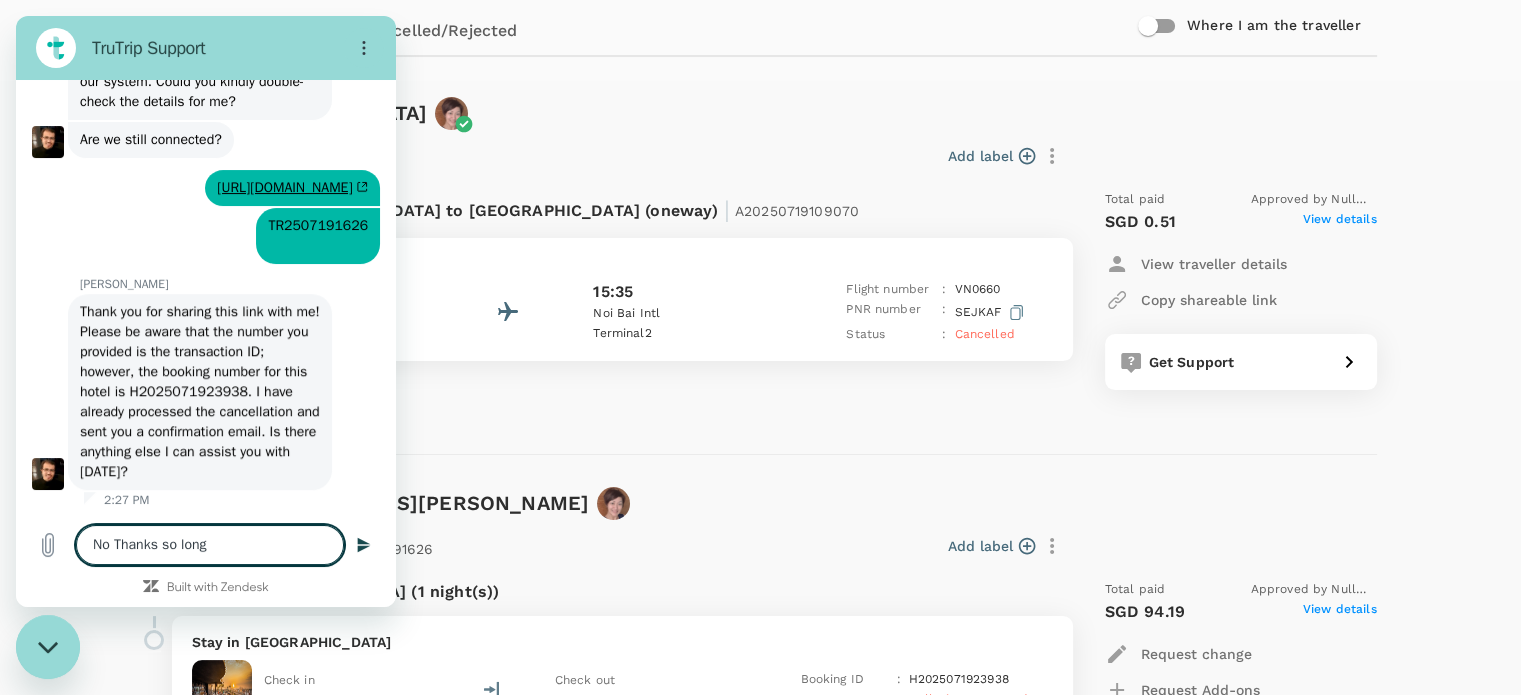 type on "No Thanks so long" 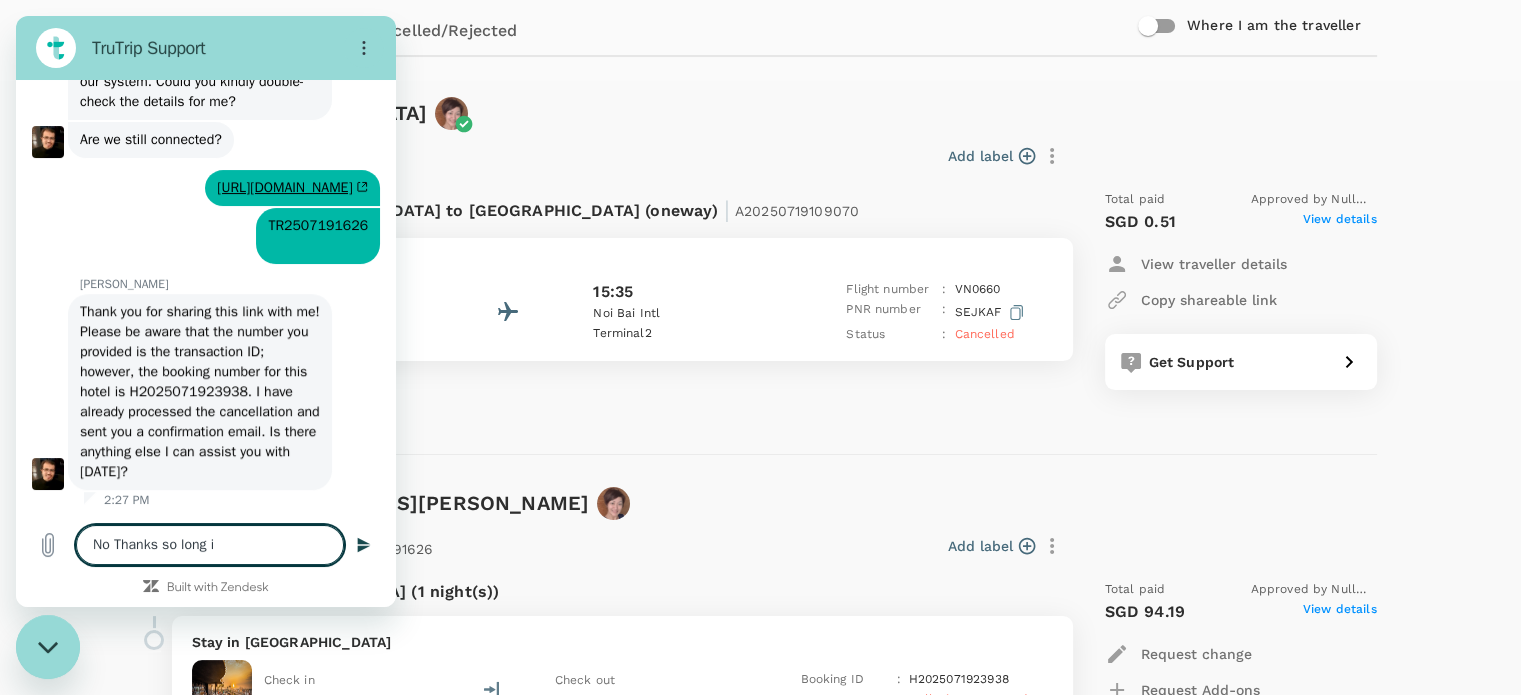 type on "No Thanks so long it" 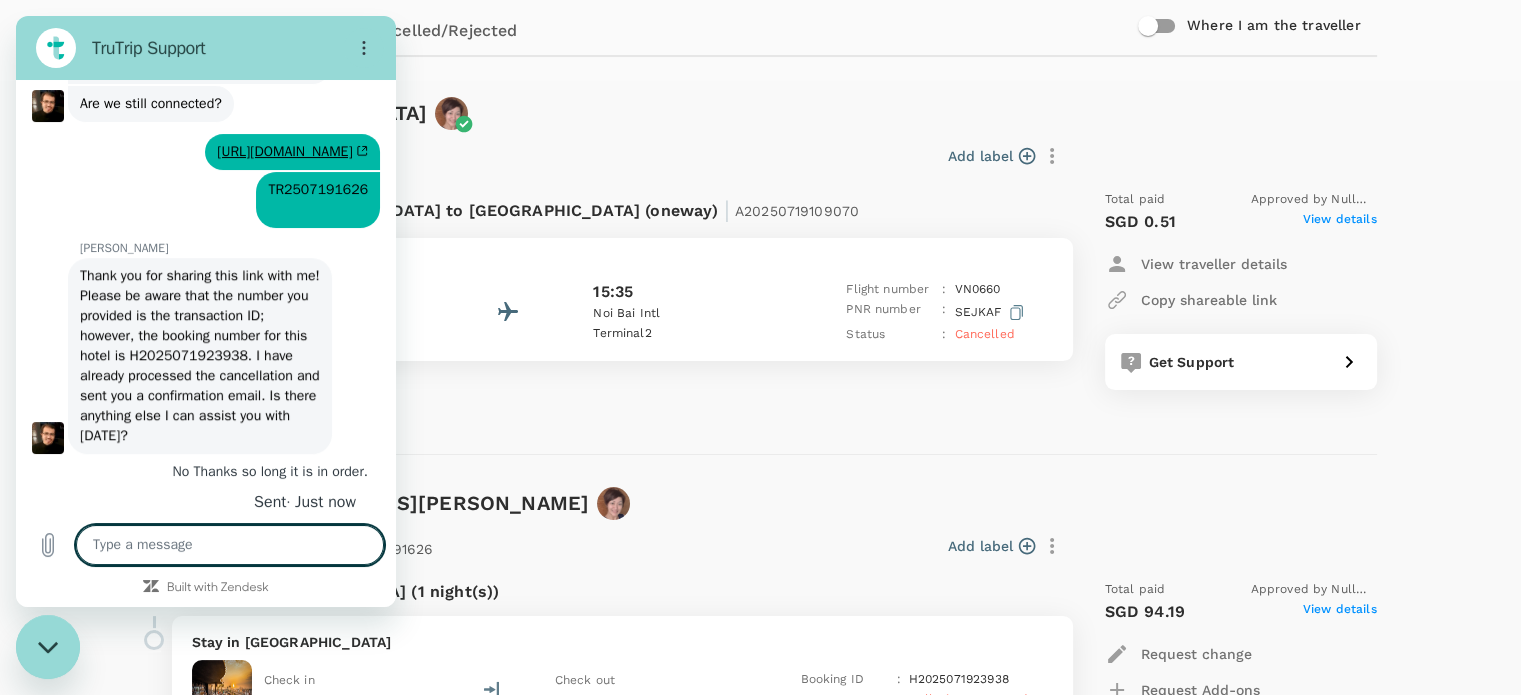 scroll, scrollTop: 1380, scrollLeft: 0, axis: vertical 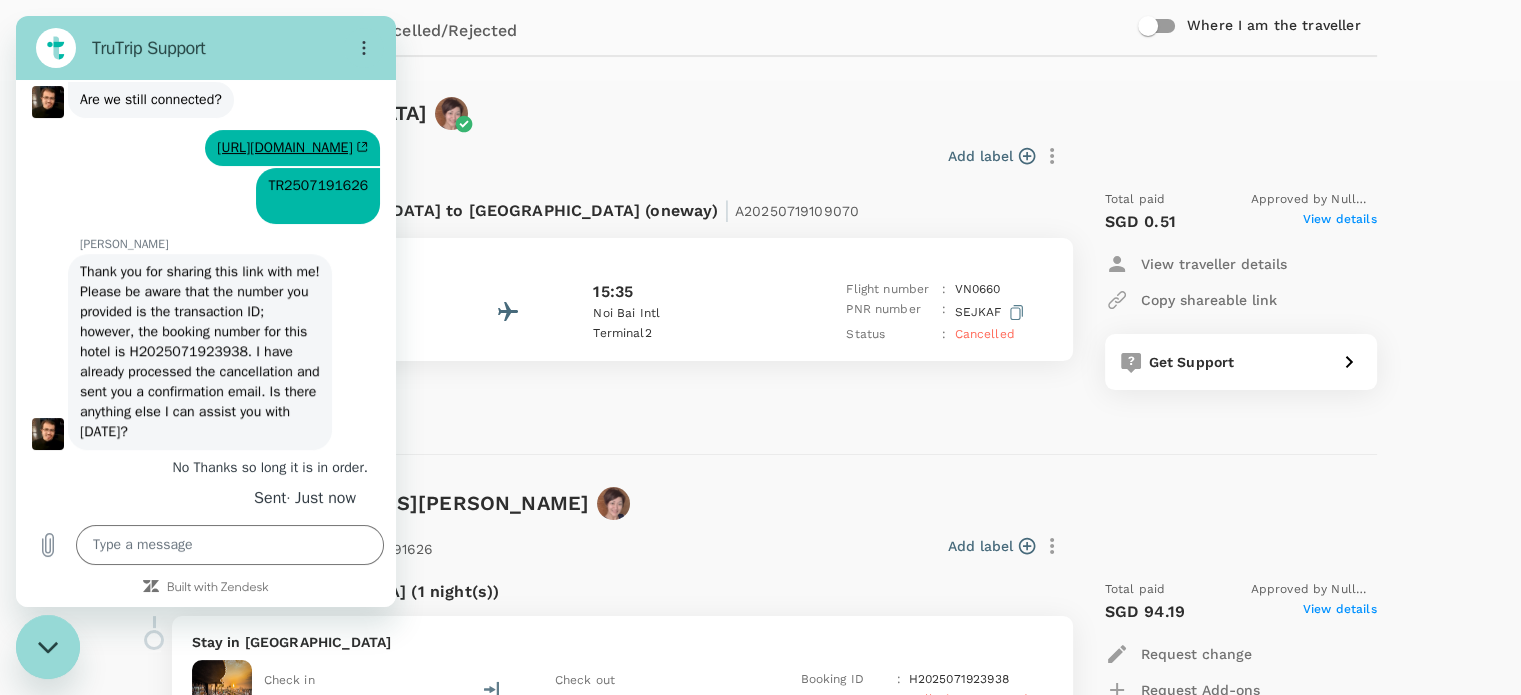 click at bounding box center (48, 647) 